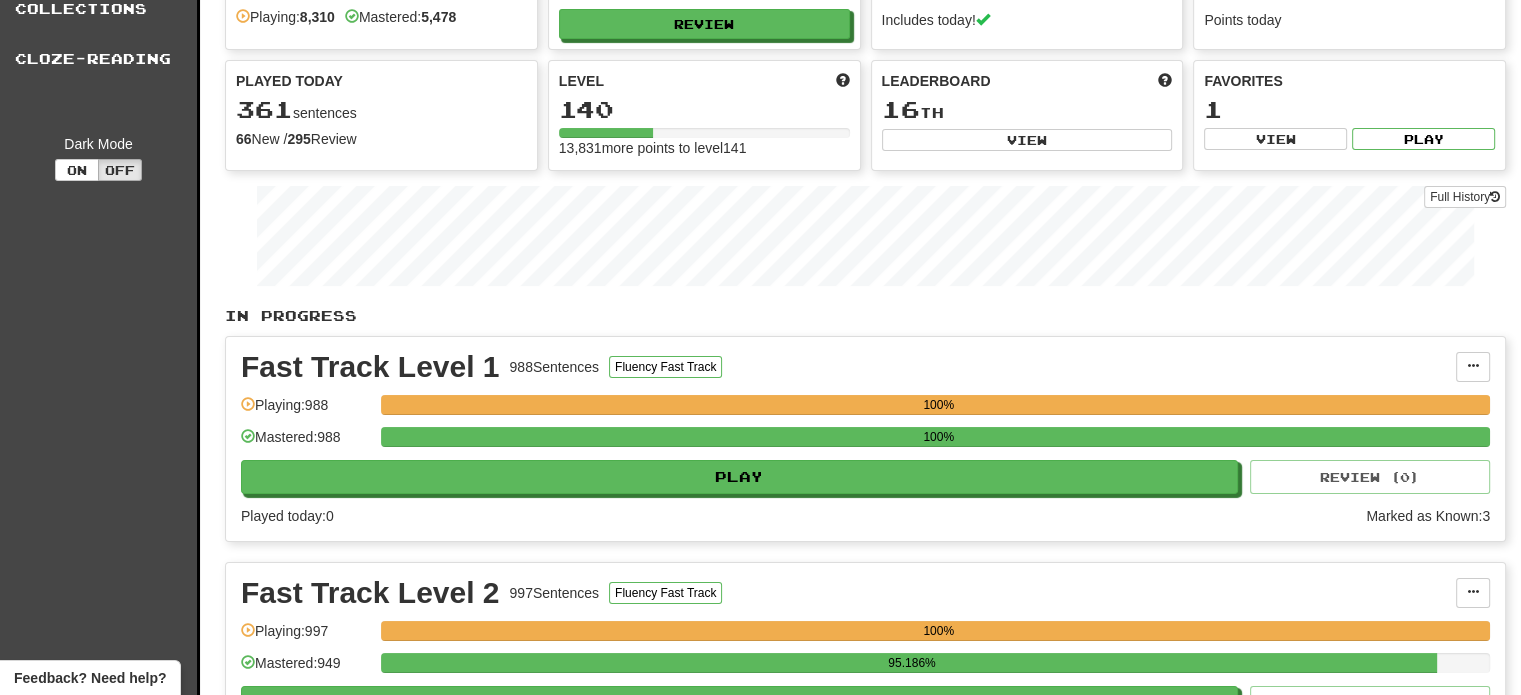 scroll, scrollTop: 0, scrollLeft: 0, axis: both 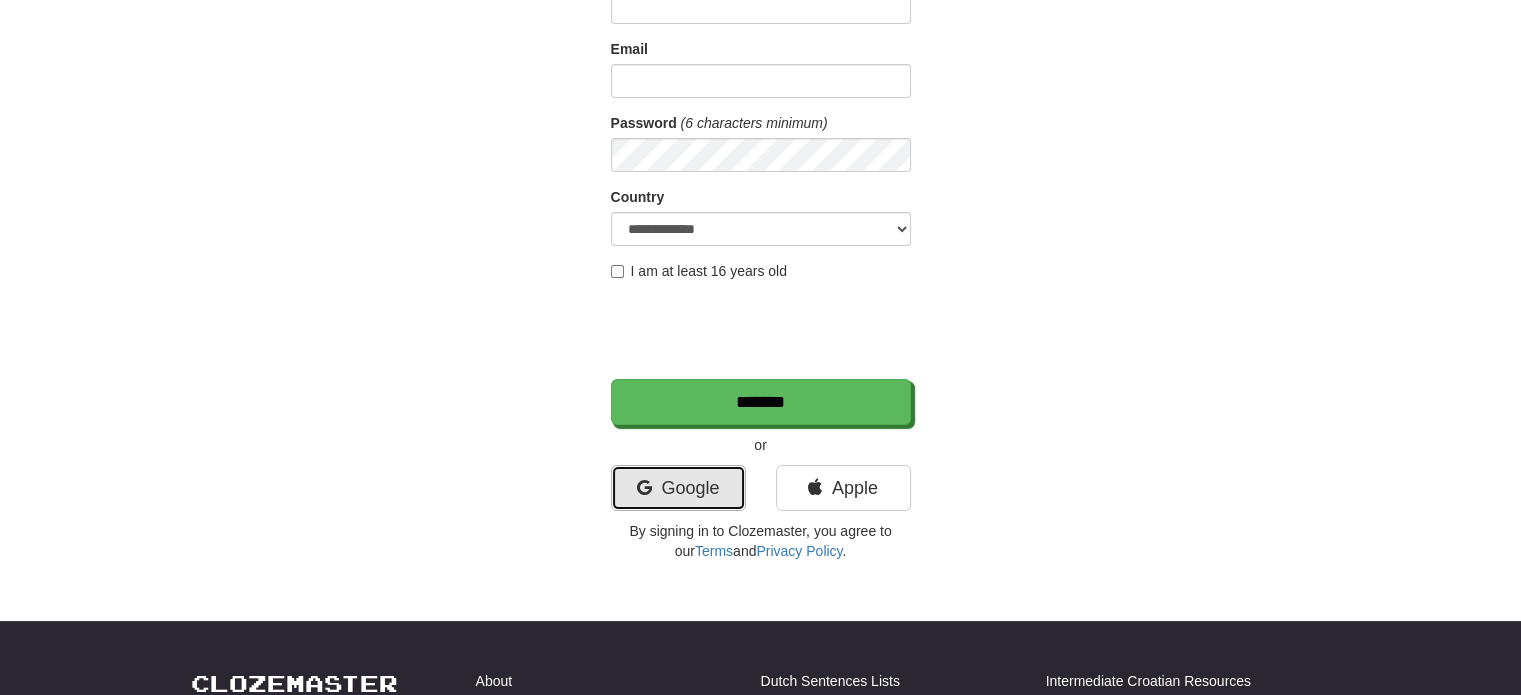 click on "Google" at bounding box center [678, 488] 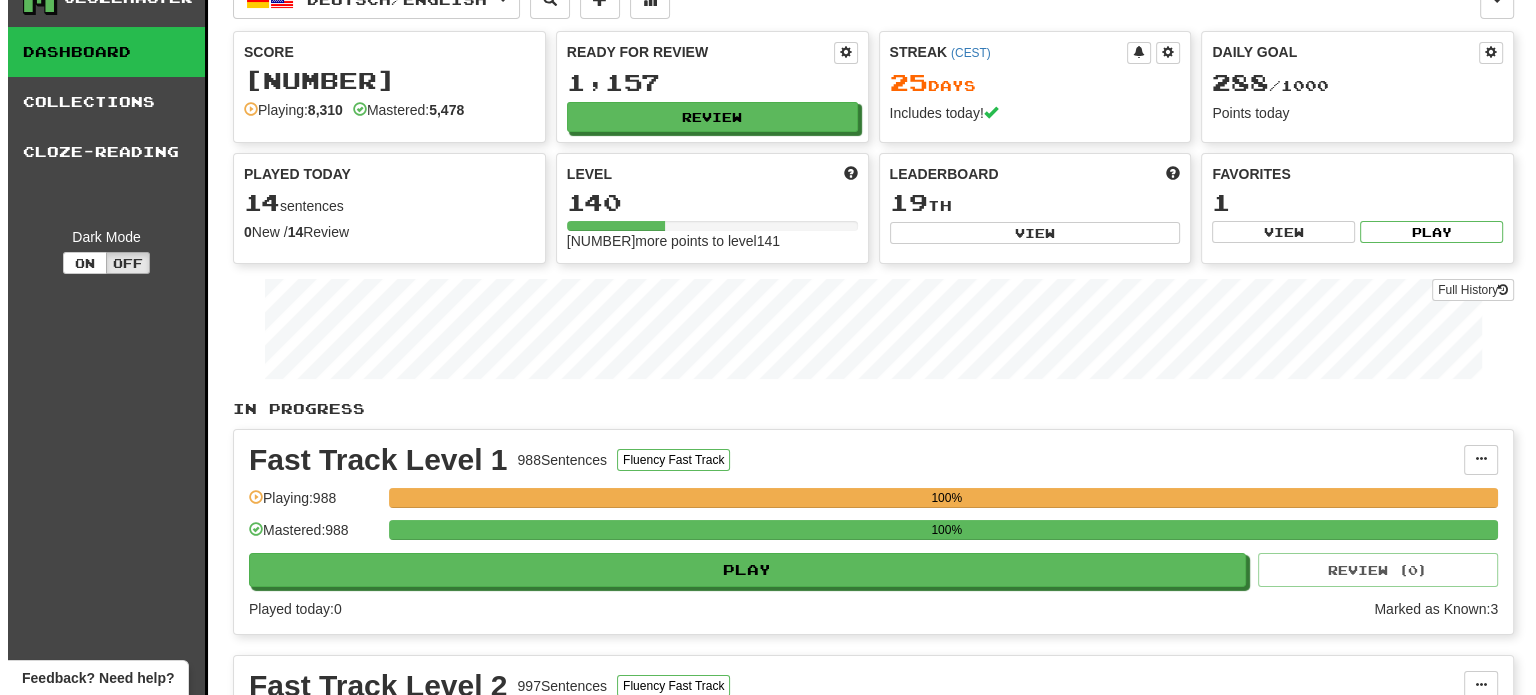 scroll, scrollTop: 0, scrollLeft: 0, axis: both 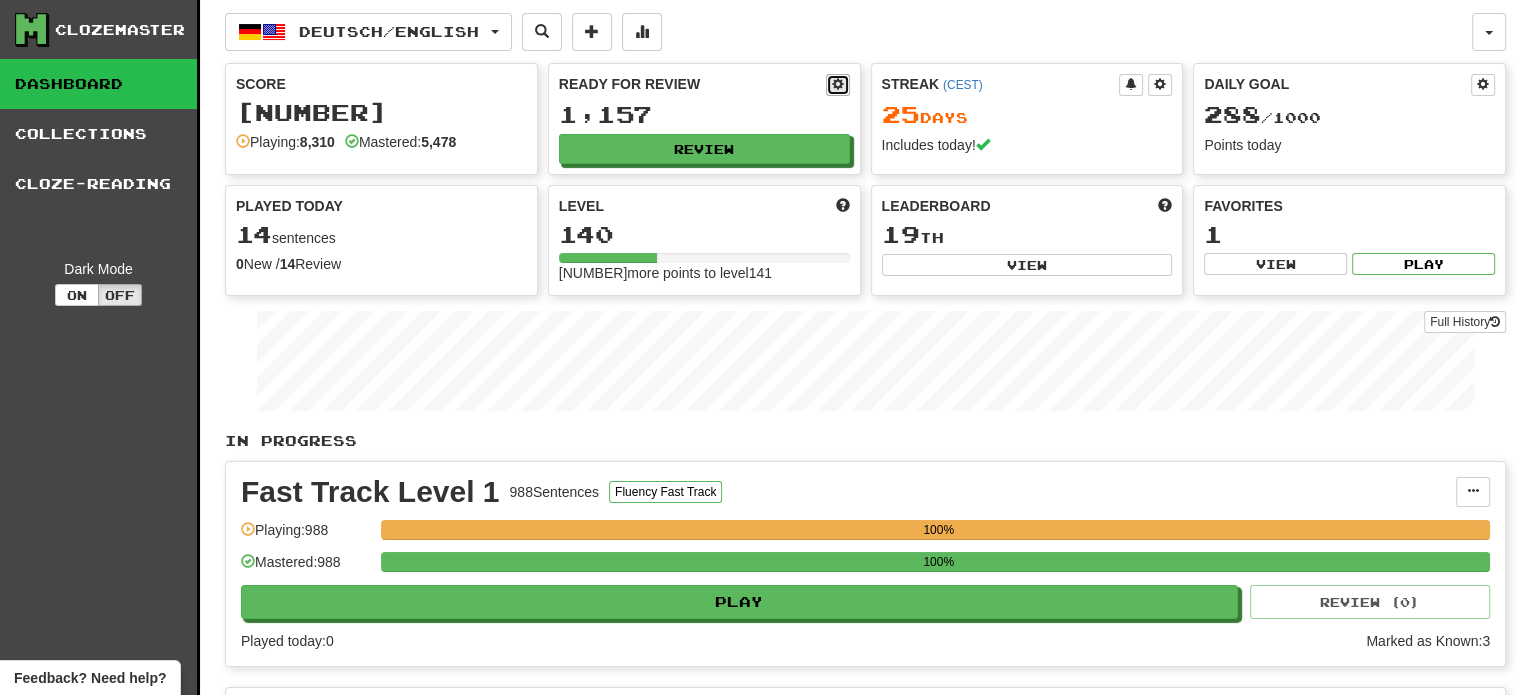 click at bounding box center [838, 85] 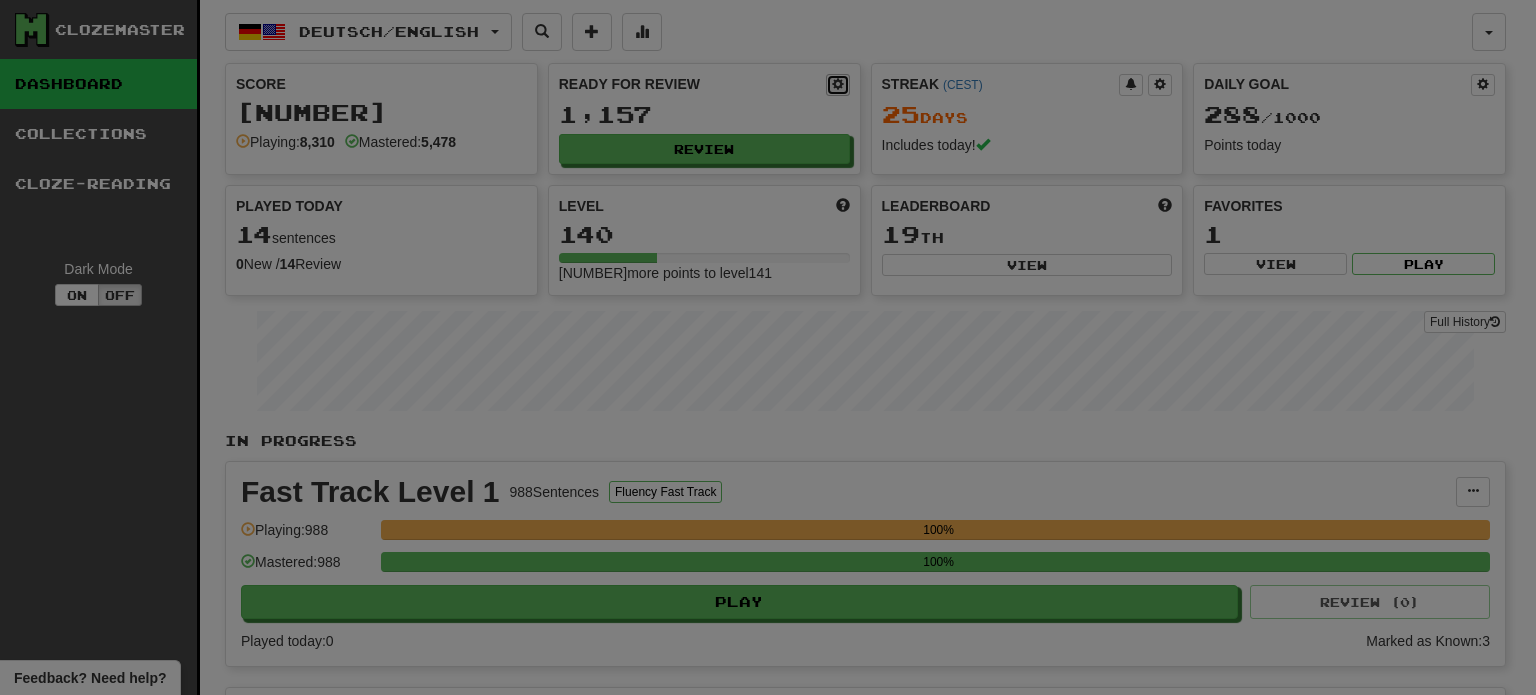 select on "**" 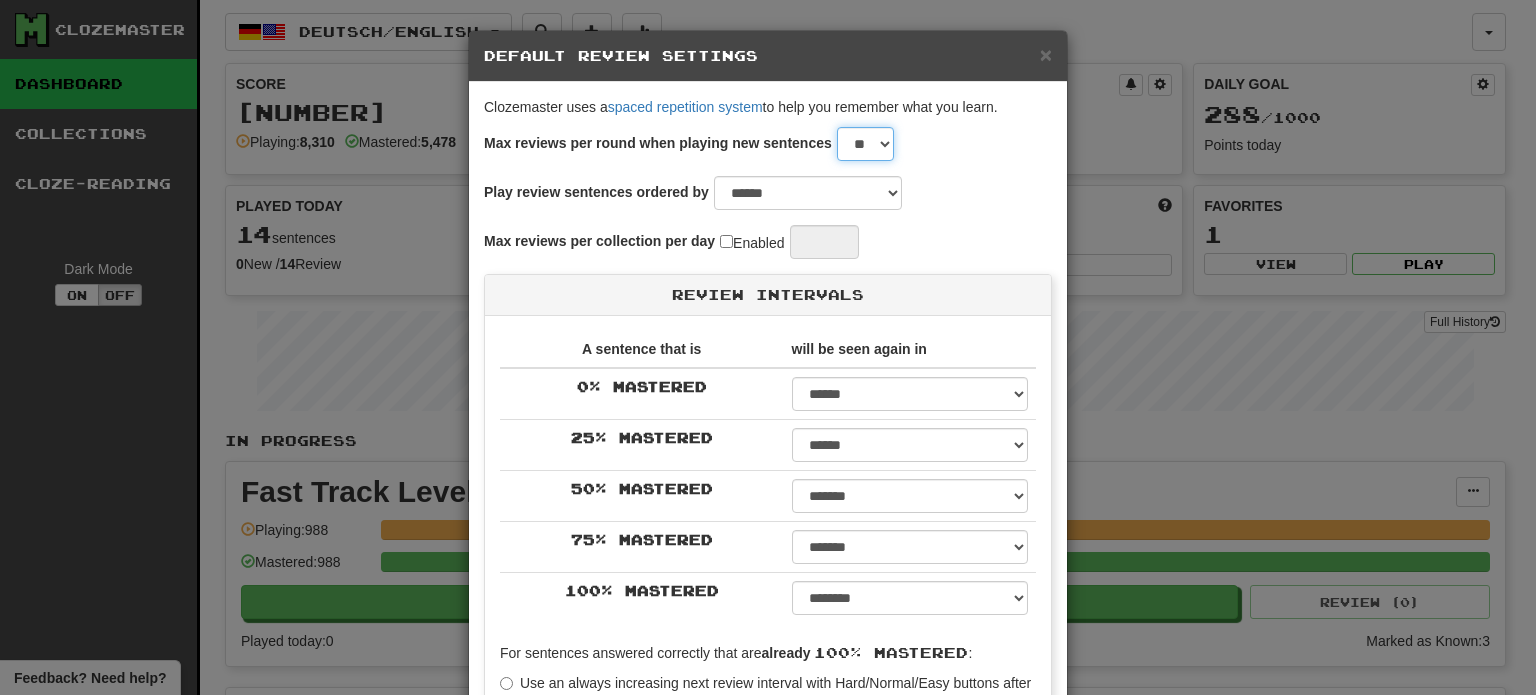 click on "* * * * * * * * * * ** ** ** ** ** ** ** ** ** ** ** ** ** ** ** ** ** ** ** ** ** ** ** ** ** ** ** ** ** ** ** ** ** ** ** ** ** ** ** ** **" at bounding box center [865, 144] 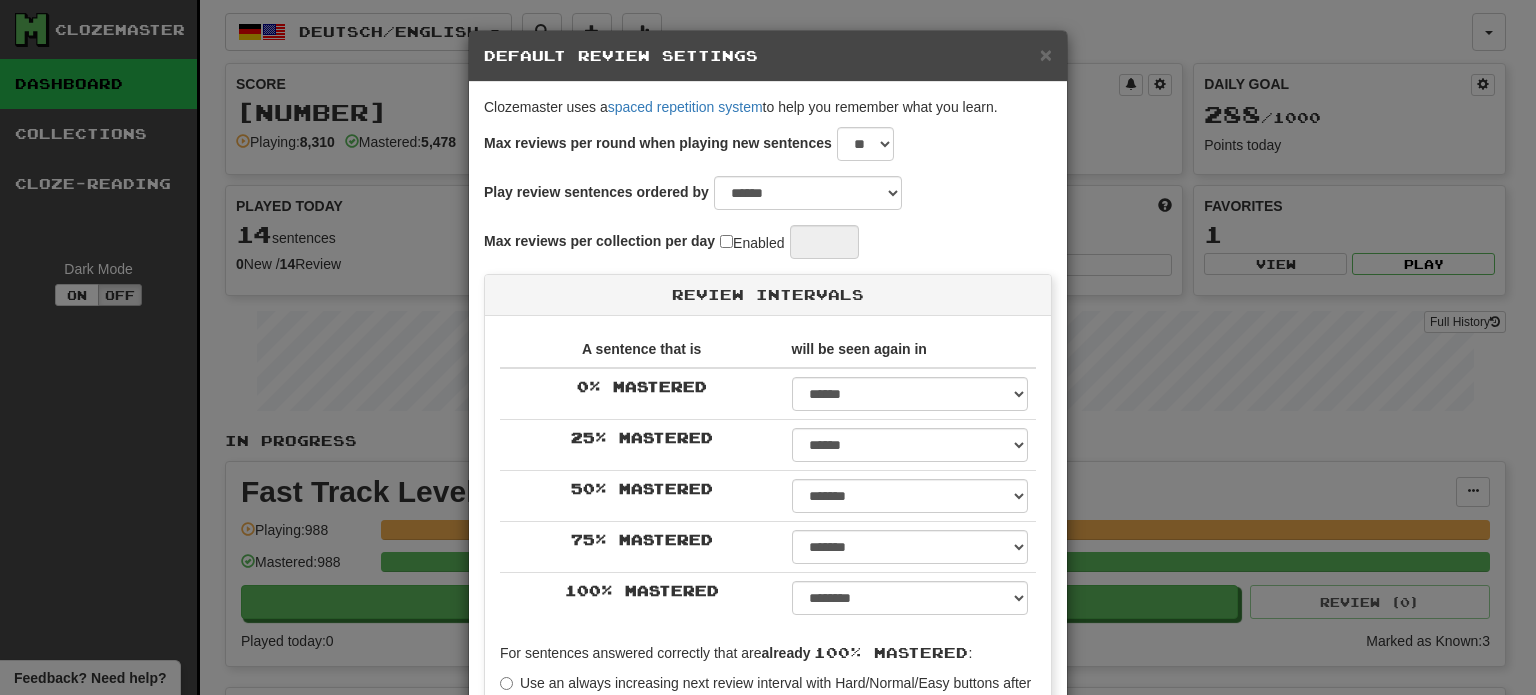 click on "× Default Review Settings" at bounding box center [768, 56] 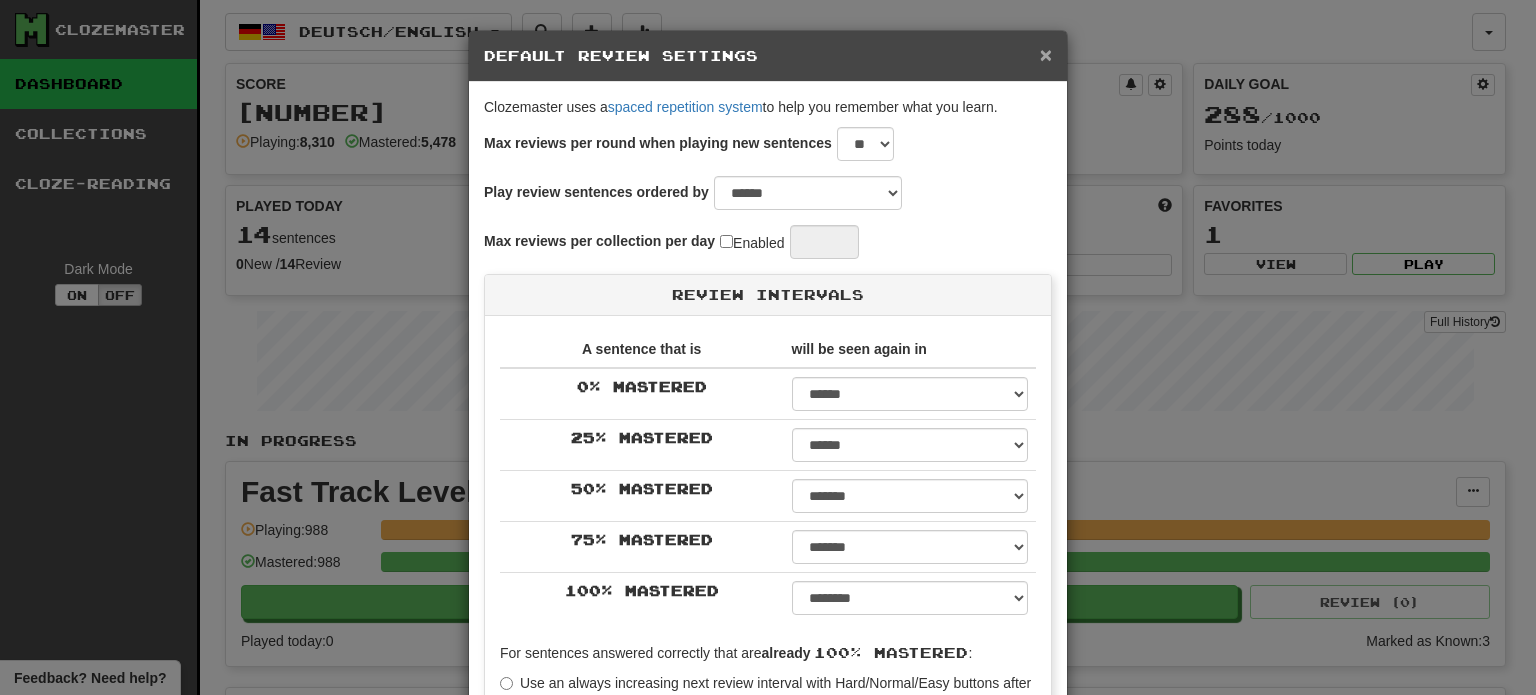 click on "×" at bounding box center (1046, 54) 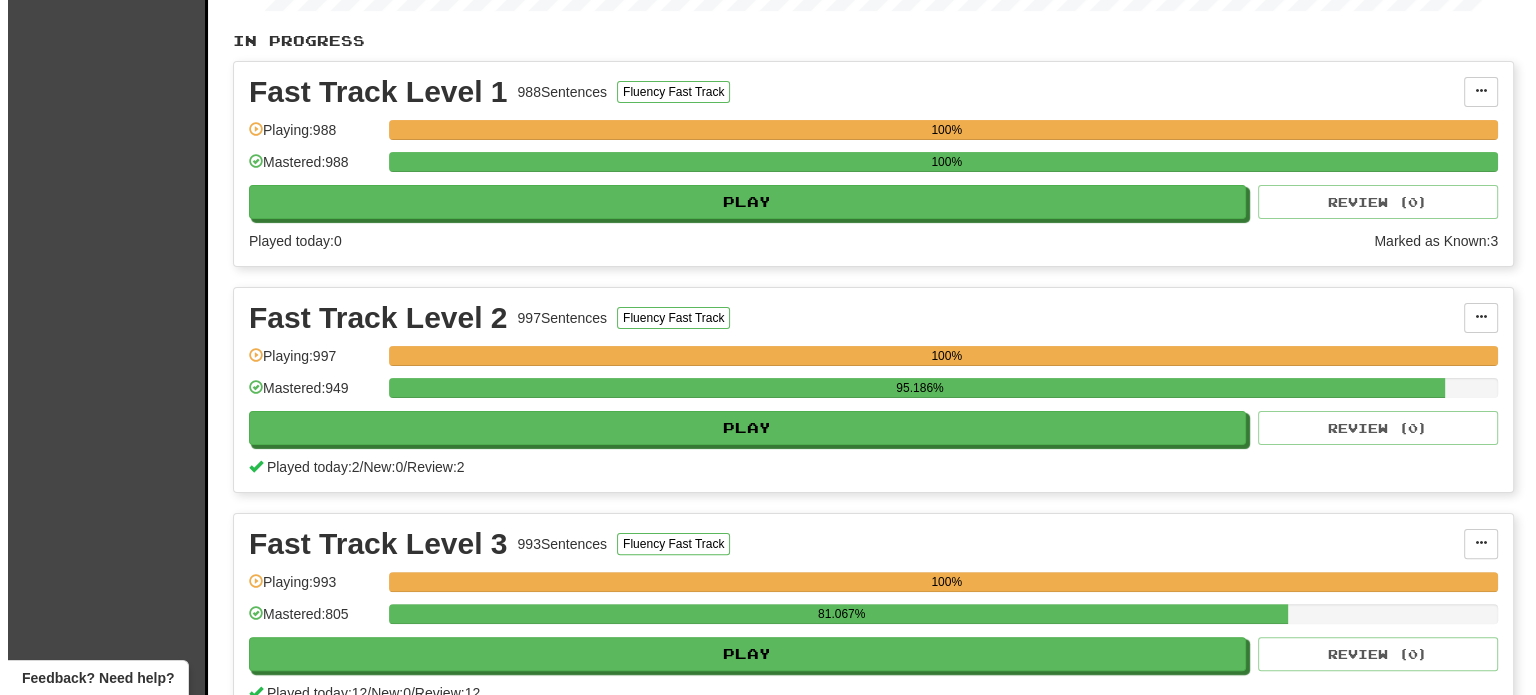 scroll, scrollTop: 0, scrollLeft: 0, axis: both 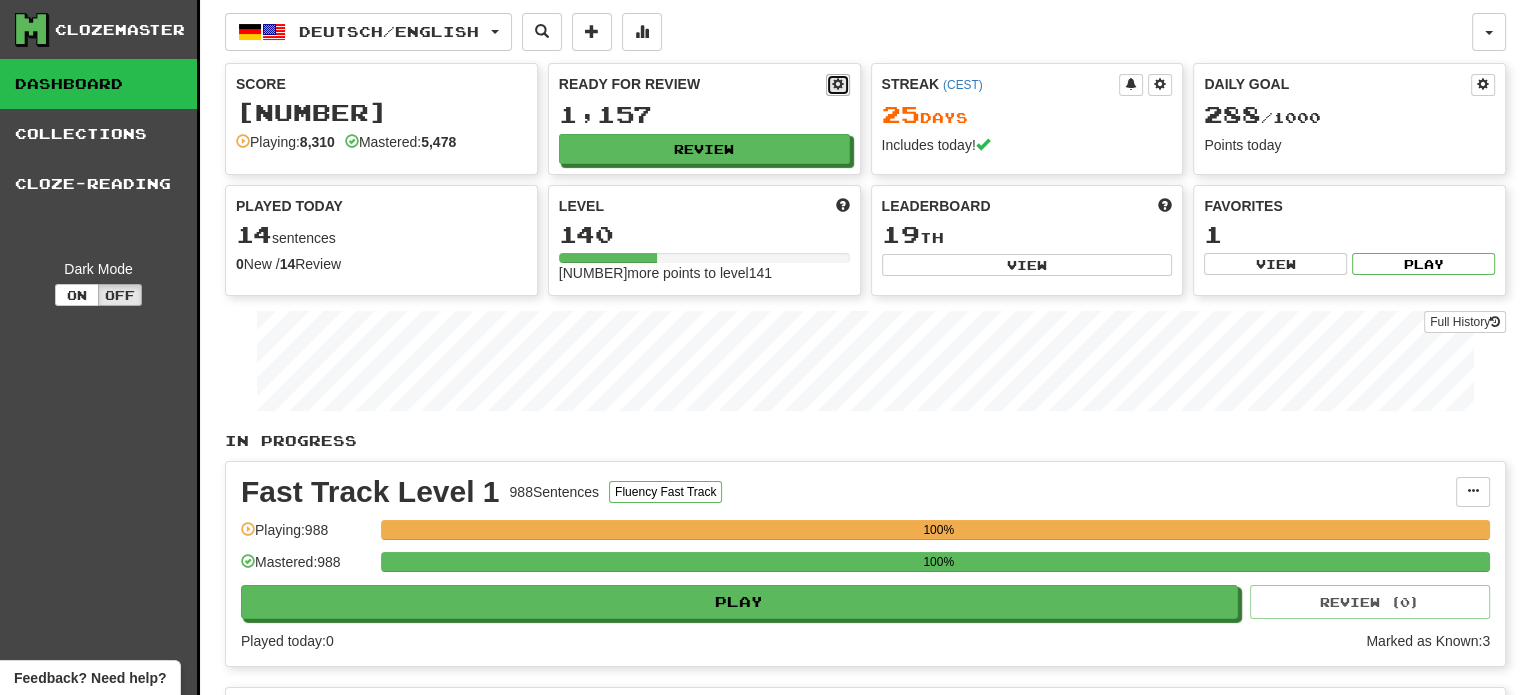 click at bounding box center (838, 85) 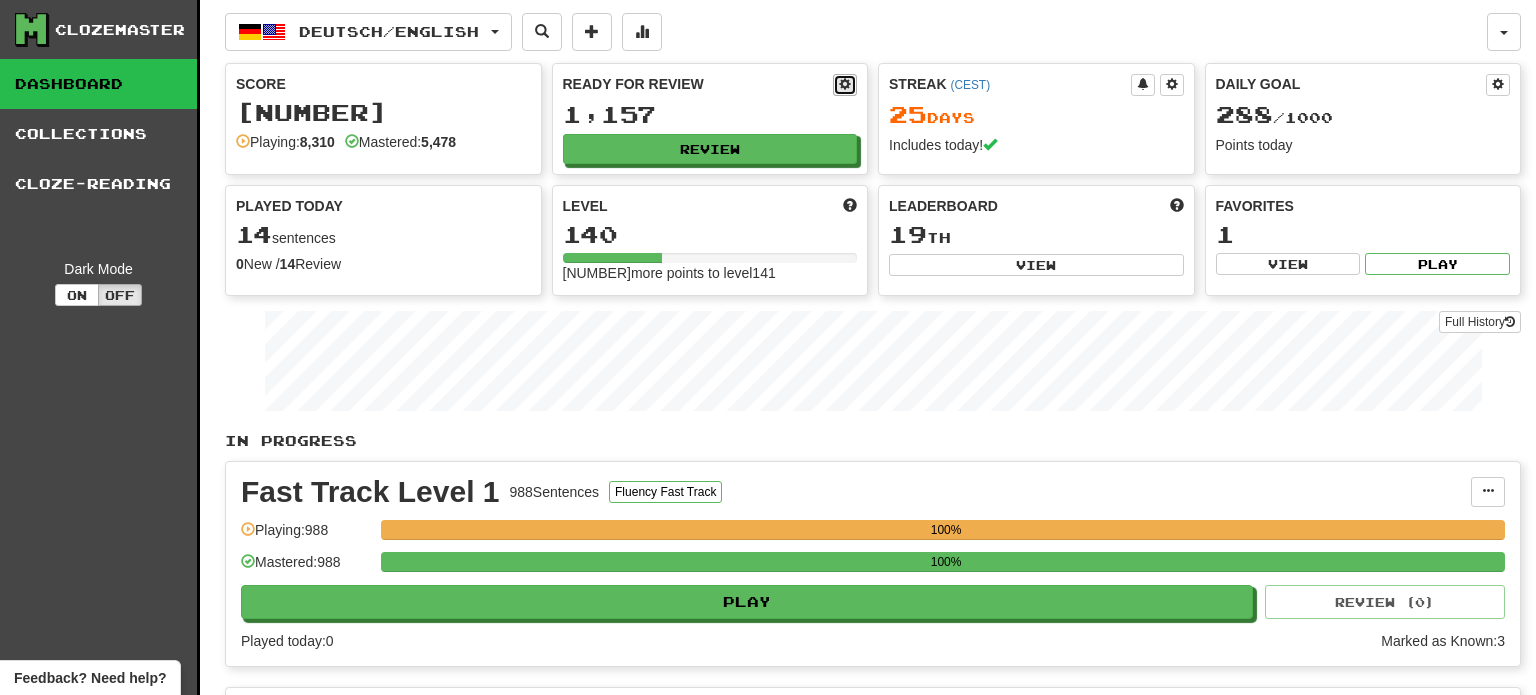 select on "**" 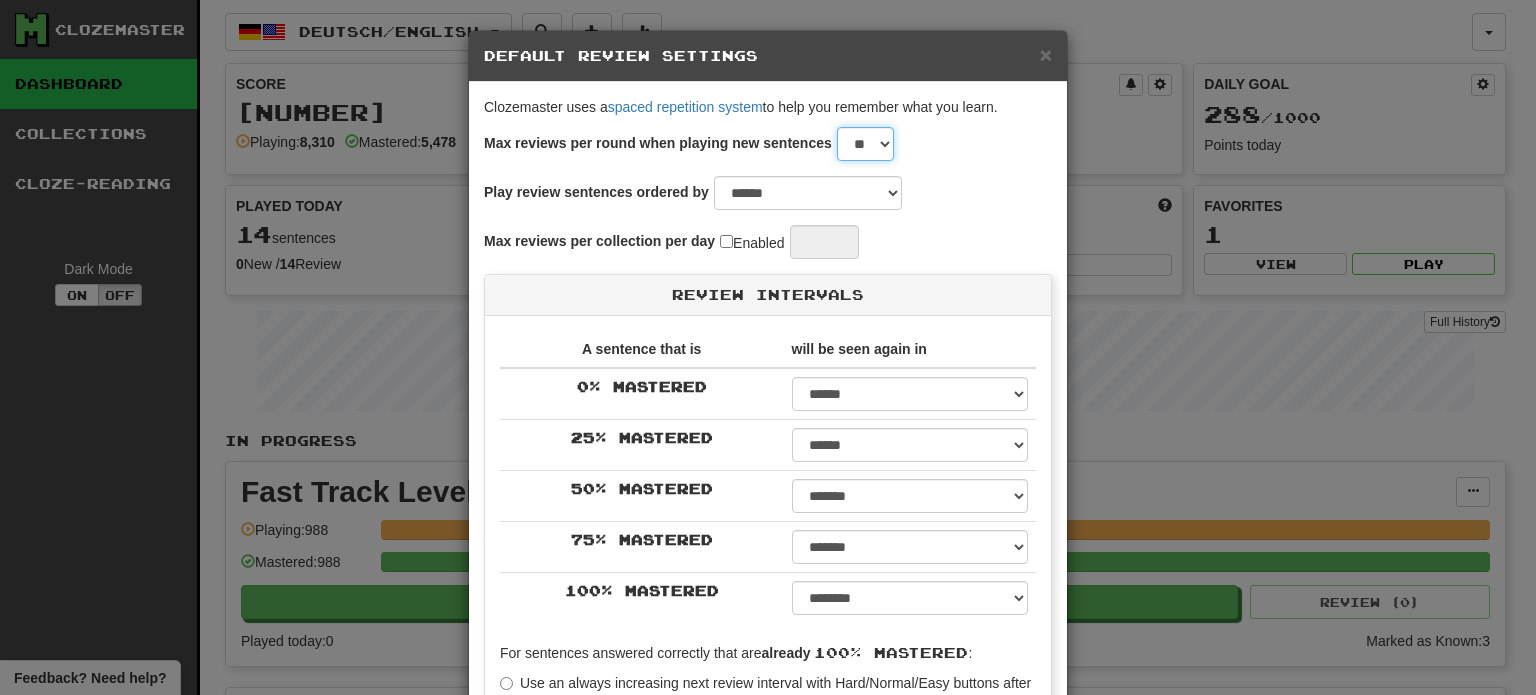 click on "* * * * * * * * * * ** ** ** ** ** ** ** ** ** ** ** ** ** ** ** ** ** ** ** ** ** ** ** ** ** ** ** ** ** ** ** ** ** ** ** ** ** ** ** ** **" at bounding box center (865, 144) 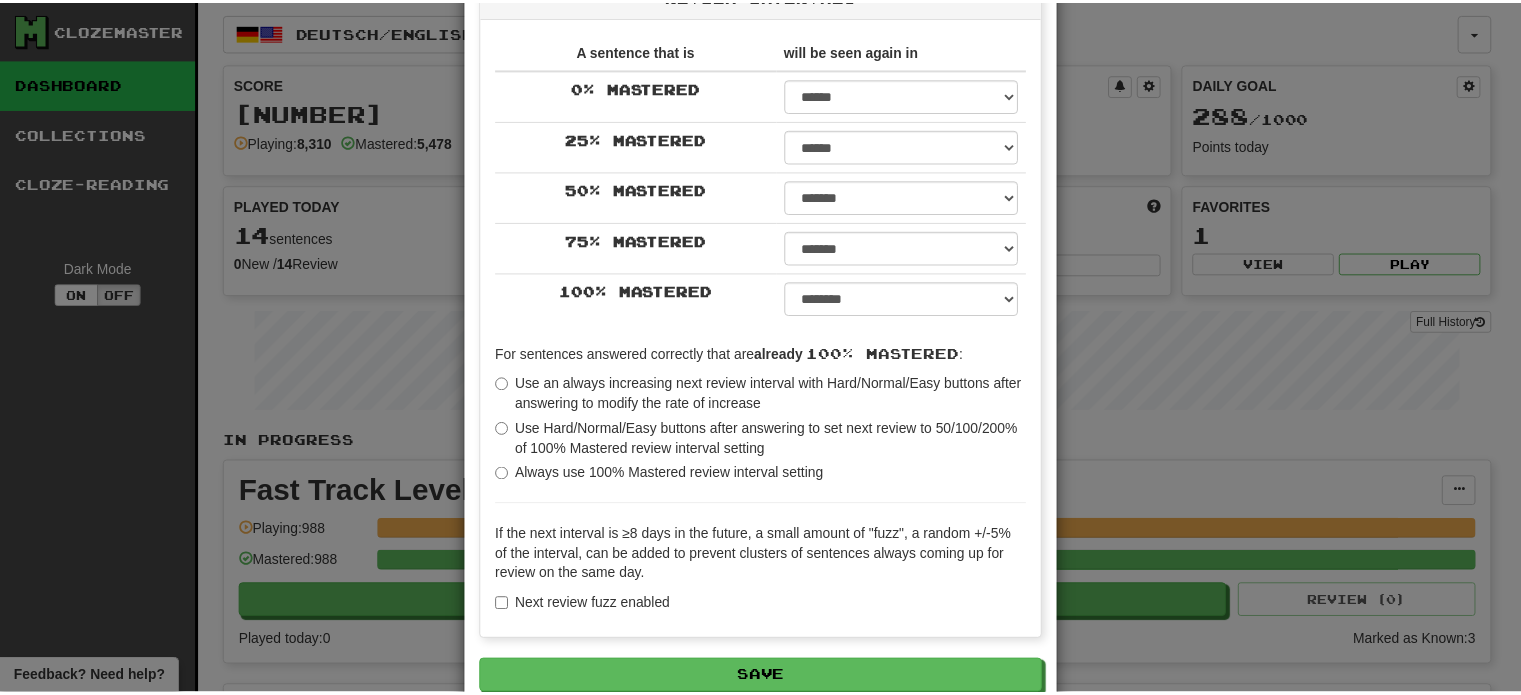 scroll, scrollTop: 407, scrollLeft: 0, axis: vertical 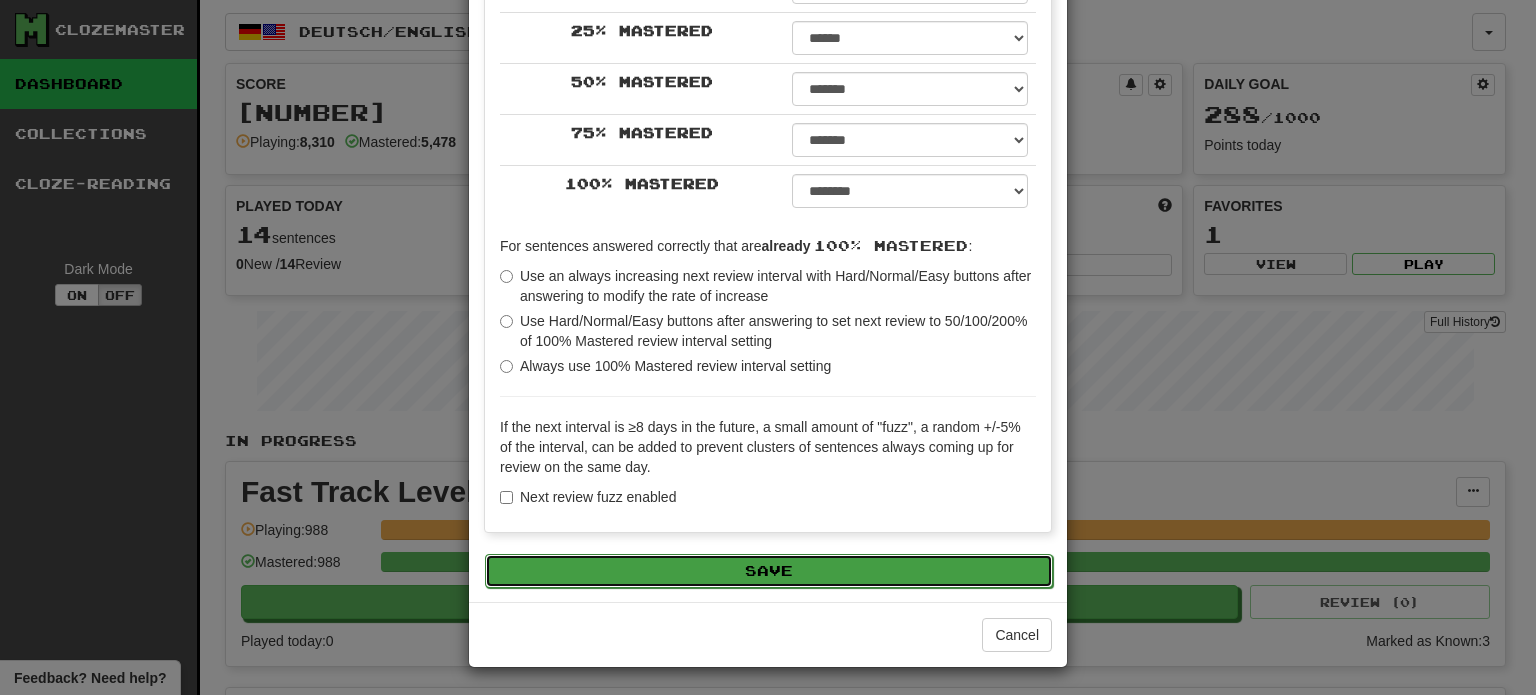 click on "Save" at bounding box center [769, 571] 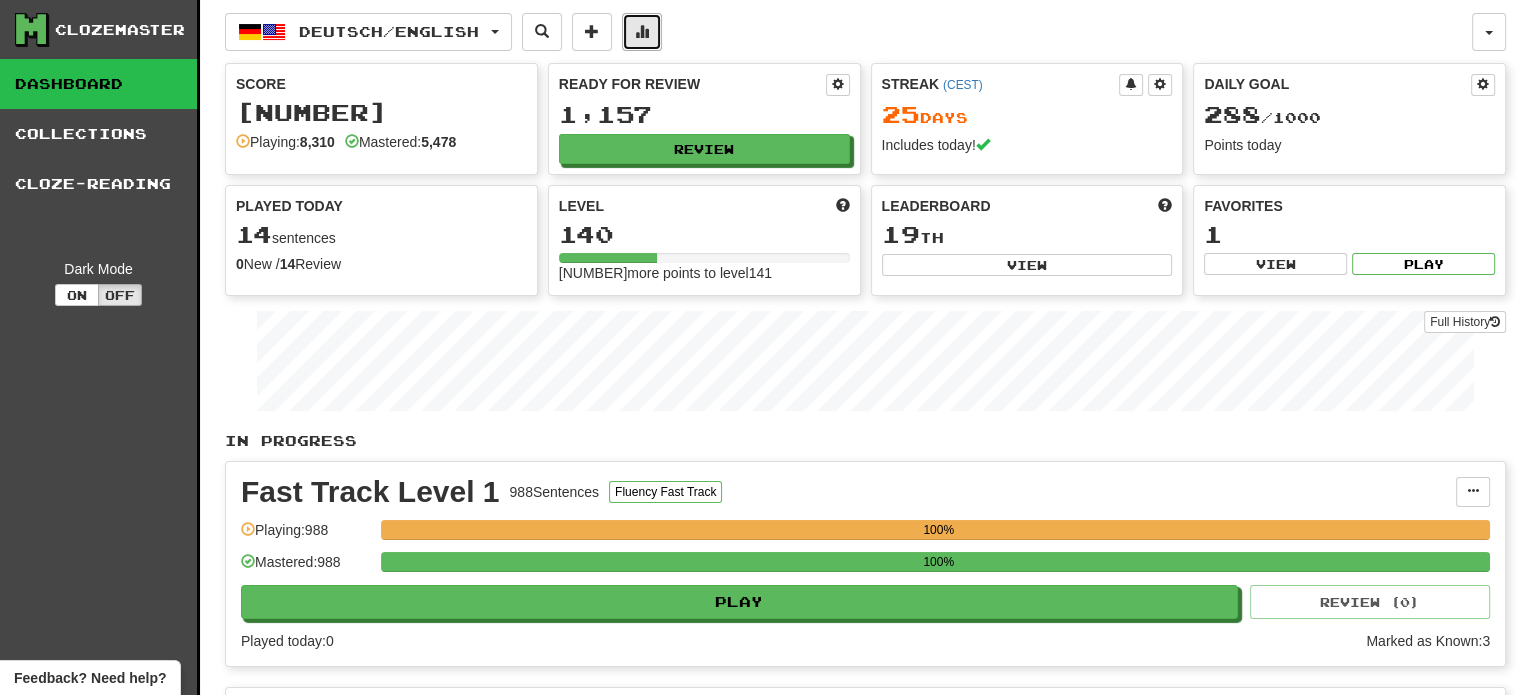 click at bounding box center (642, 32) 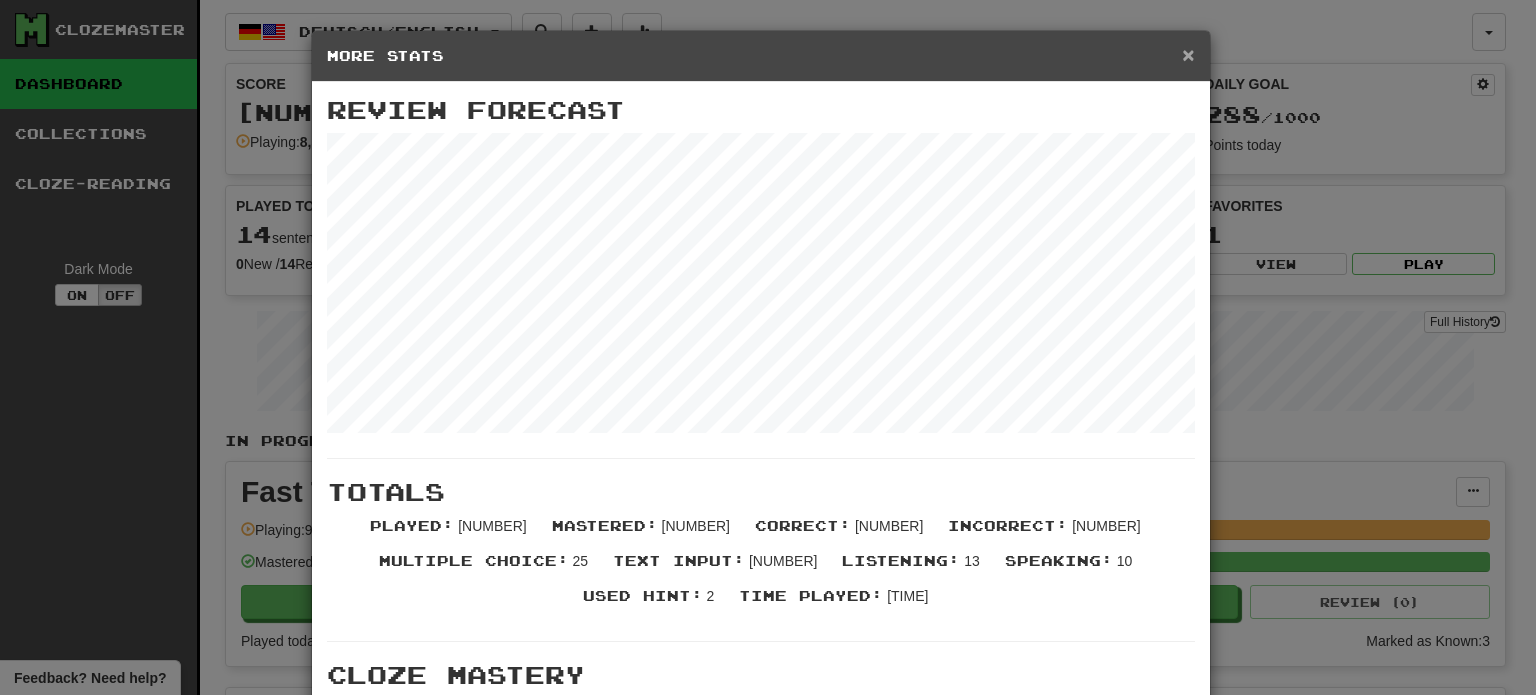 click on "×" at bounding box center (1188, 54) 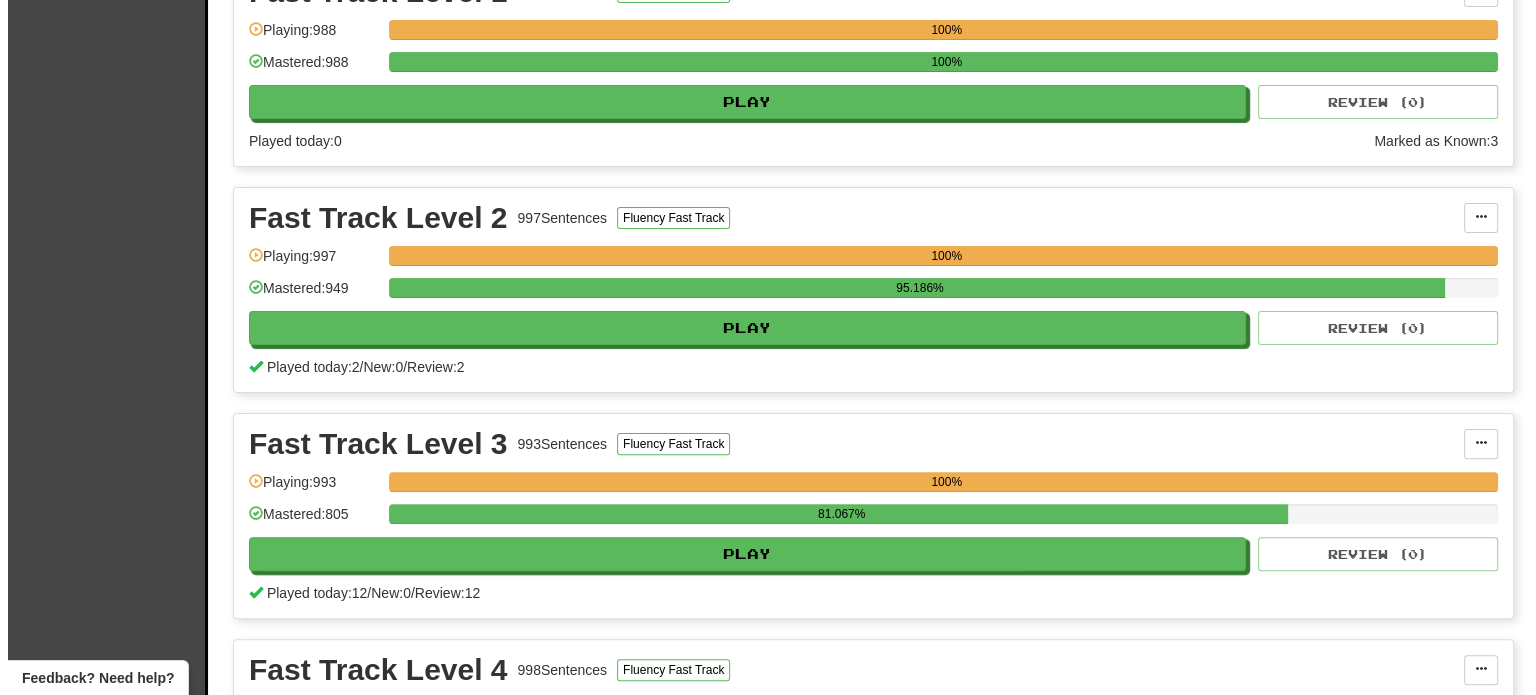 scroll, scrollTop: 800, scrollLeft: 0, axis: vertical 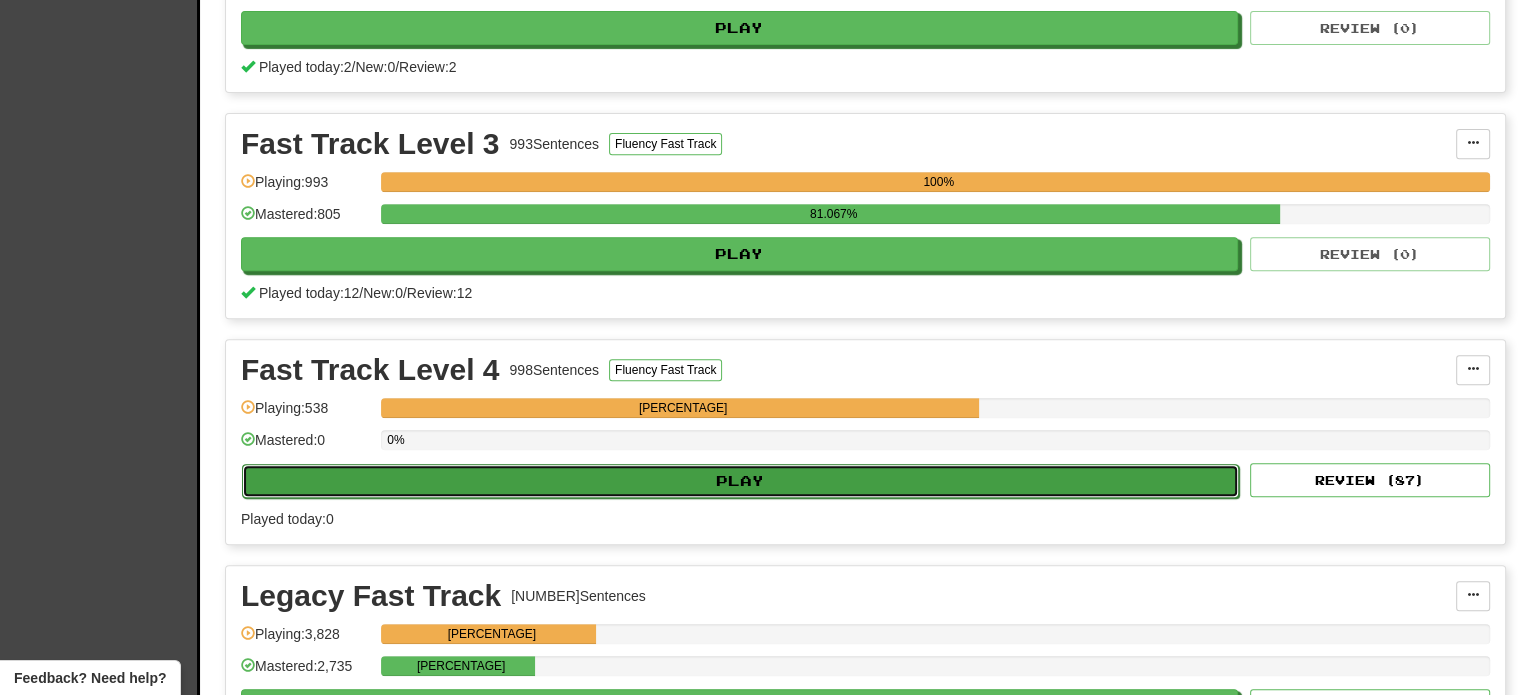 click on "Play" at bounding box center (740, 481) 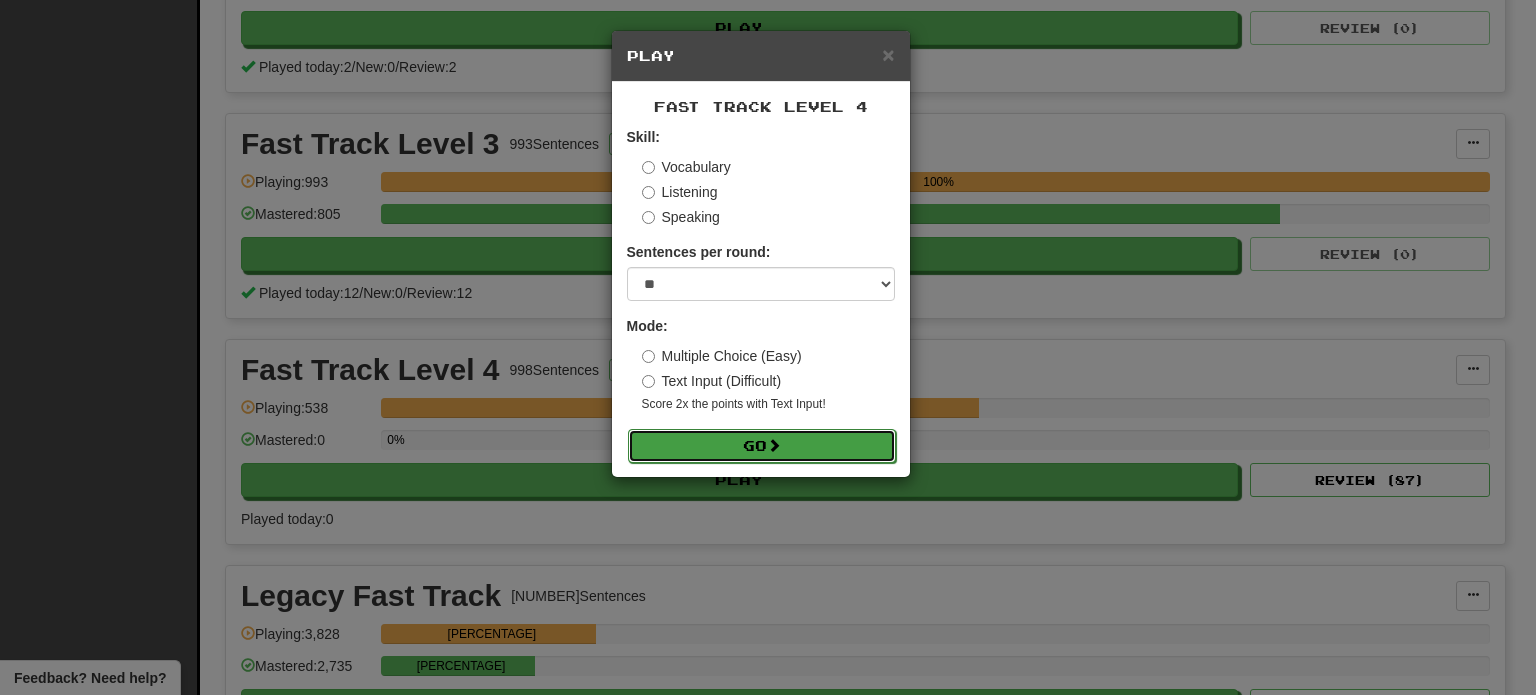 click at bounding box center (774, 445) 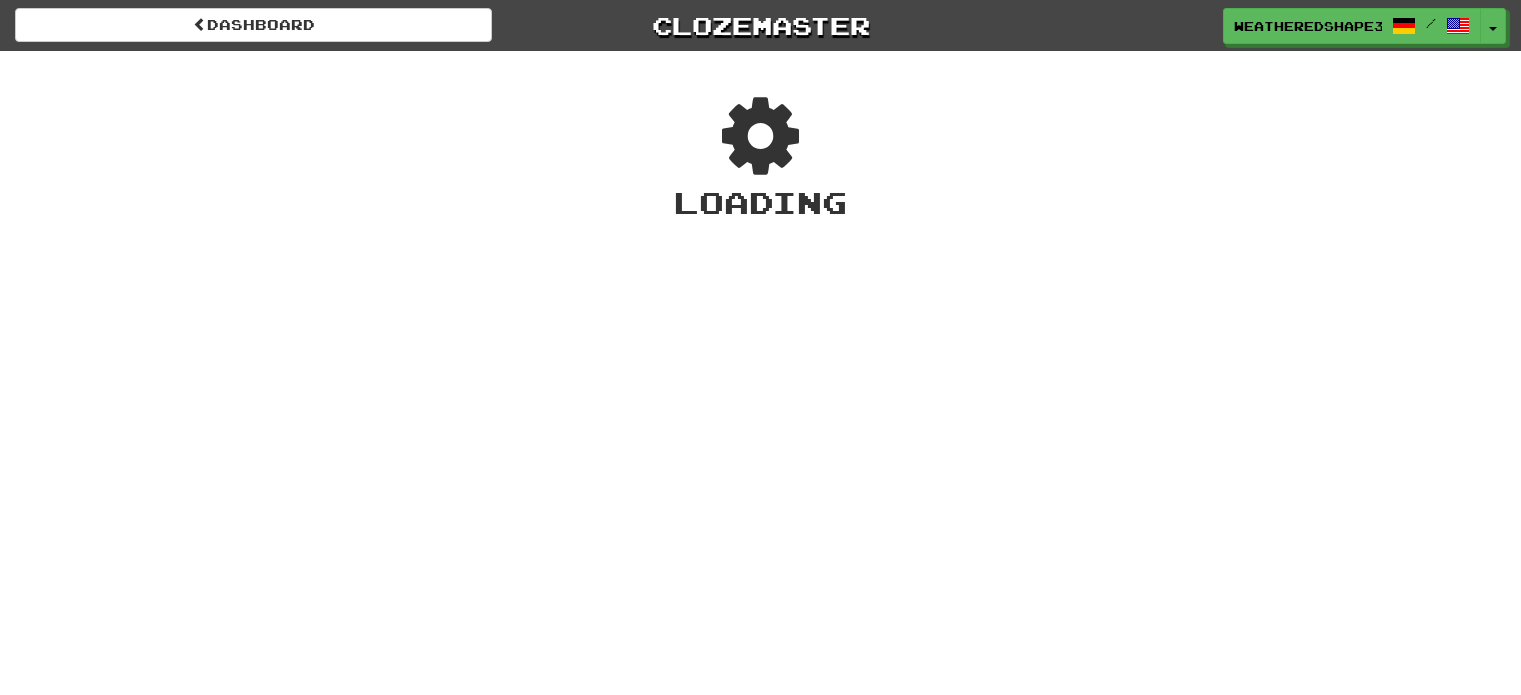scroll, scrollTop: 0, scrollLeft: 0, axis: both 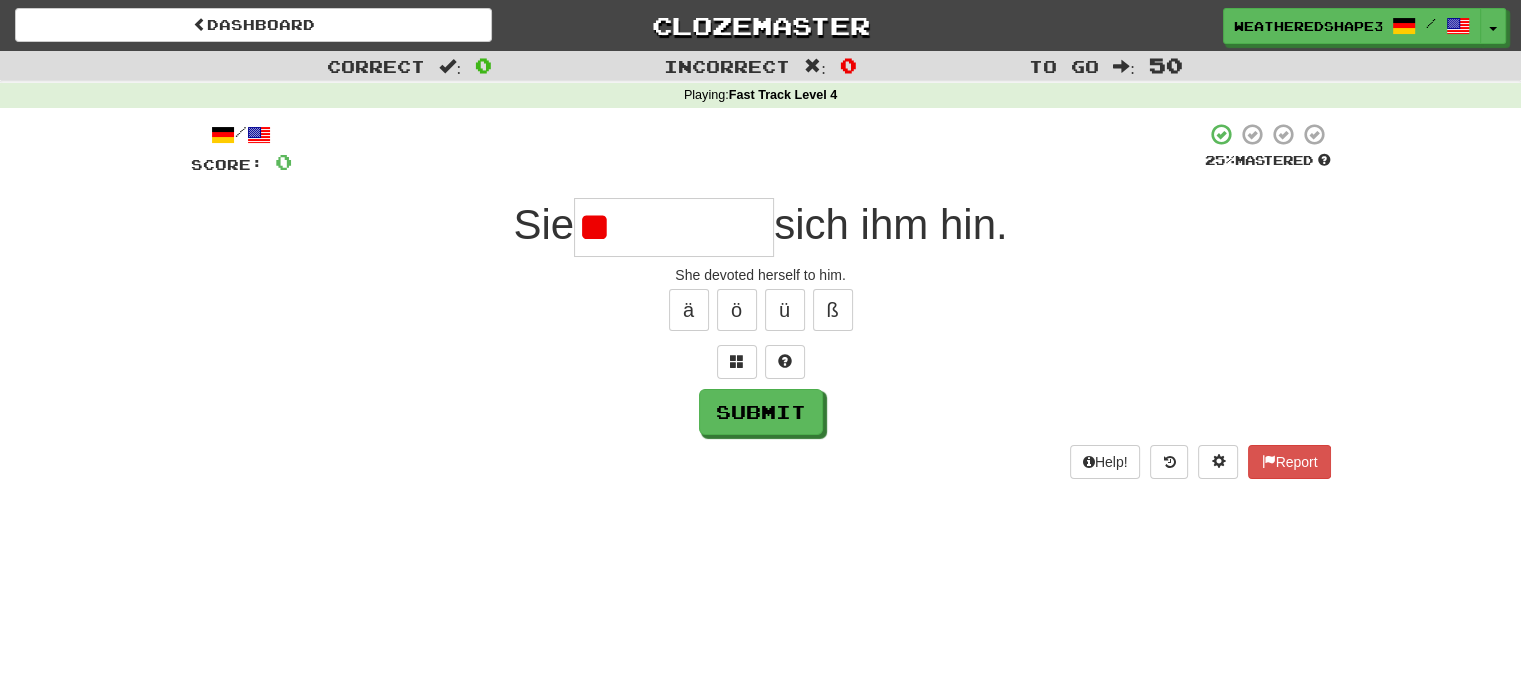 type on "*" 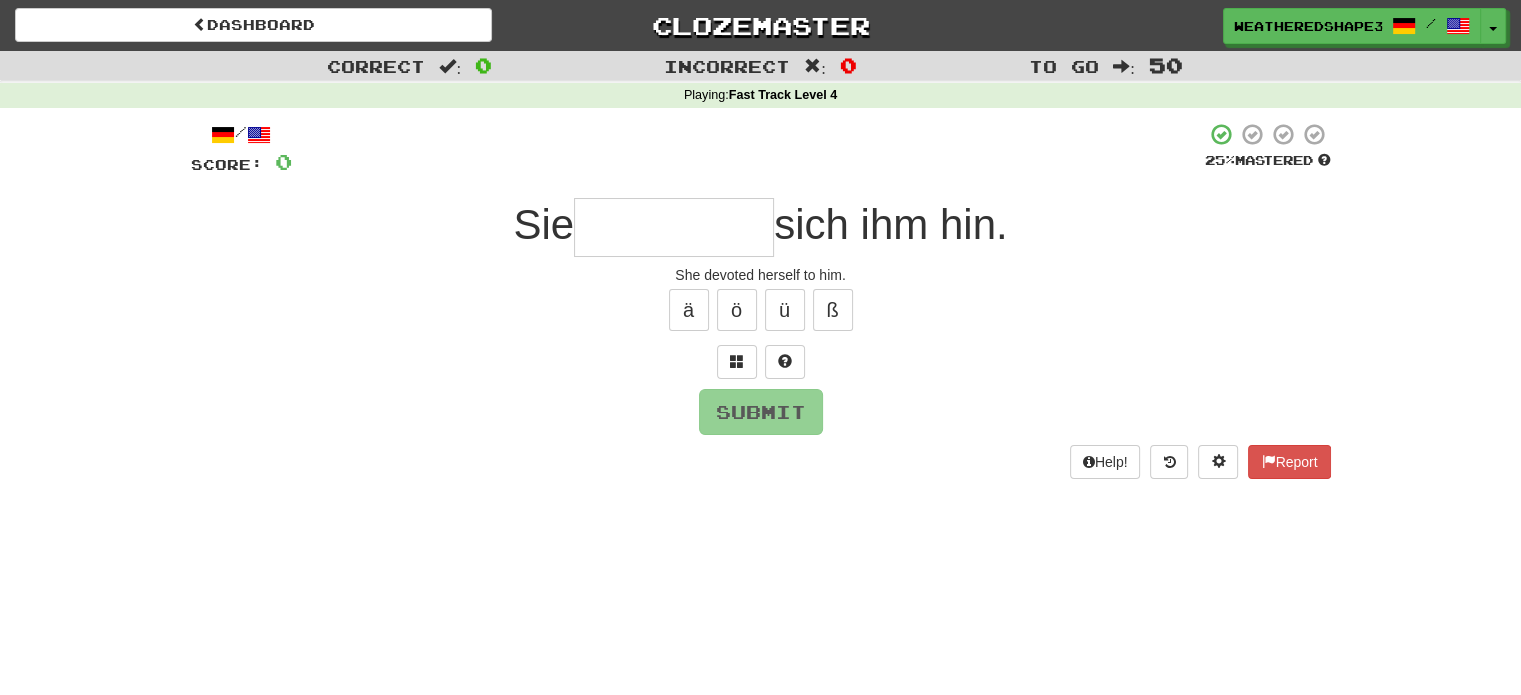 type on "***" 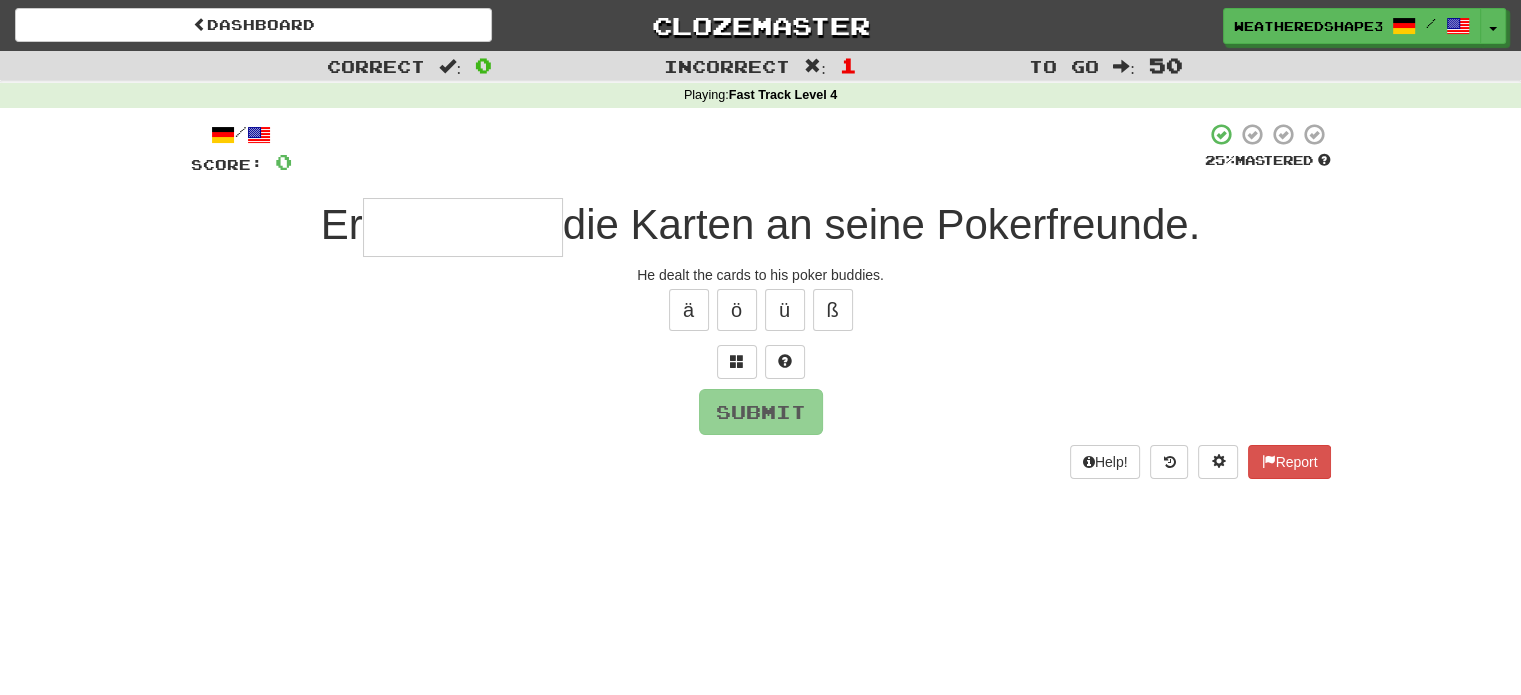 type on "*" 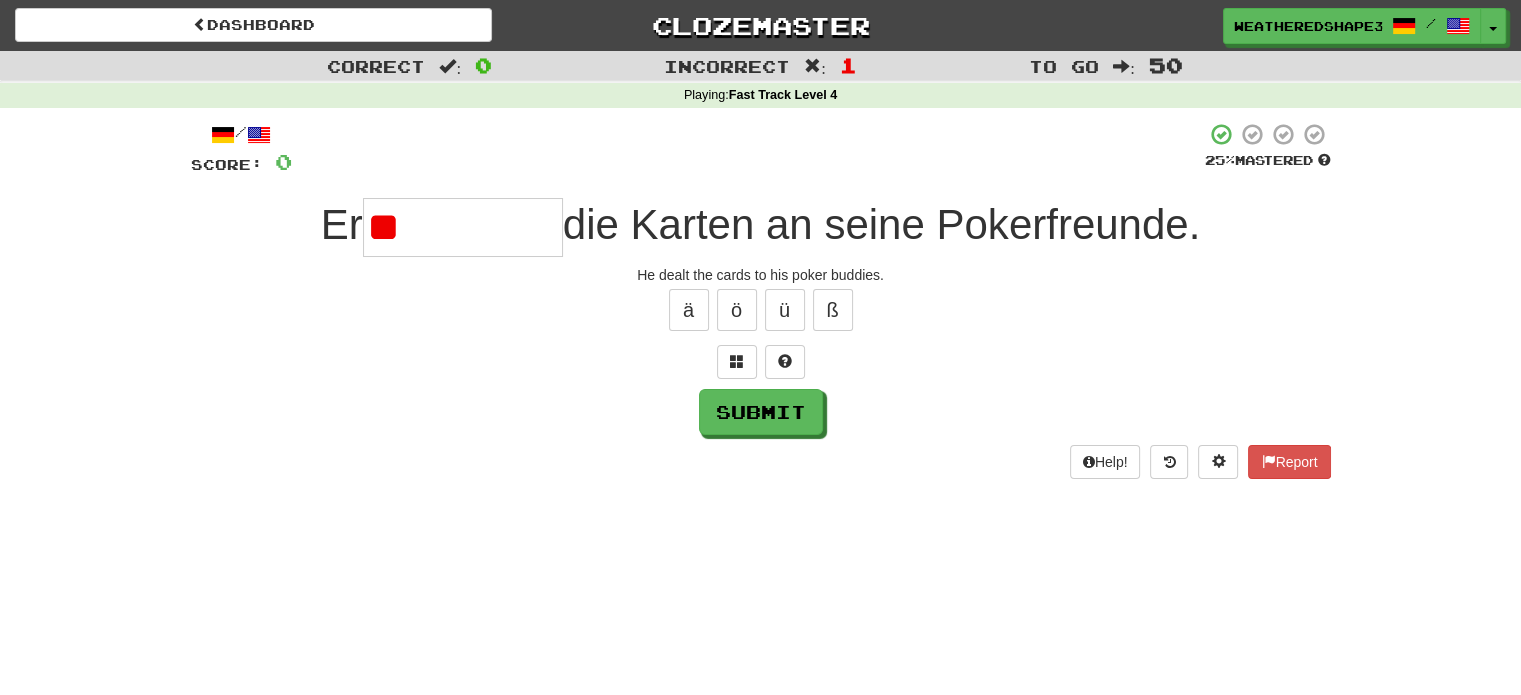 type on "*" 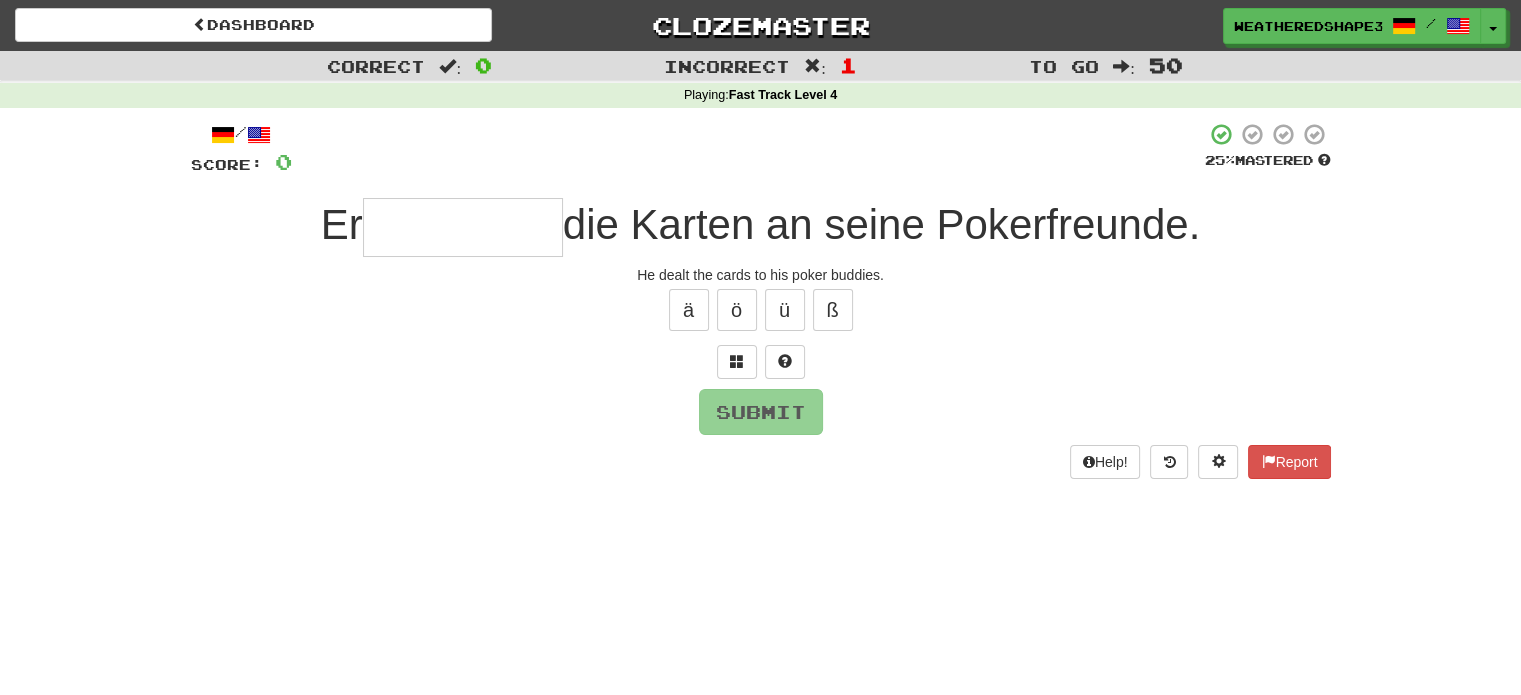 type on "*" 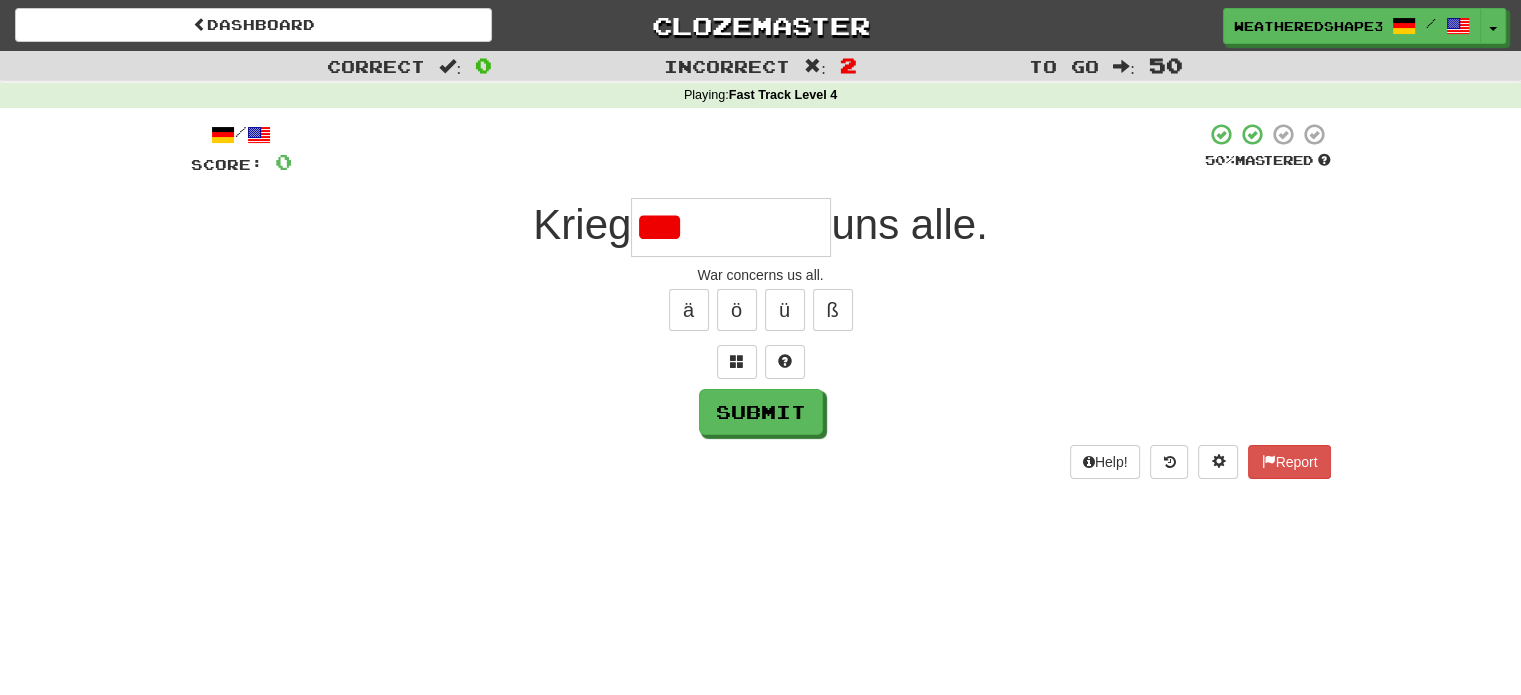 type on "********" 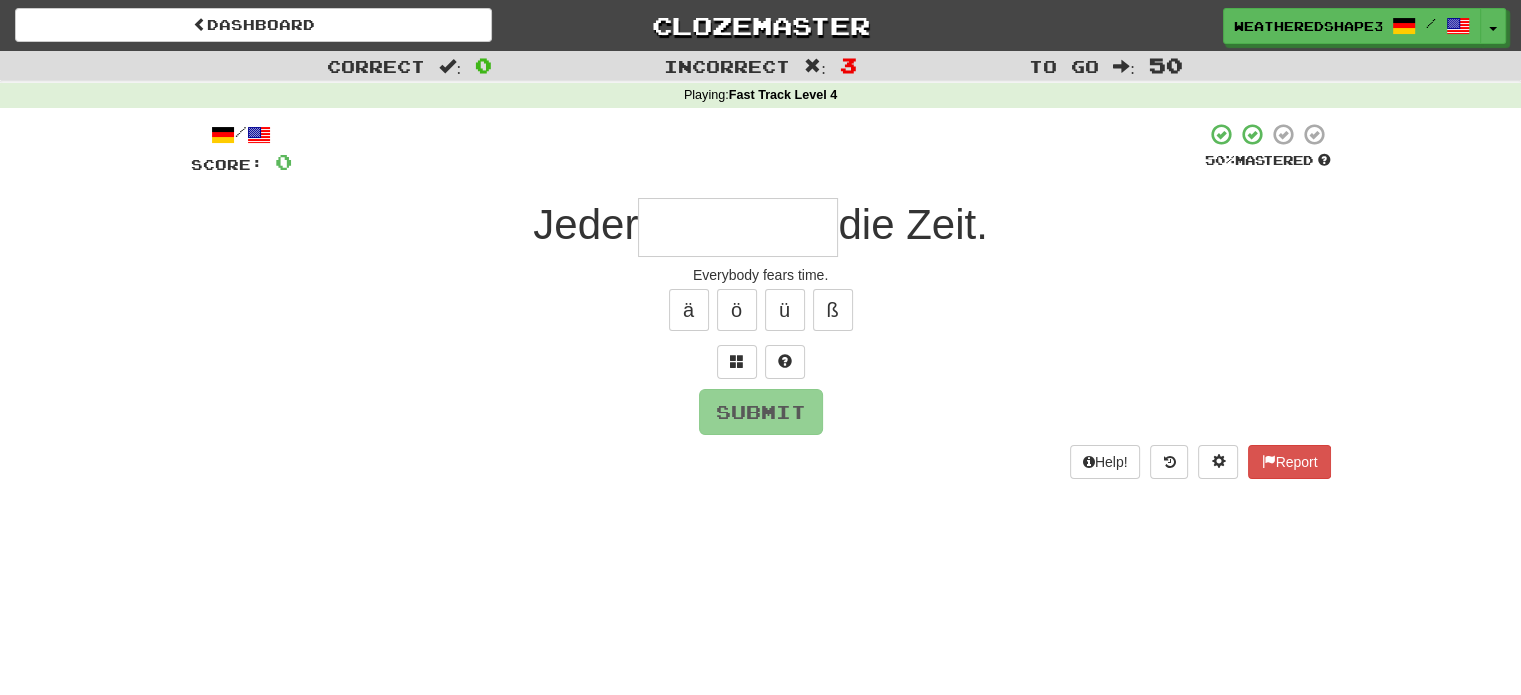 type on "*" 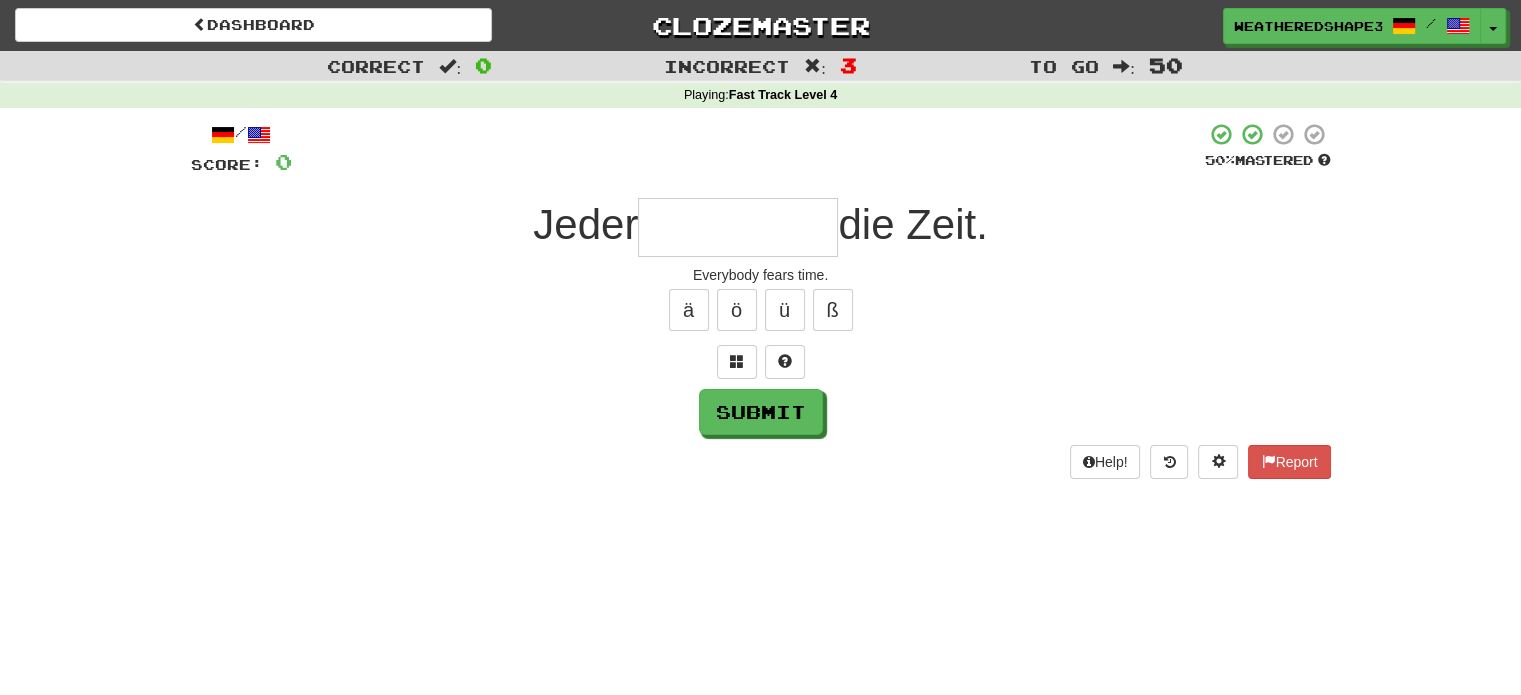 type on "*" 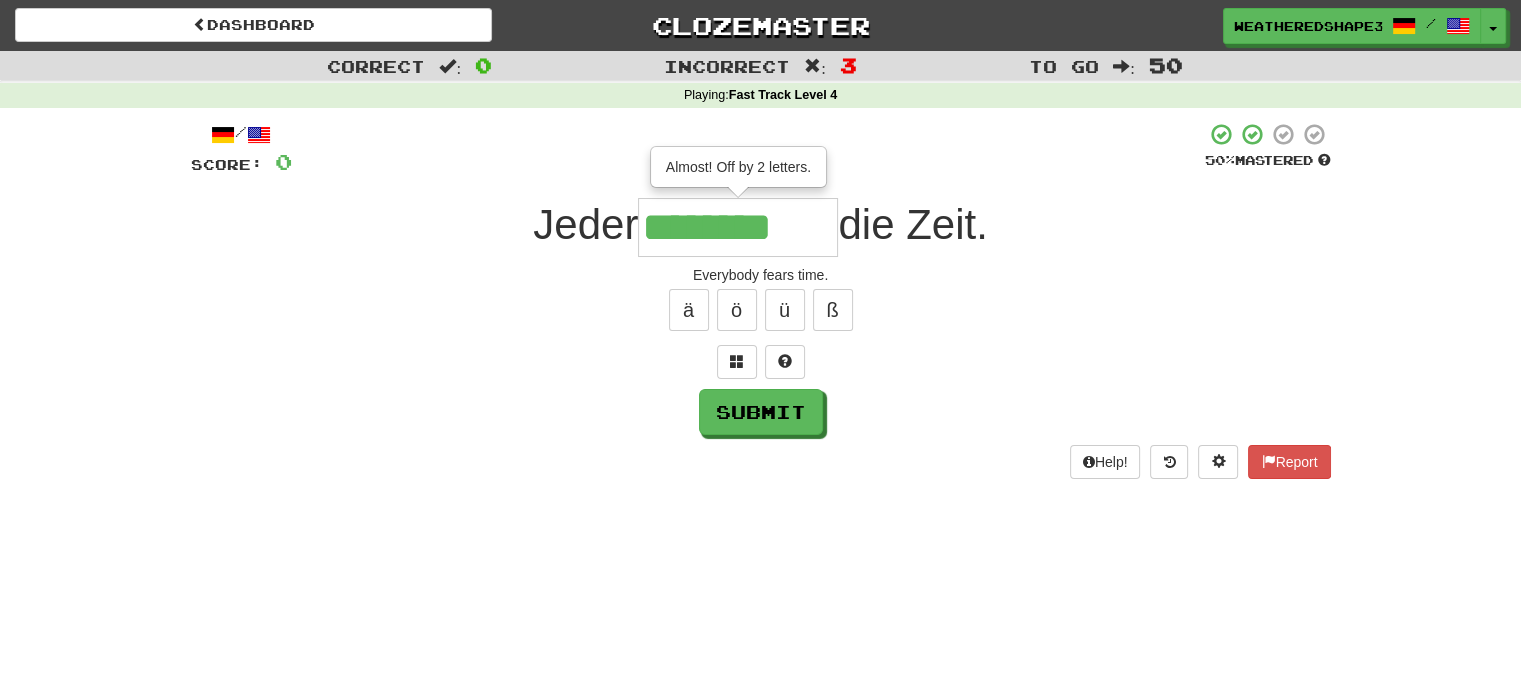 type on "********" 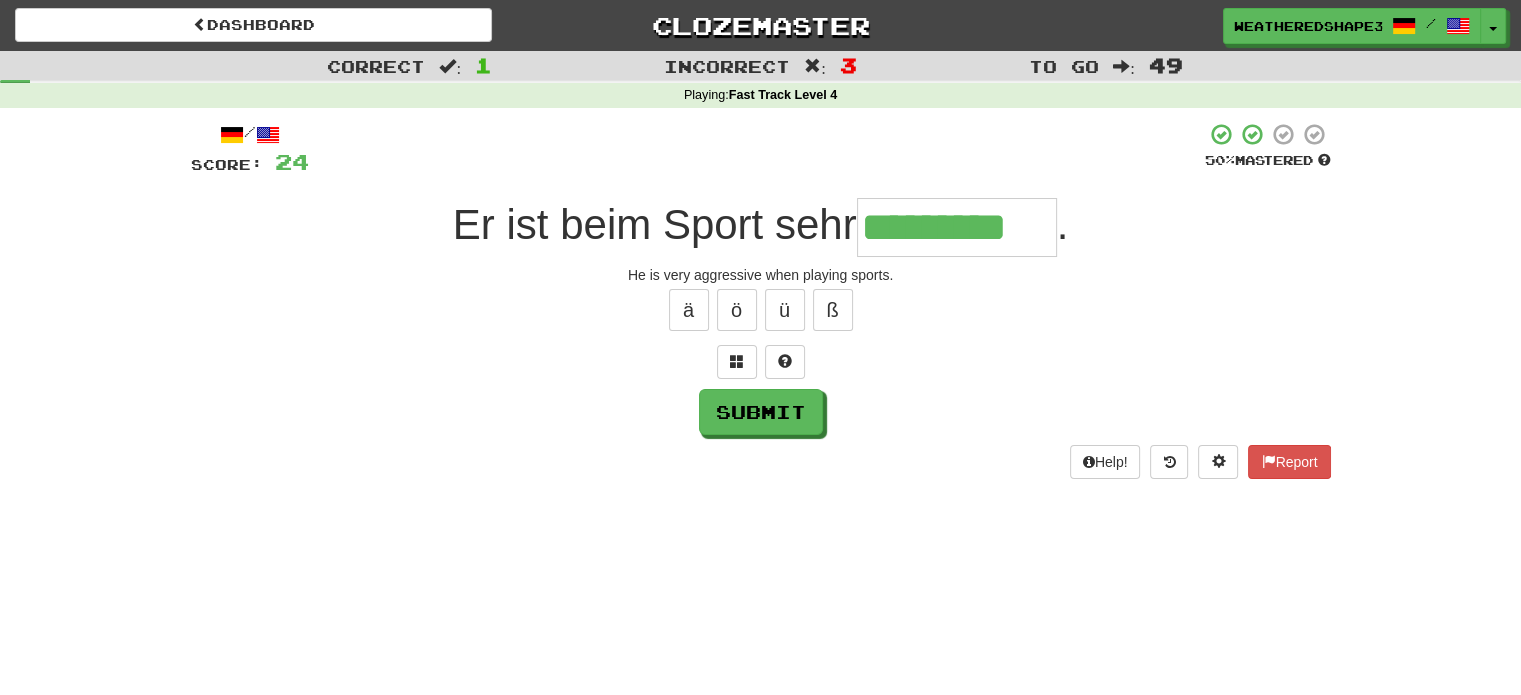 type on "*********" 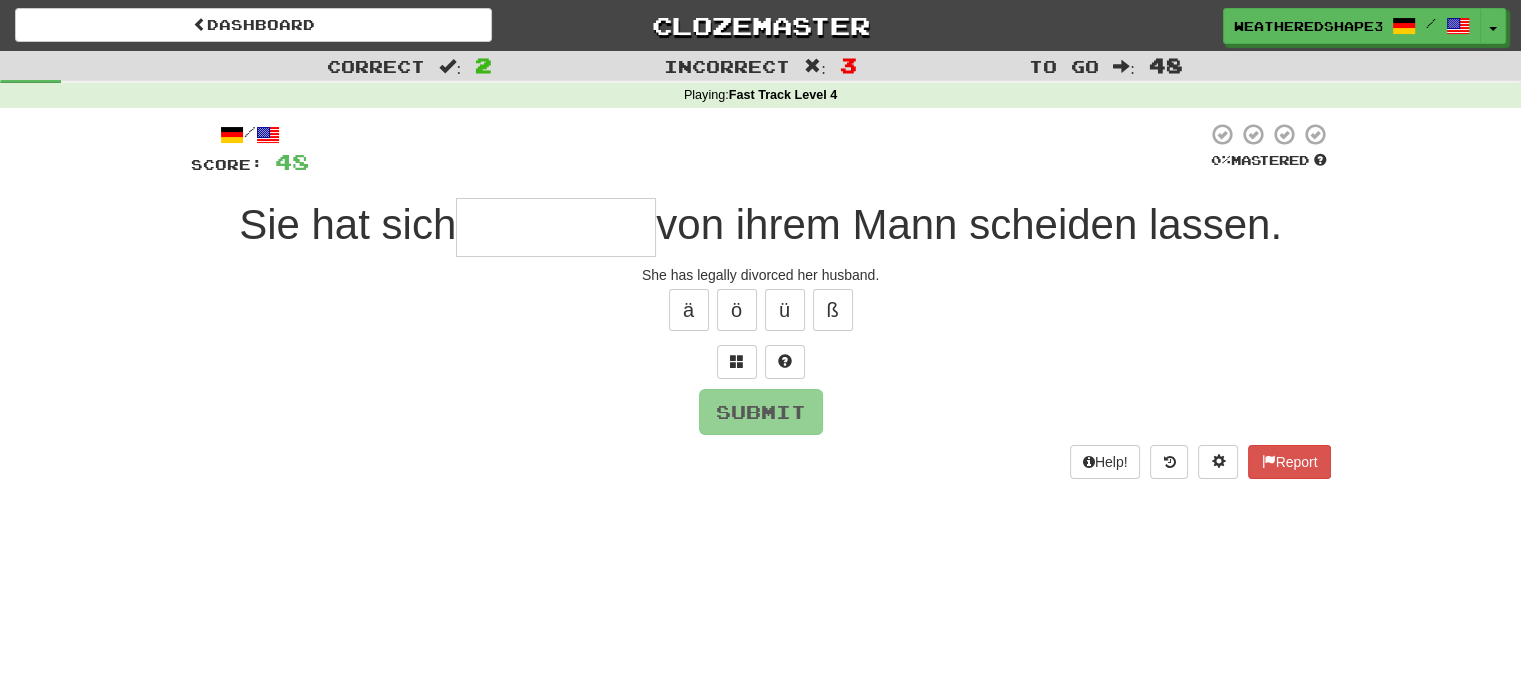 type on "*" 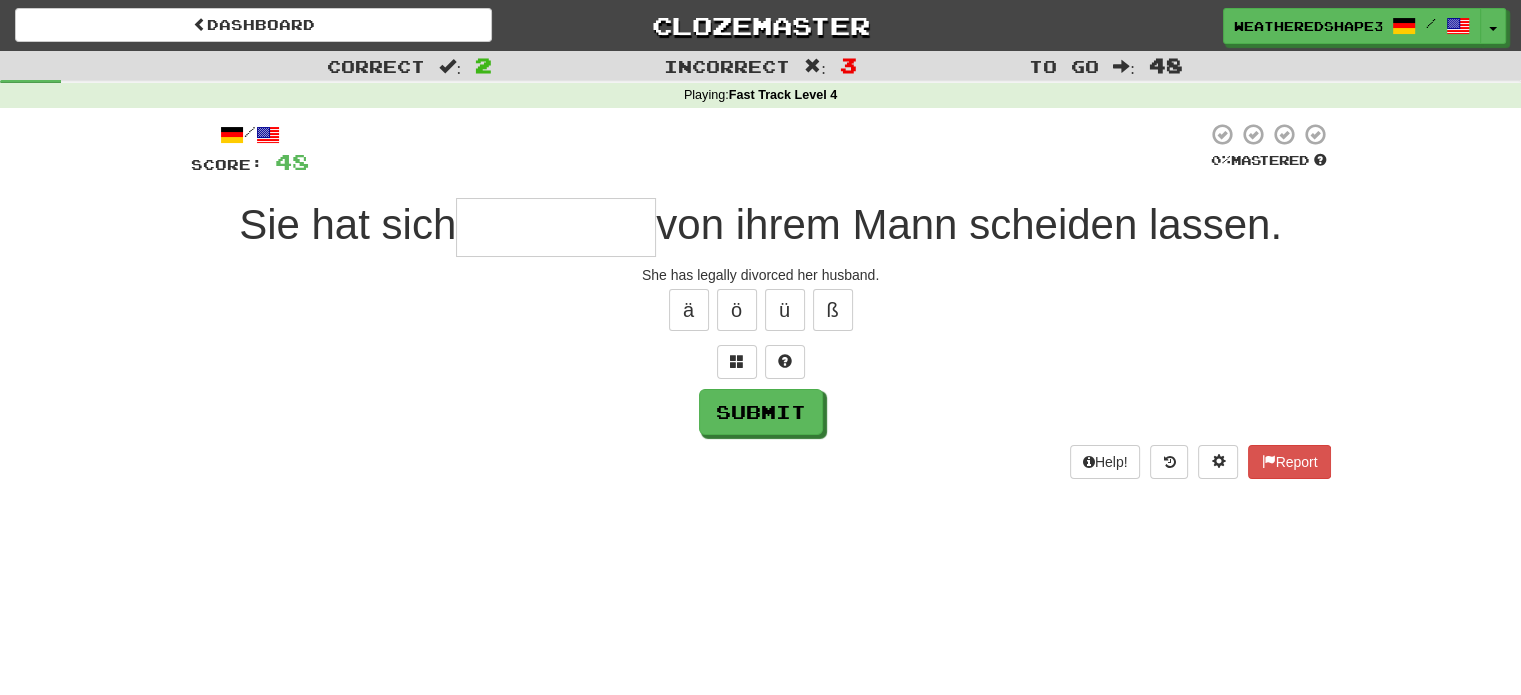 type on "*" 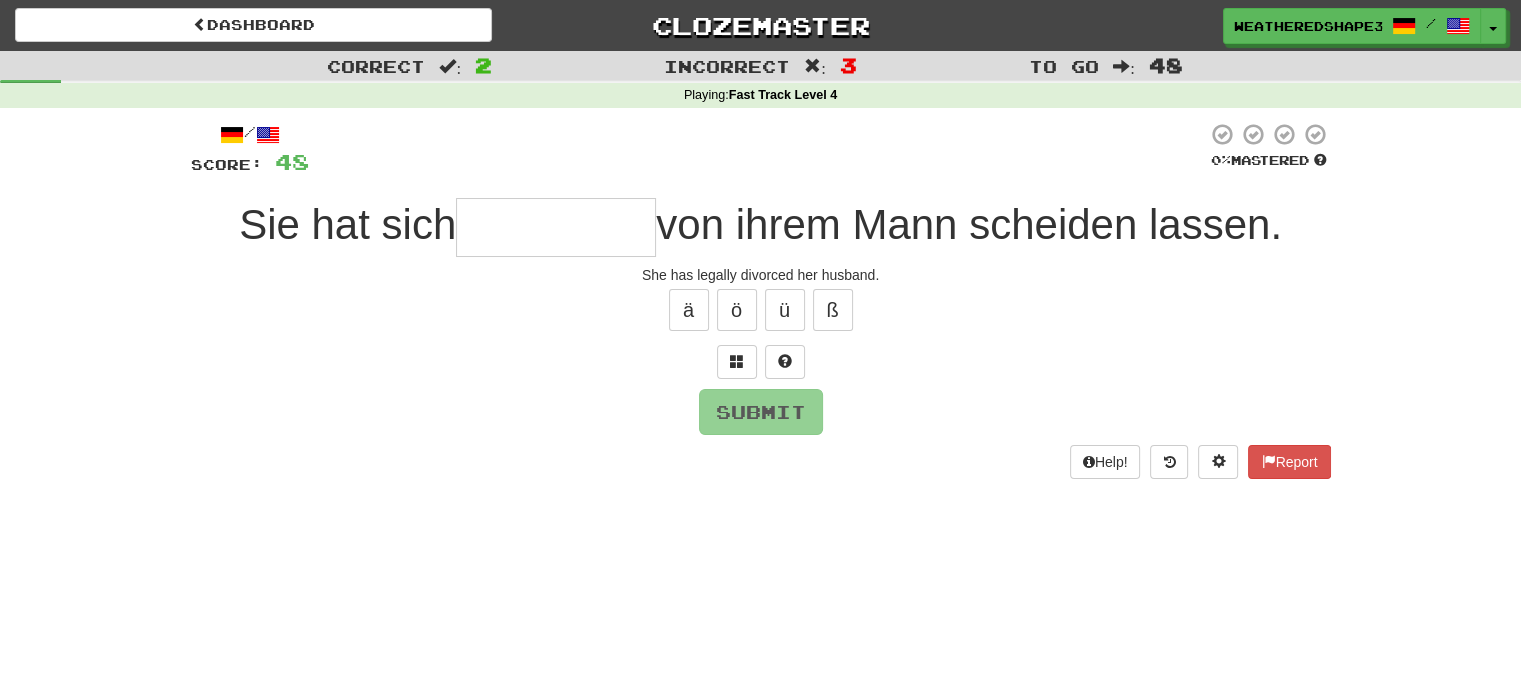 type on "*" 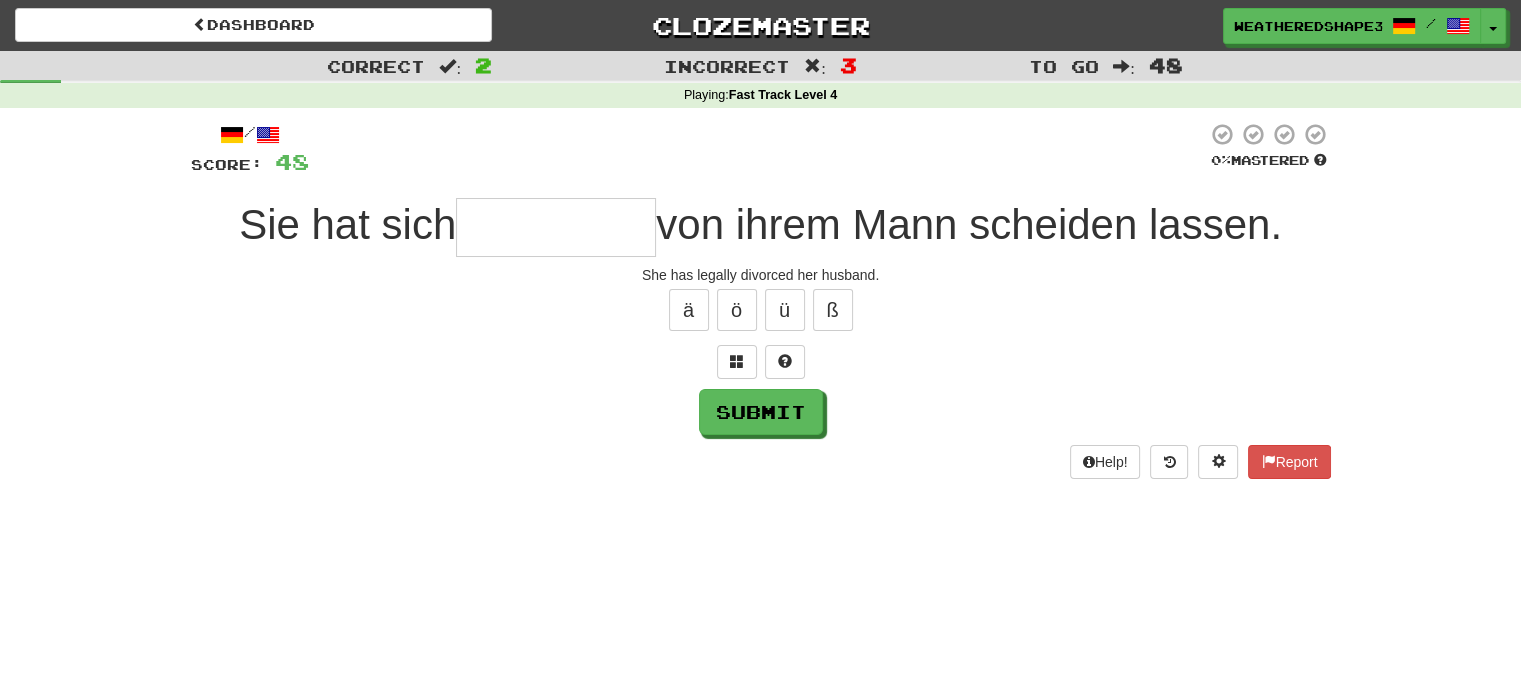 type on "*" 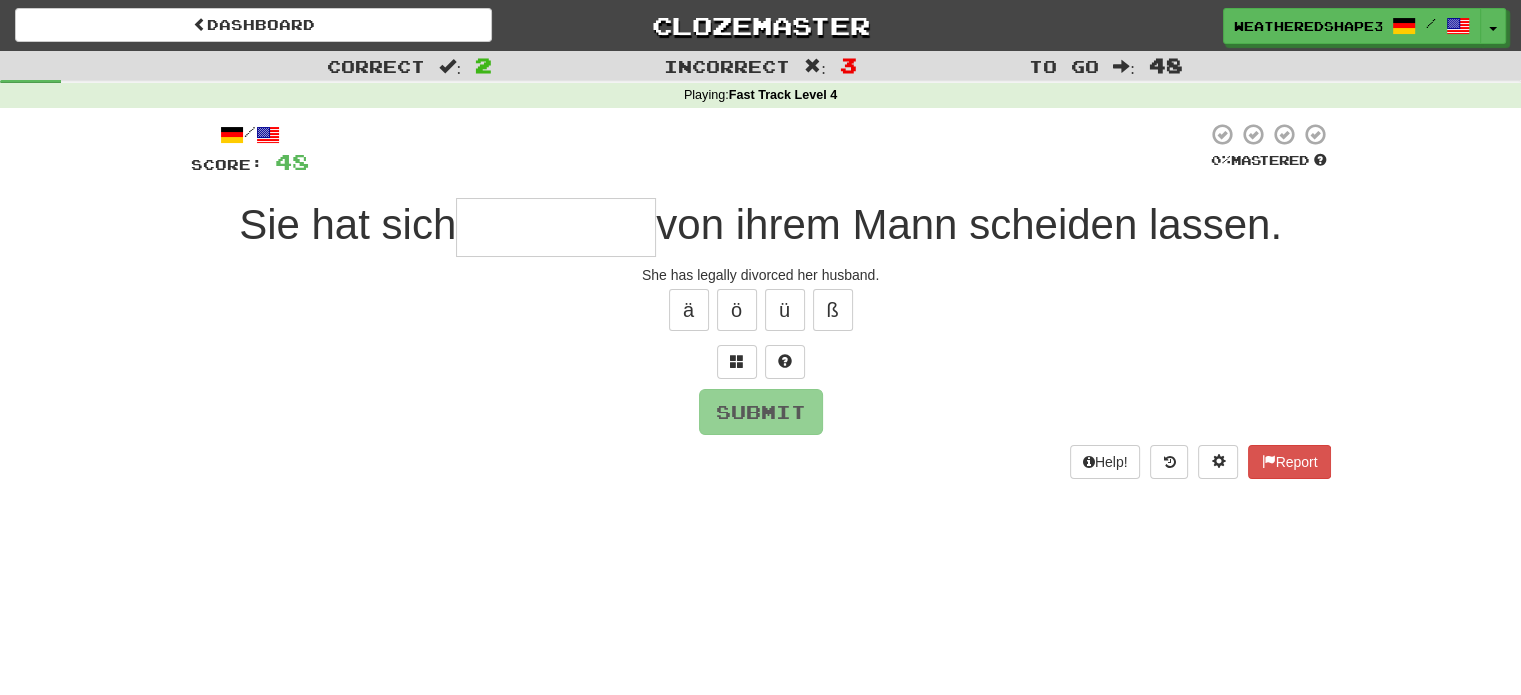 type on "*" 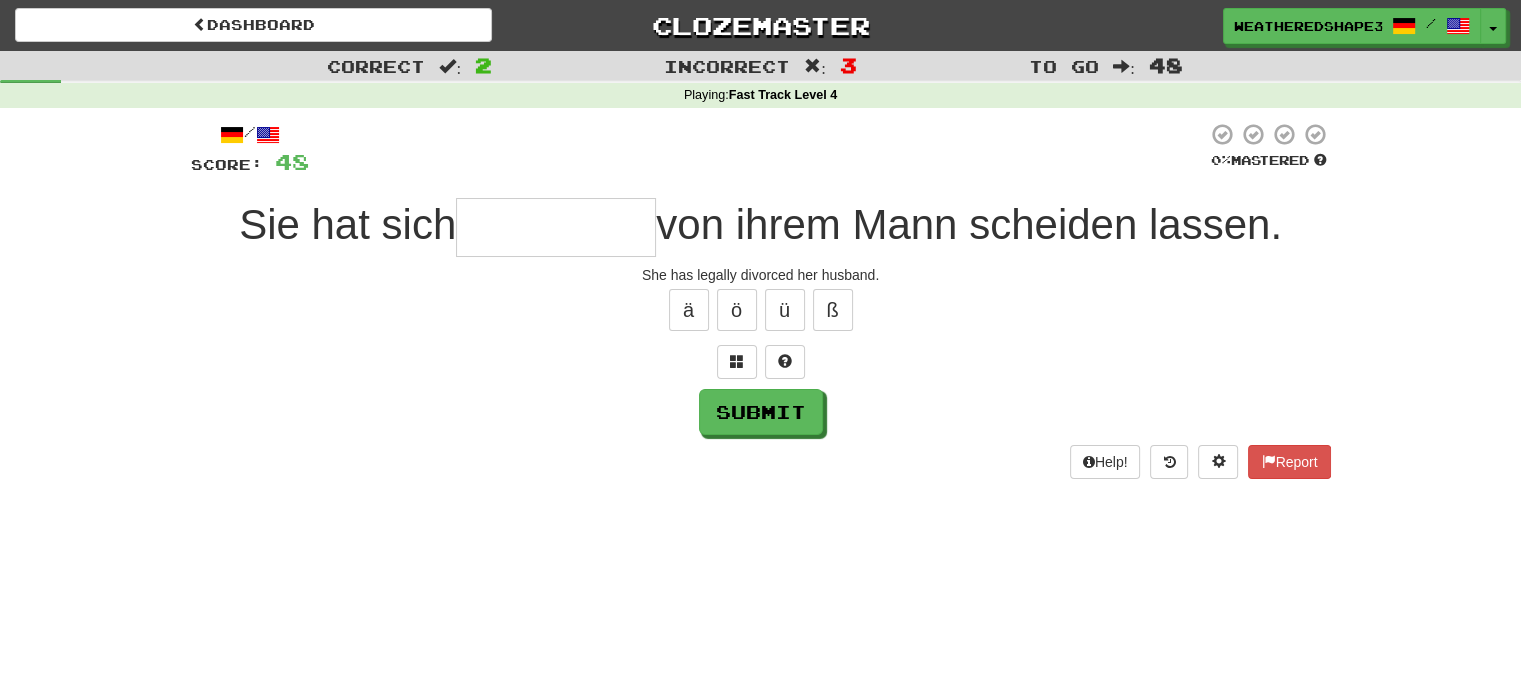 type on "*" 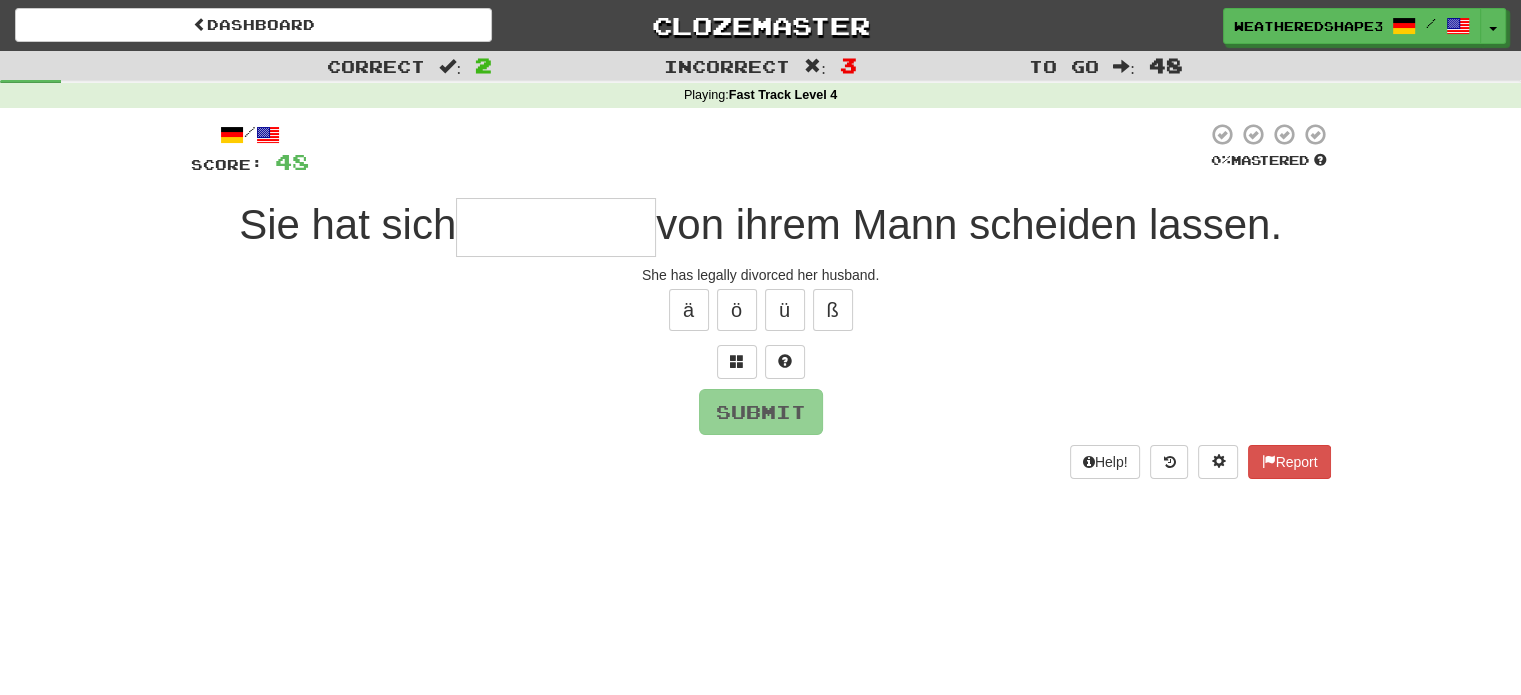 type on "*" 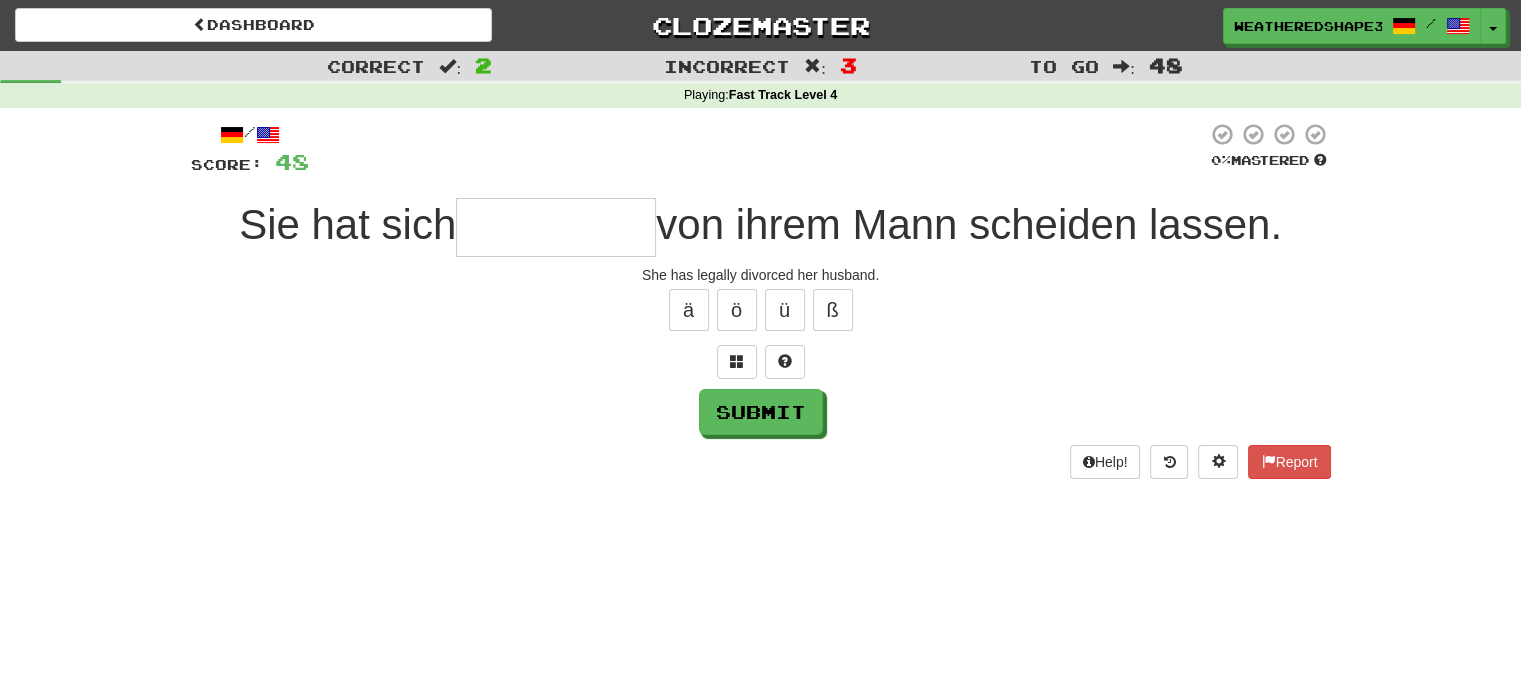 type on "*" 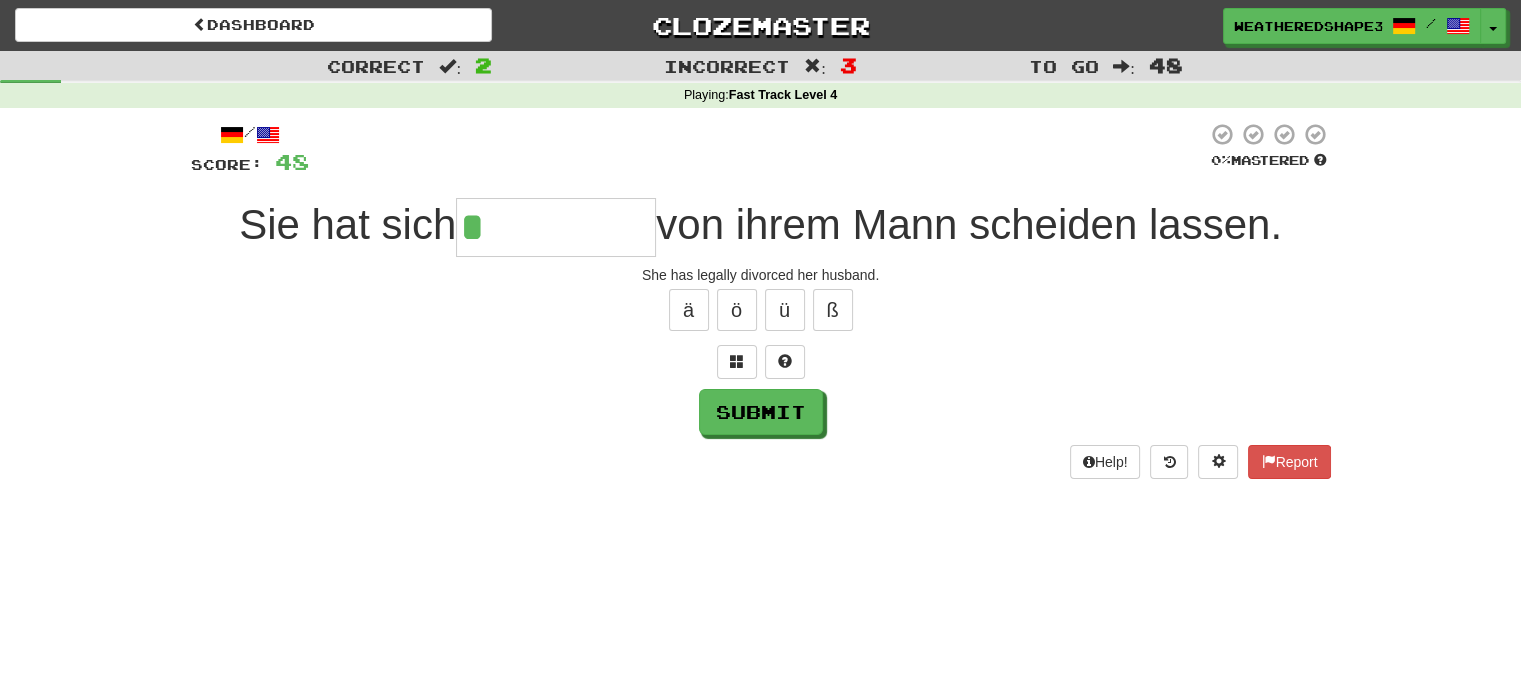 type on "**********" 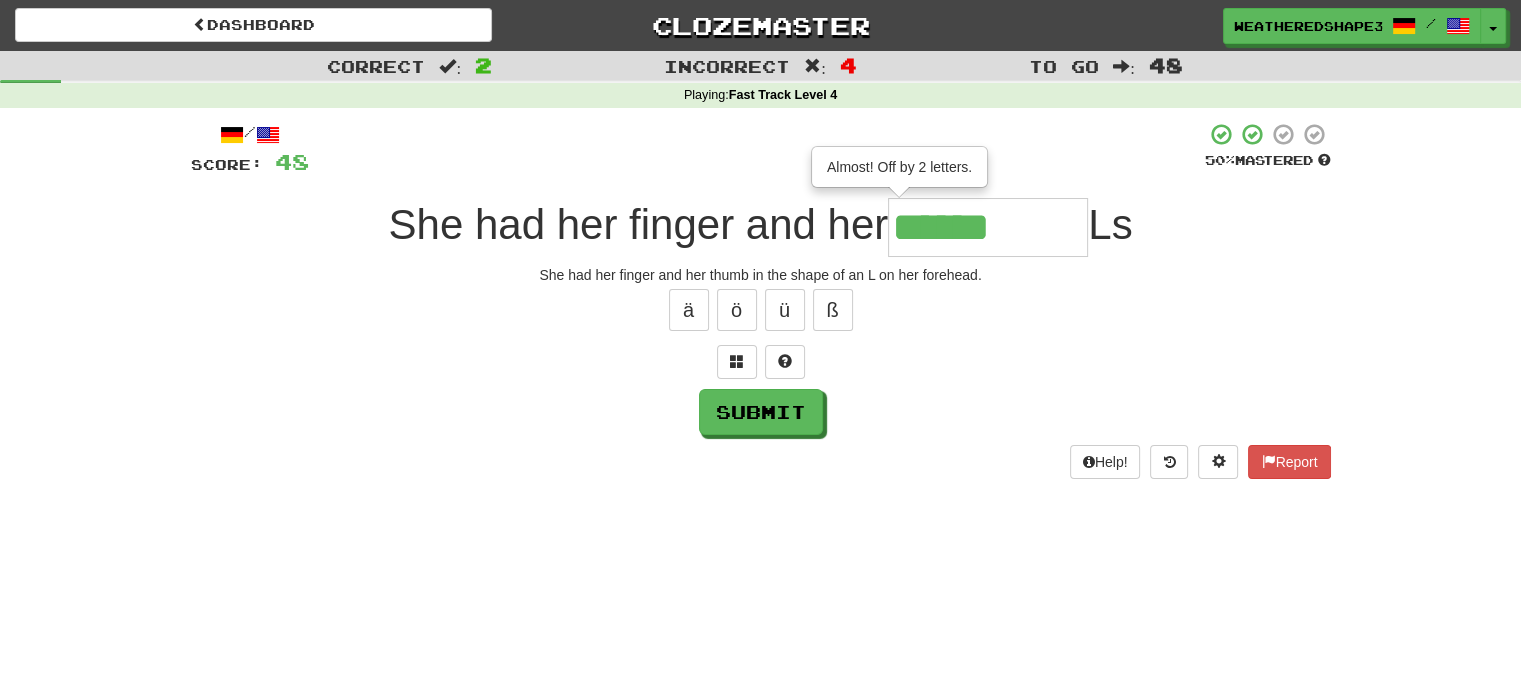 type on "******" 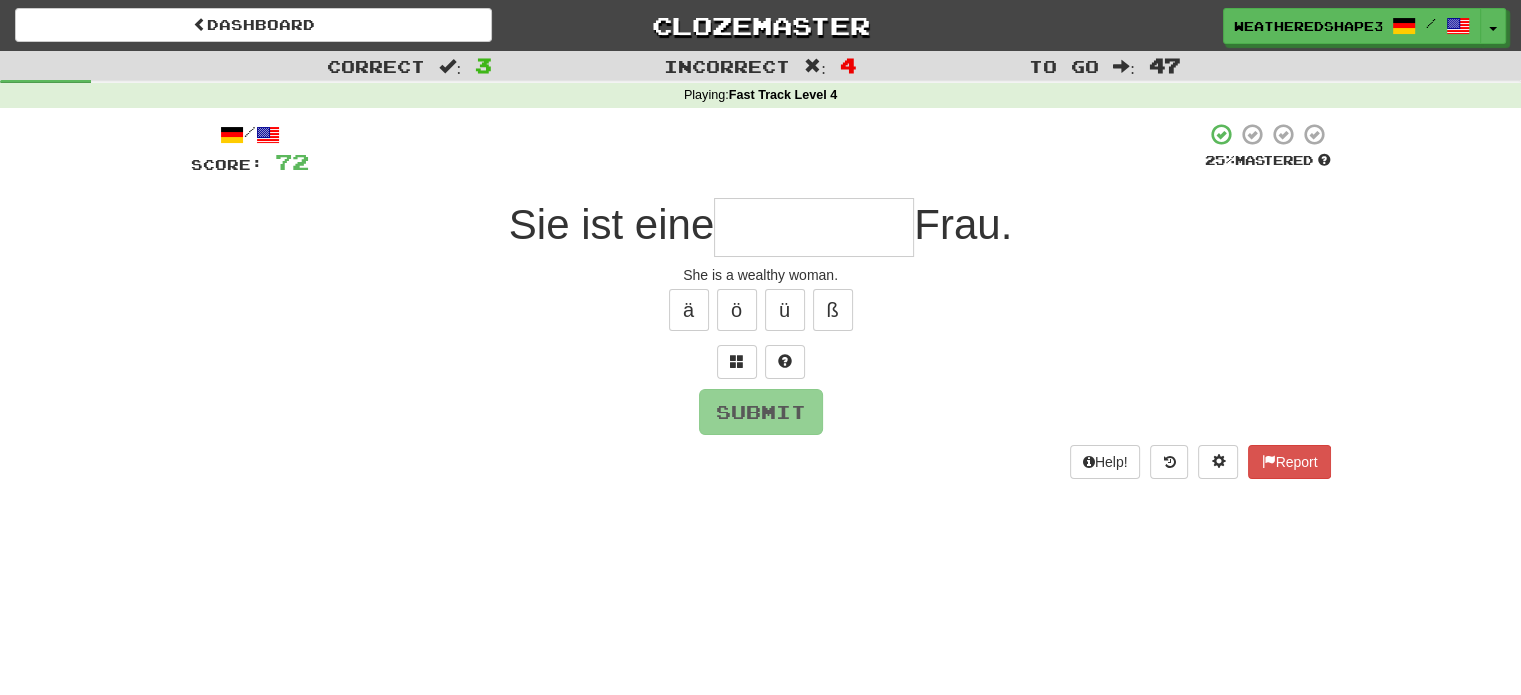 type on "**********" 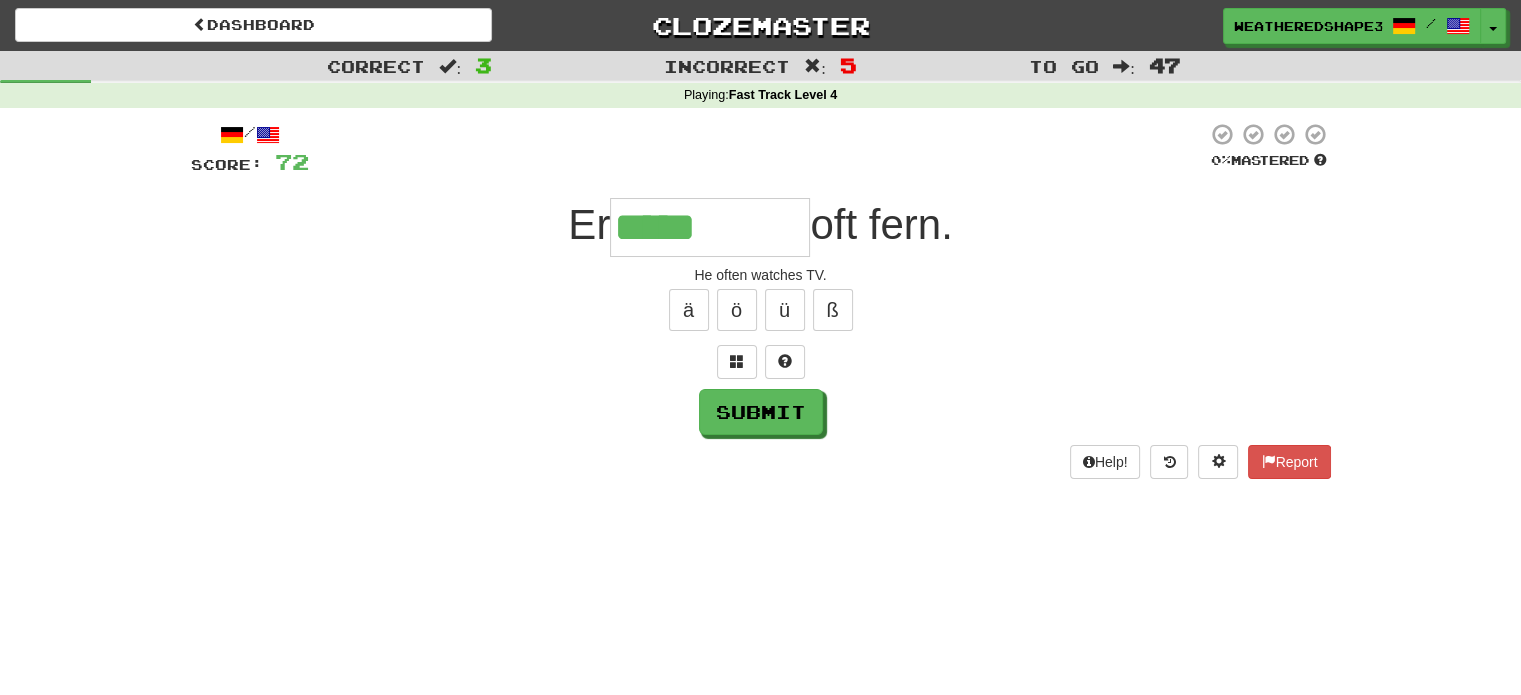 type on "*****" 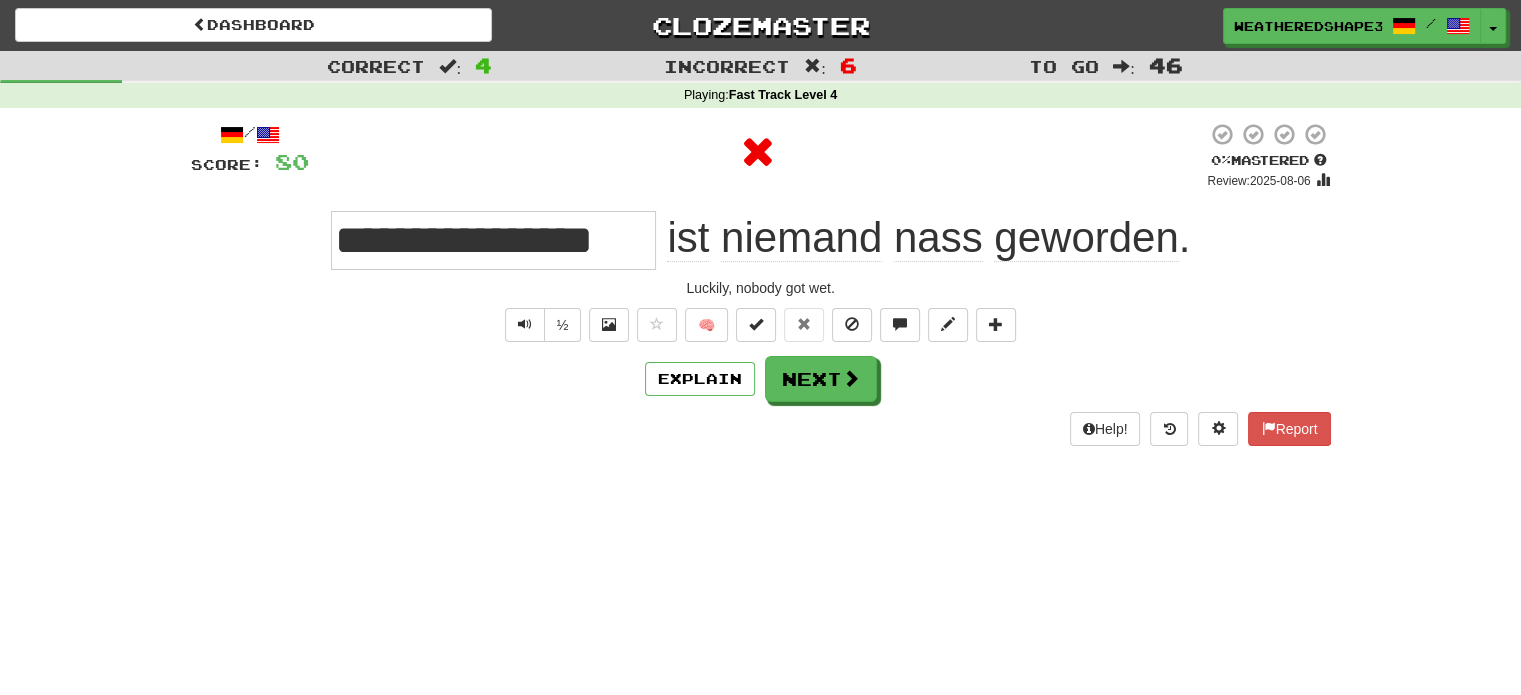 type on "*" 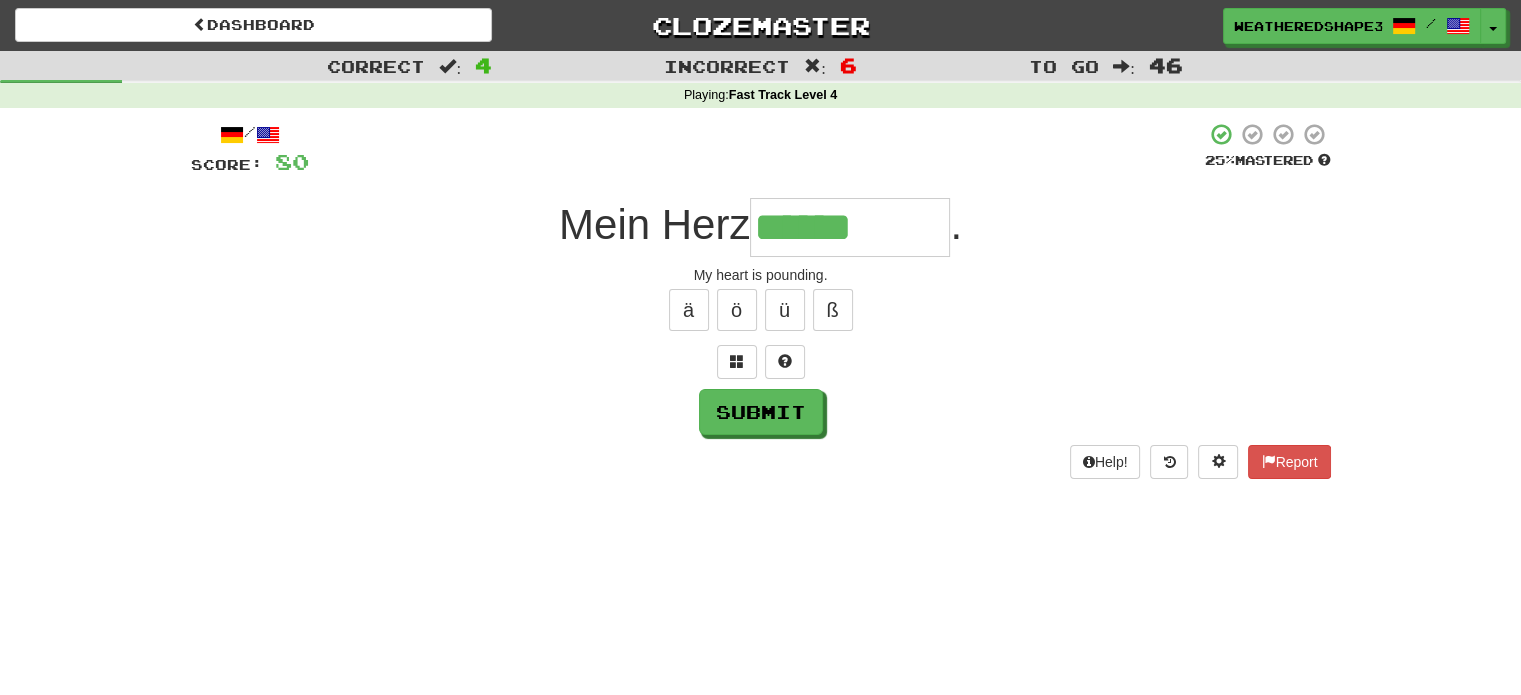 type on "******" 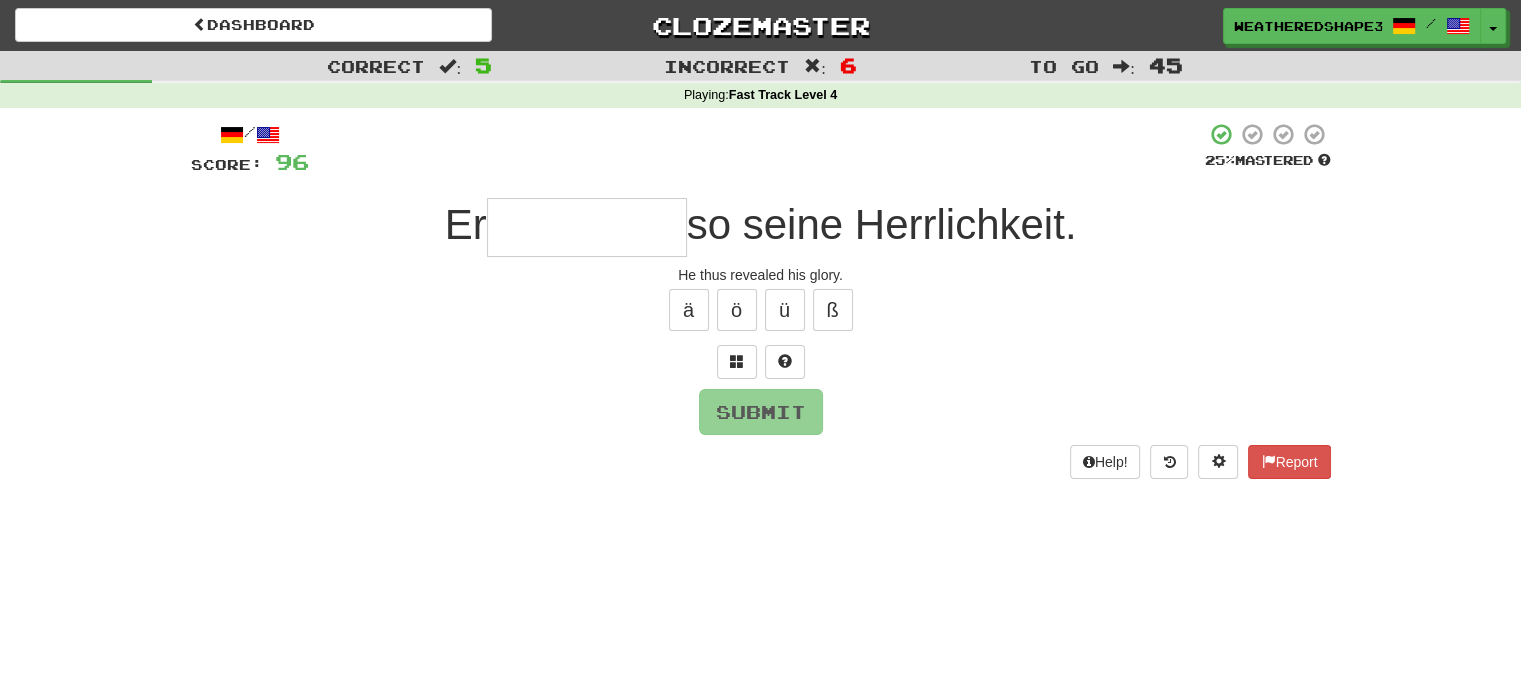 type on "*" 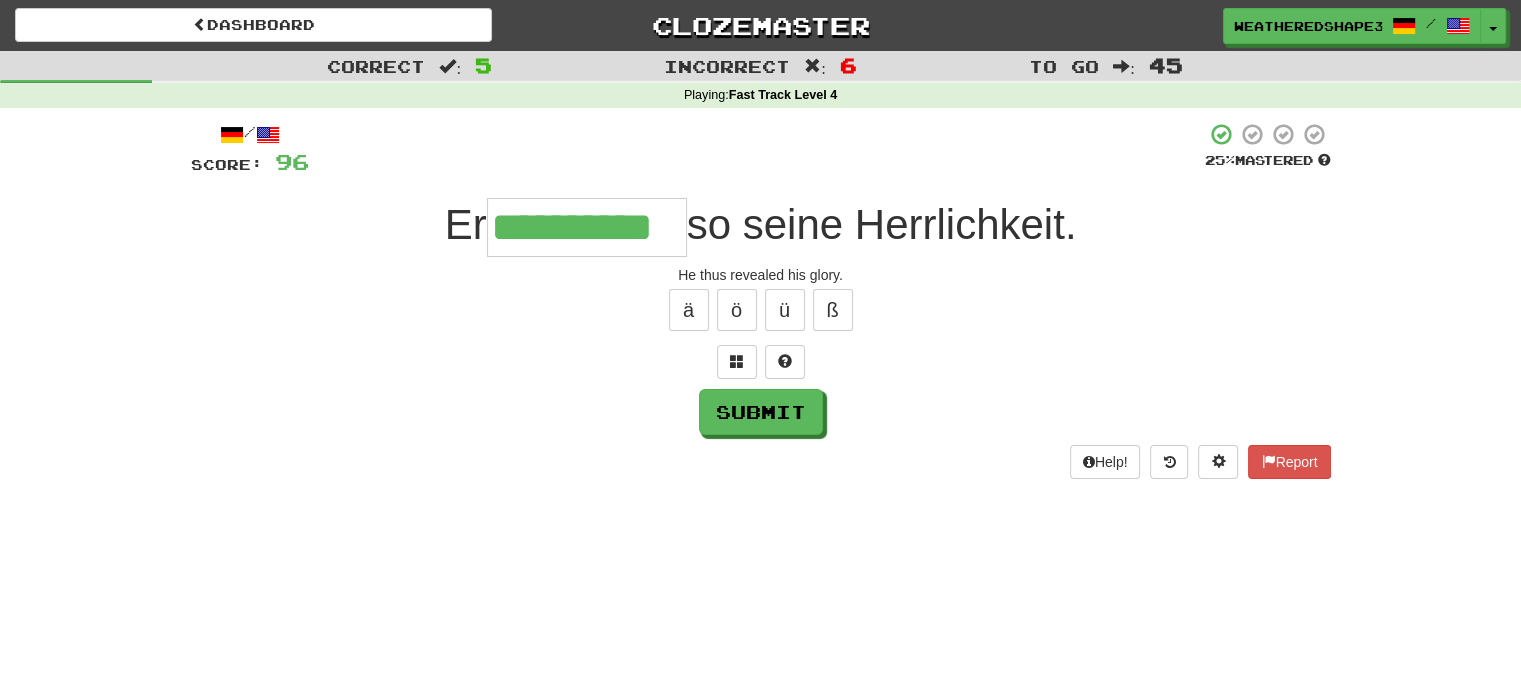 type on "**********" 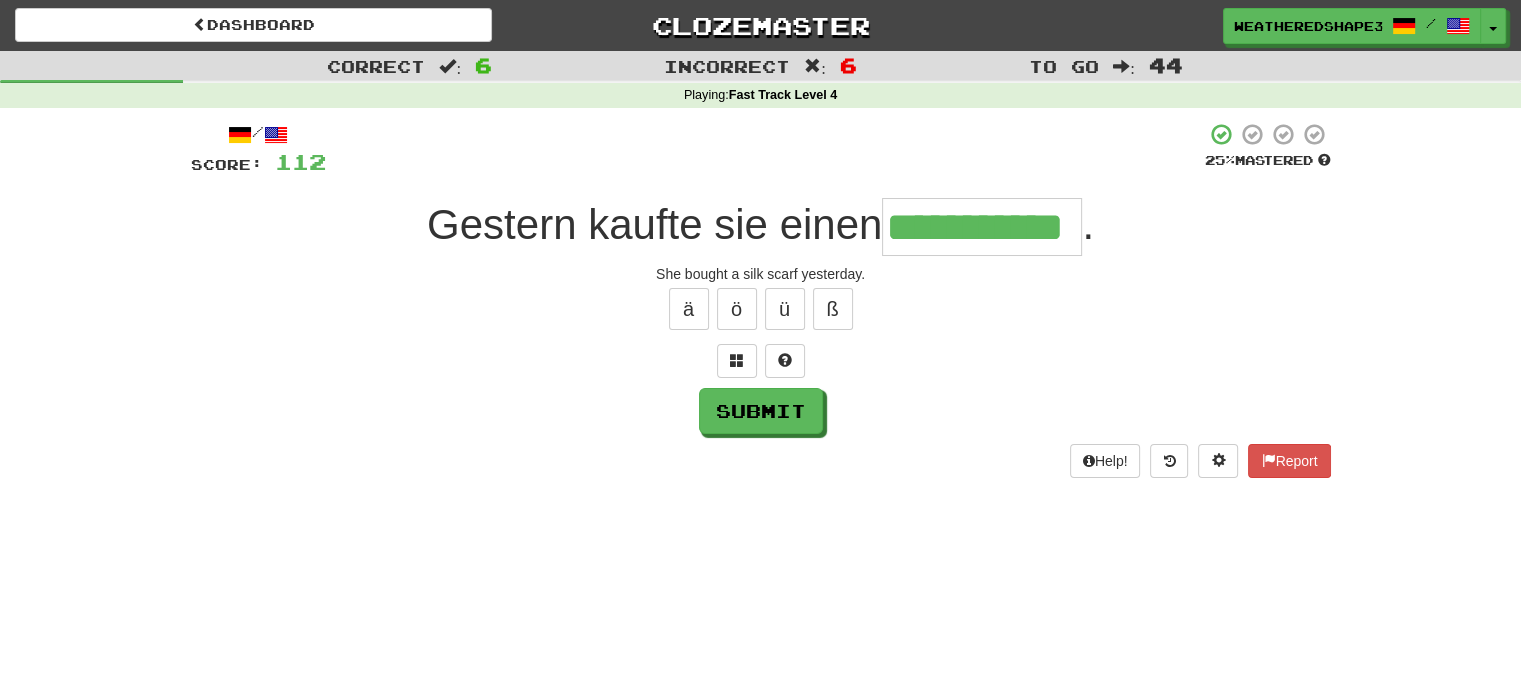 scroll, scrollTop: 0, scrollLeft: 28, axis: horizontal 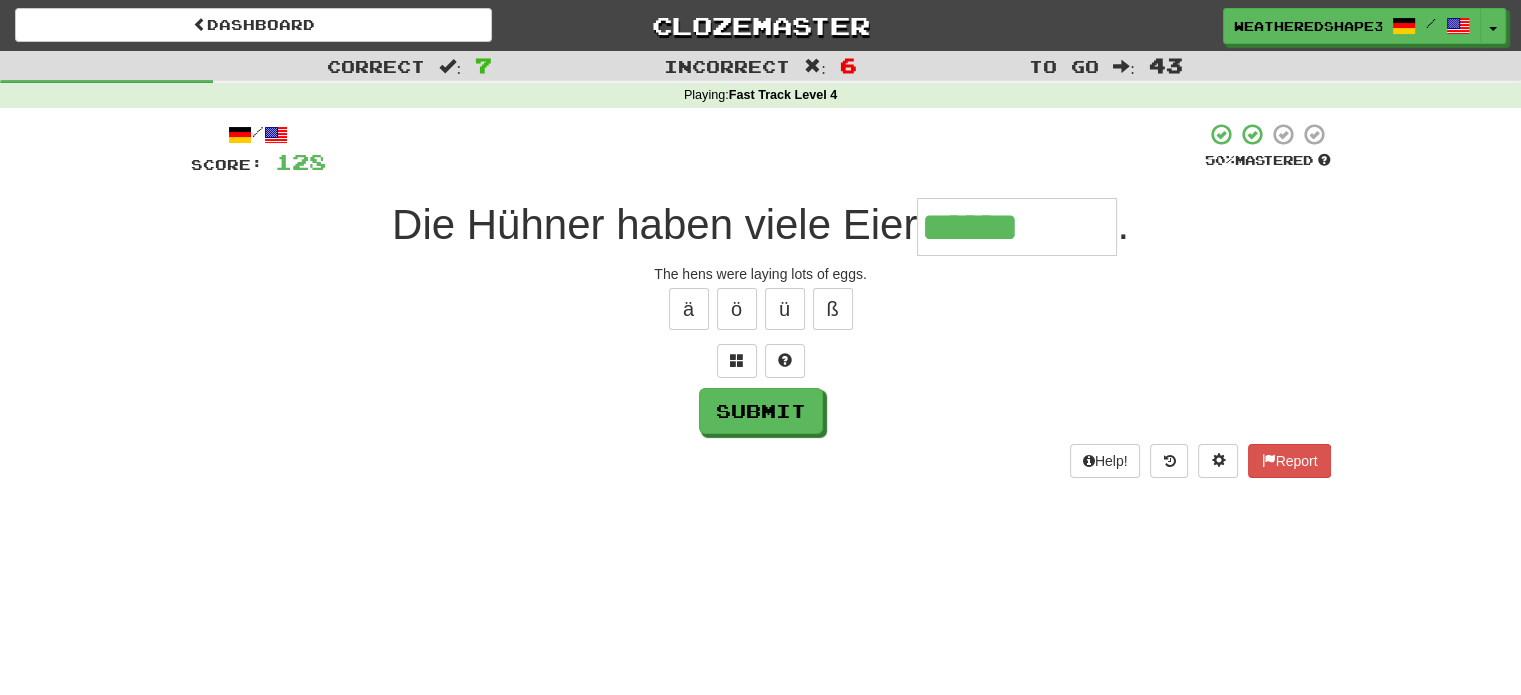 type on "******" 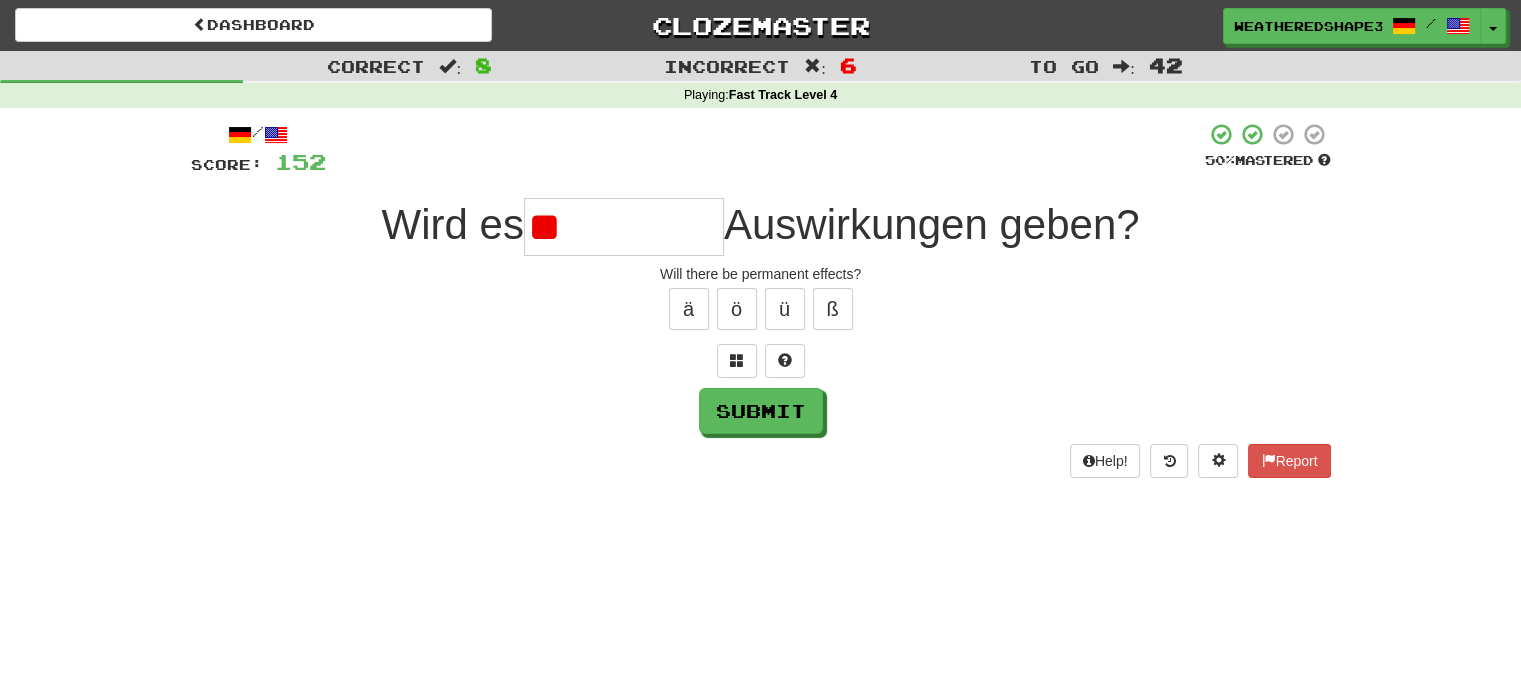 type on "*" 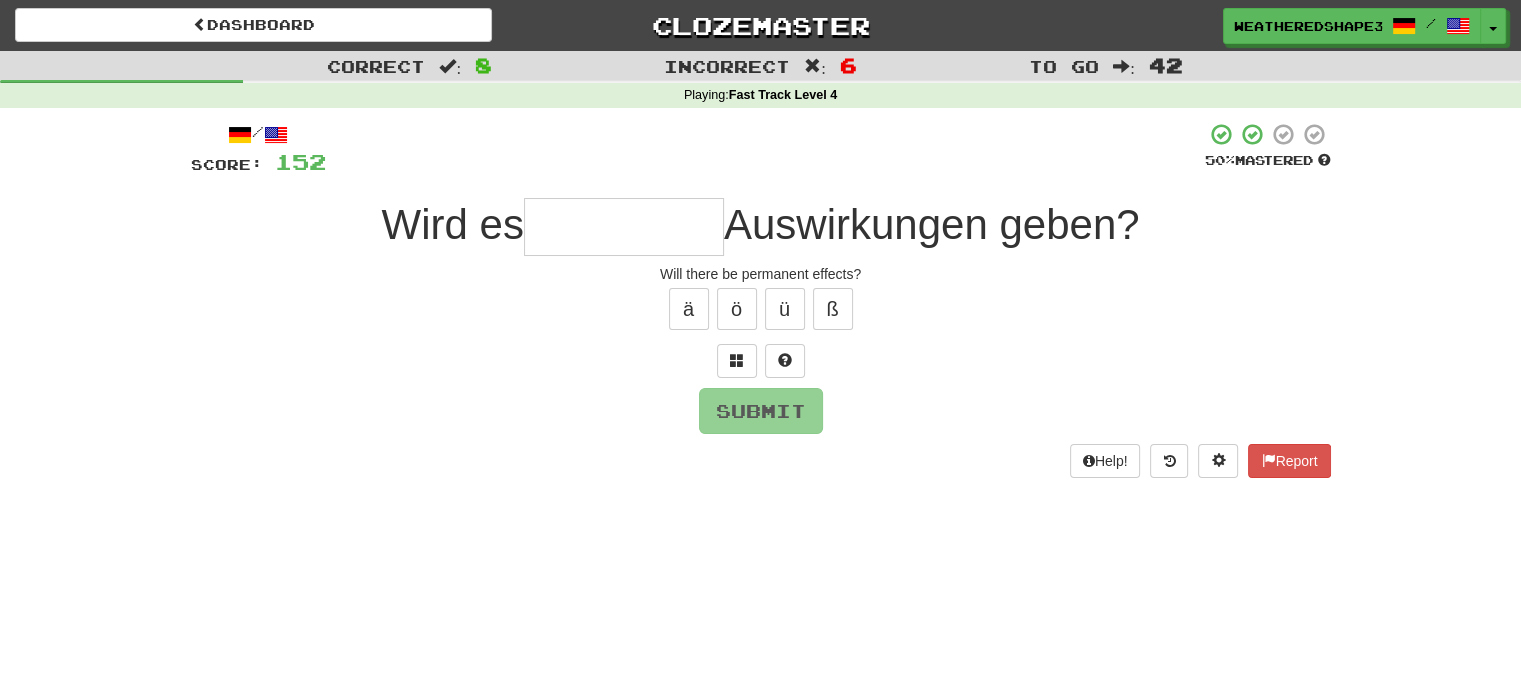 type on "*" 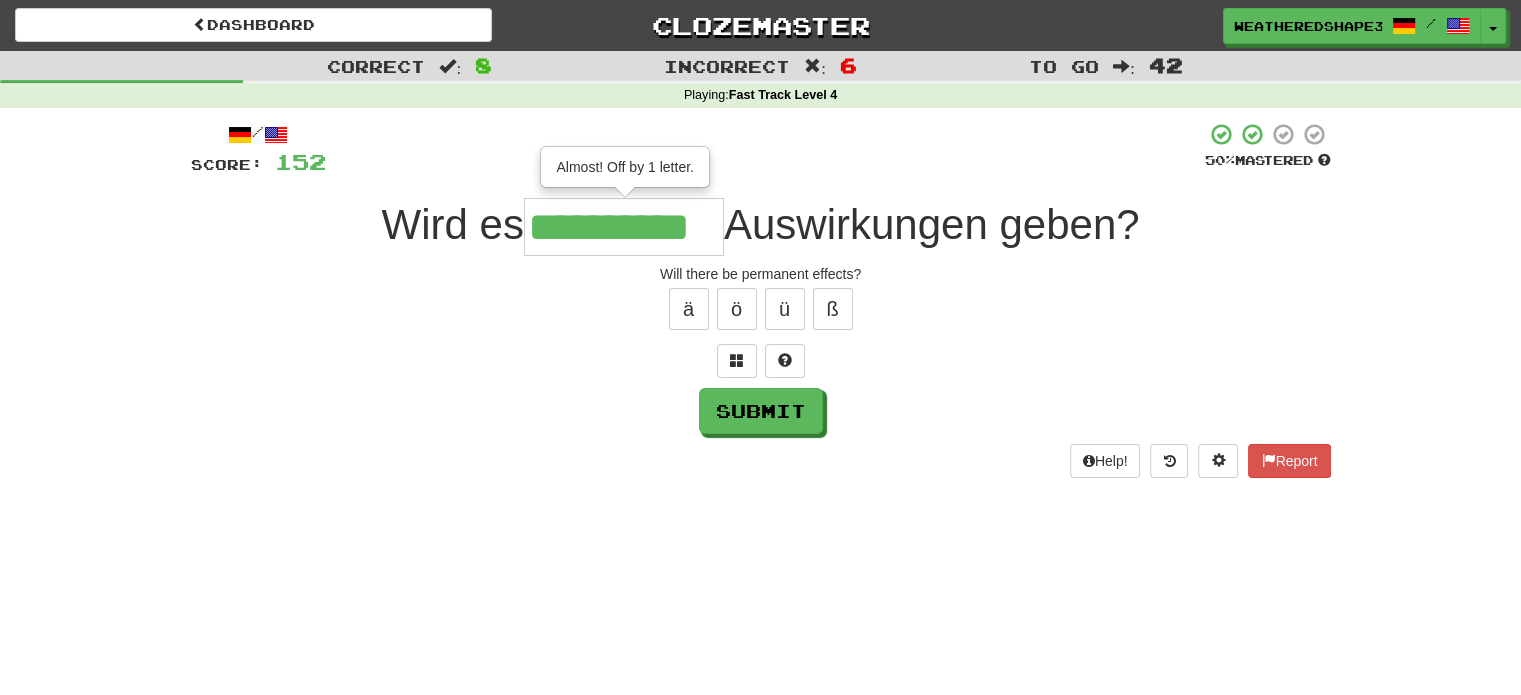 scroll, scrollTop: 0, scrollLeft: 8, axis: horizontal 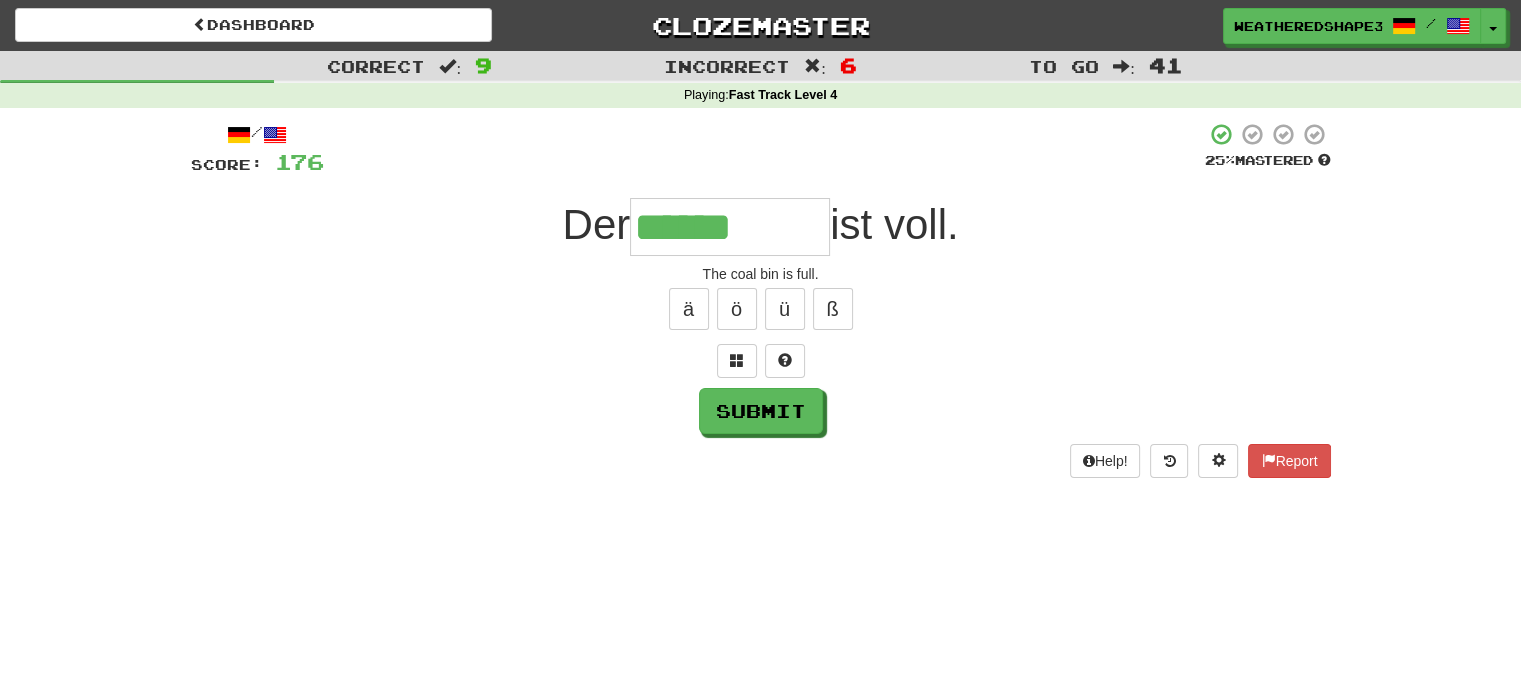 type on "**********" 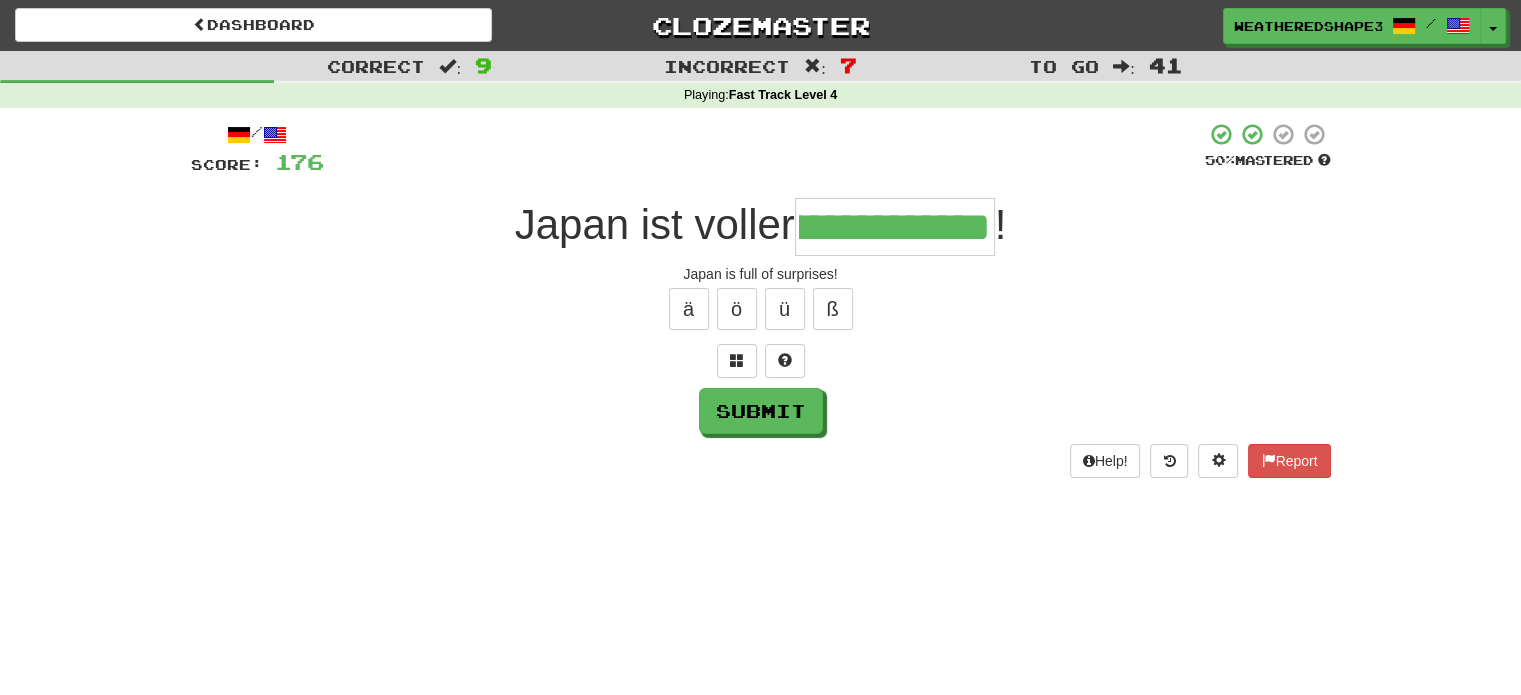 scroll, scrollTop: 0, scrollLeft: 110, axis: horizontal 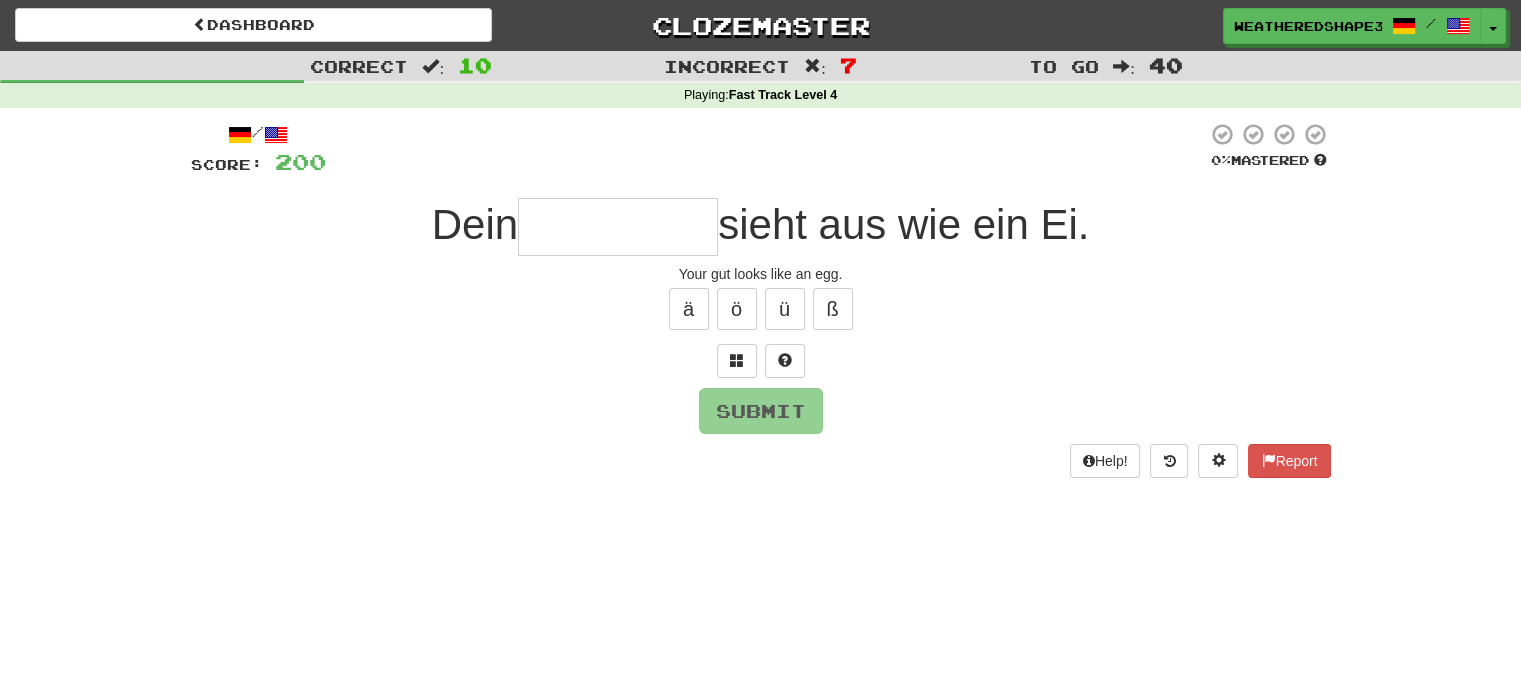 type on "*" 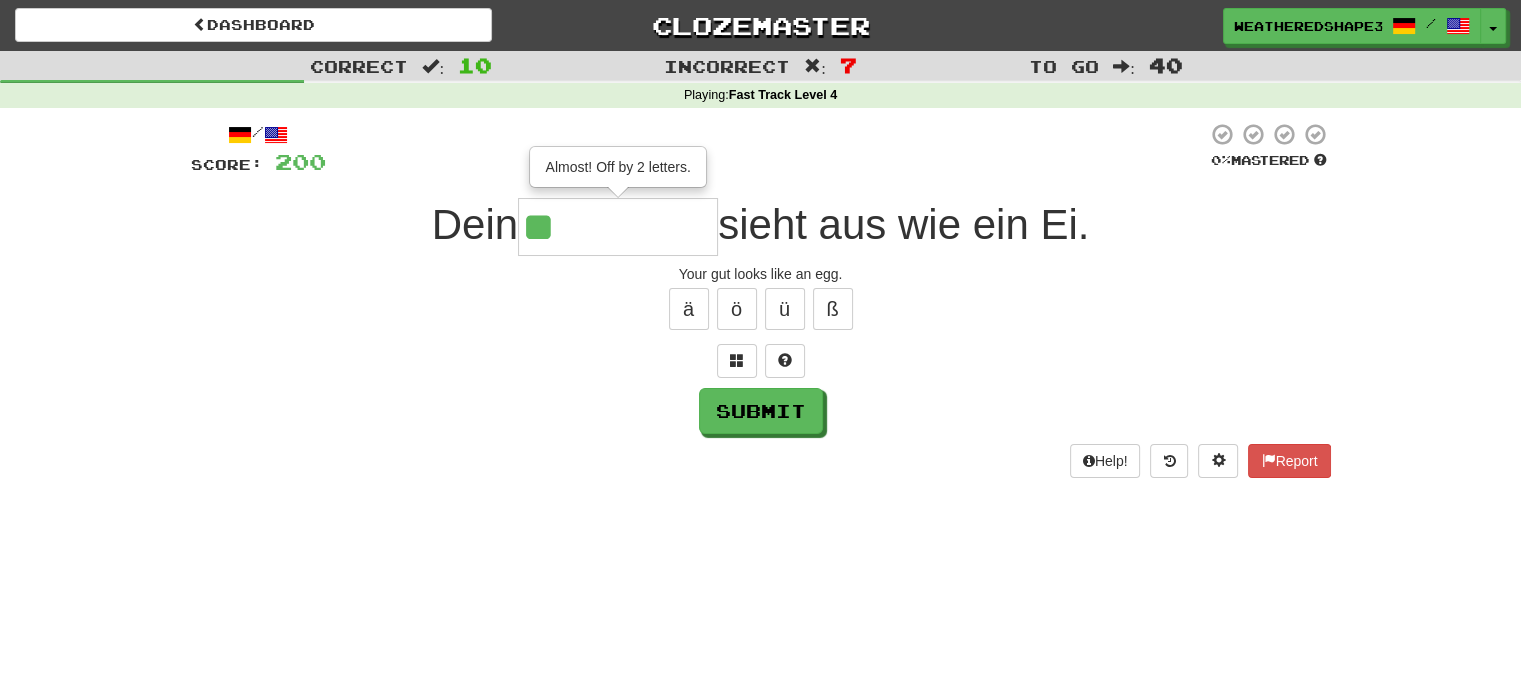 type on "****" 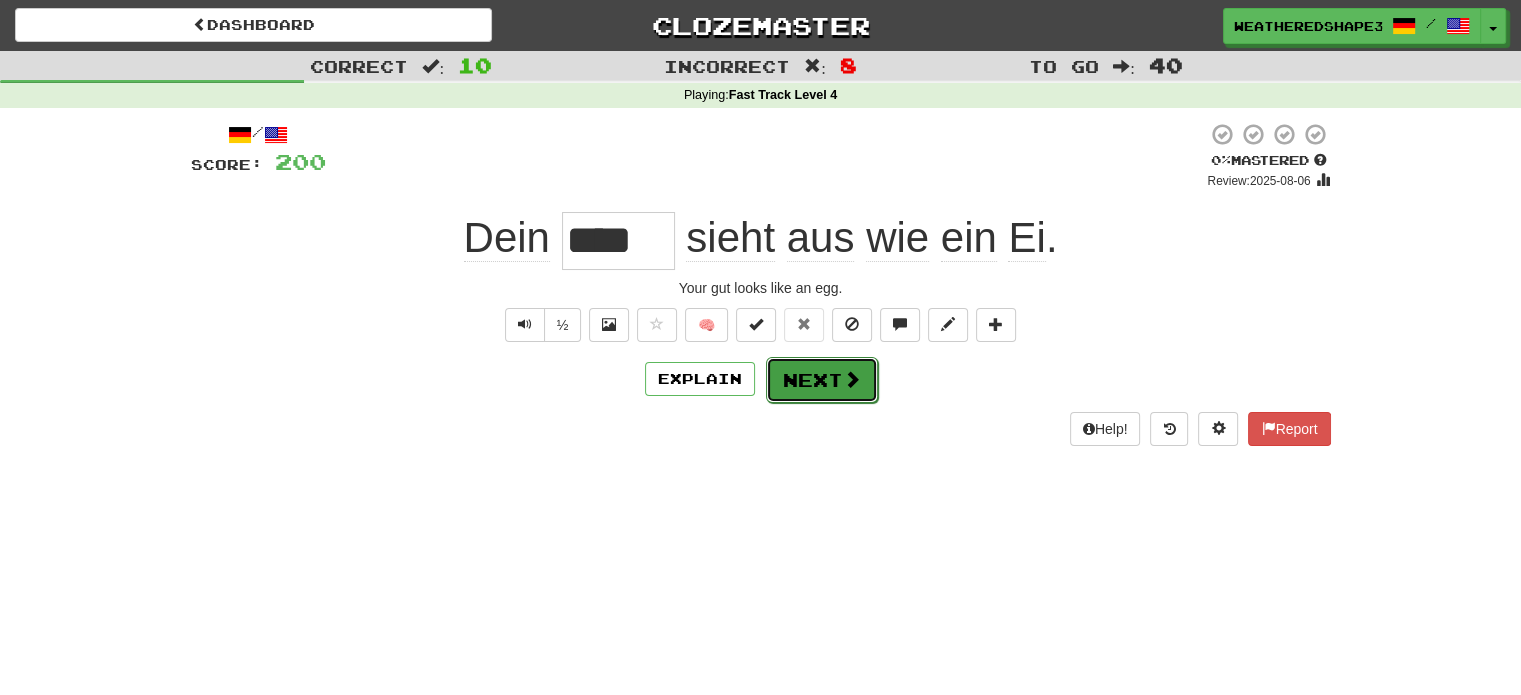 click on "Next" at bounding box center [822, 380] 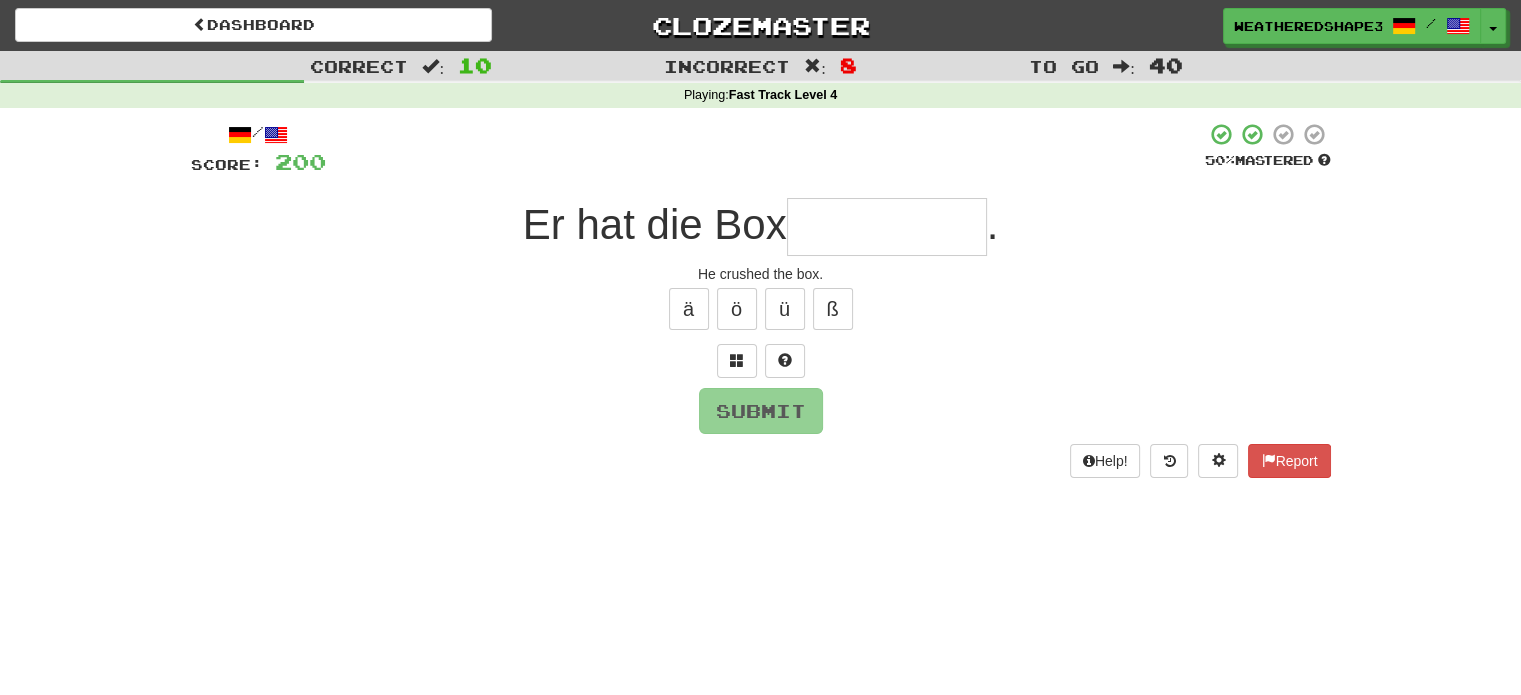click at bounding box center (887, 227) 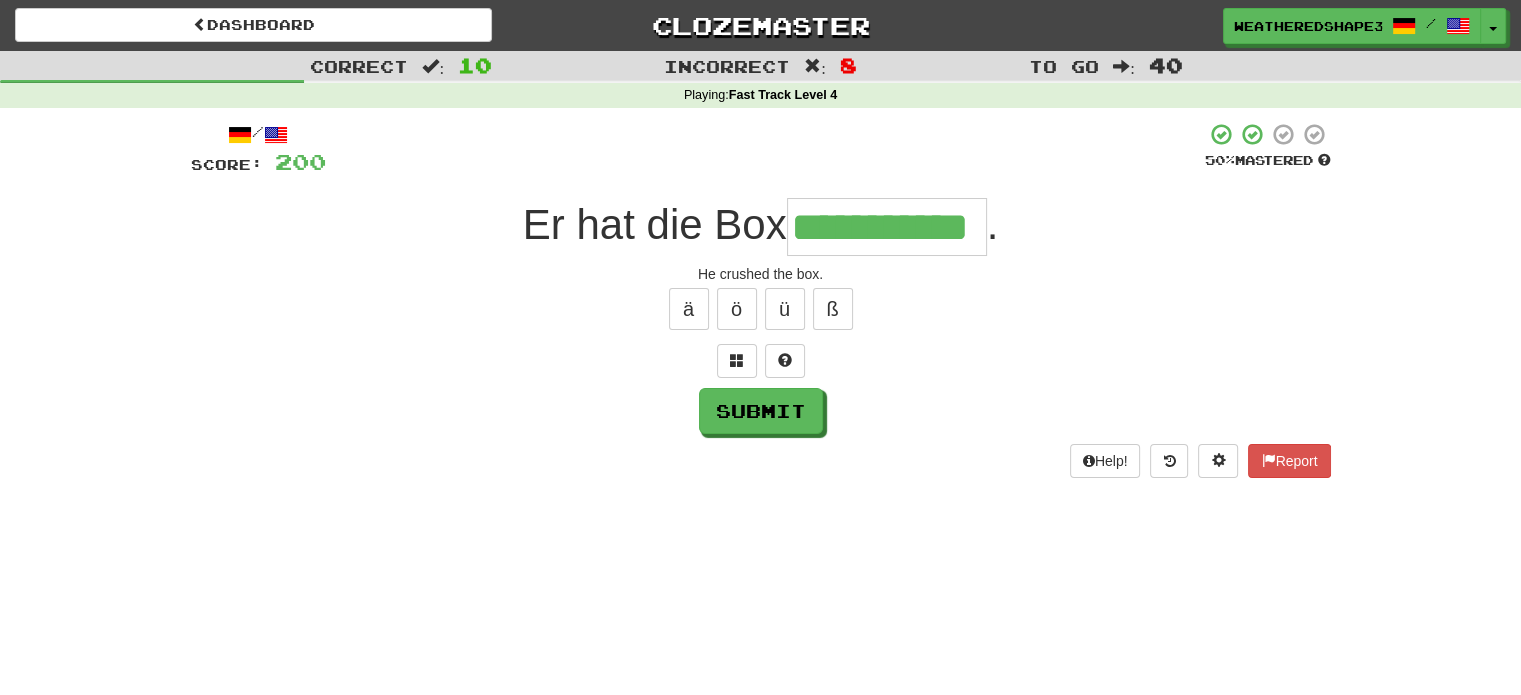 scroll, scrollTop: 0, scrollLeft: 24, axis: horizontal 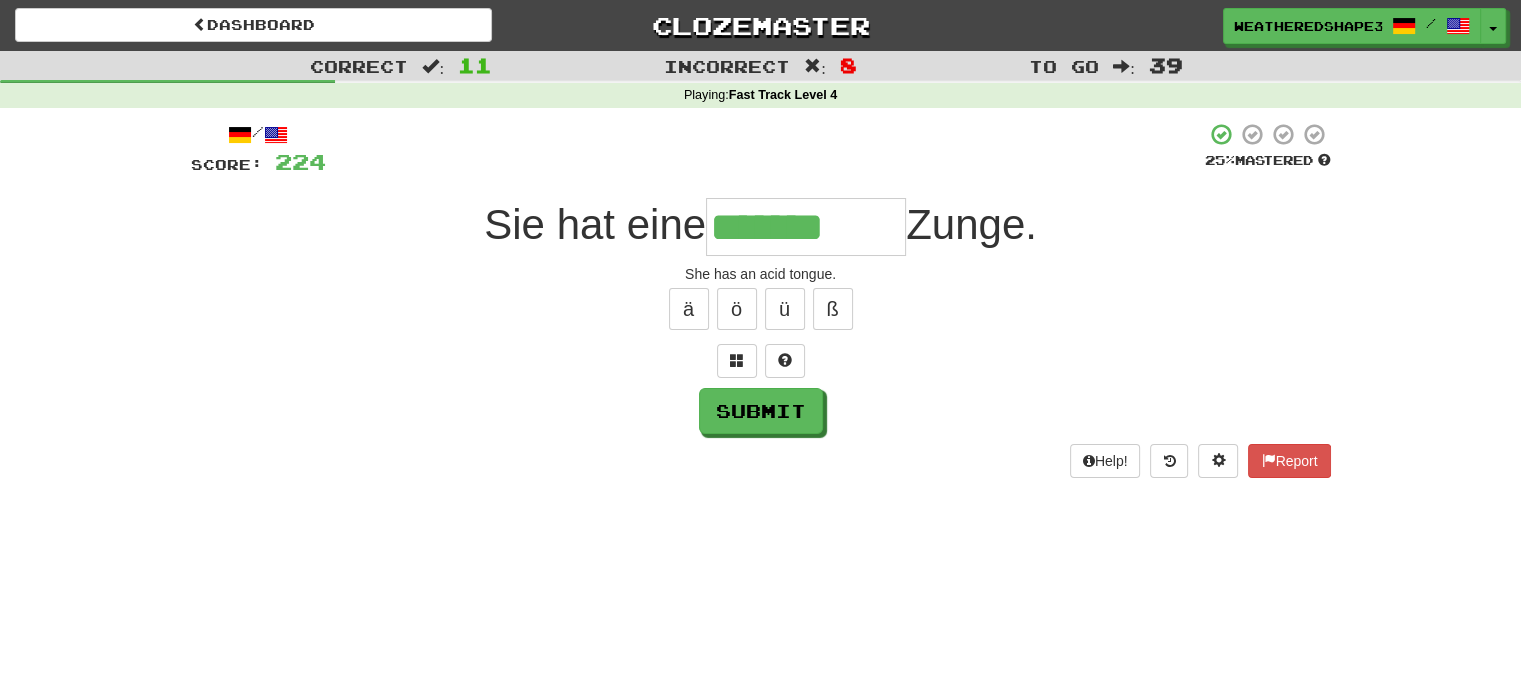 type on "*******" 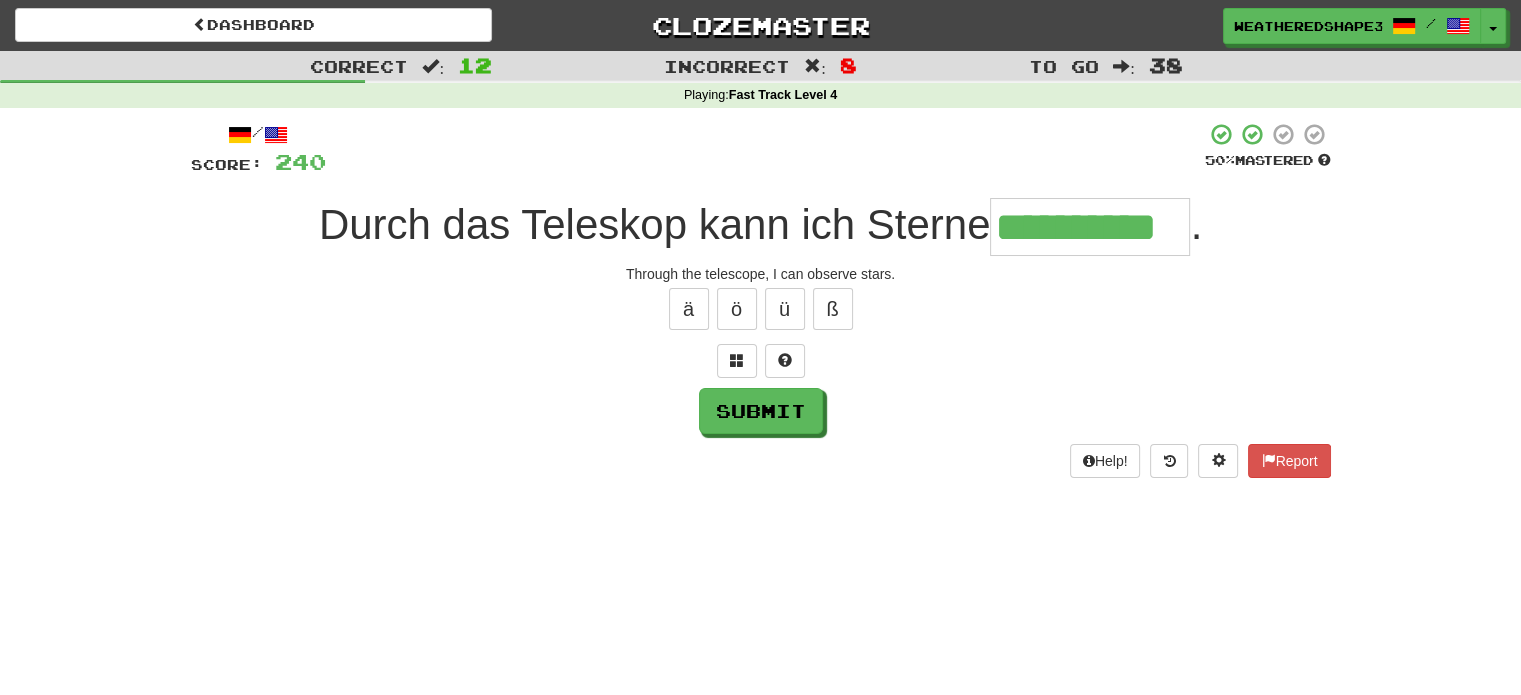 scroll, scrollTop: 0, scrollLeft: 26, axis: horizontal 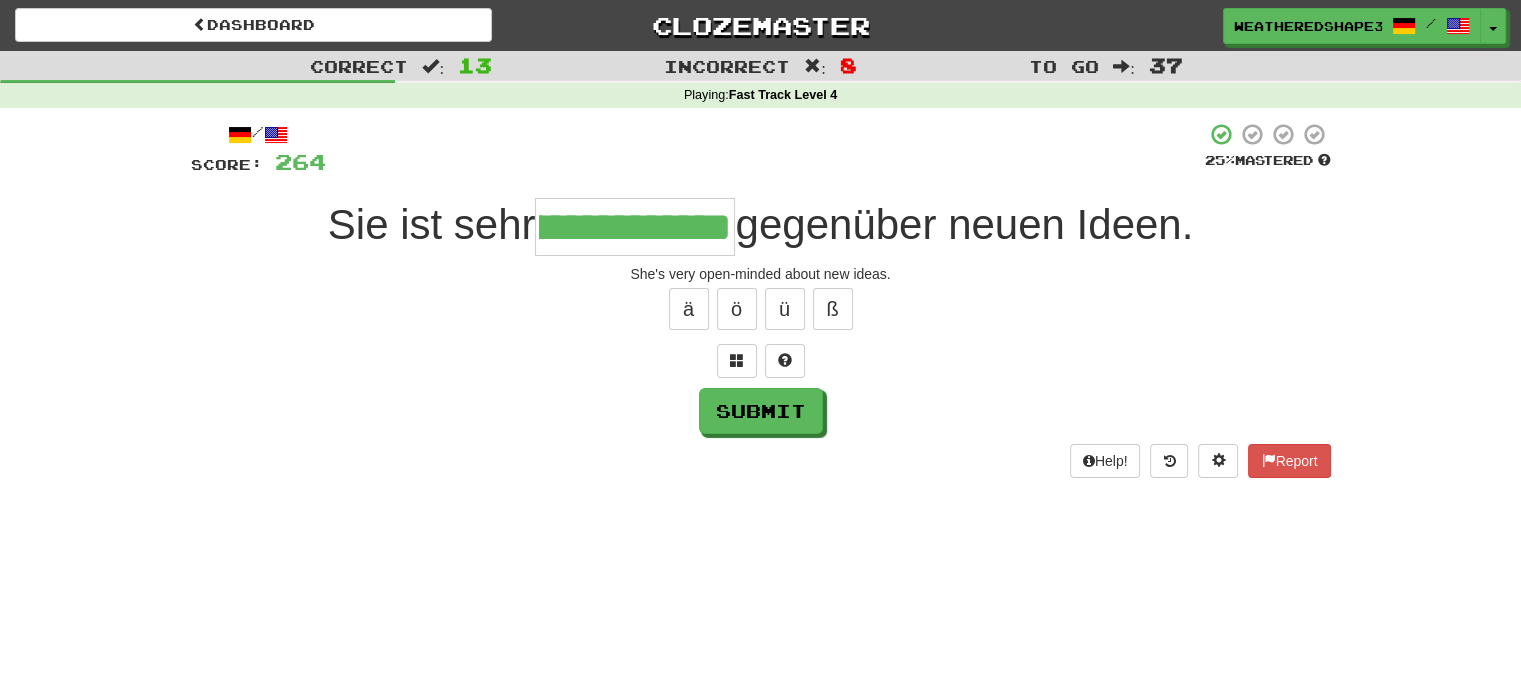 type on "**********" 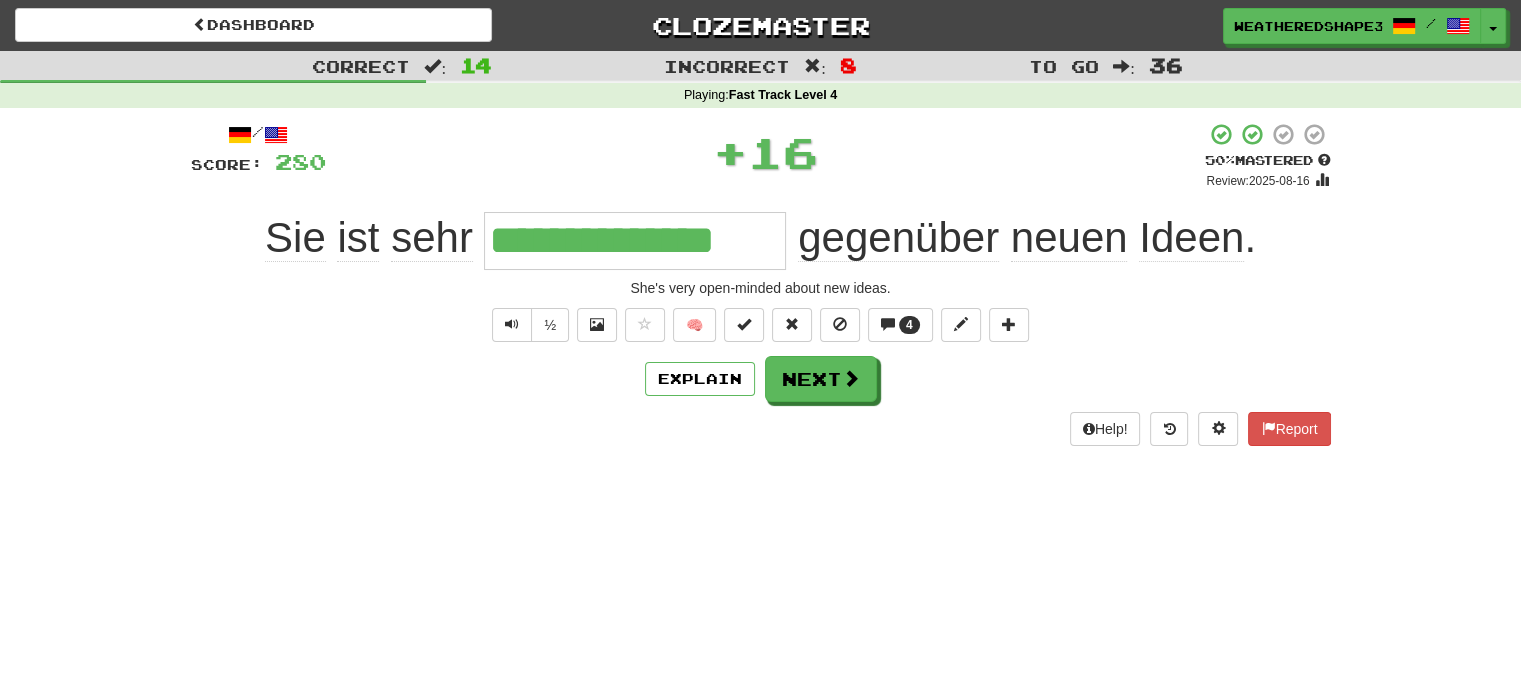 scroll, scrollTop: 0, scrollLeft: 0, axis: both 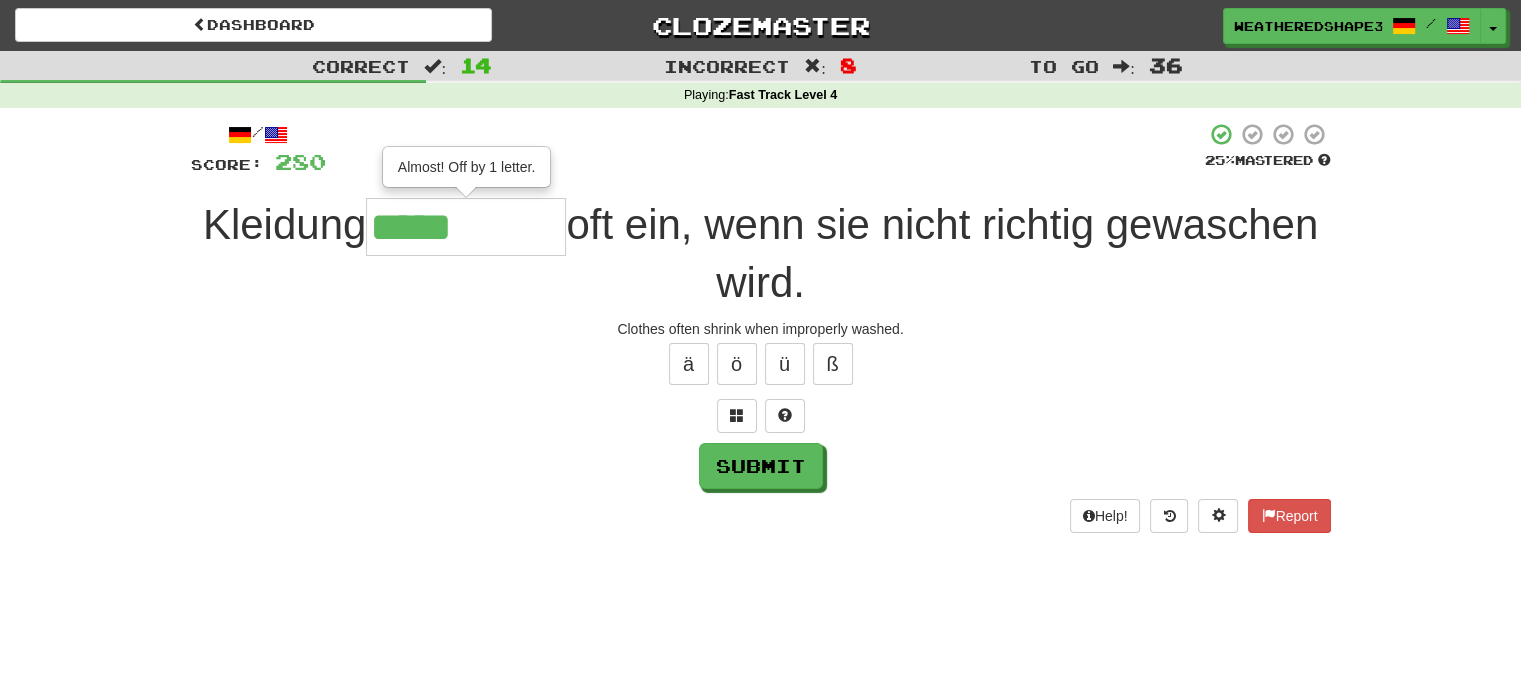 type on "*****" 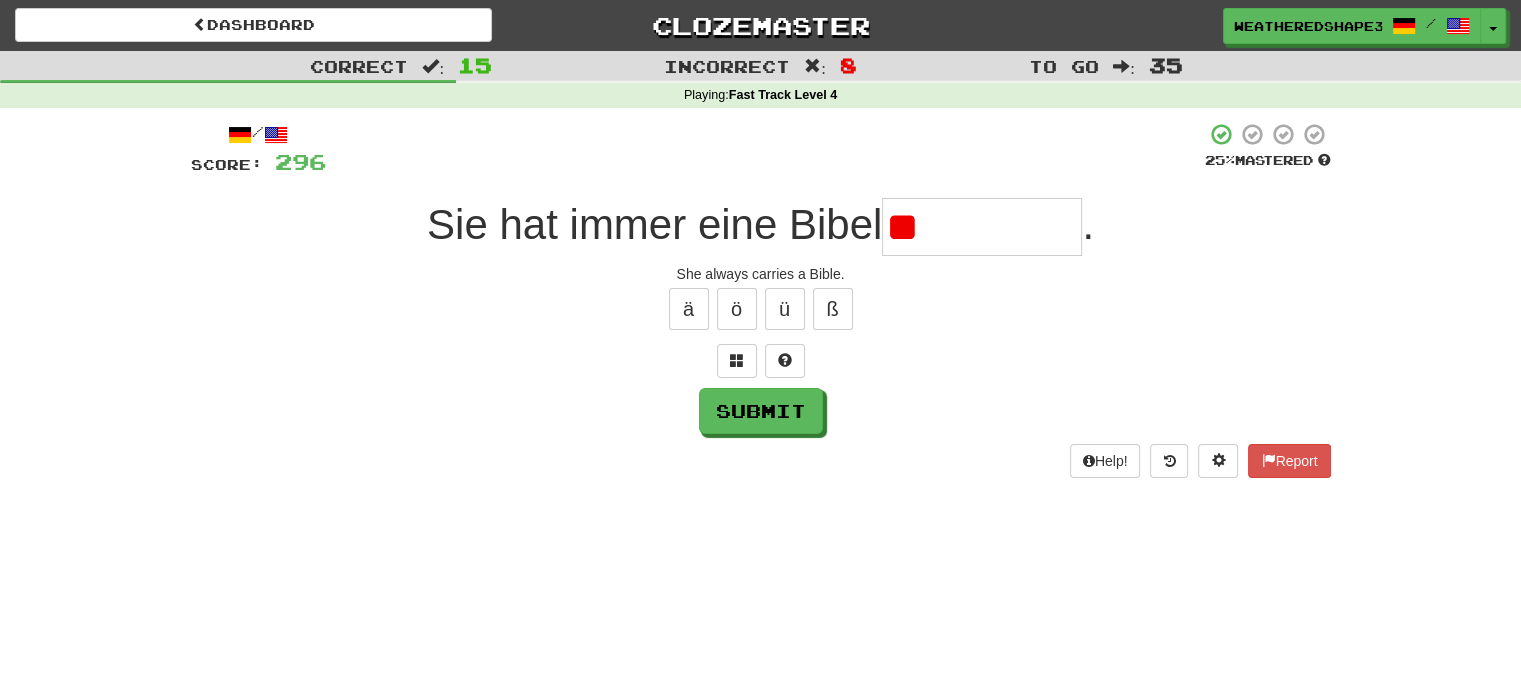 type on "*" 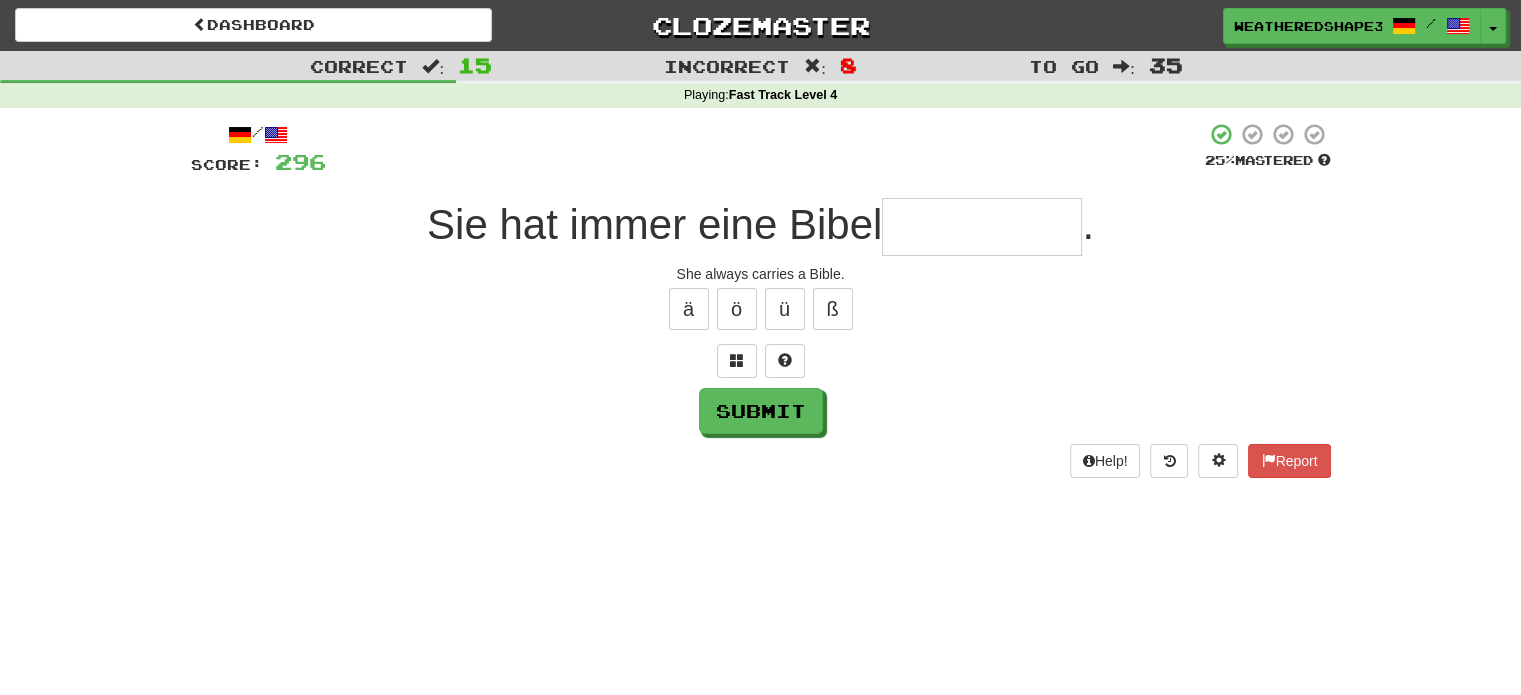 type on "*" 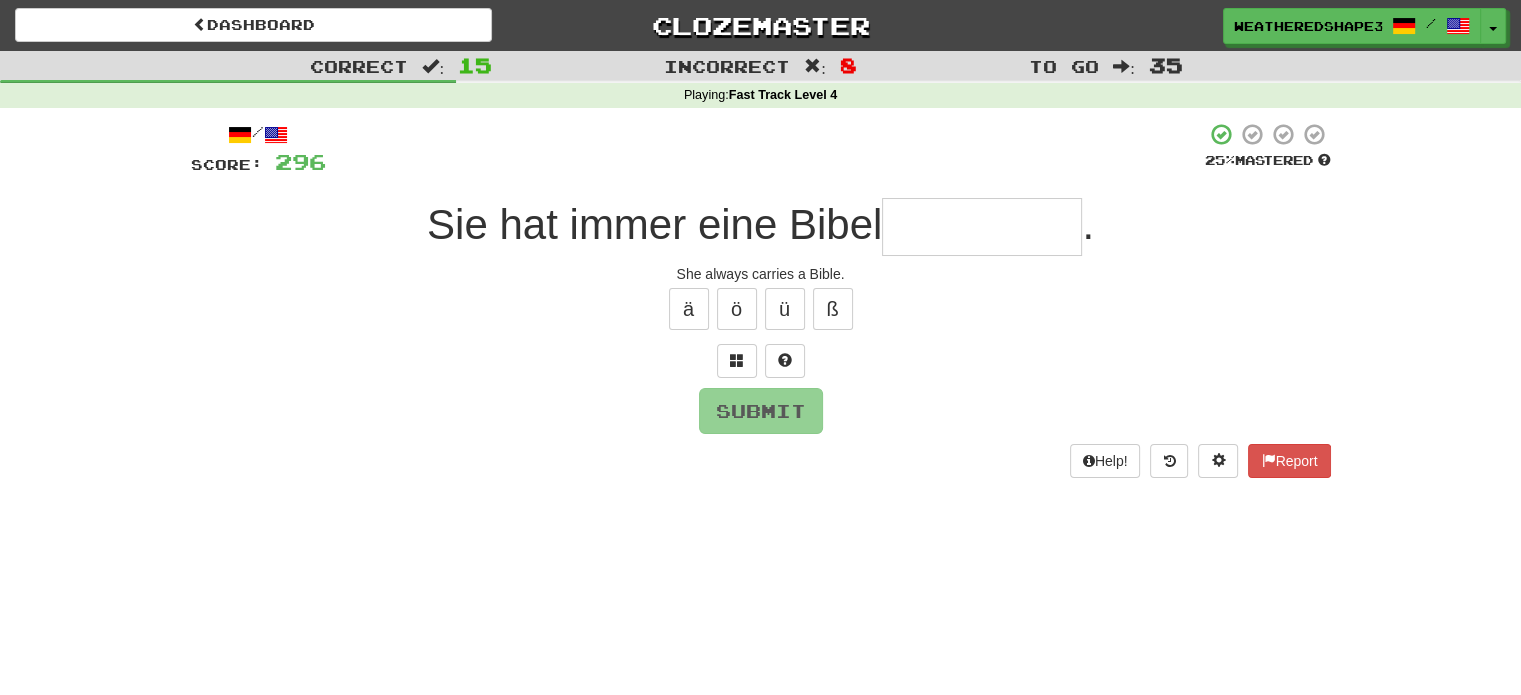 type on "*" 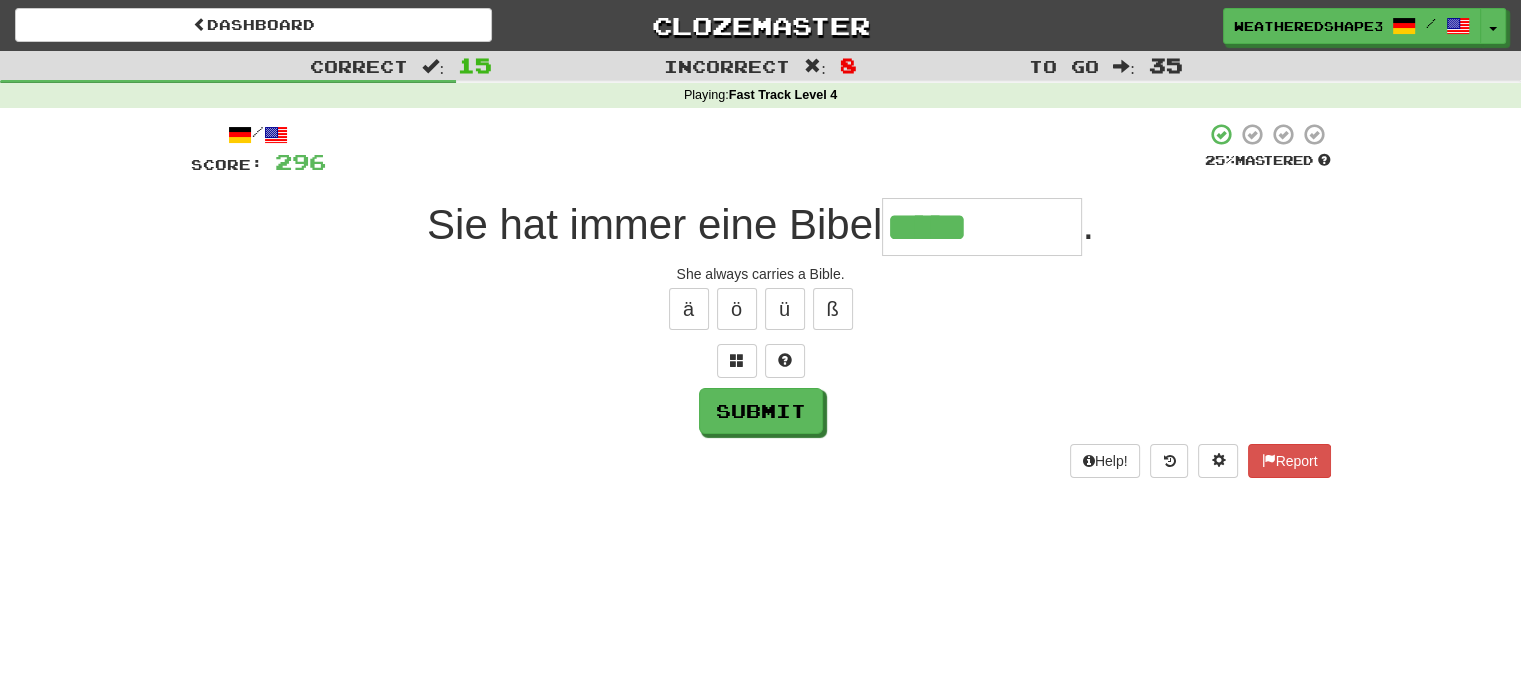 type on "*****" 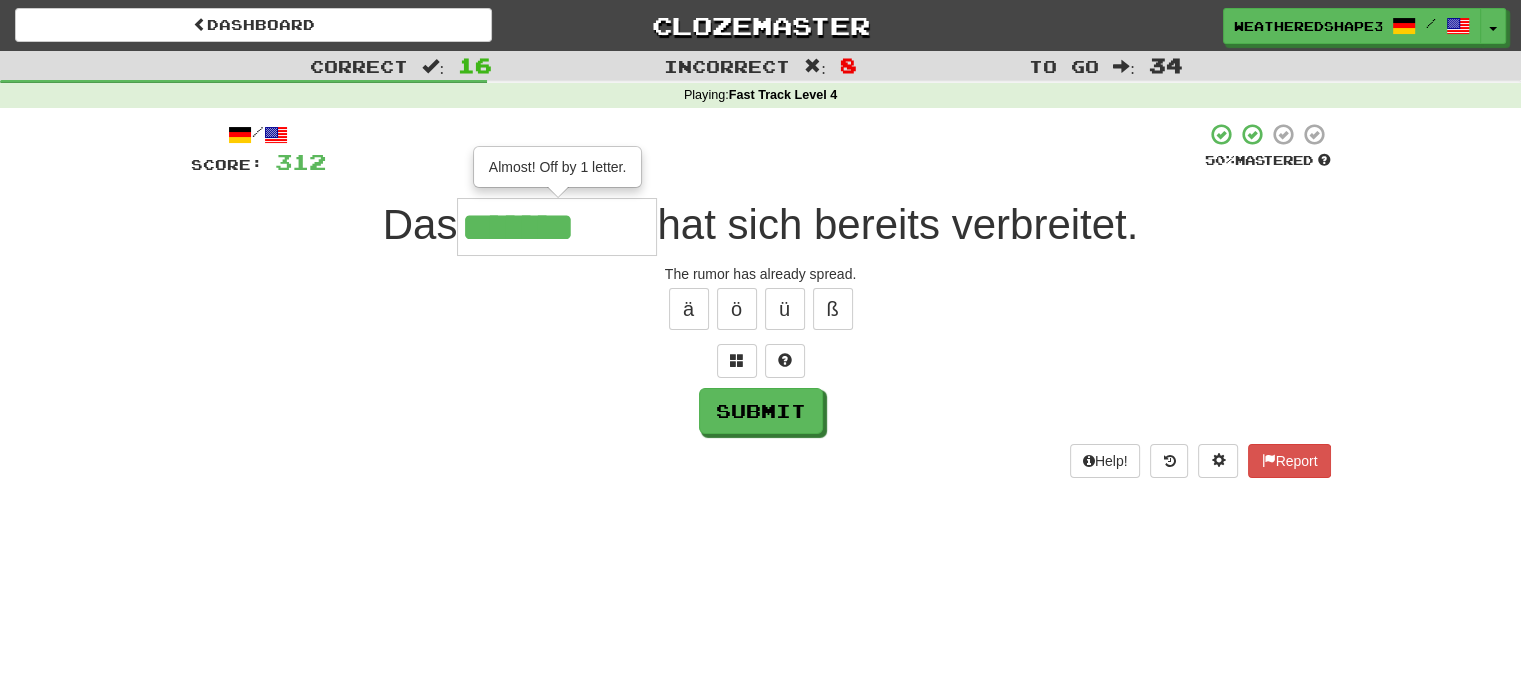 type on "*******" 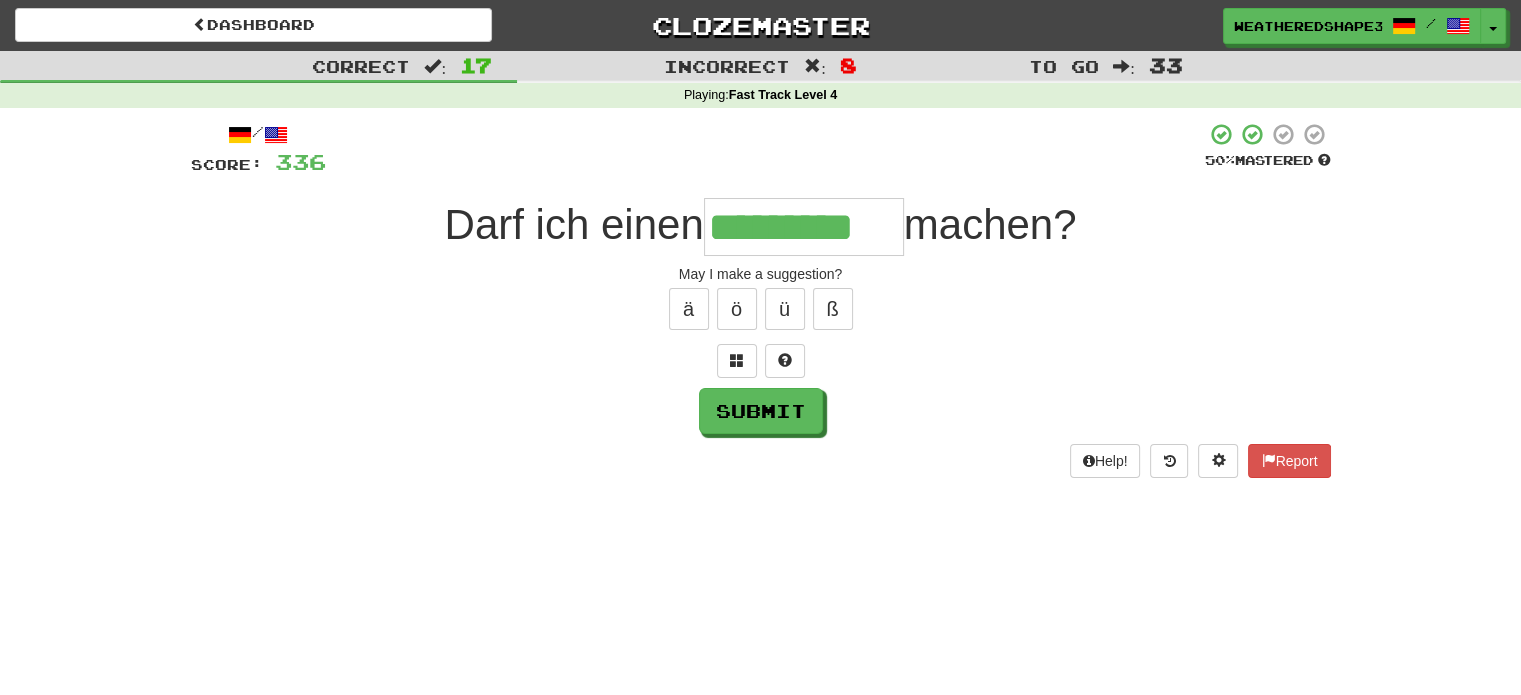 type on "*********" 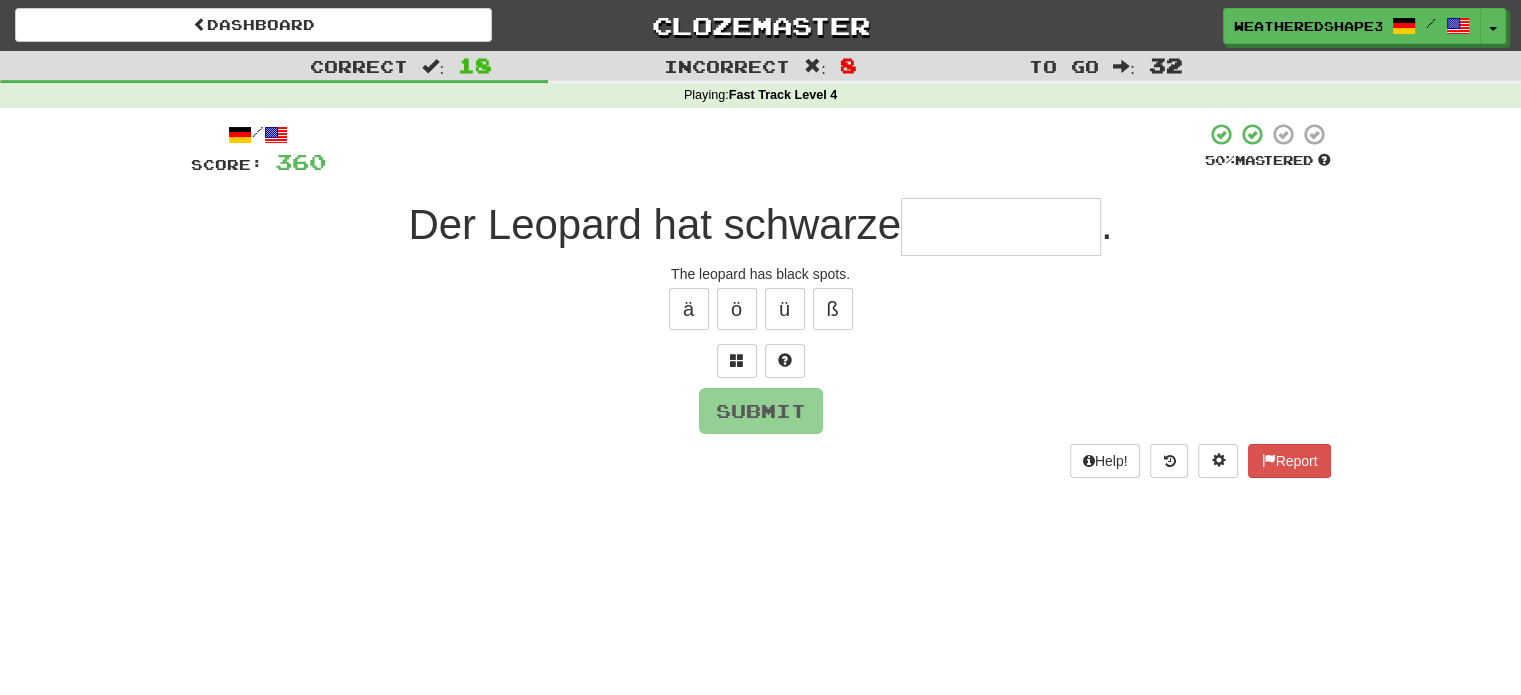 type on "*" 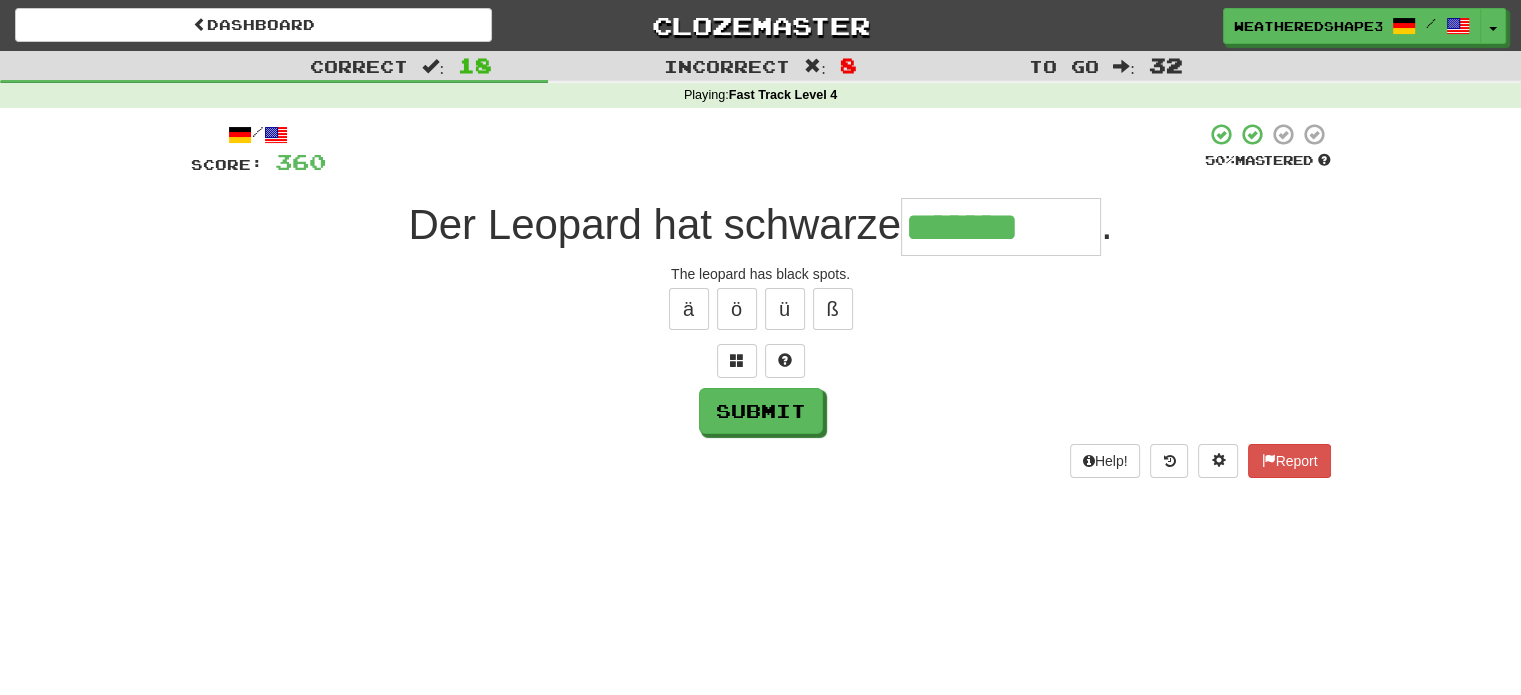 type on "*******" 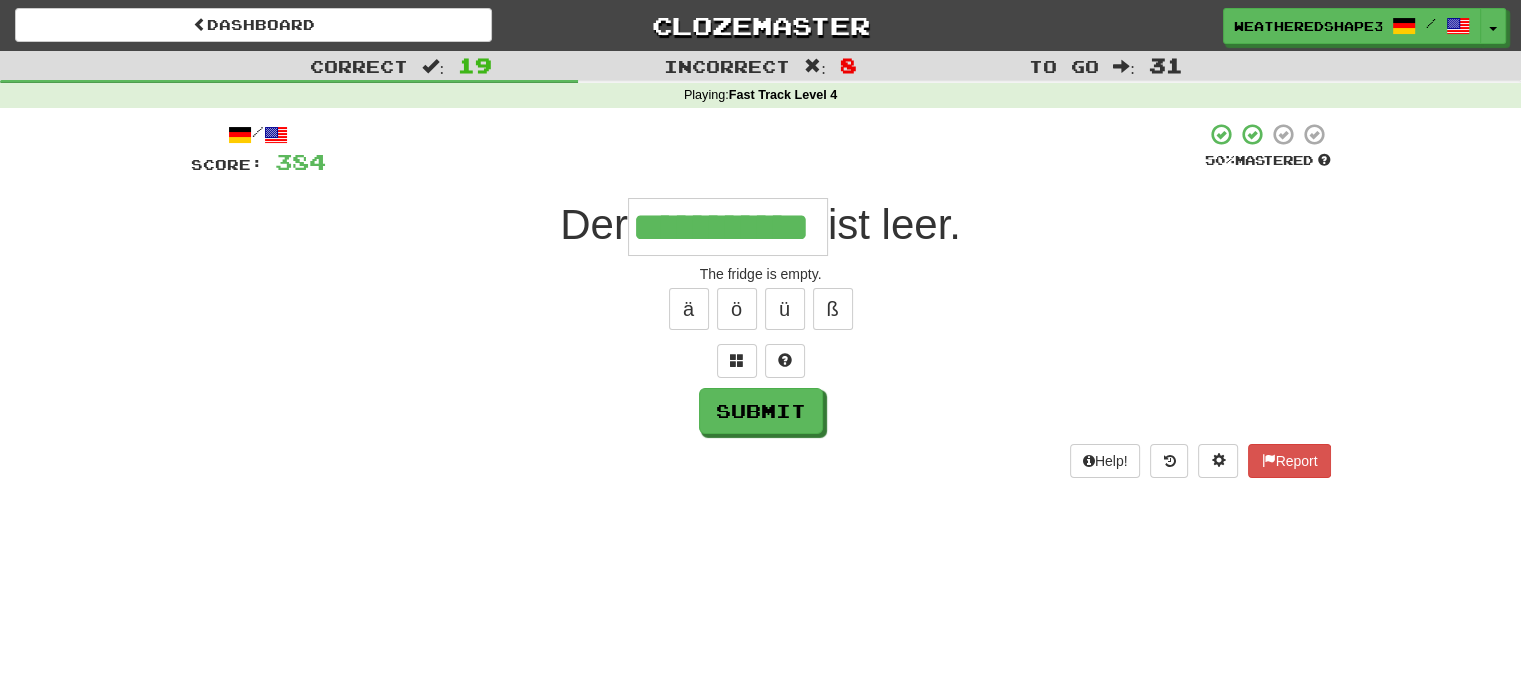 scroll, scrollTop: 0, scrollLeft: 31, axis: horizontal 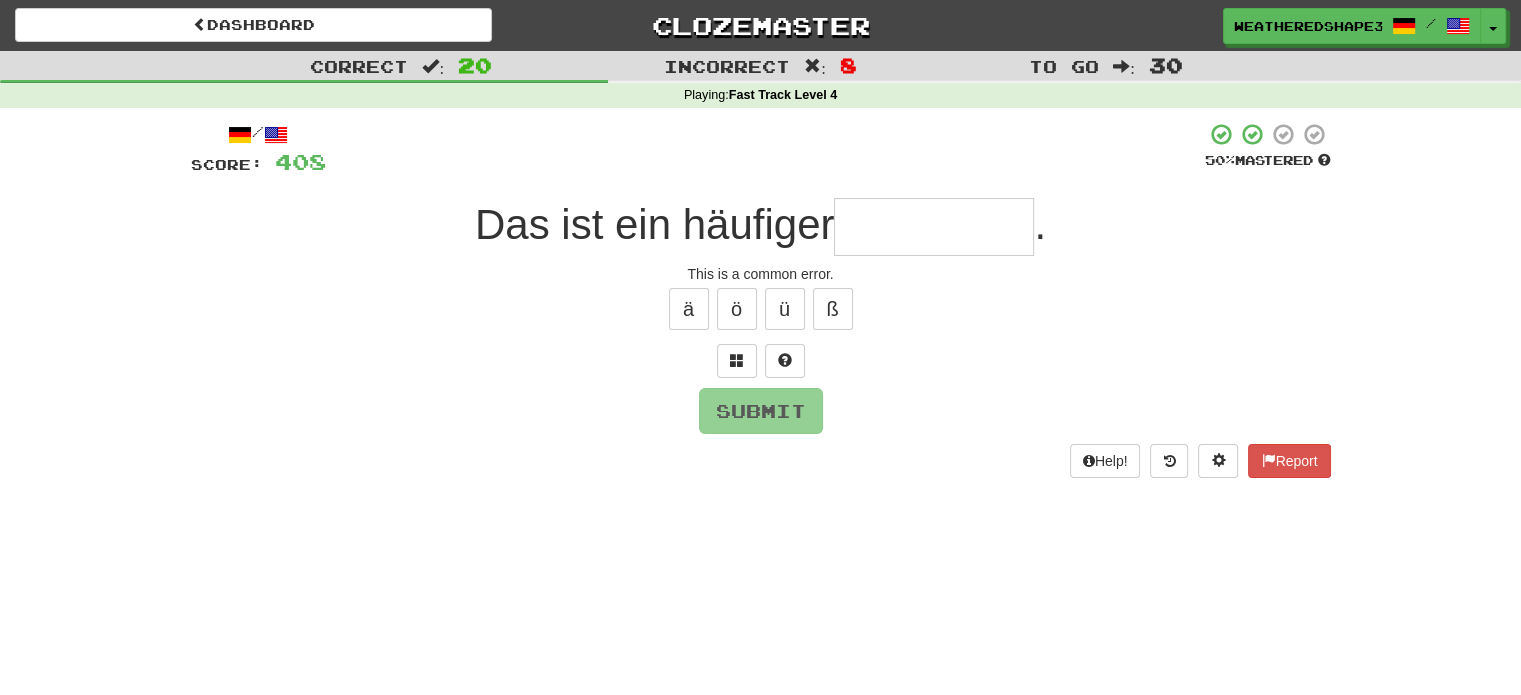 type on "*" 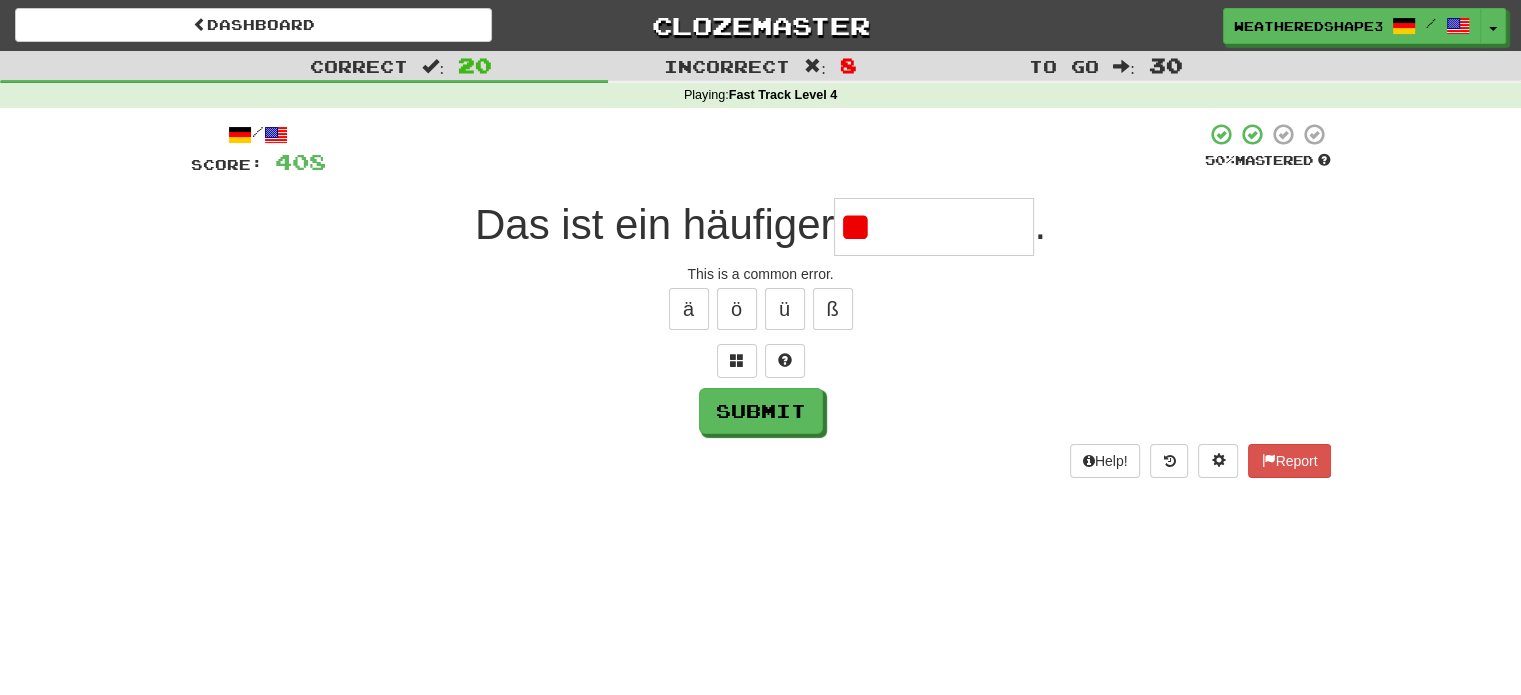 type on "*" 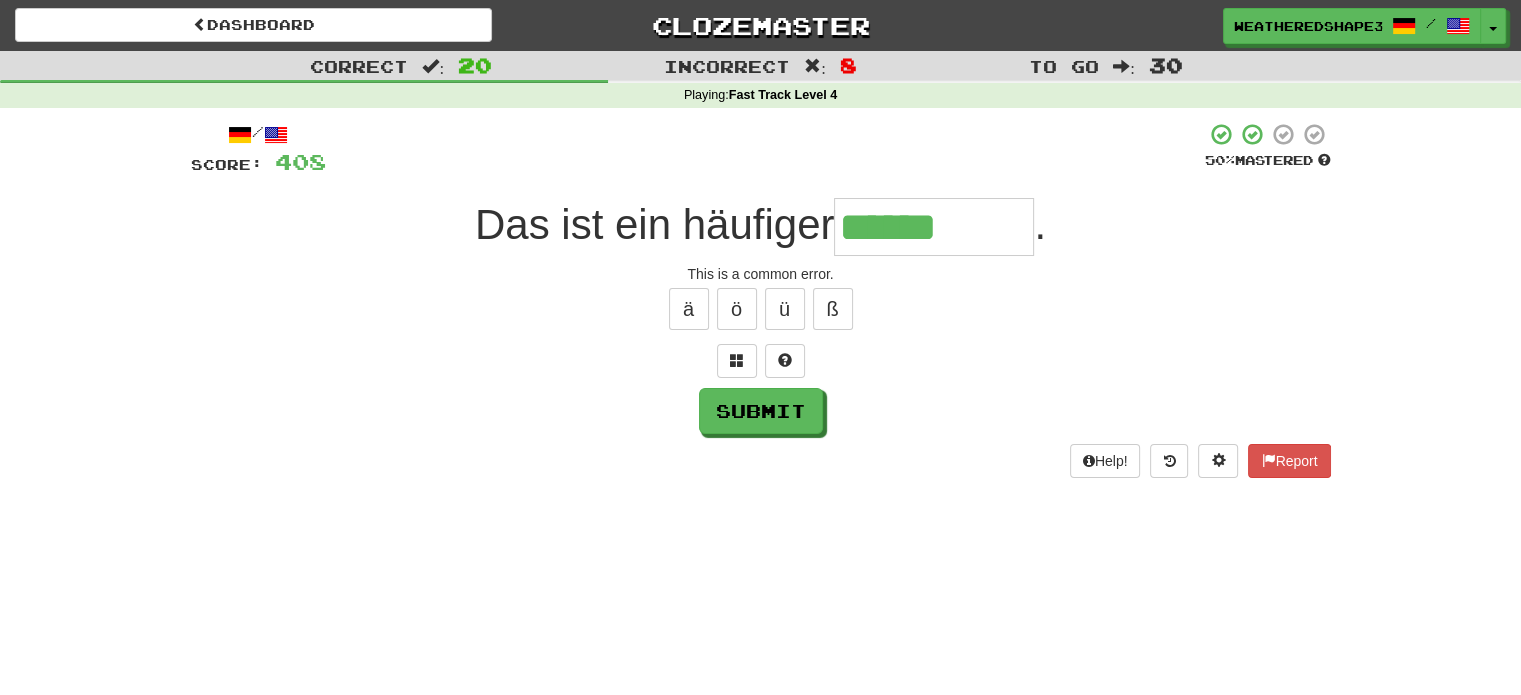 type on "******" 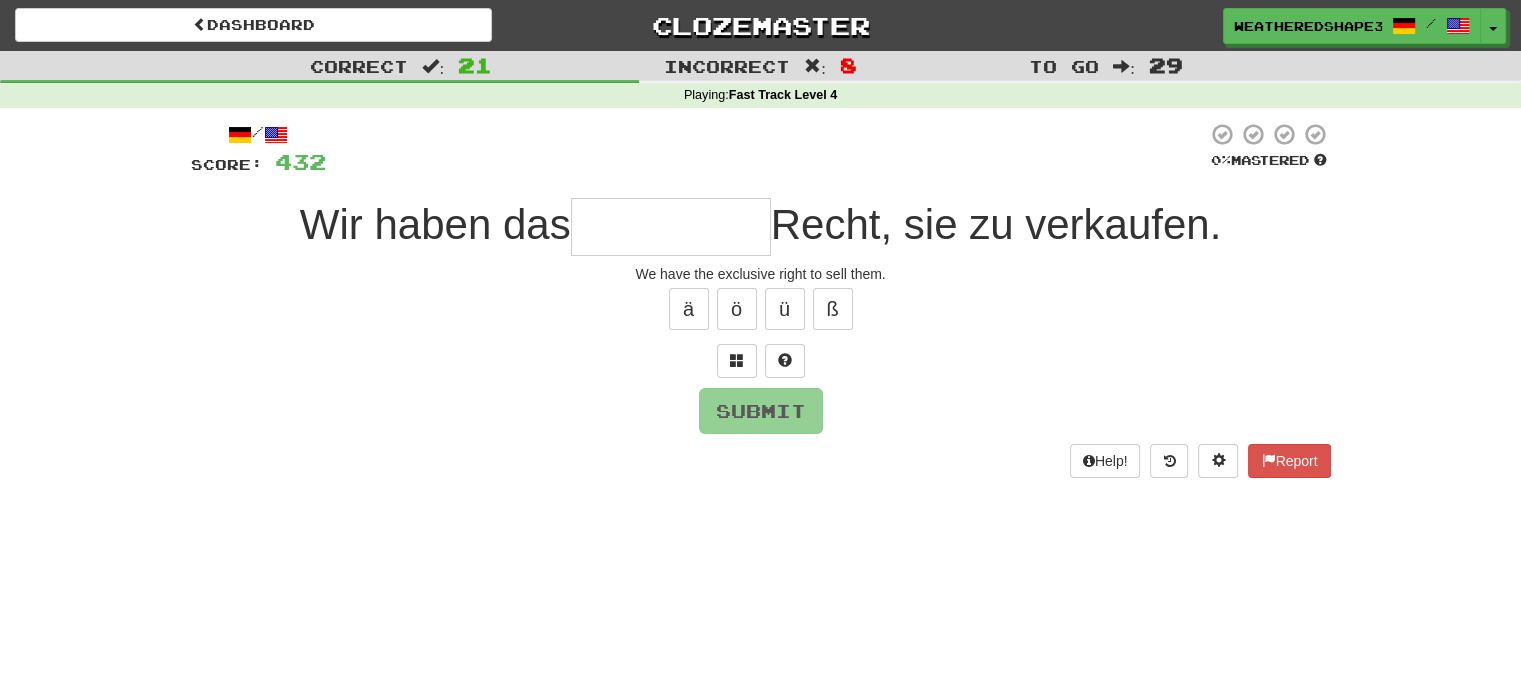 type on "*" 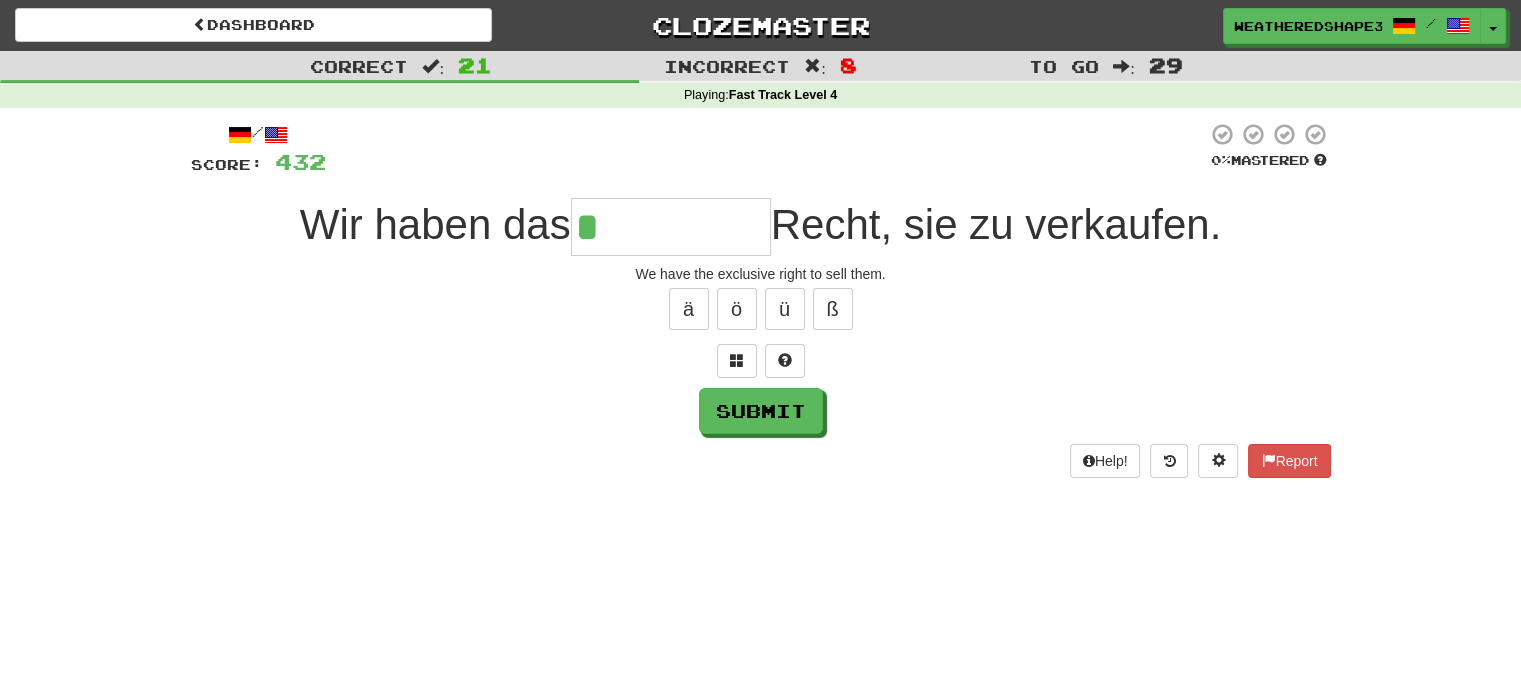 type on "*********" 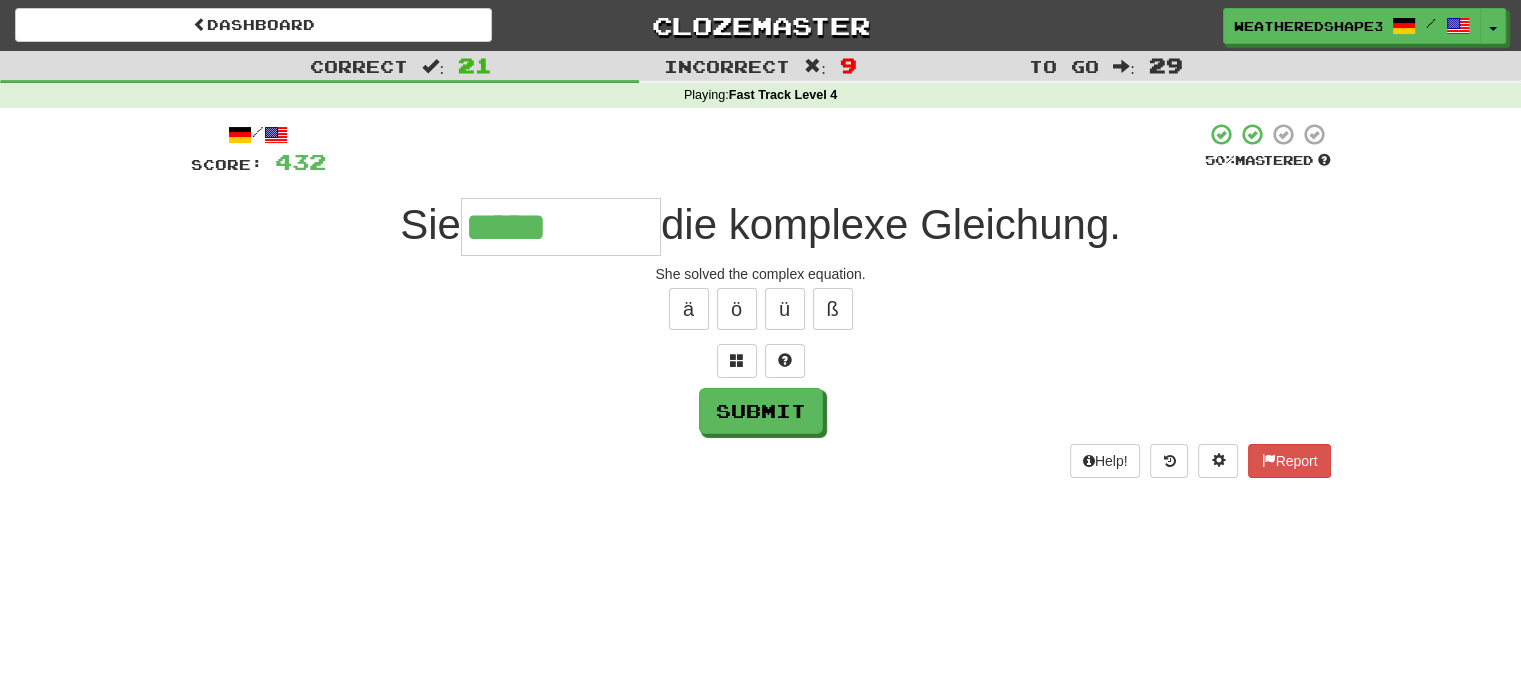 type on "*****" 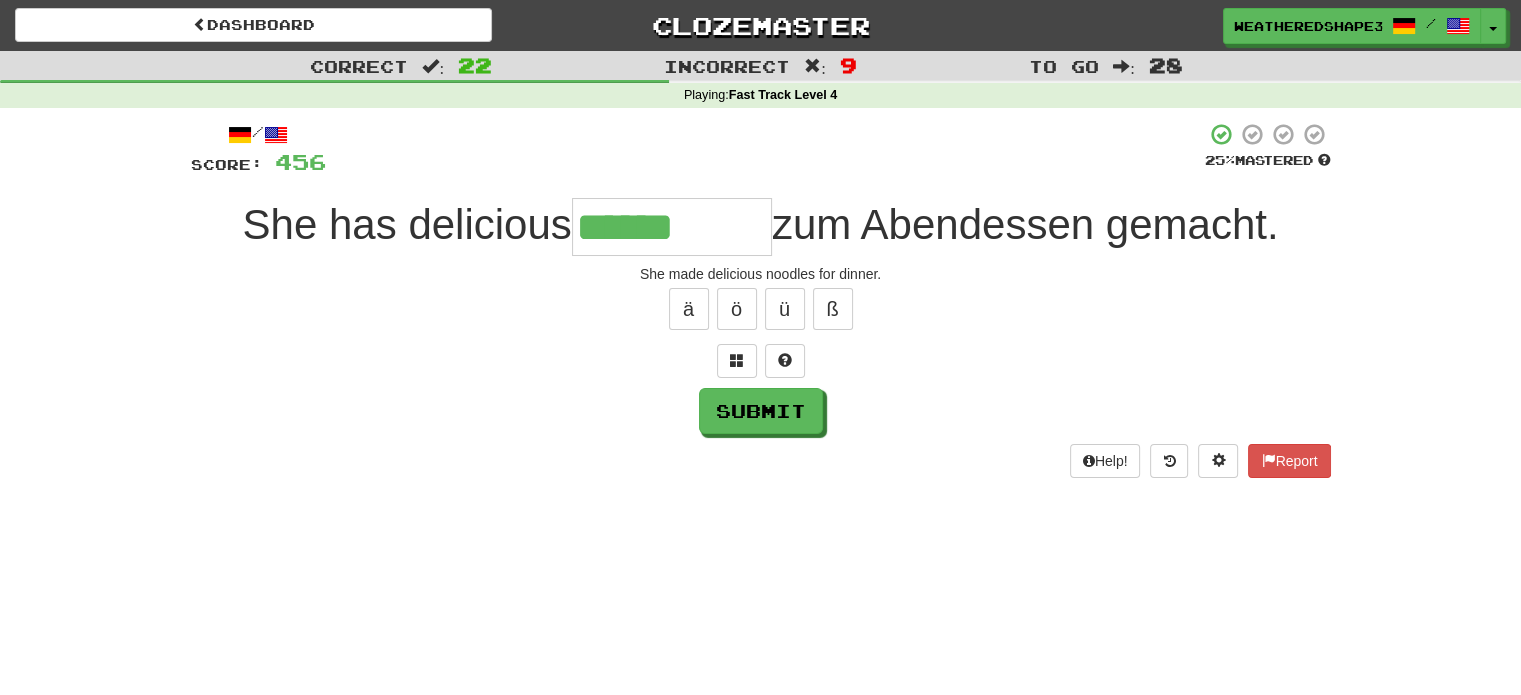 type on "******" 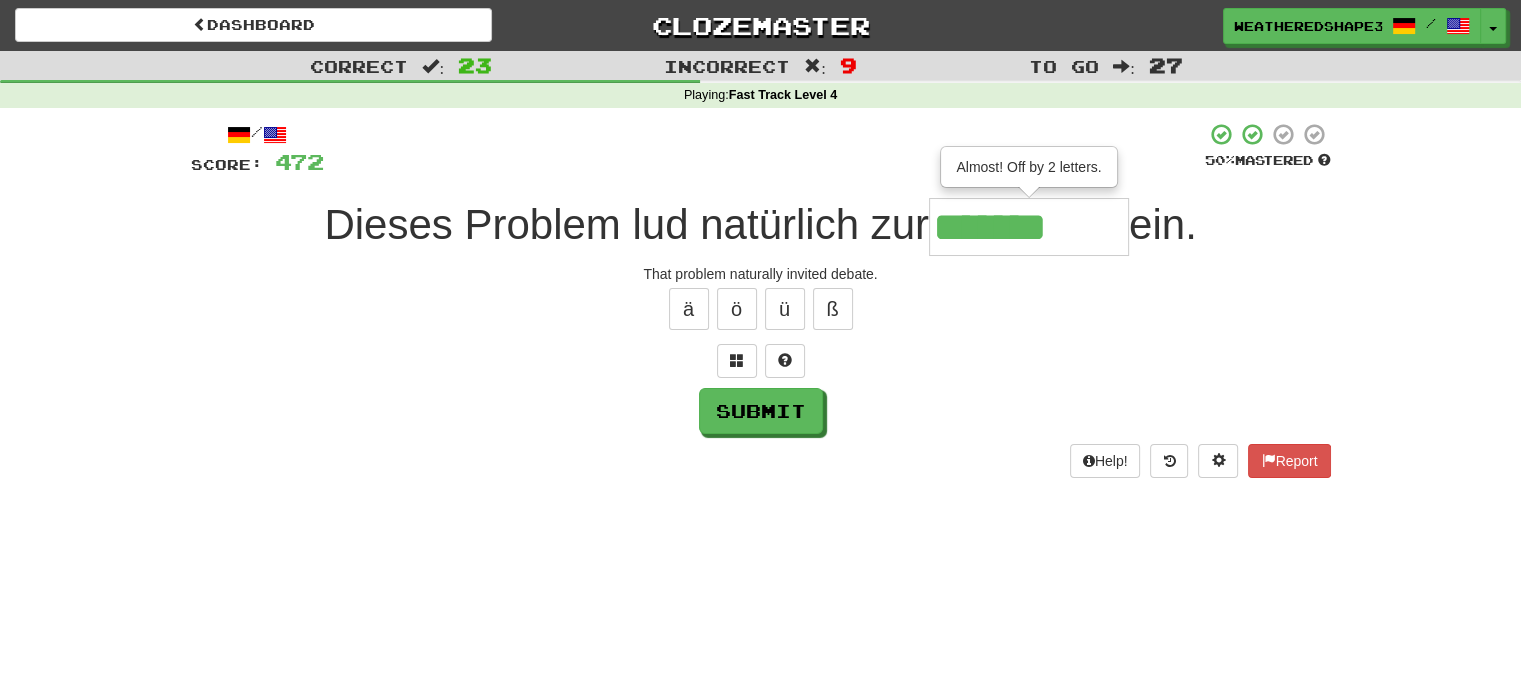 type on "*******" 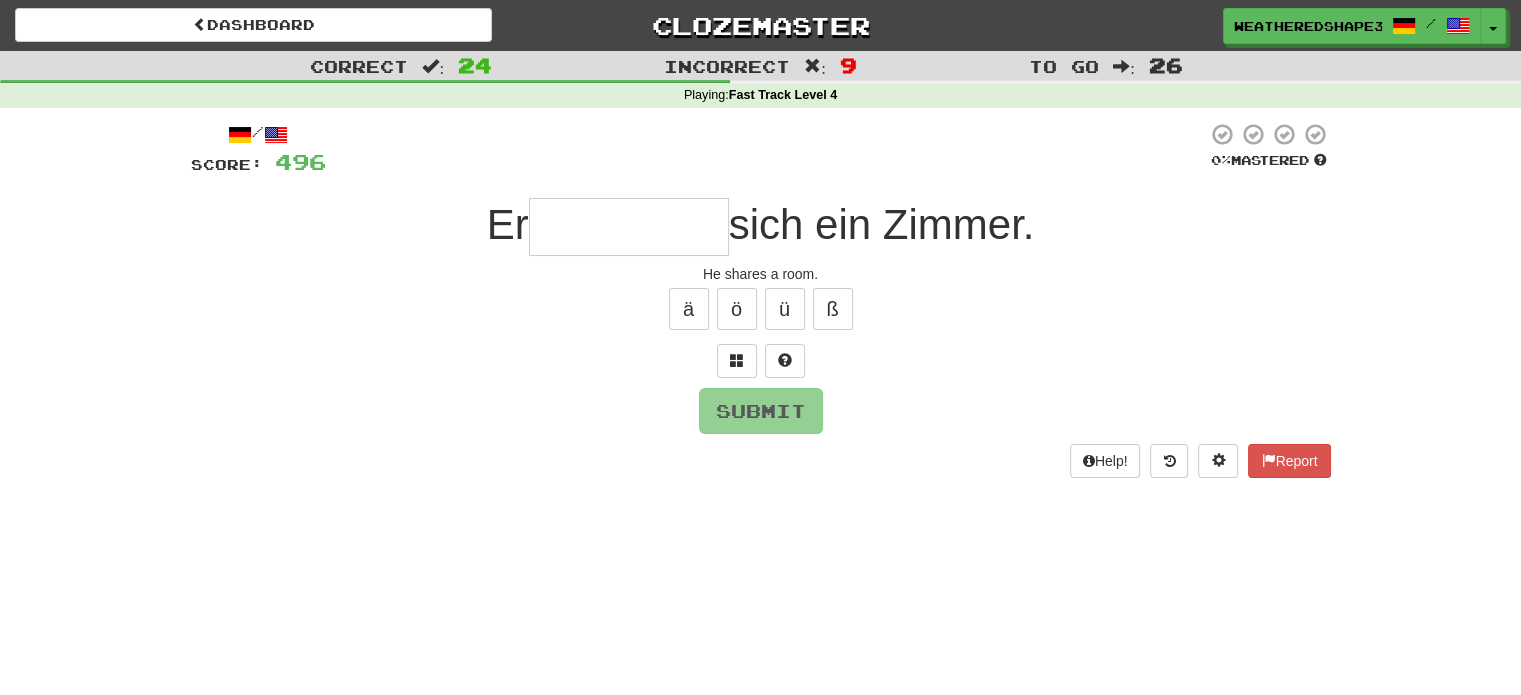 type on "*" 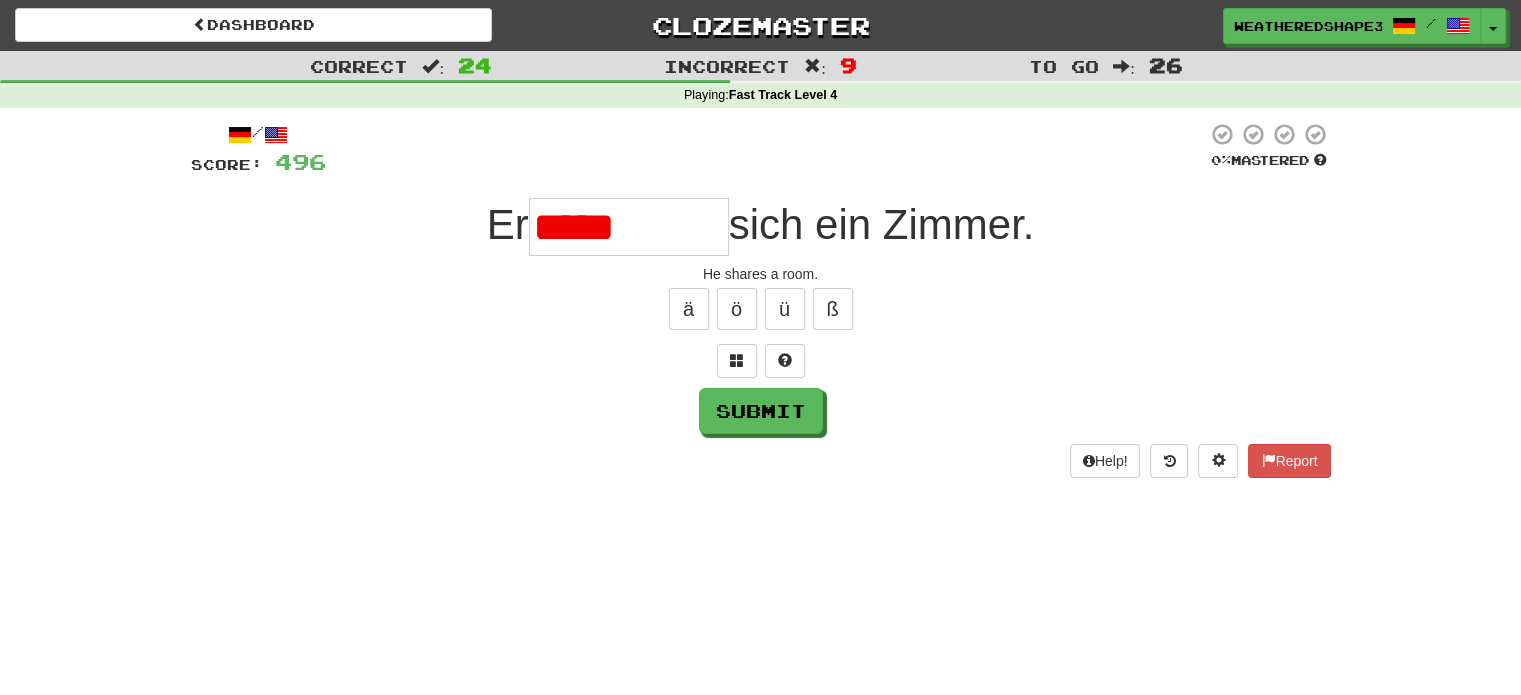 type on "*****" 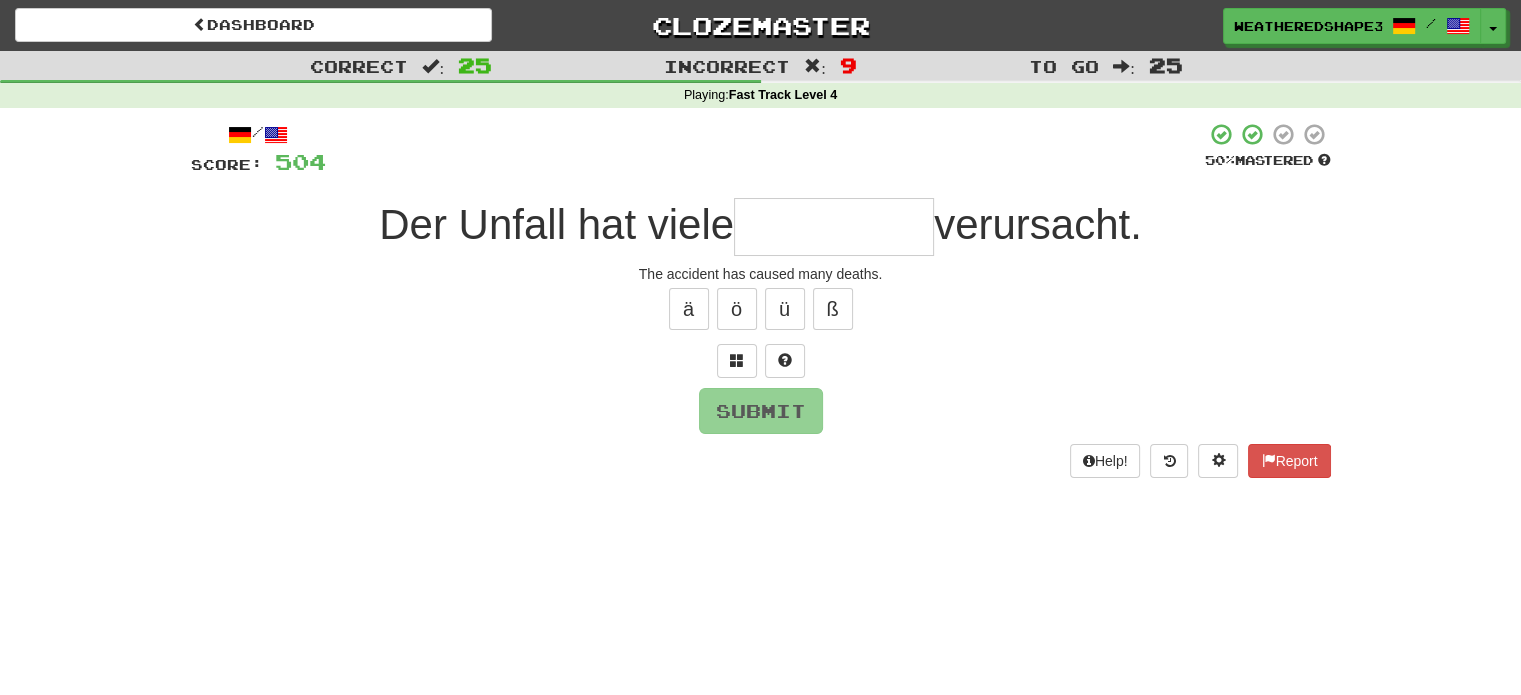 type on "*" 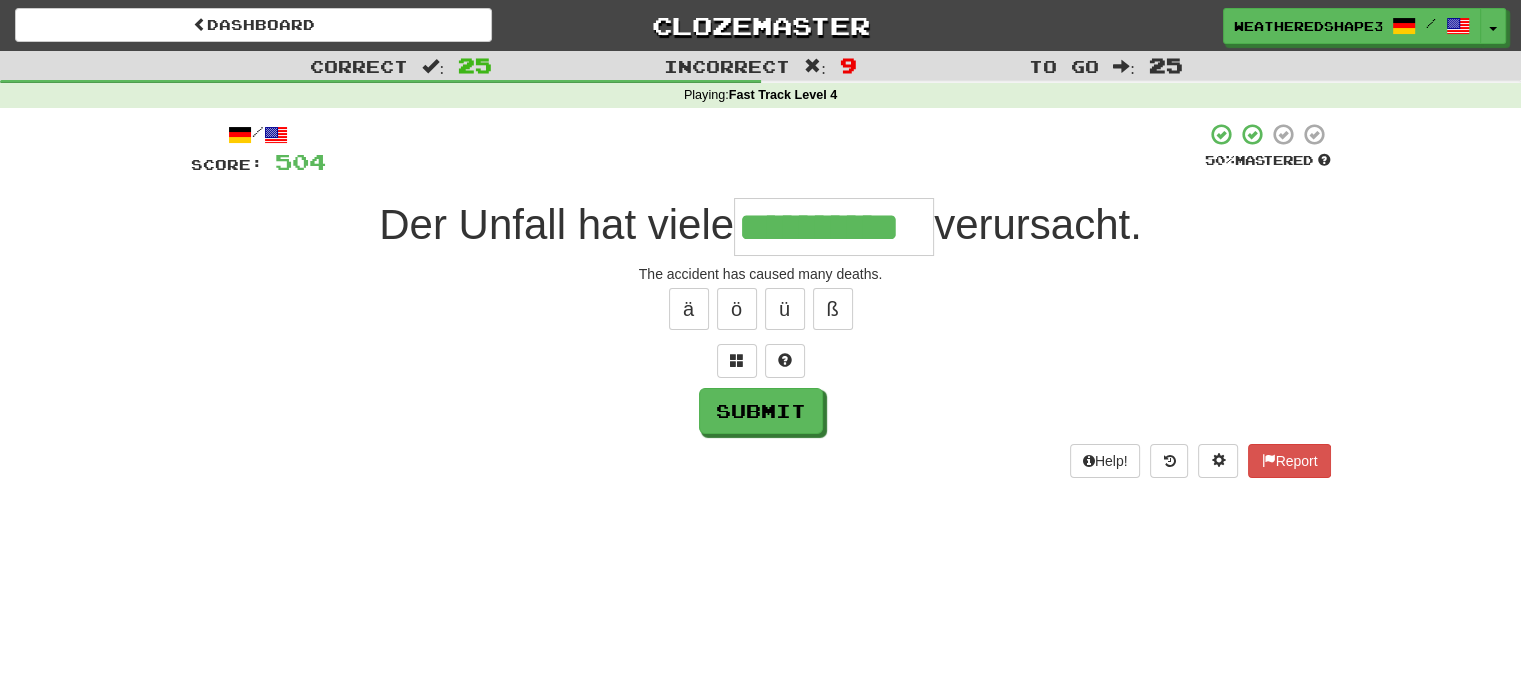 type on "**********" 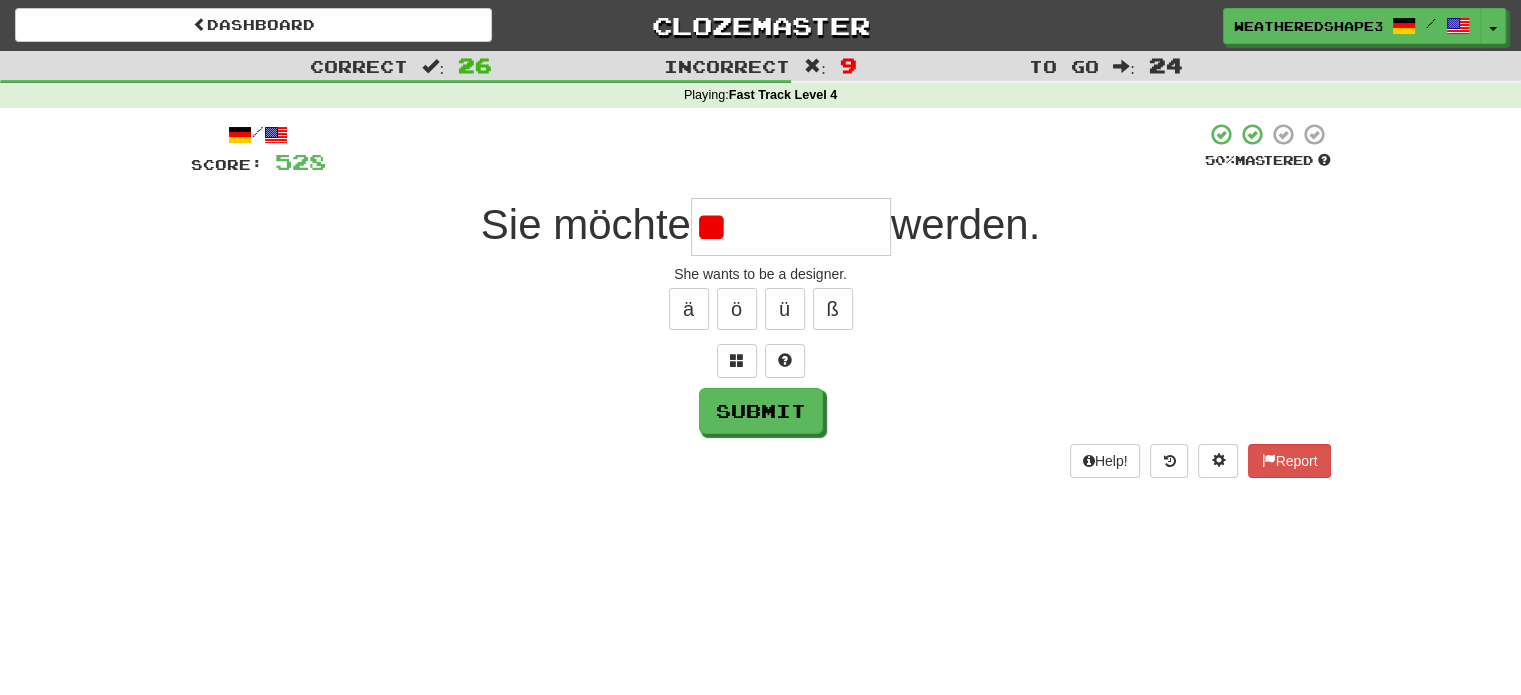 type on "*" 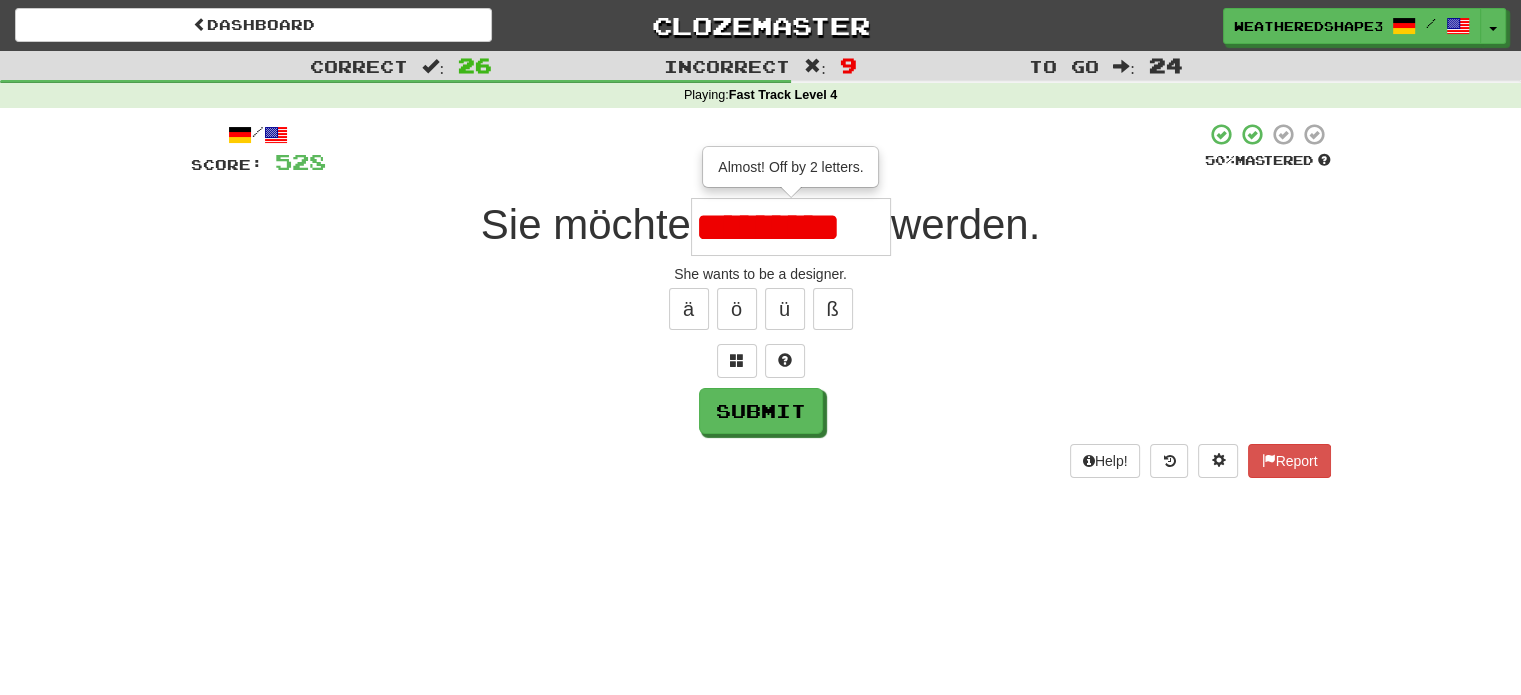 scroll, scrollTop: 0, scrollLeft: 0, axis: both 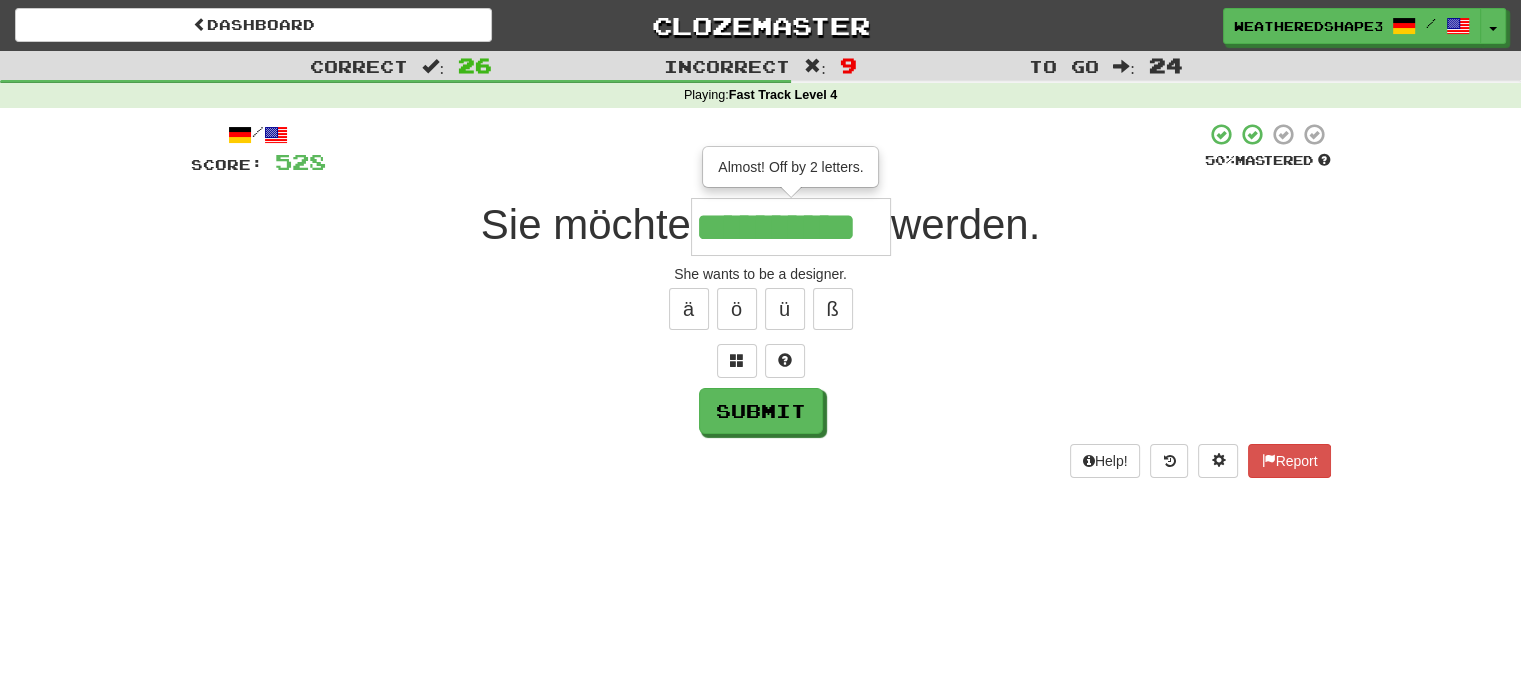 type on "**********" 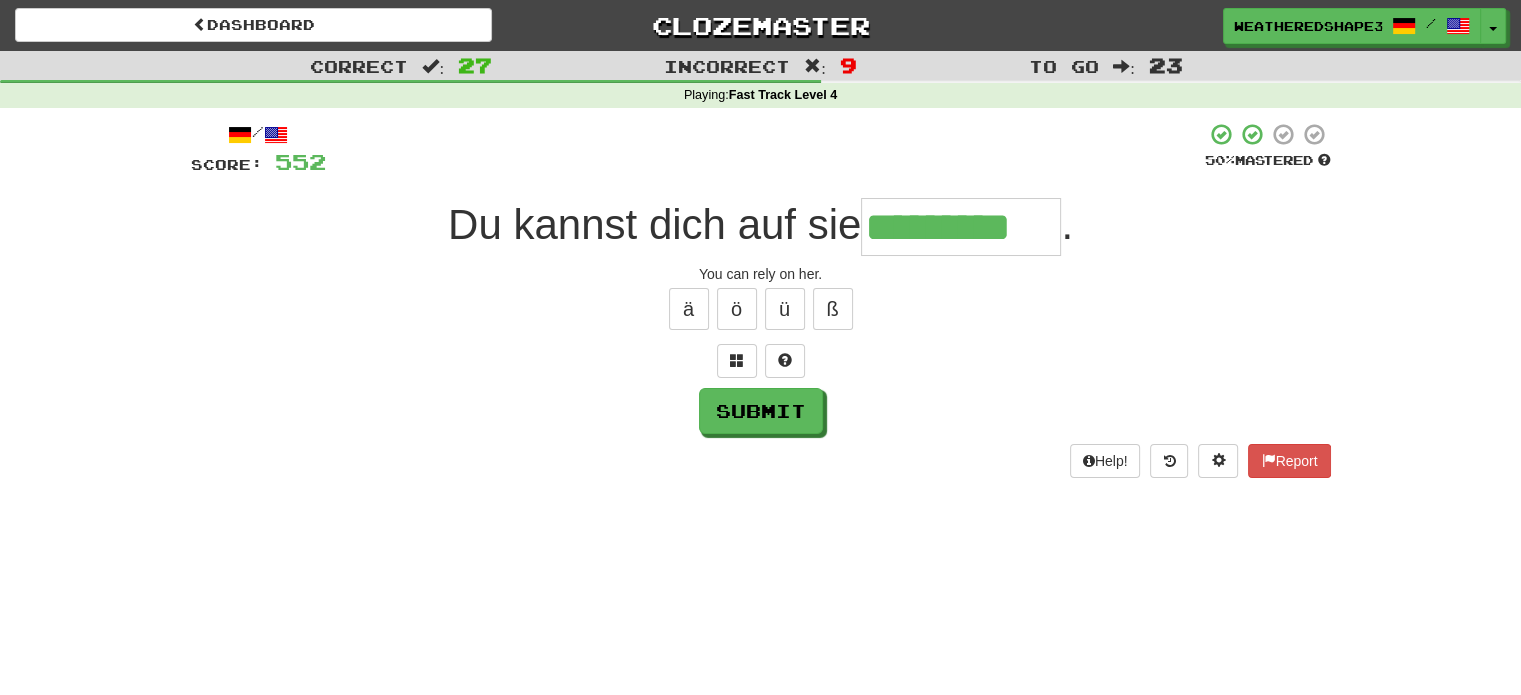 type on "*********" 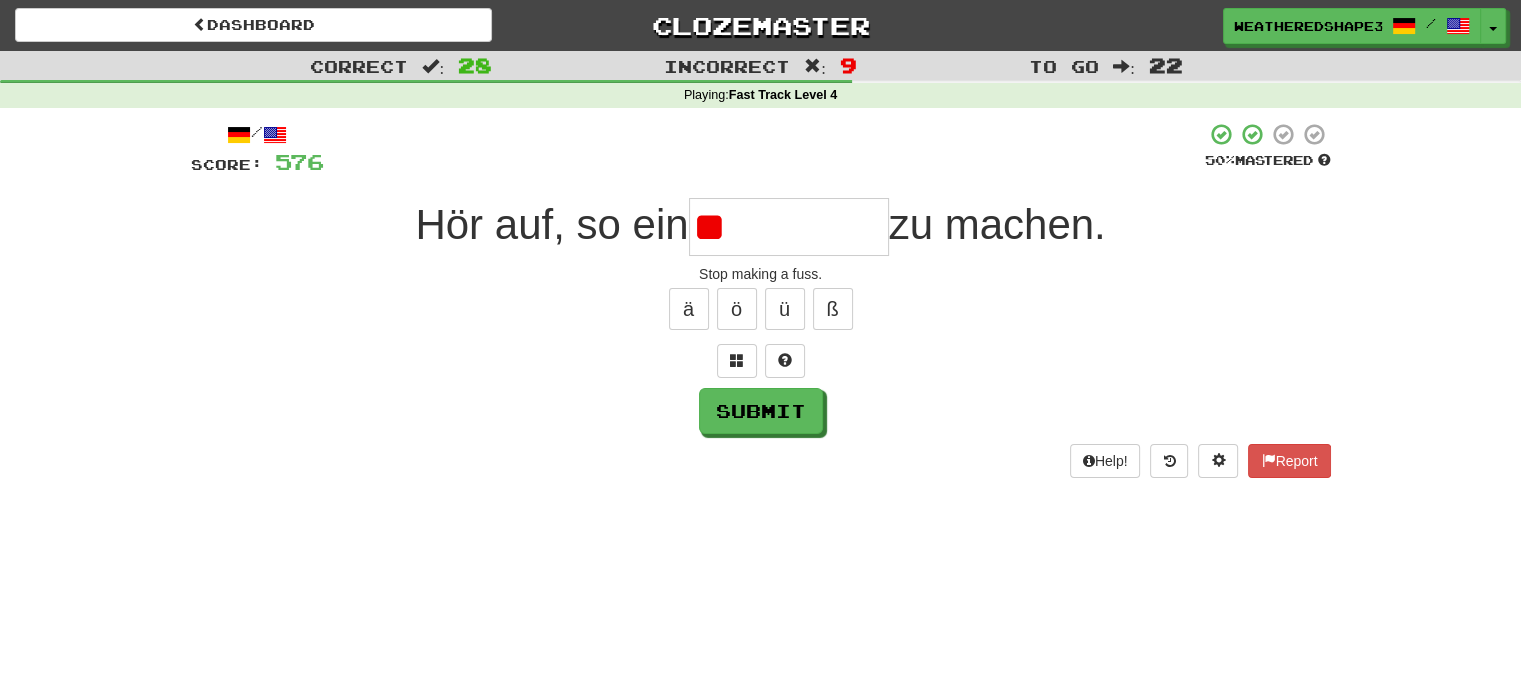 type on "*" 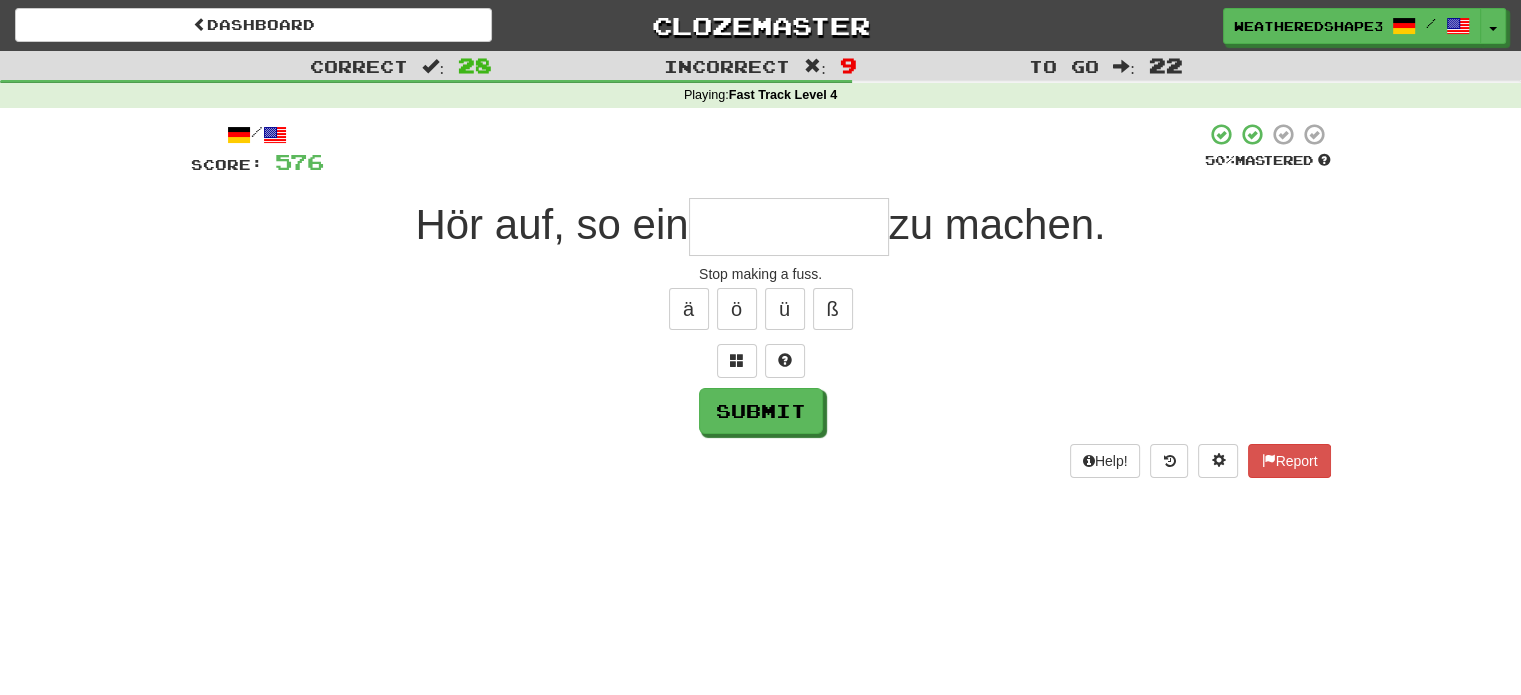 type on "*" 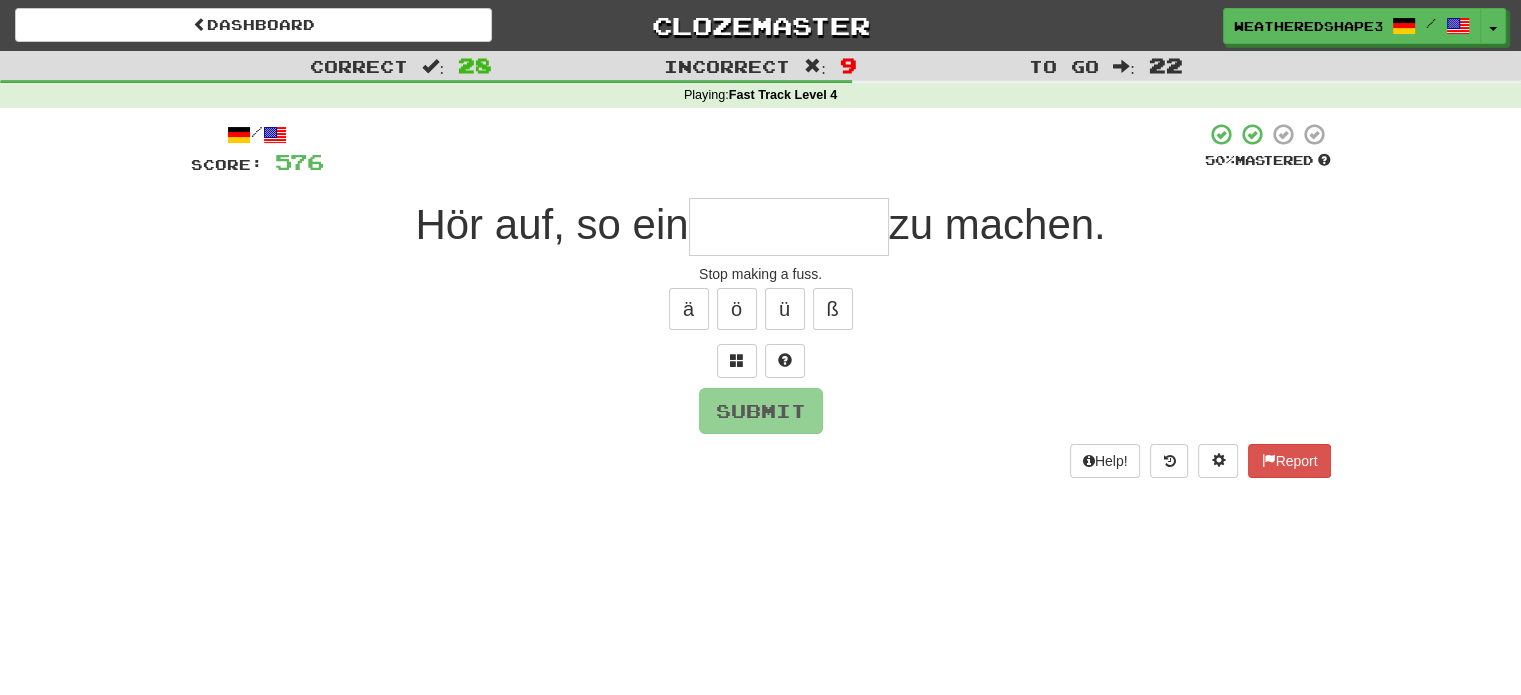 type on "*******" 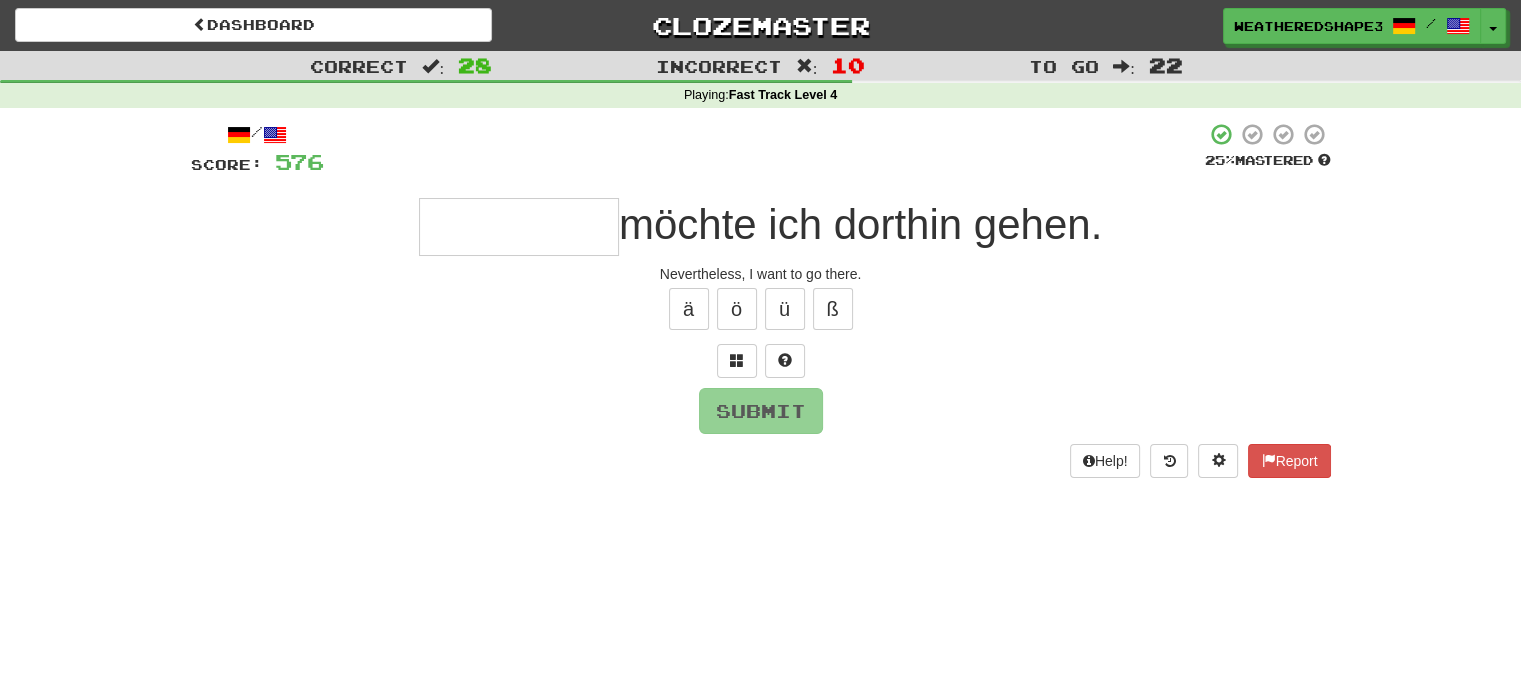 type on "*" 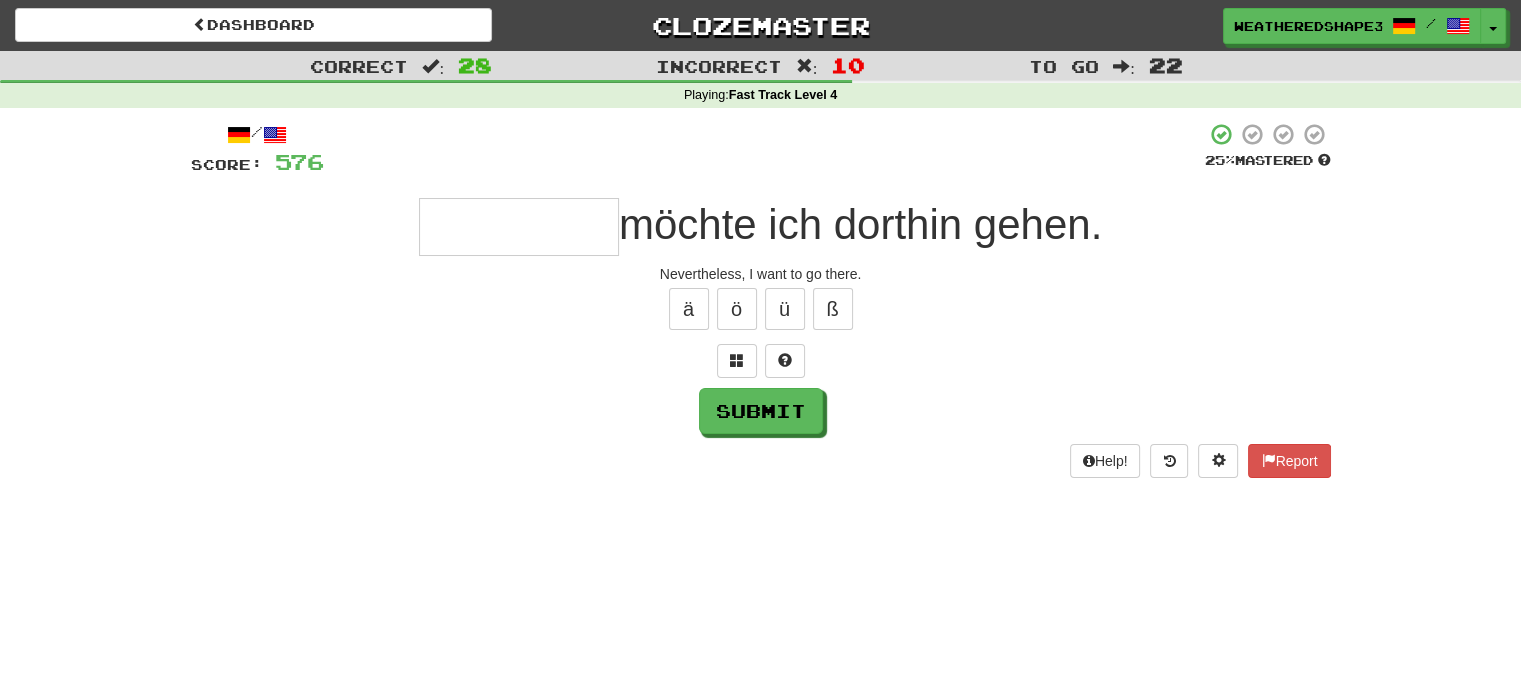 type on "*" 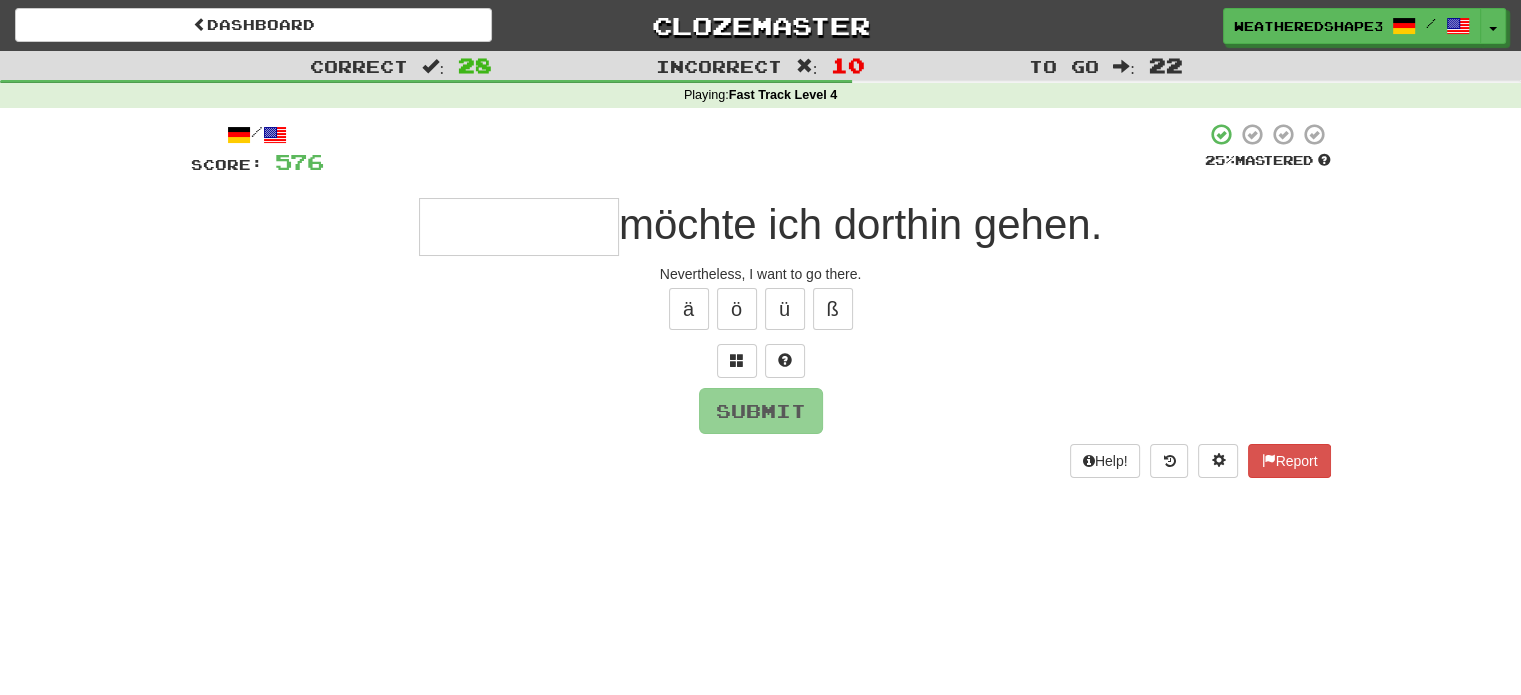type on "*" 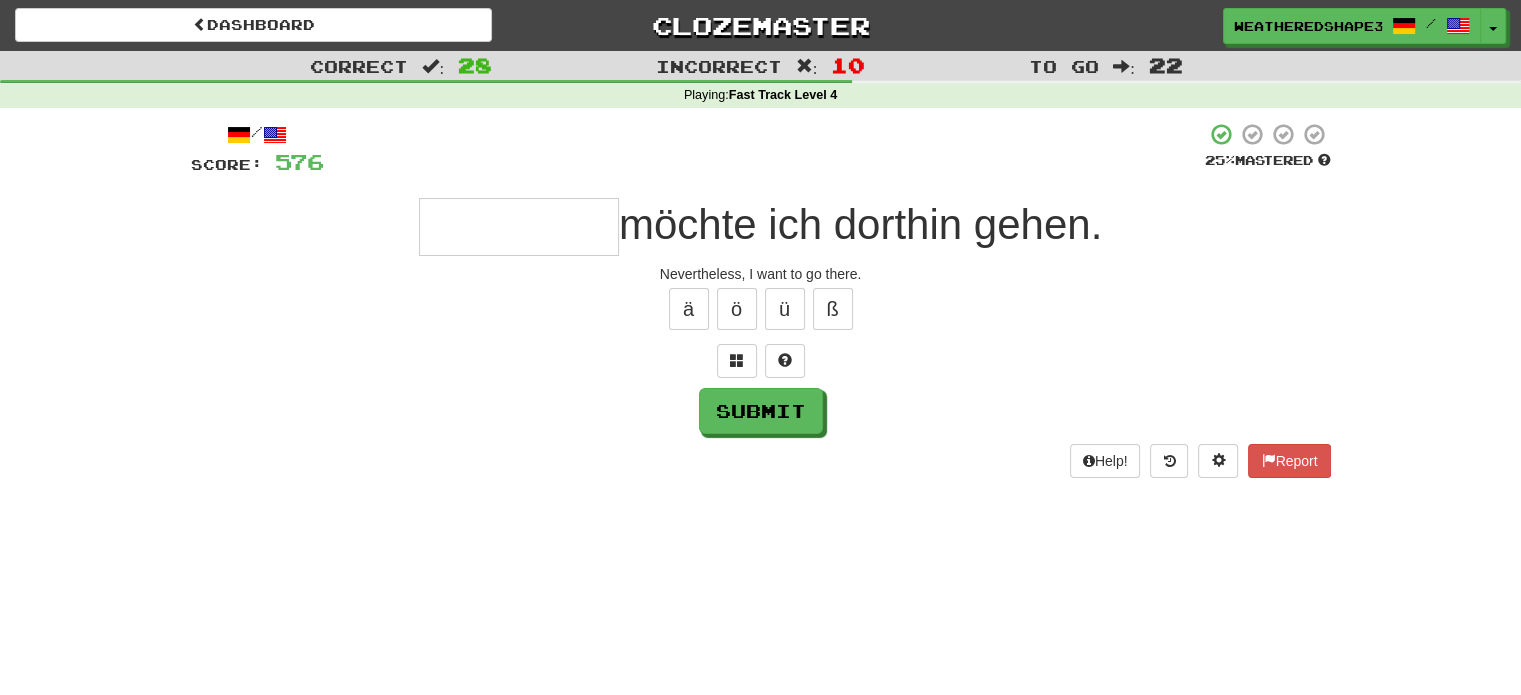 type on "*" 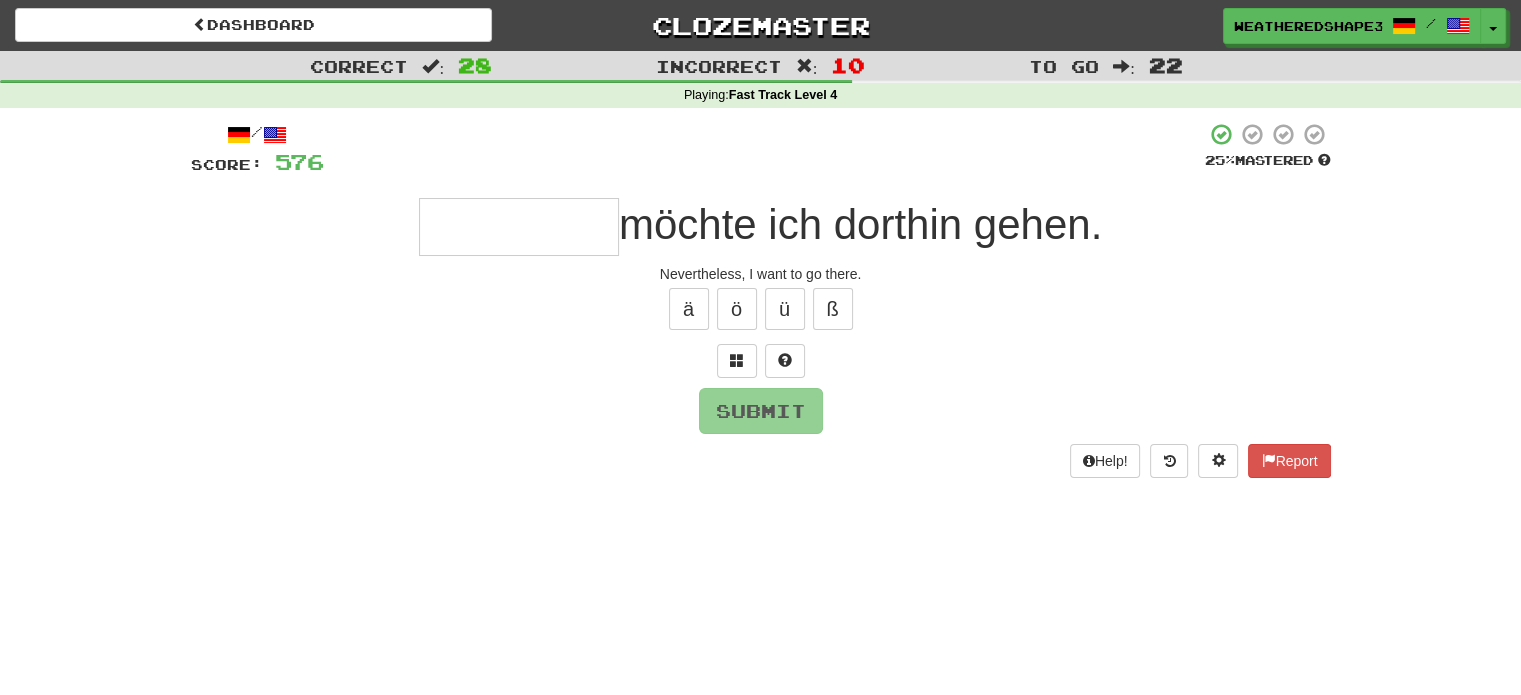 type on "********" 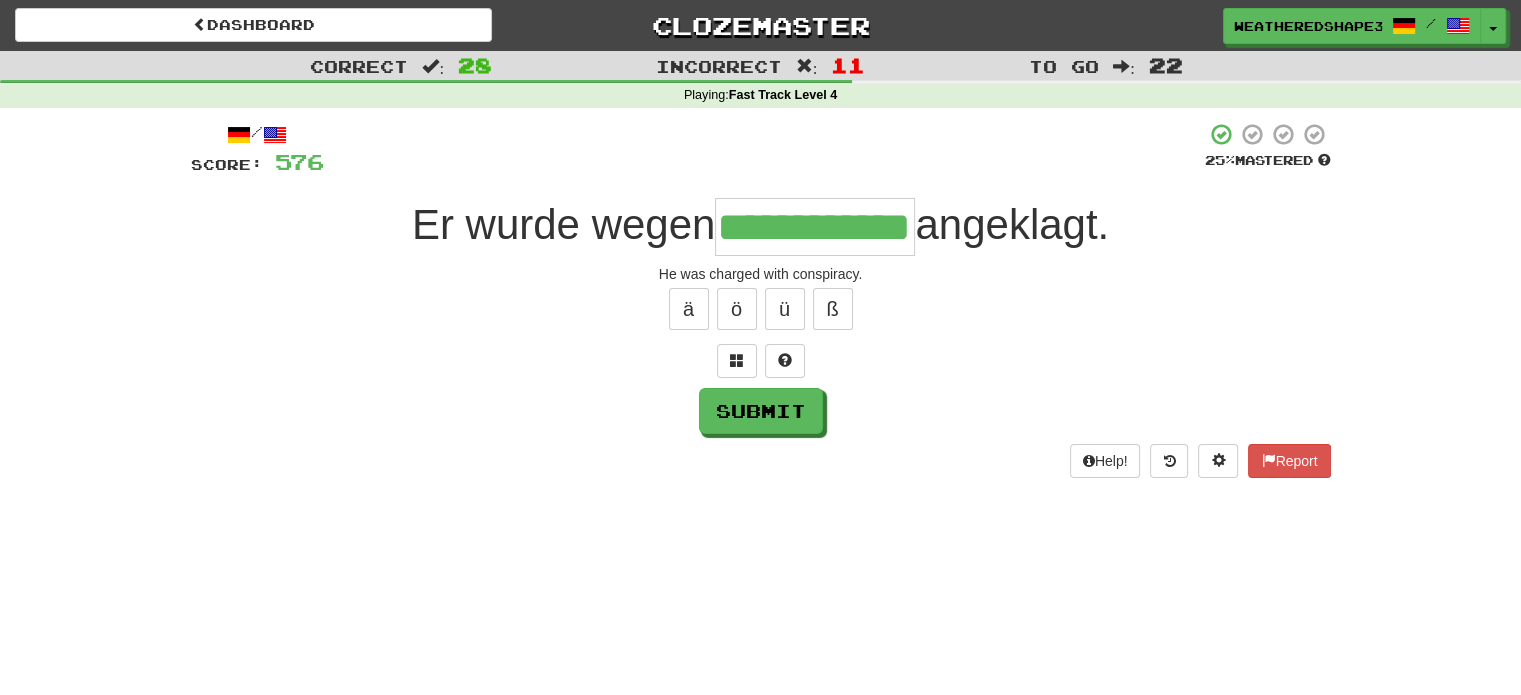 scroll, scrollTop: 0, scrollLeft: 68, axis: horizontal 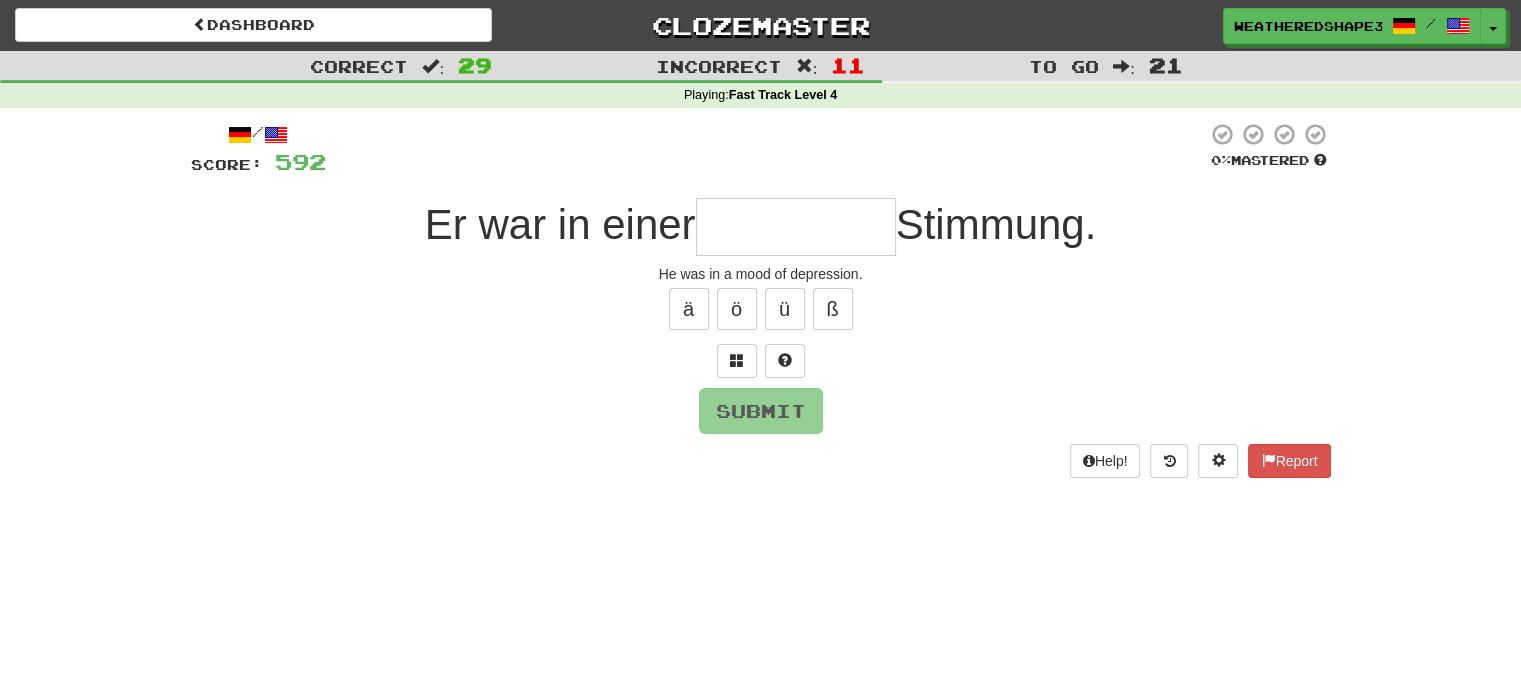 type on "*" 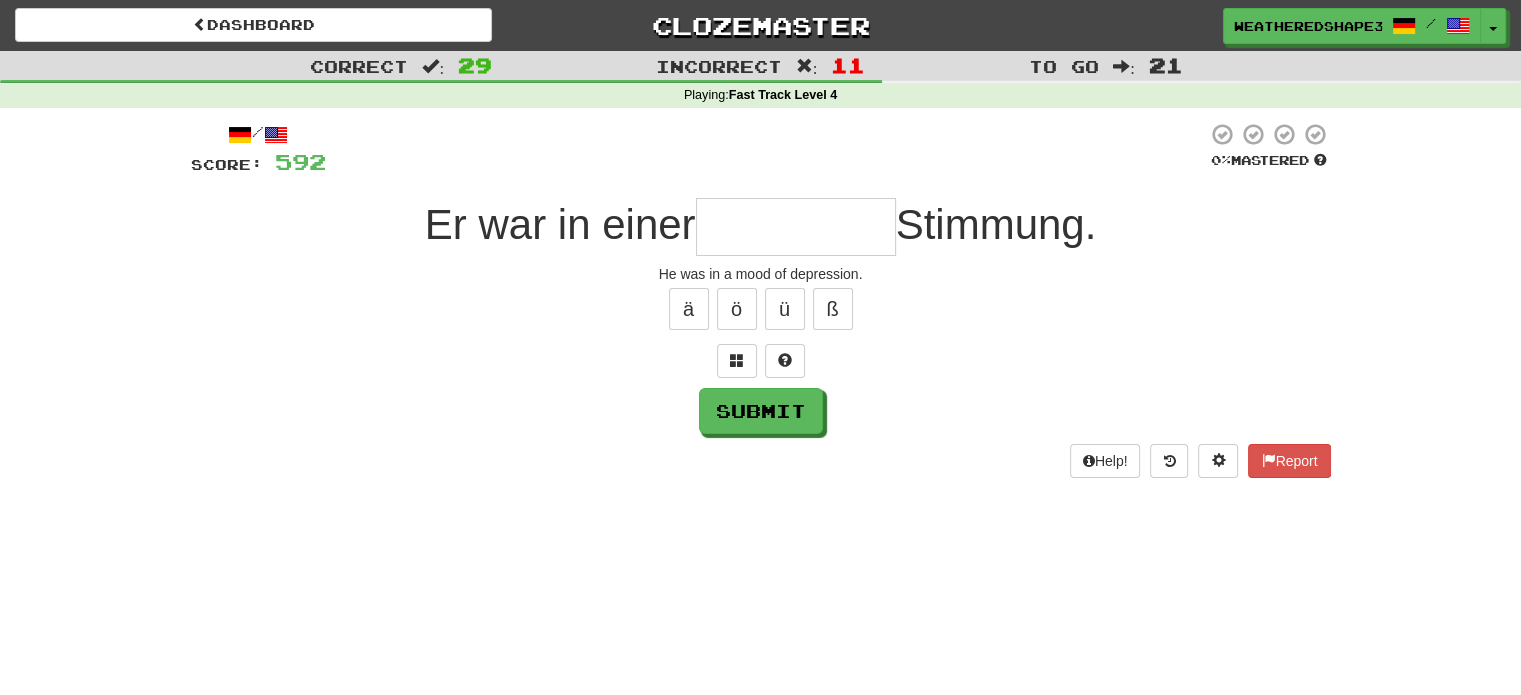 type on "*" 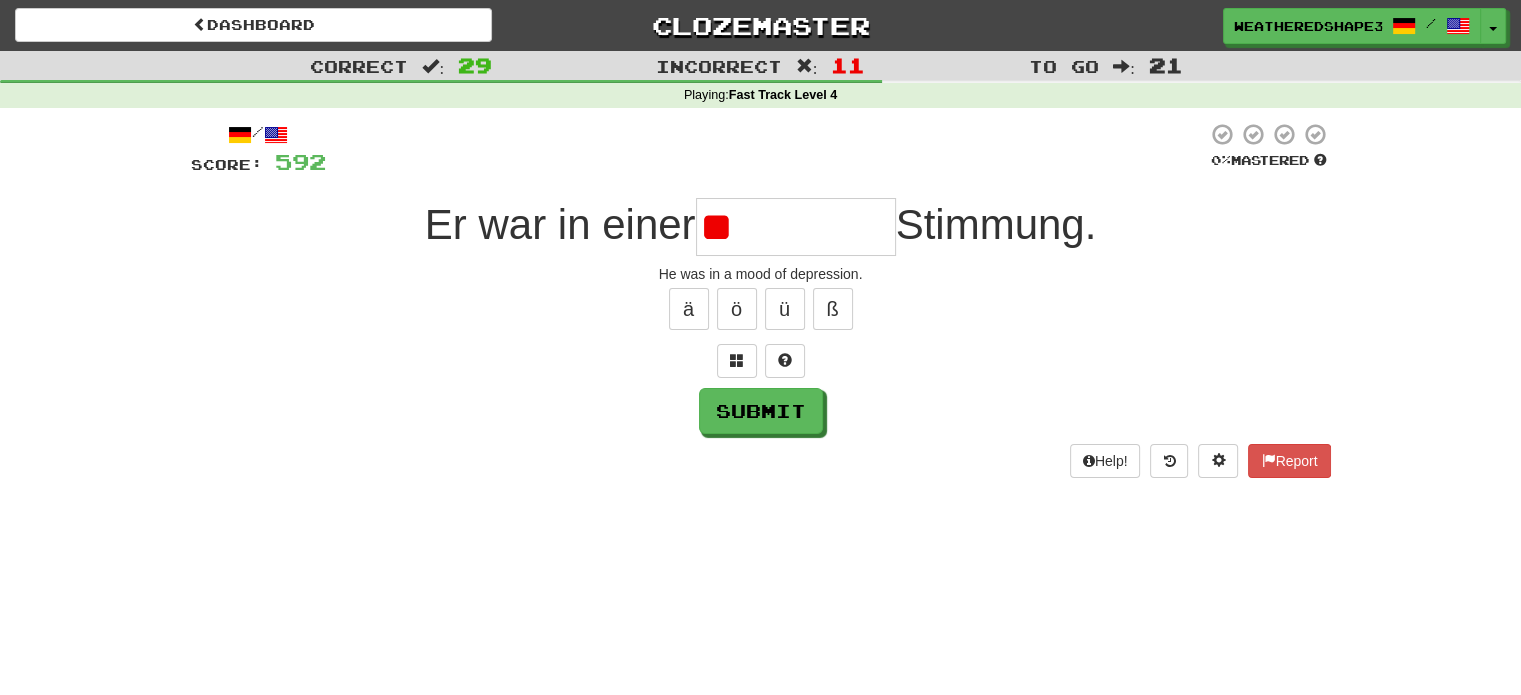 type on "*" 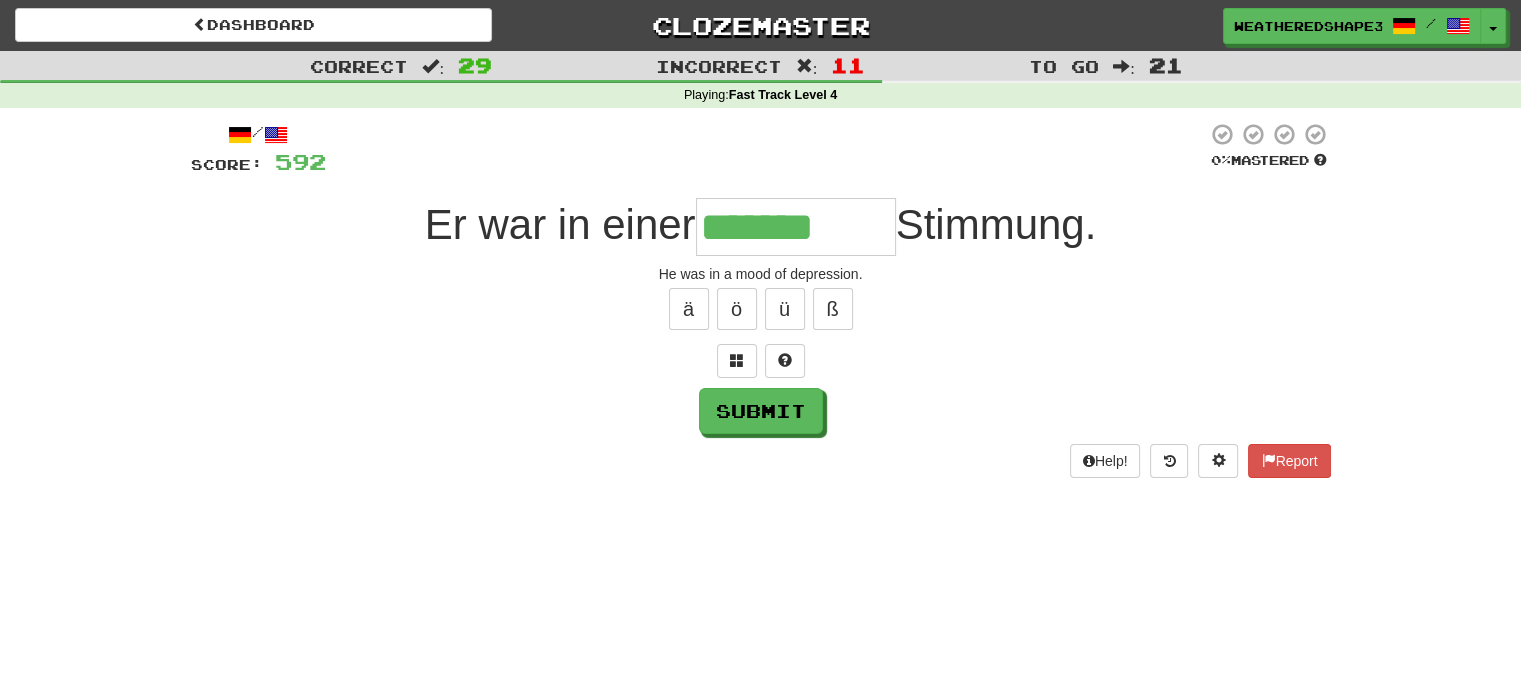 type on "**********" 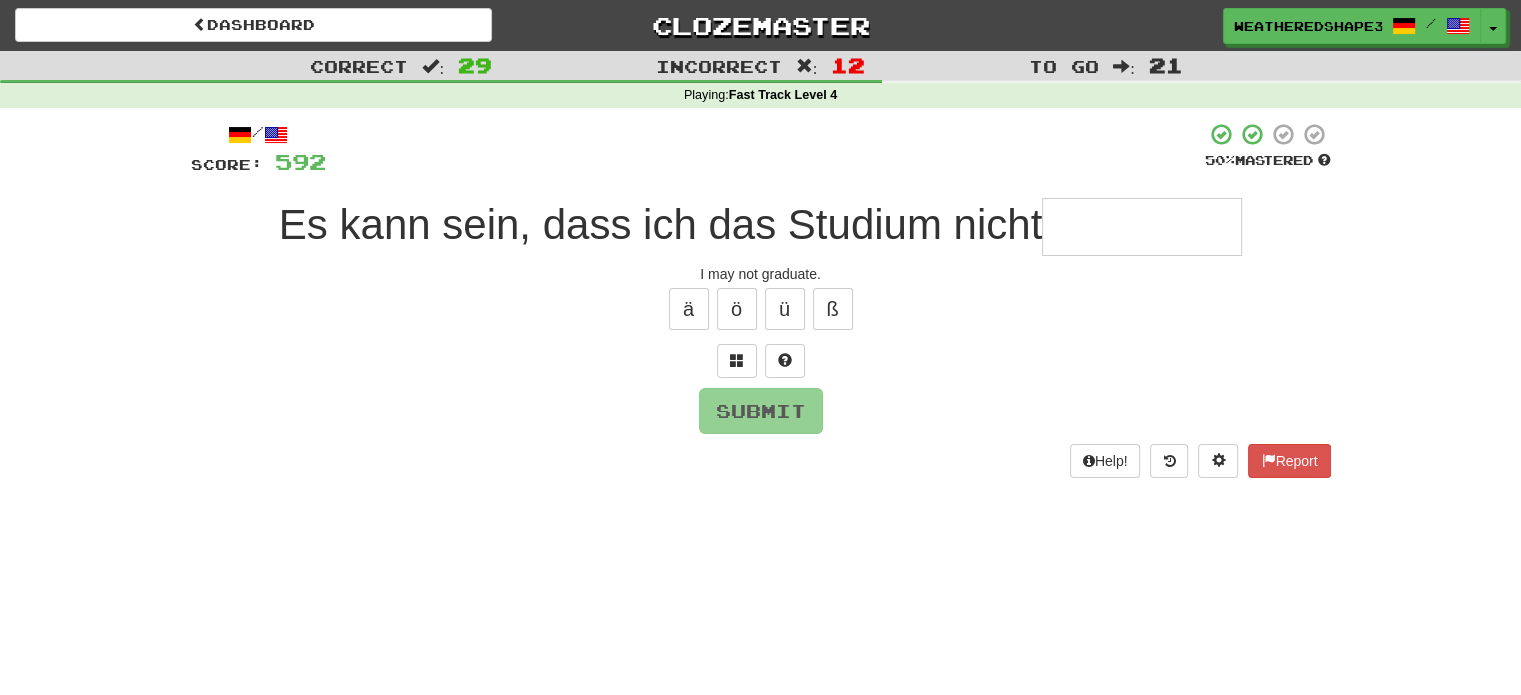 type on "*" 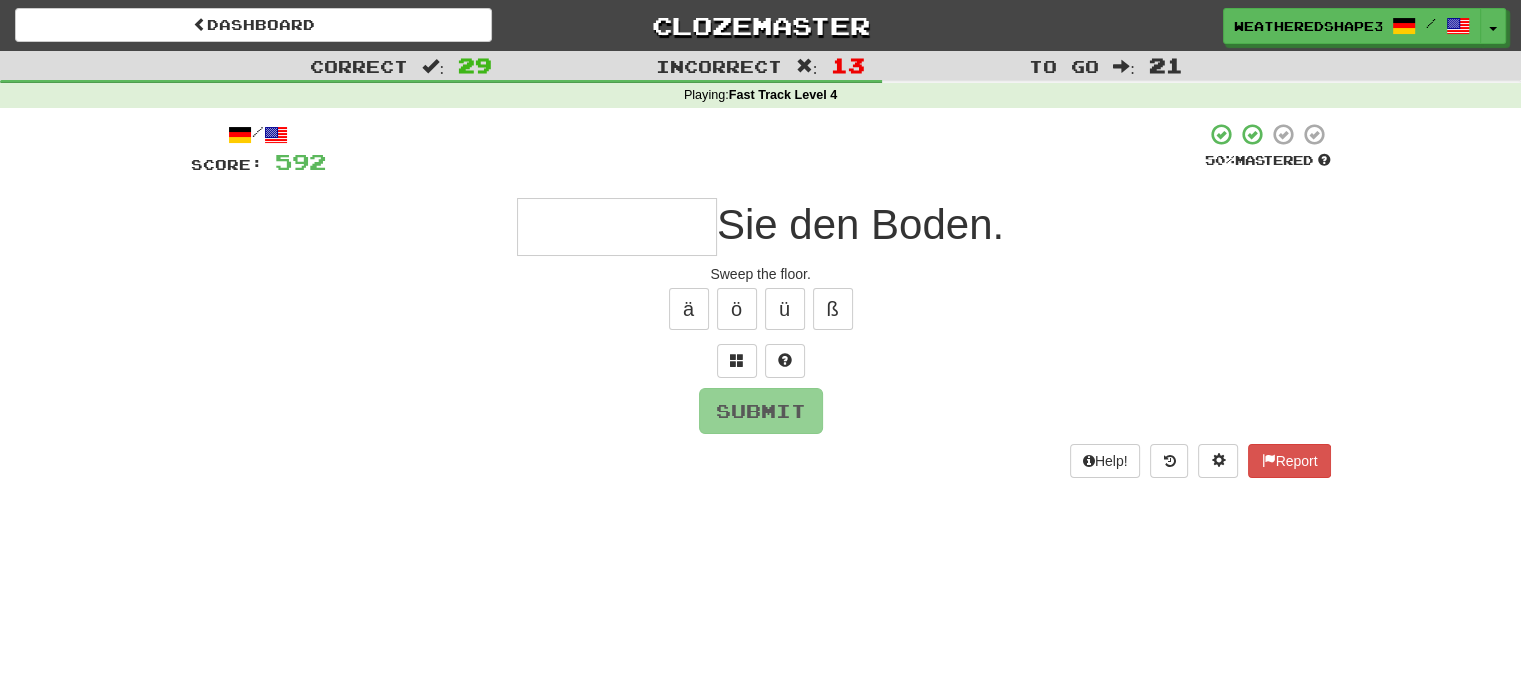type on "*" 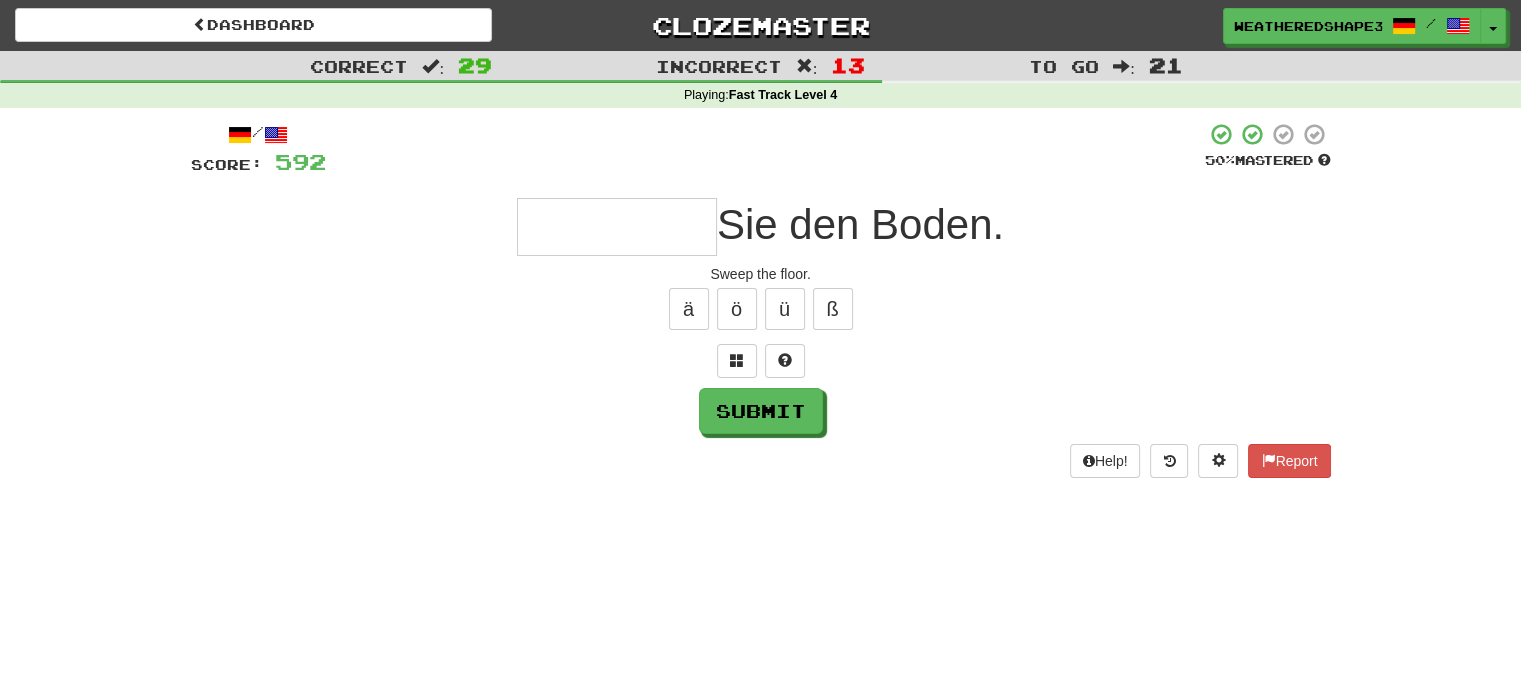type on "*" 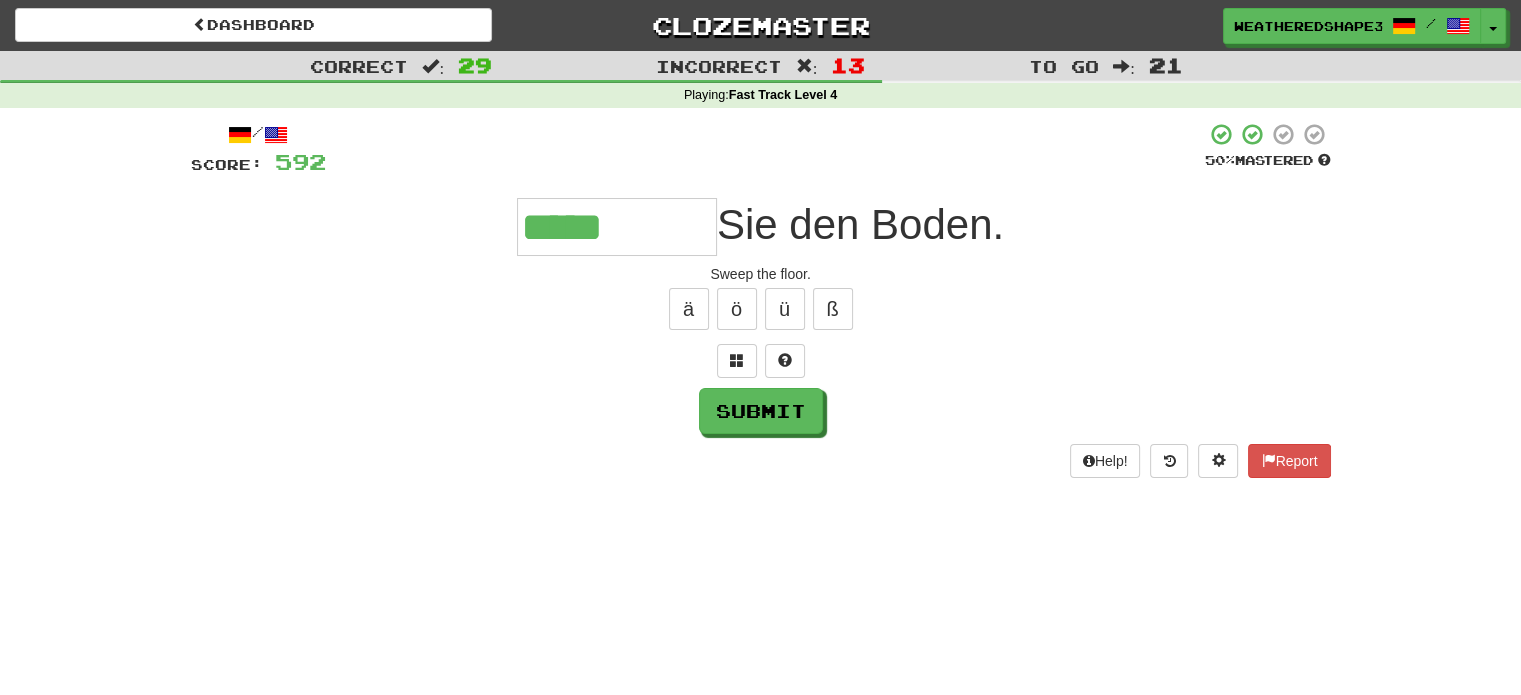 type on "*****" 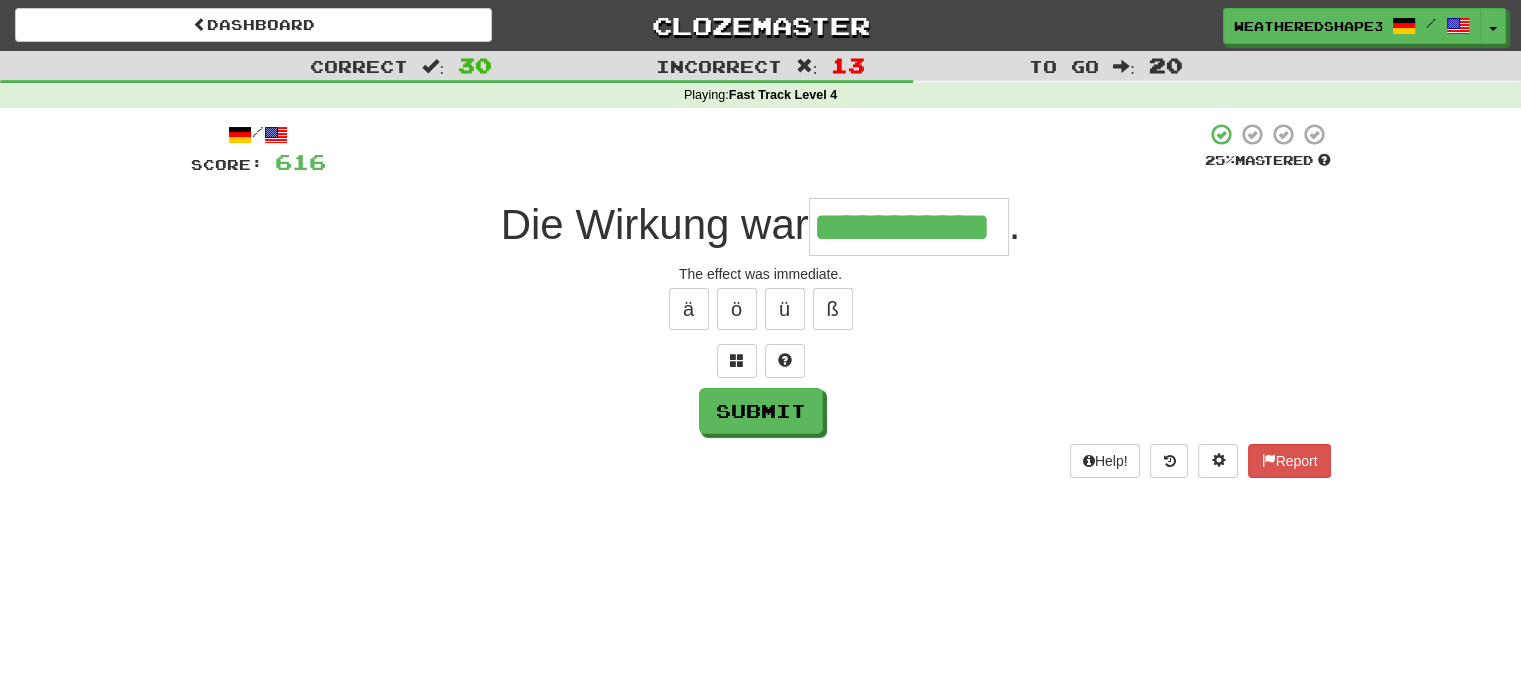 scroll, scrollTop: 0, scrollLeft: 15, axis: horizontal 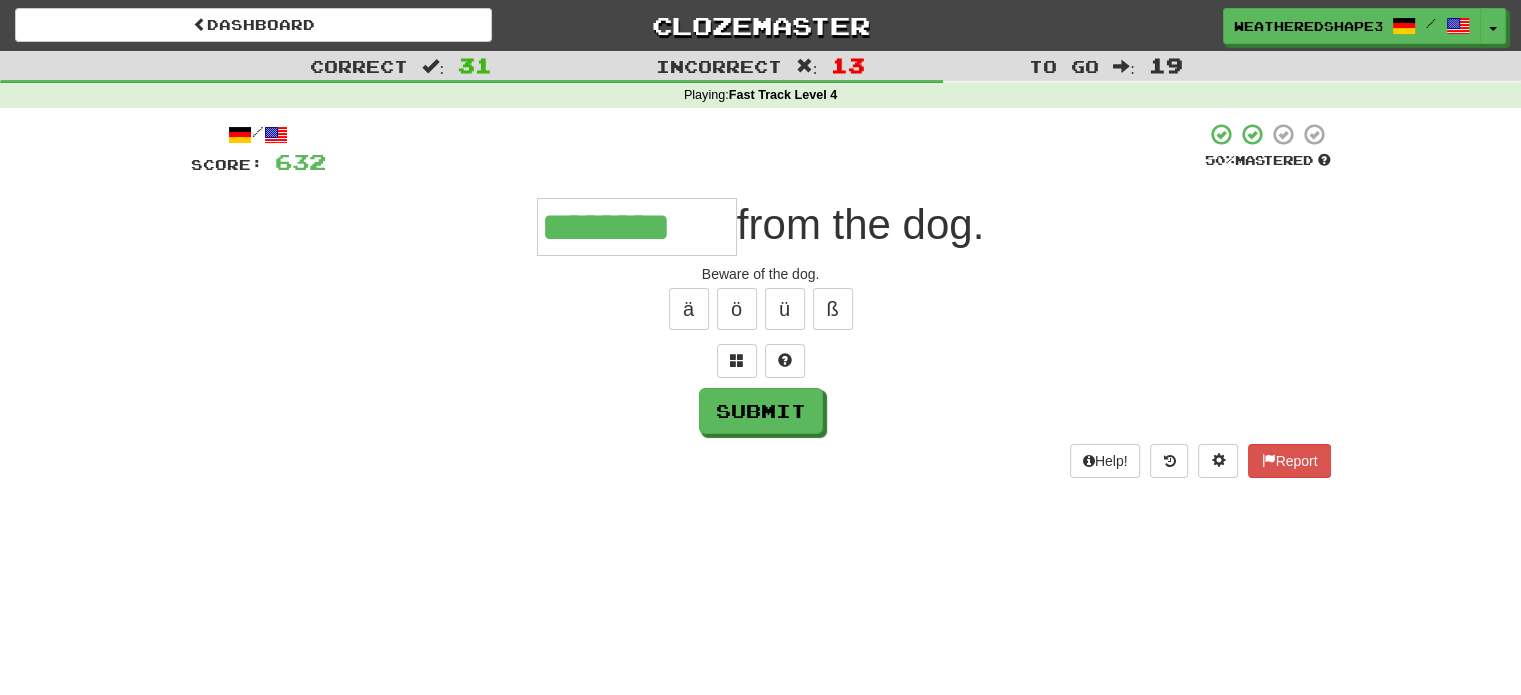 type on "********" 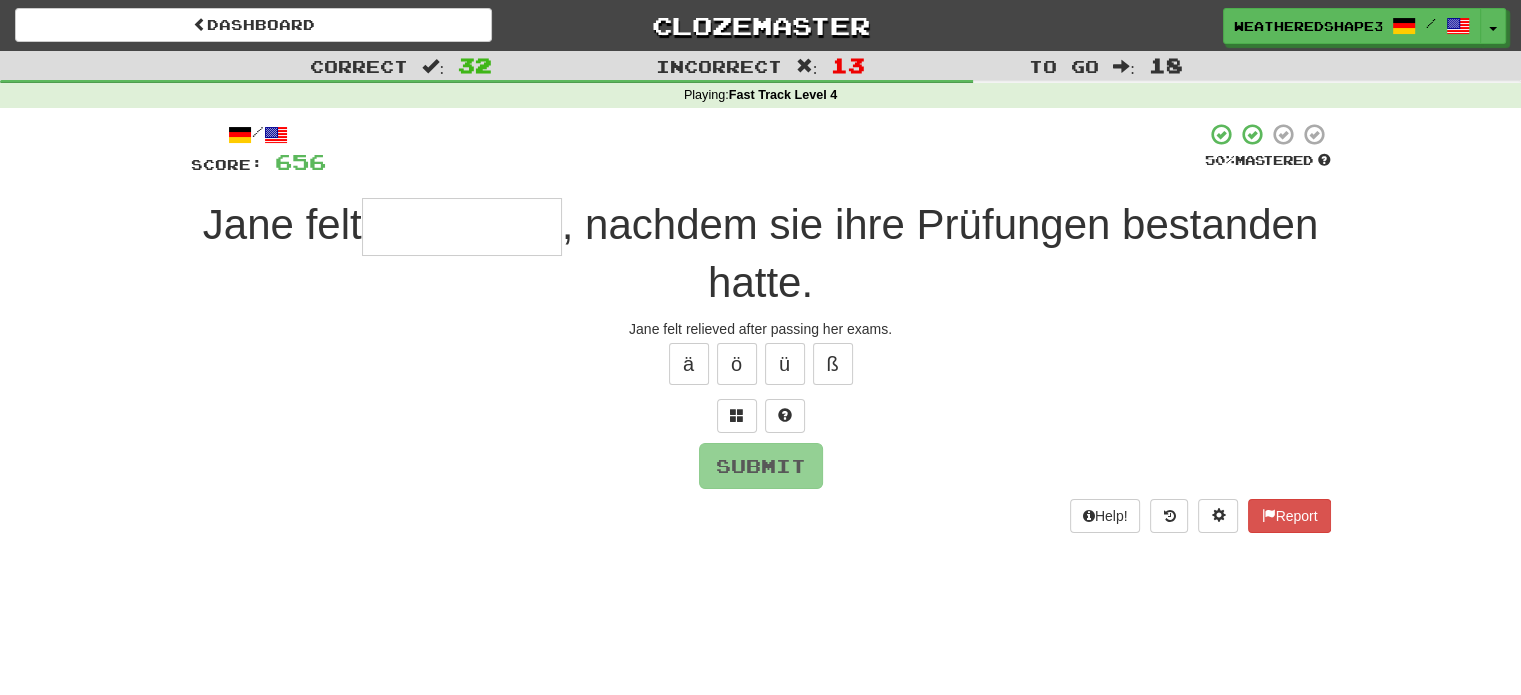 type on "*" 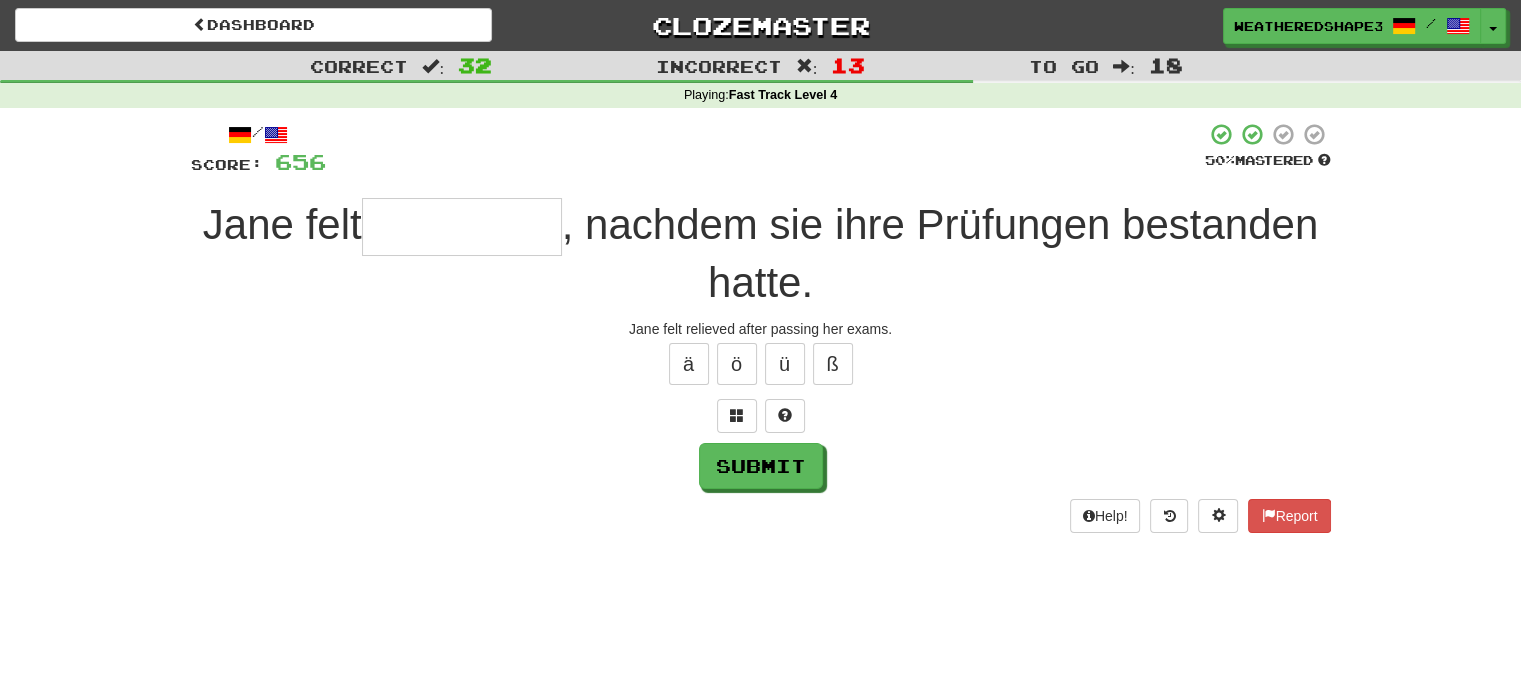 type on "*" 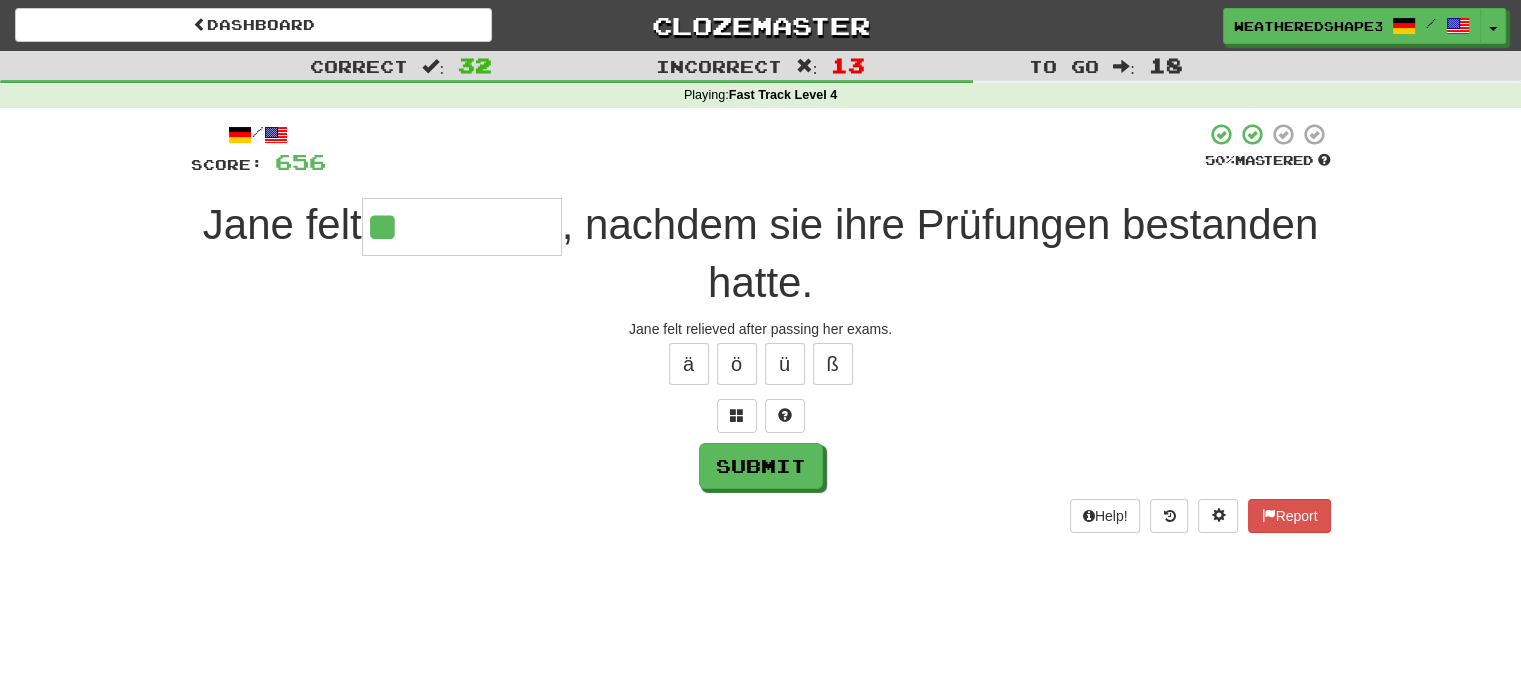 type on "**********" 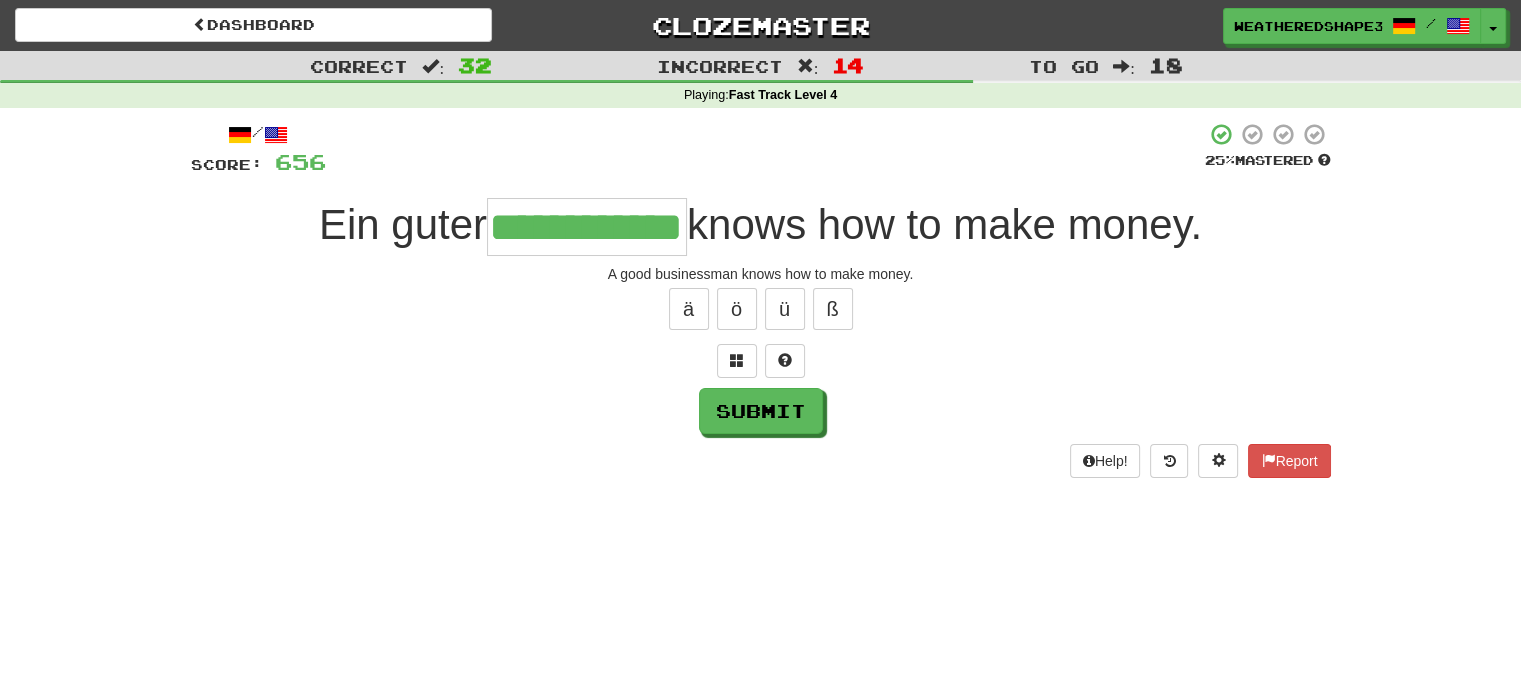 scroll, scrollTop: 0, scrollLeft: 92, axis: horizontal 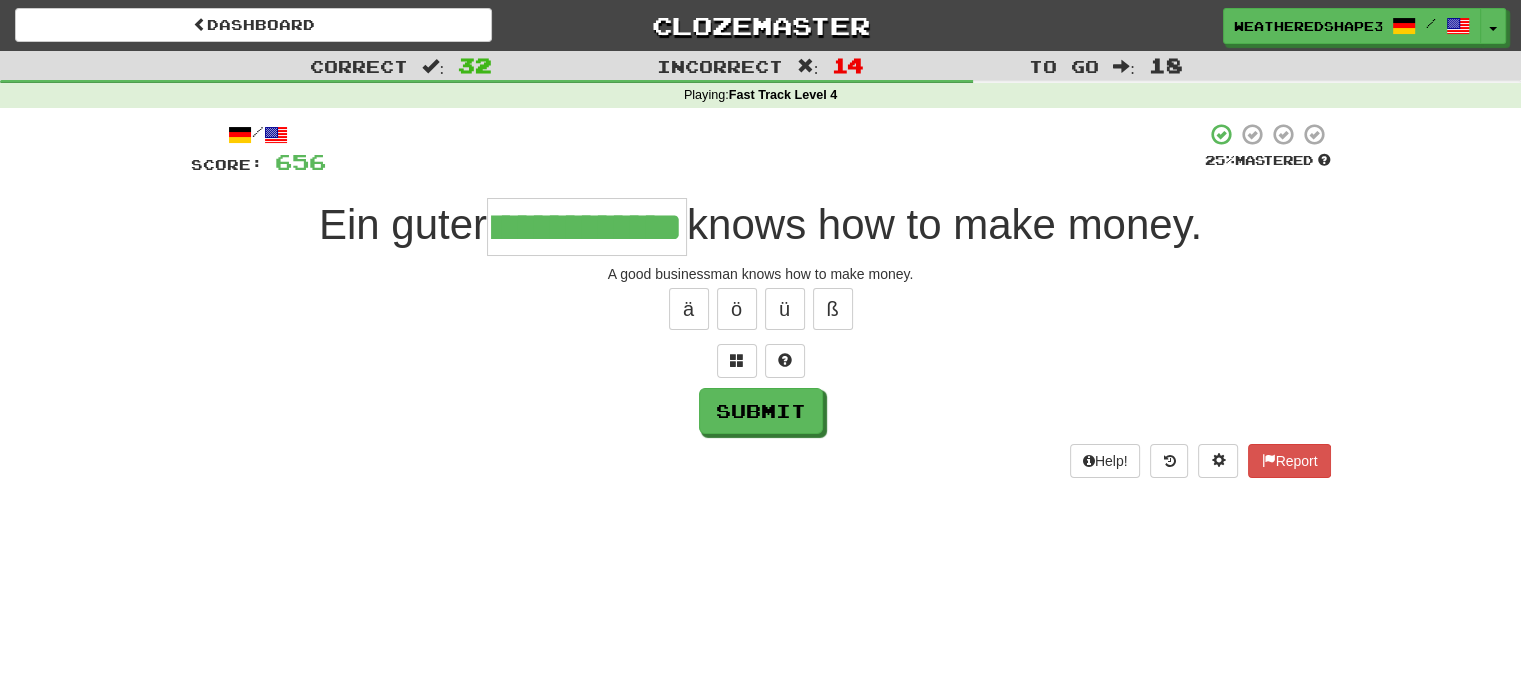 type on "**********" 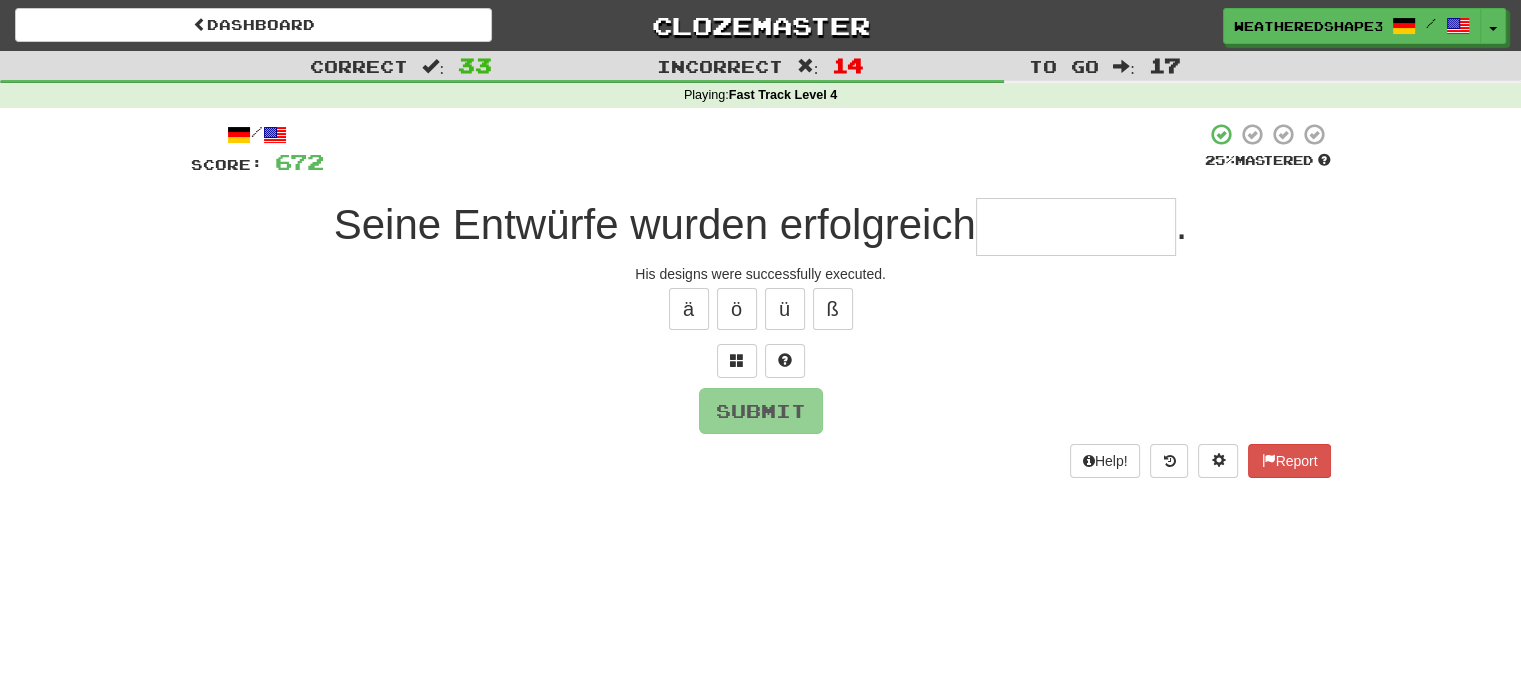 type on "*" 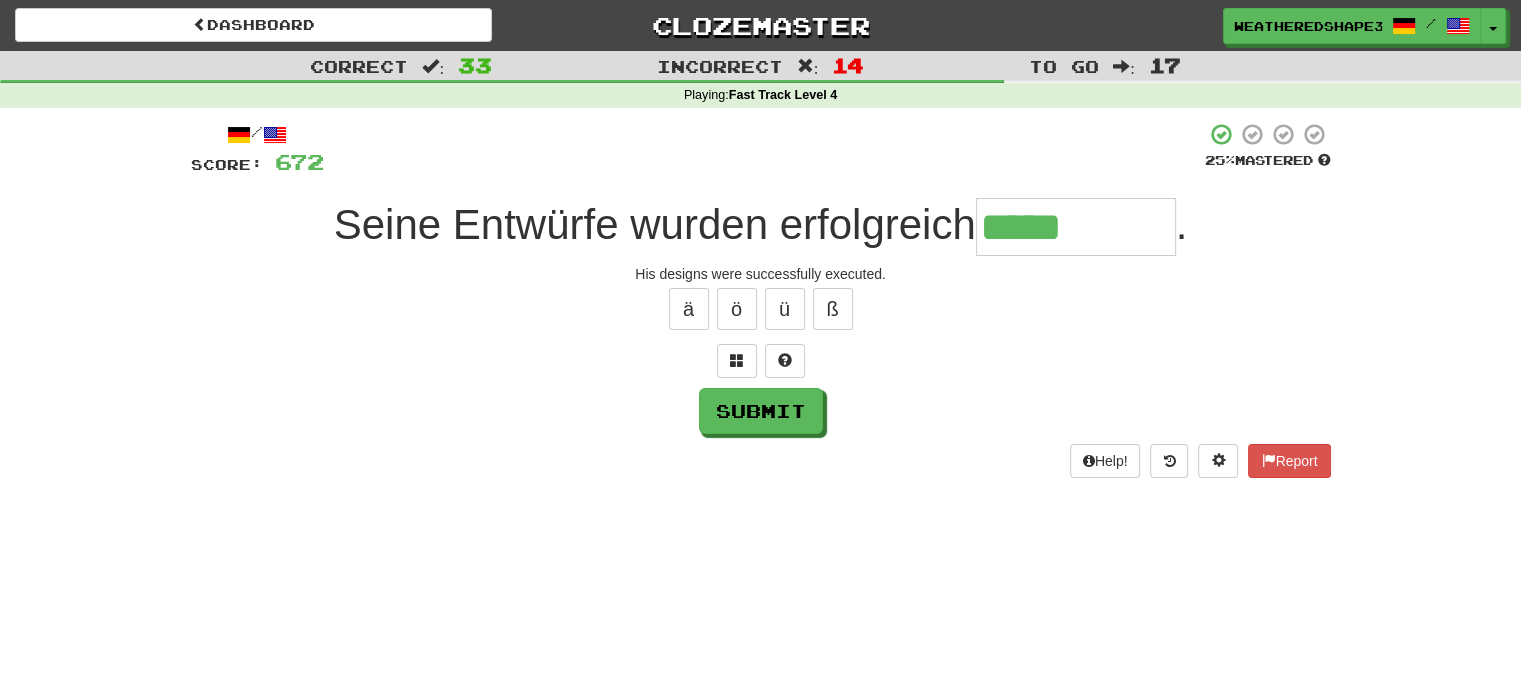 type on "**********" 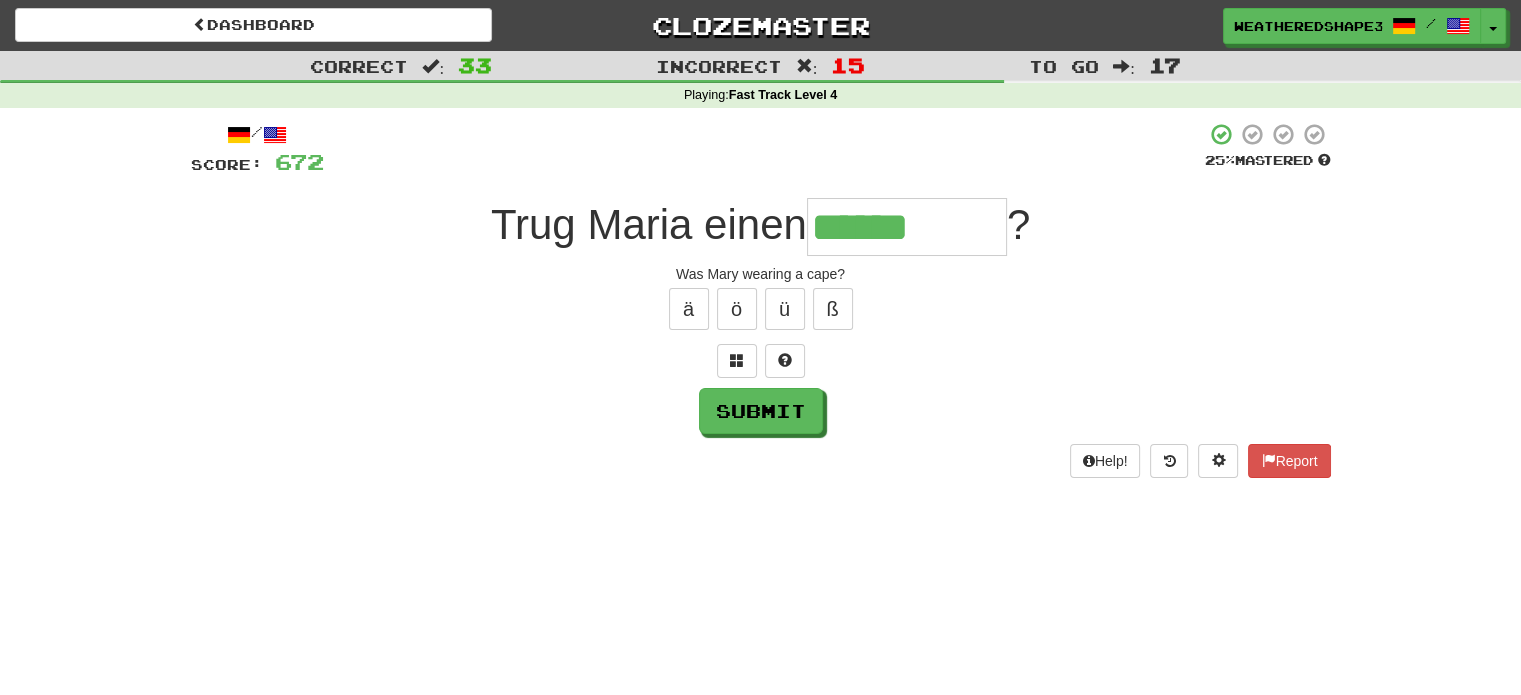 type on "******" 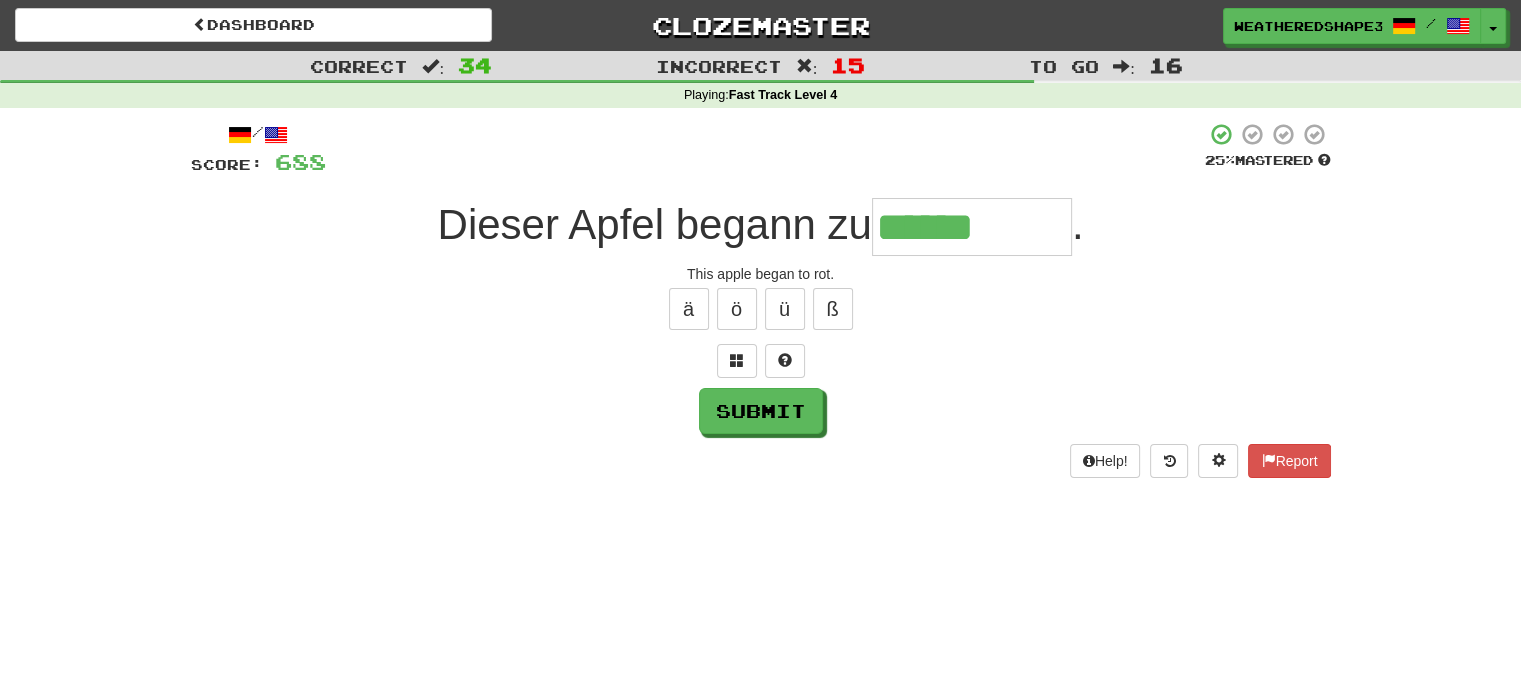 type on "******" 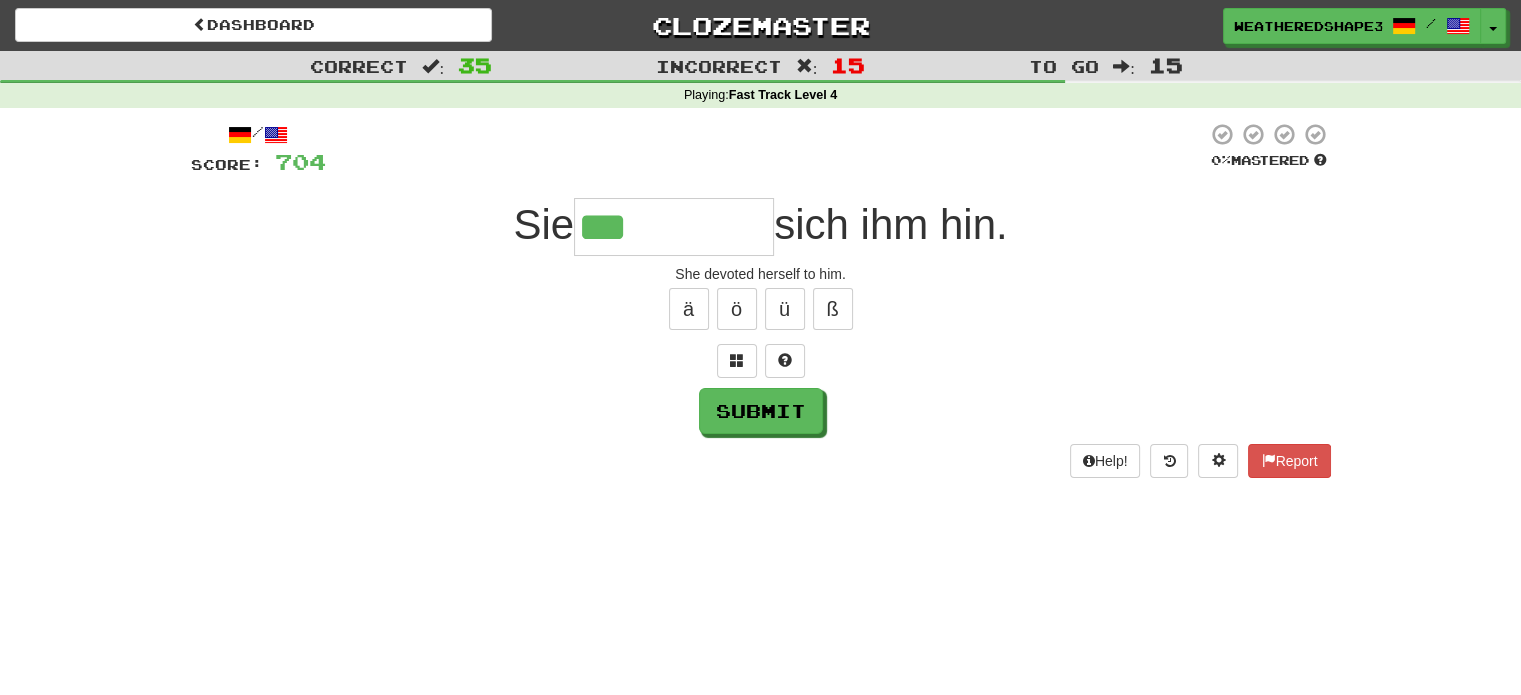 type on "***" 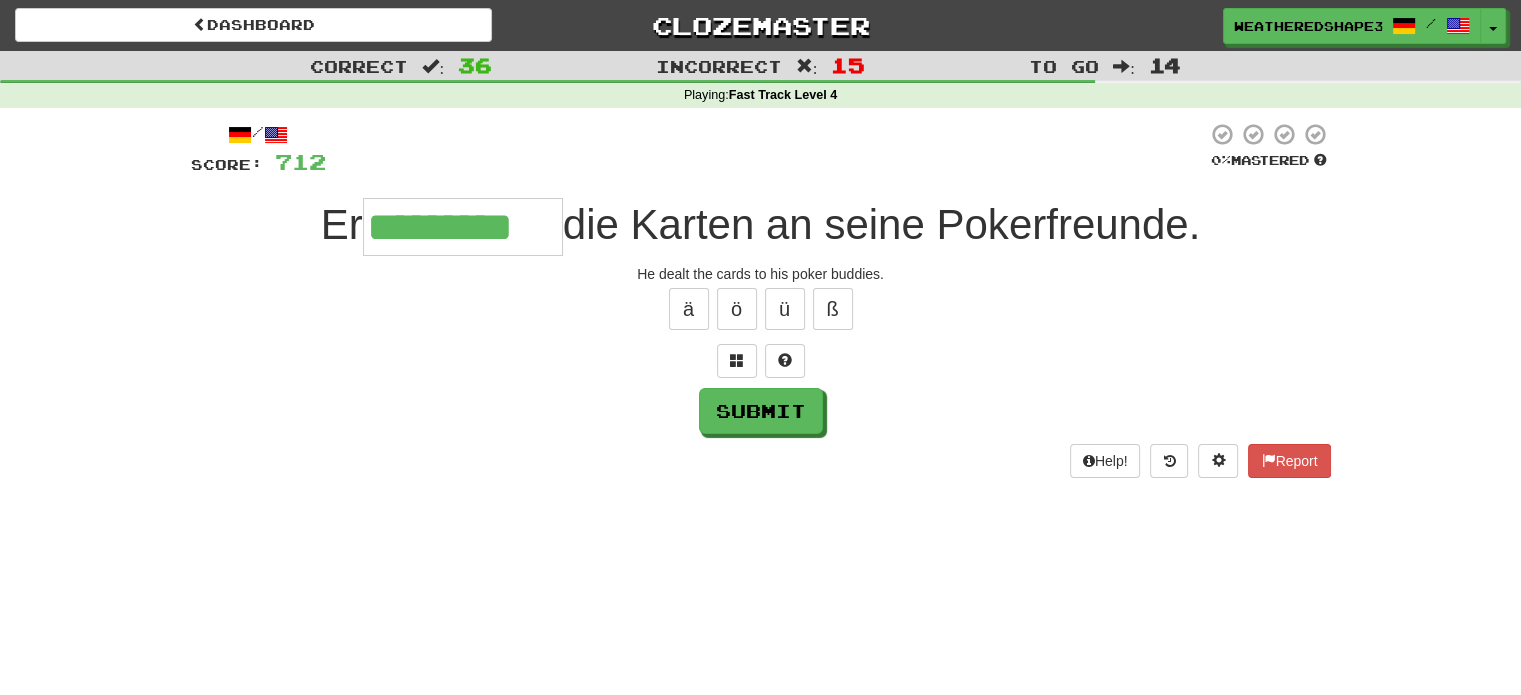 type on "*********" 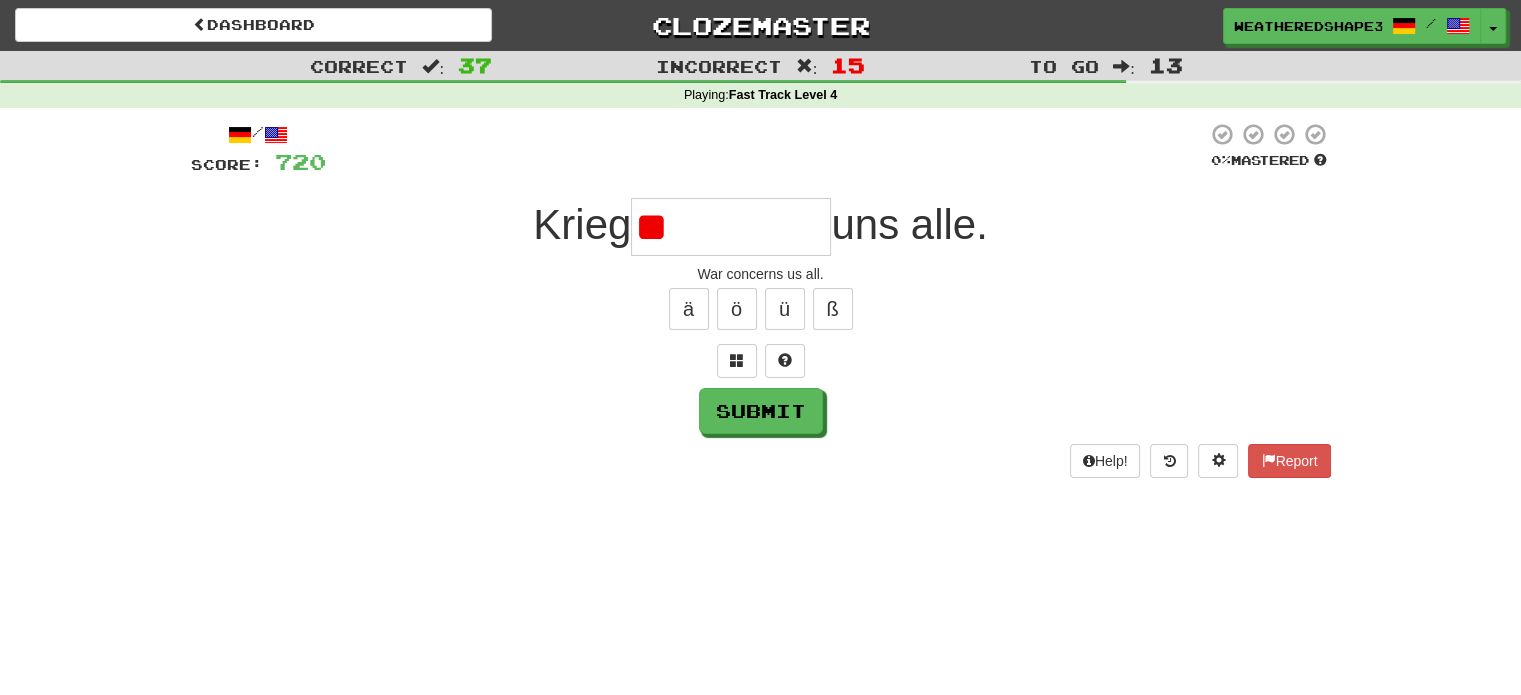 type on "*" 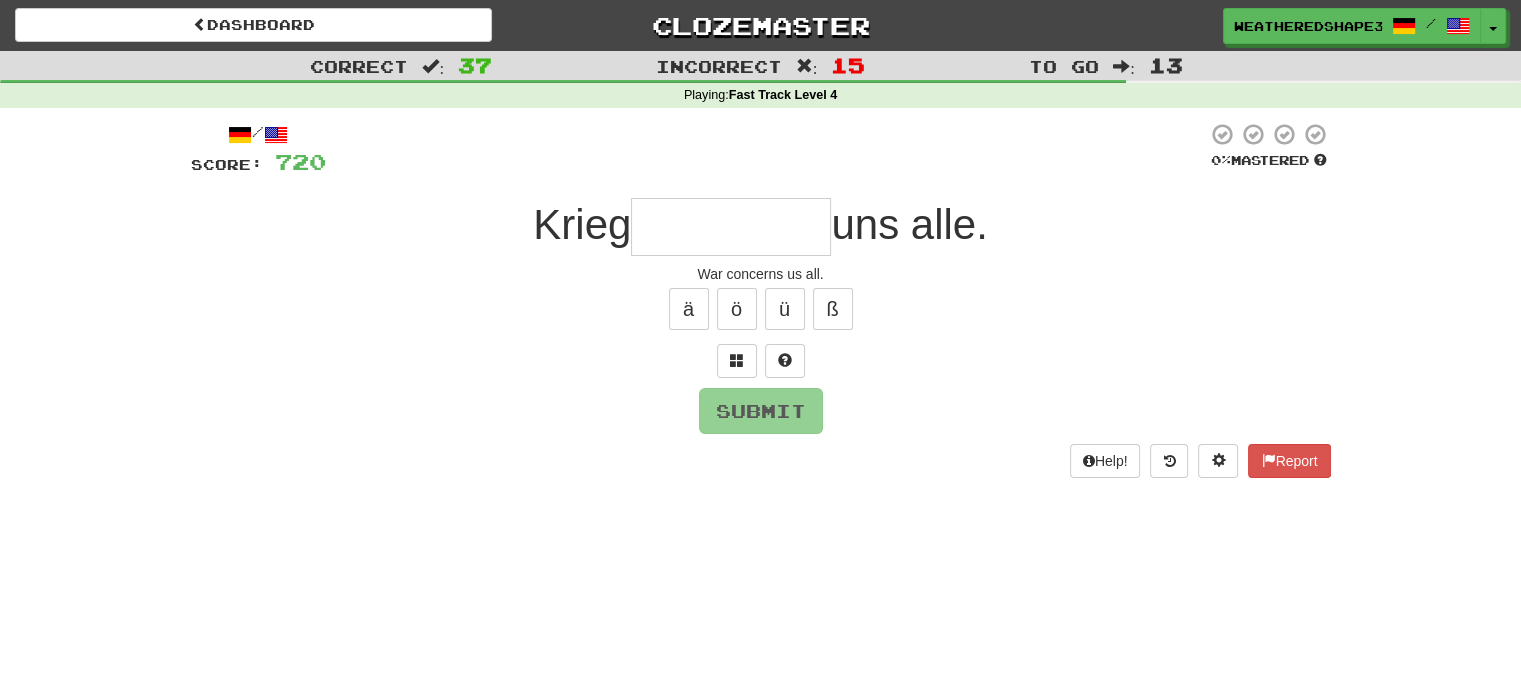 type on "*" 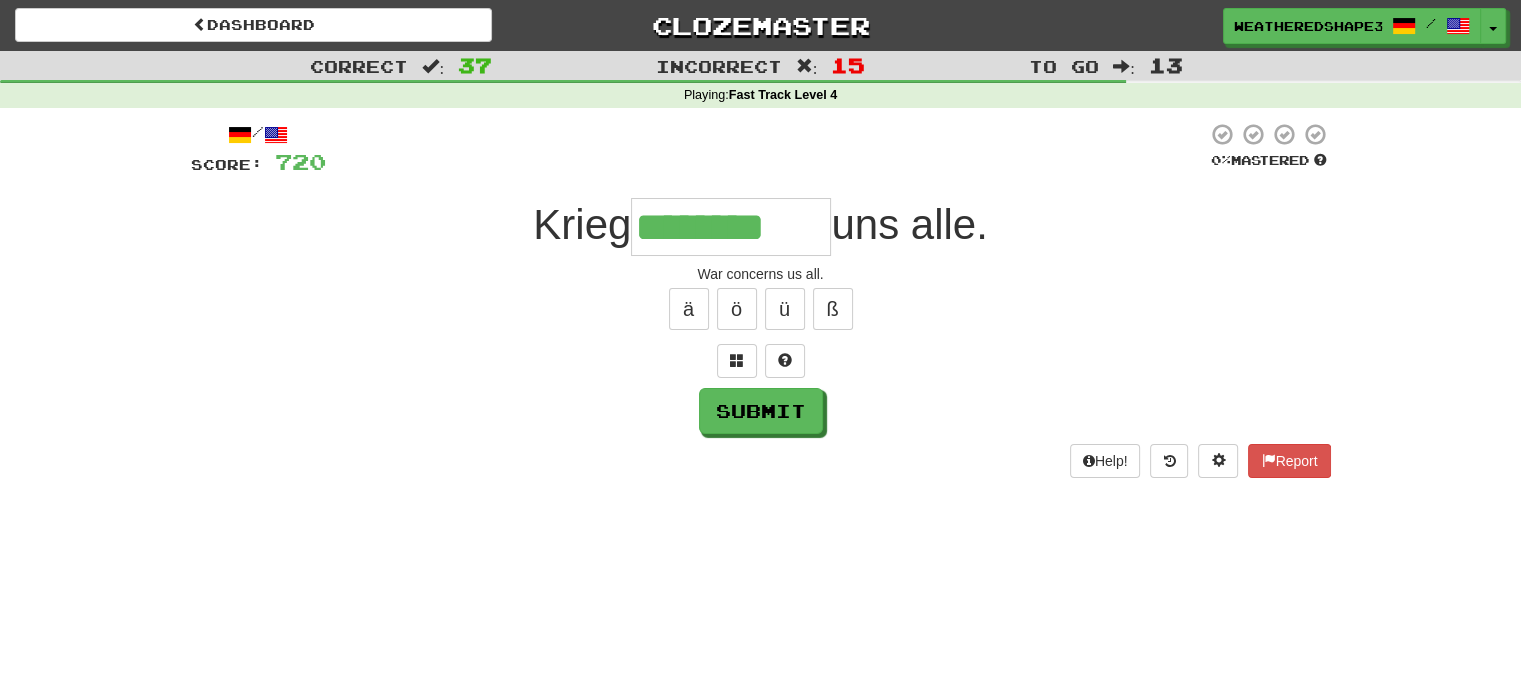 type on "********" 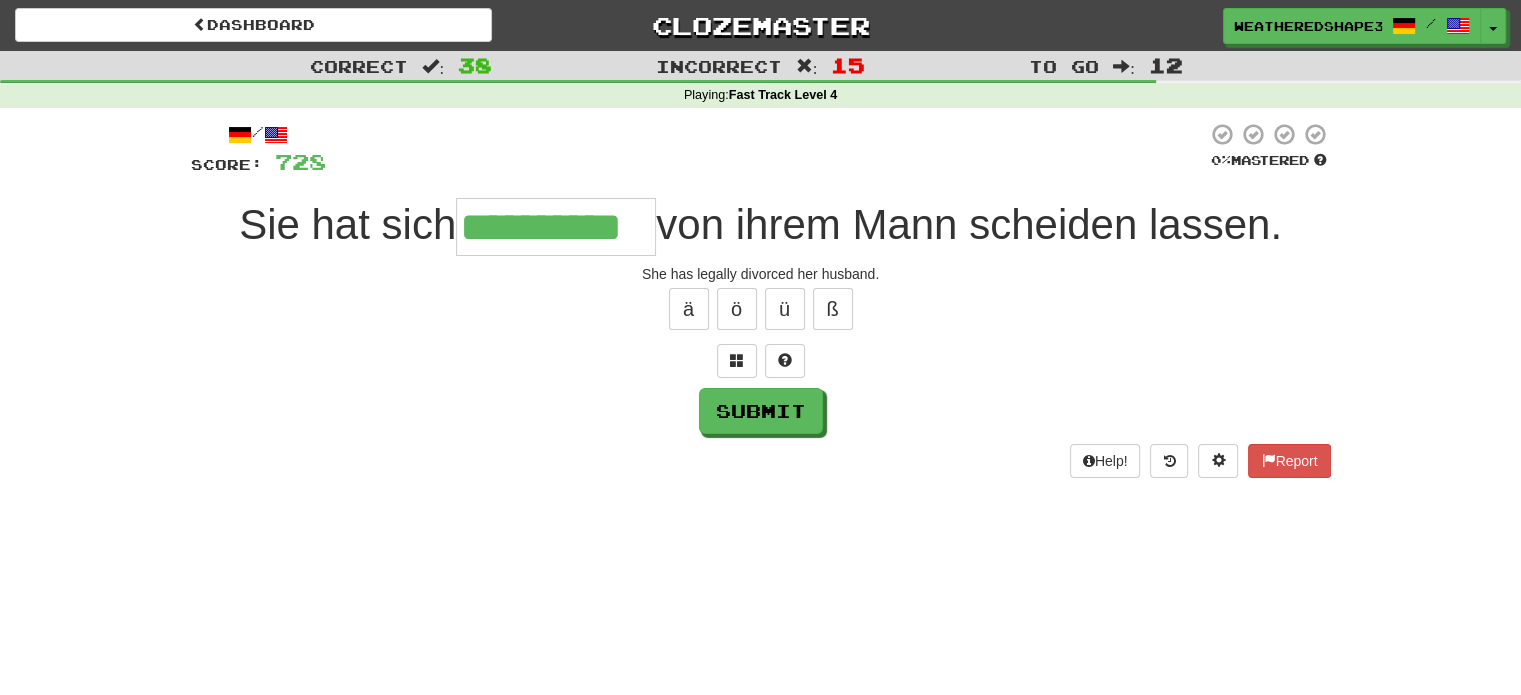 type on "**********" 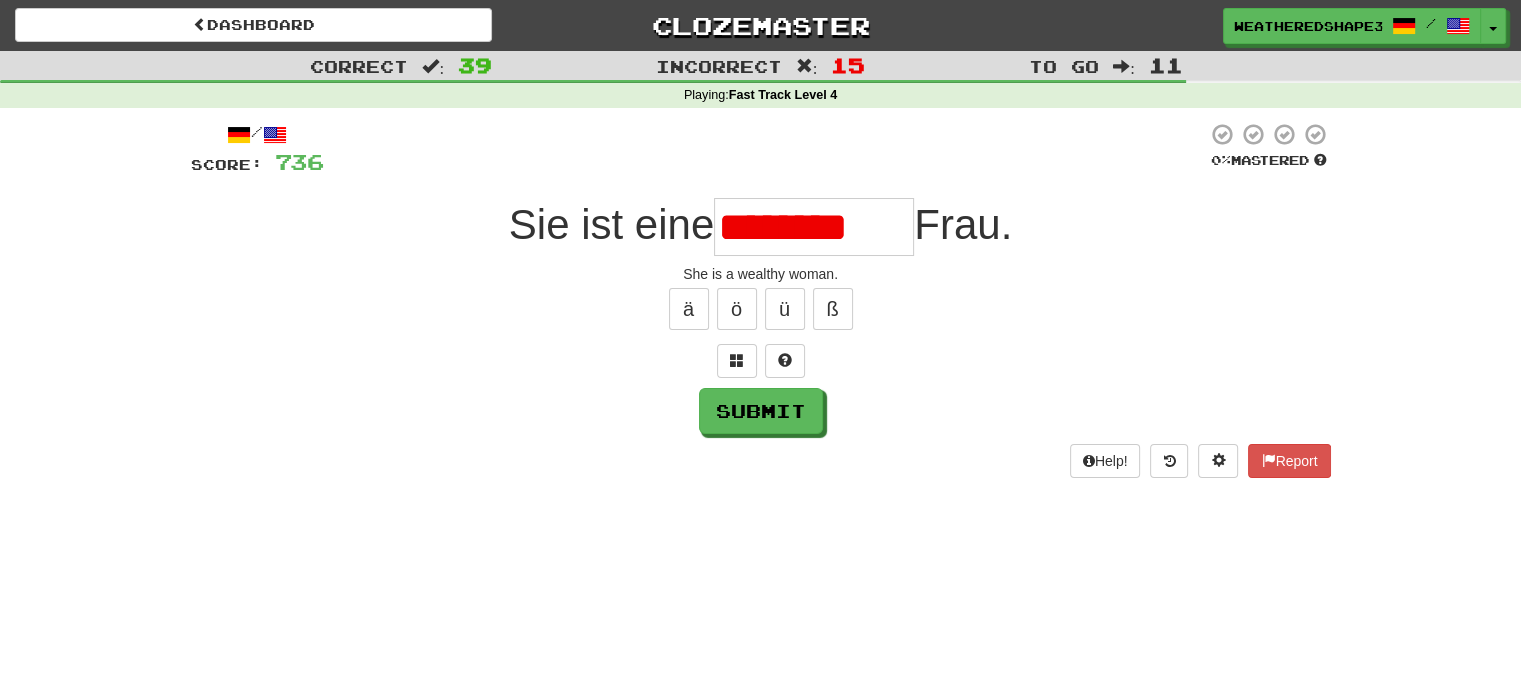 scroll, scrollTop: 0, scrollLeft: 0, axis: both 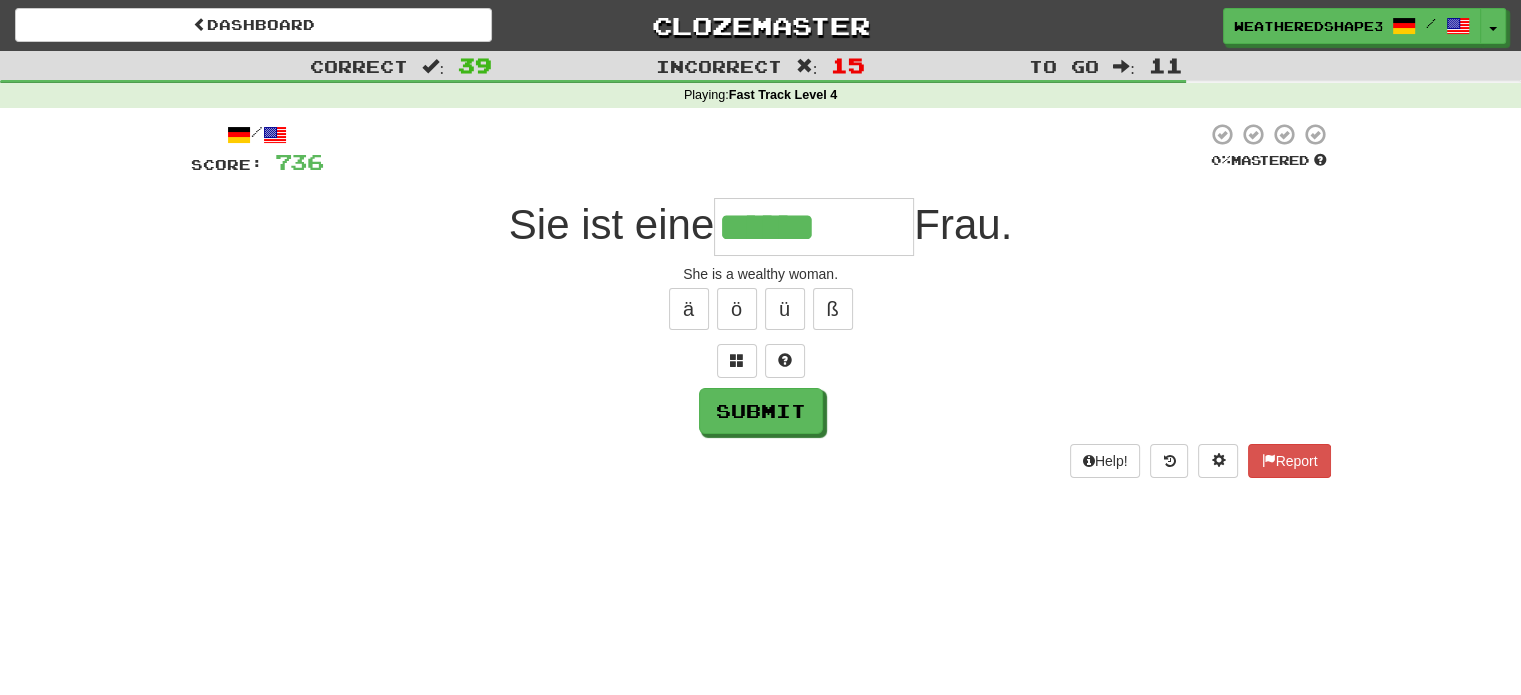 type on "**********" 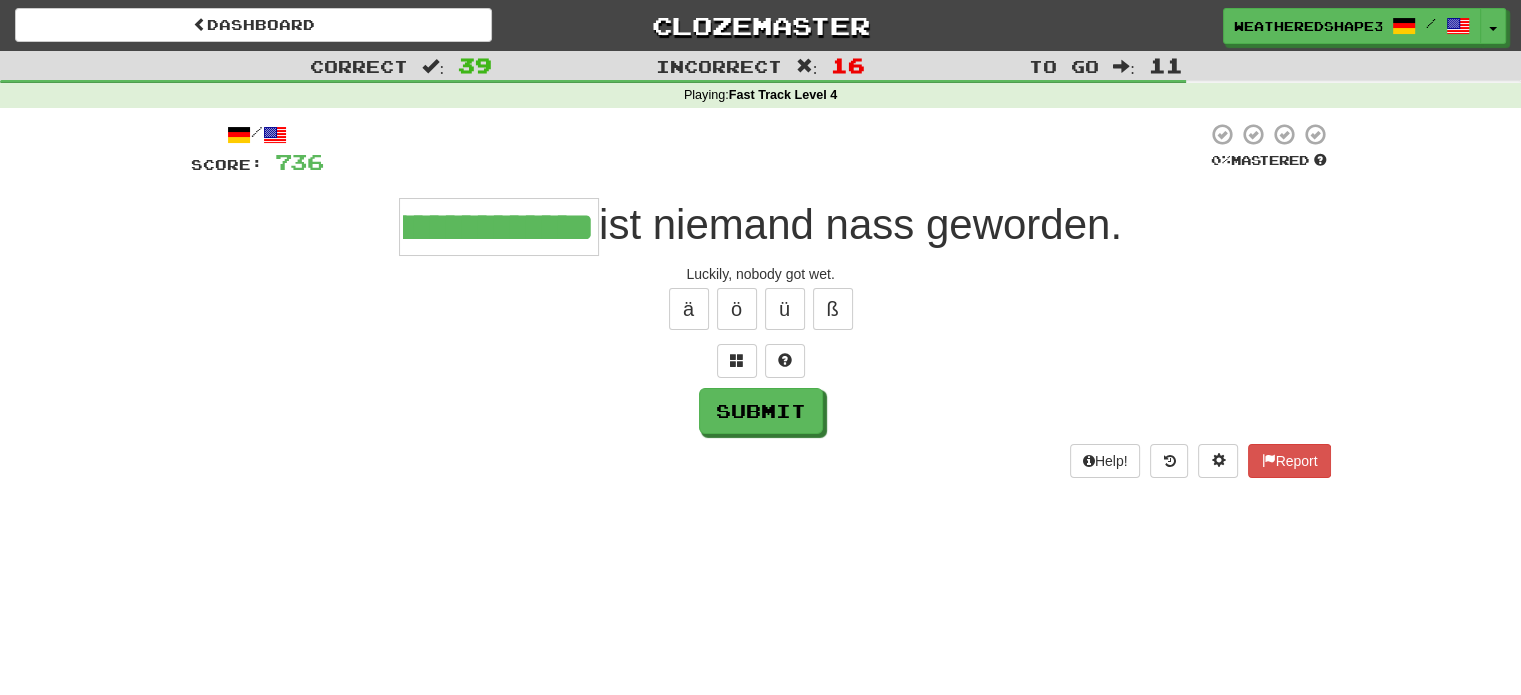 scroll, scrollTop: 0, scrollLeft: 0, axis: both 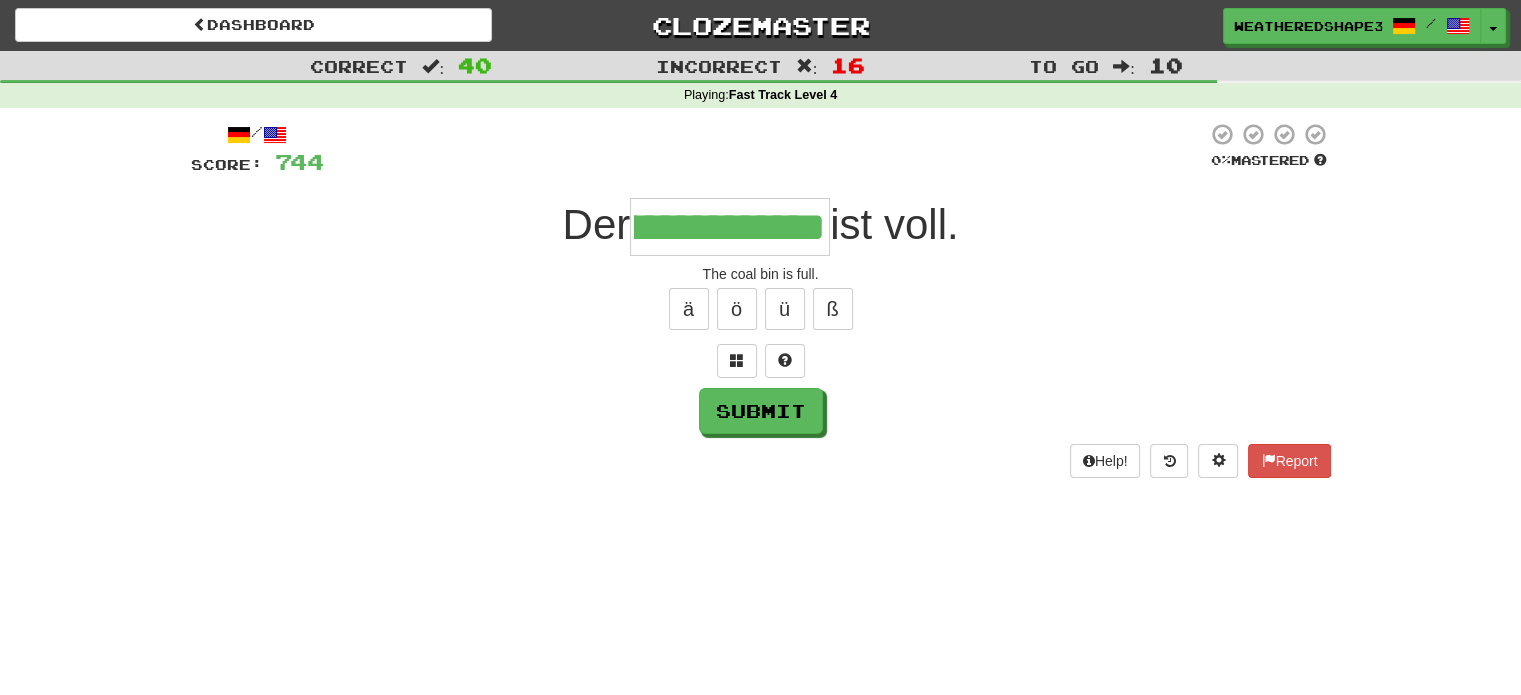 type on "**********" 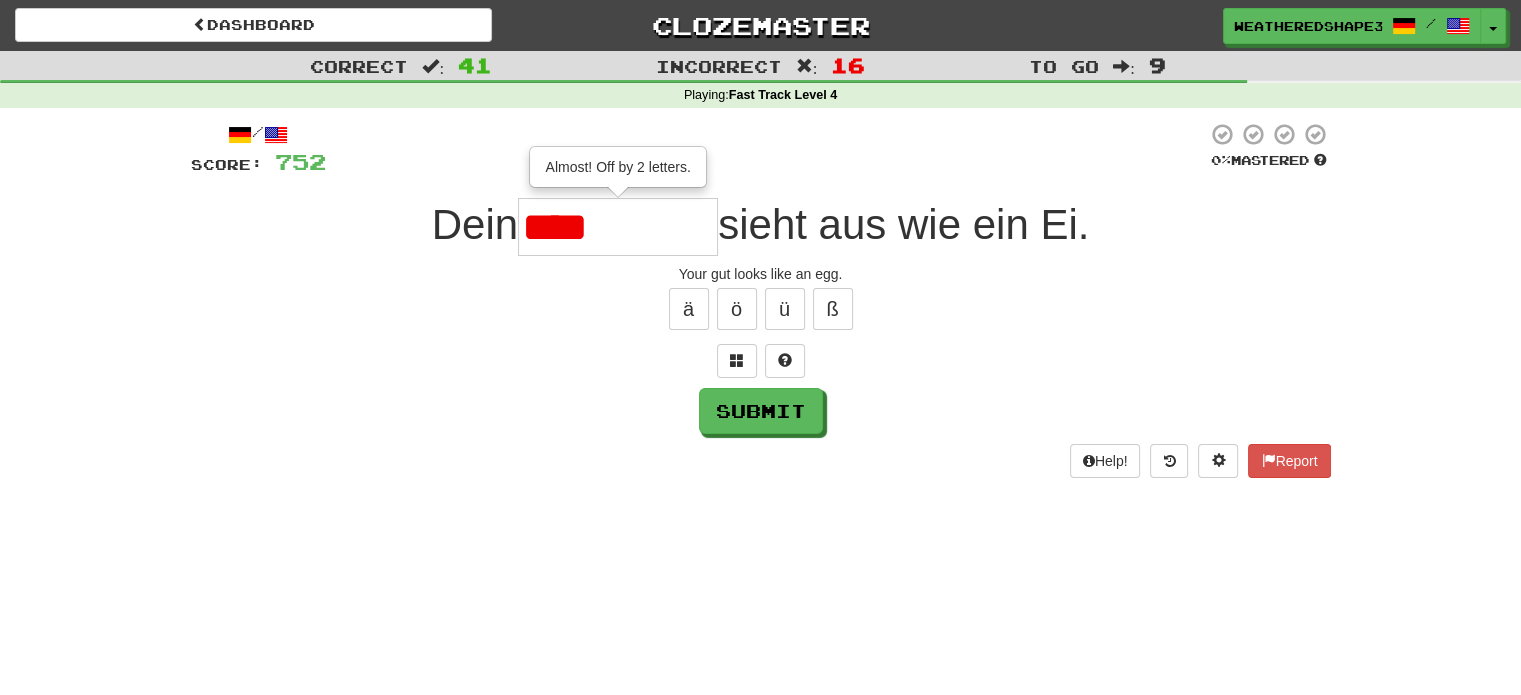 type on "****" 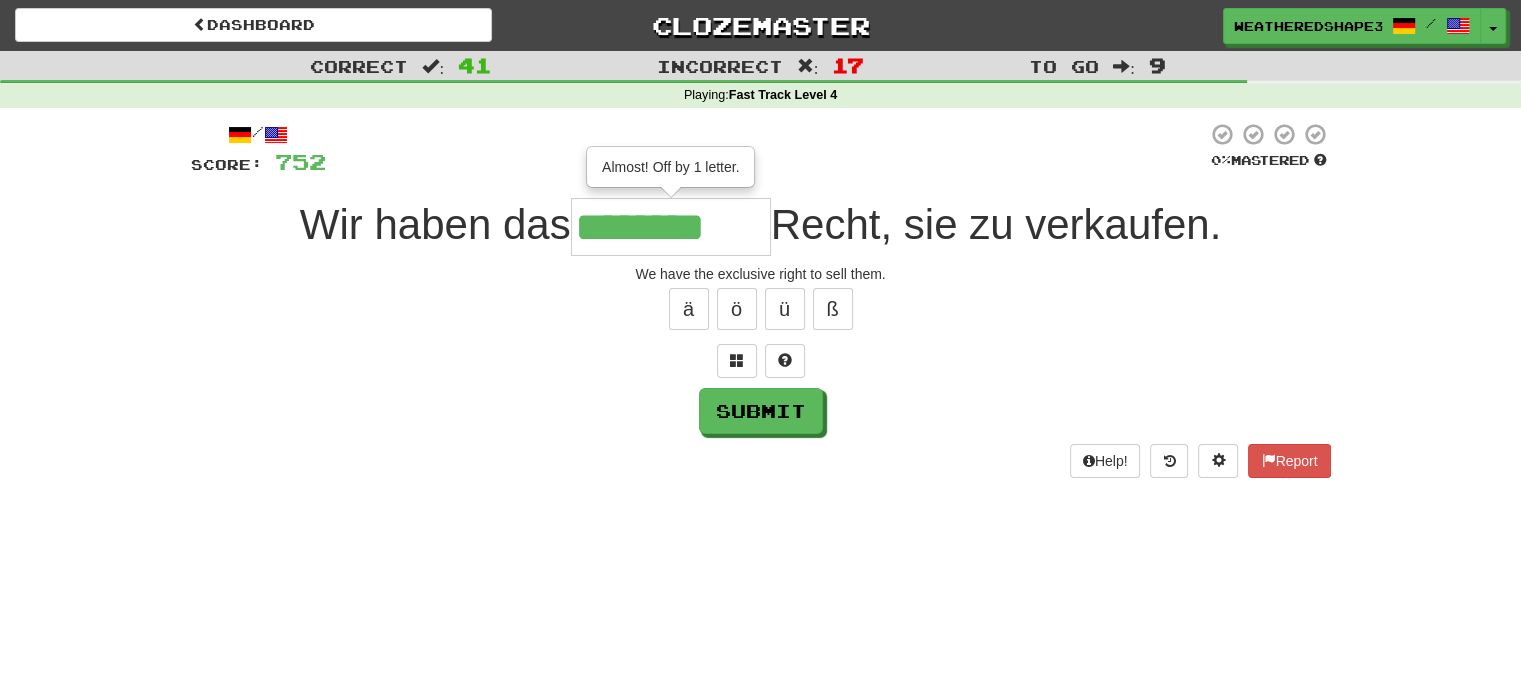 type on "*********" 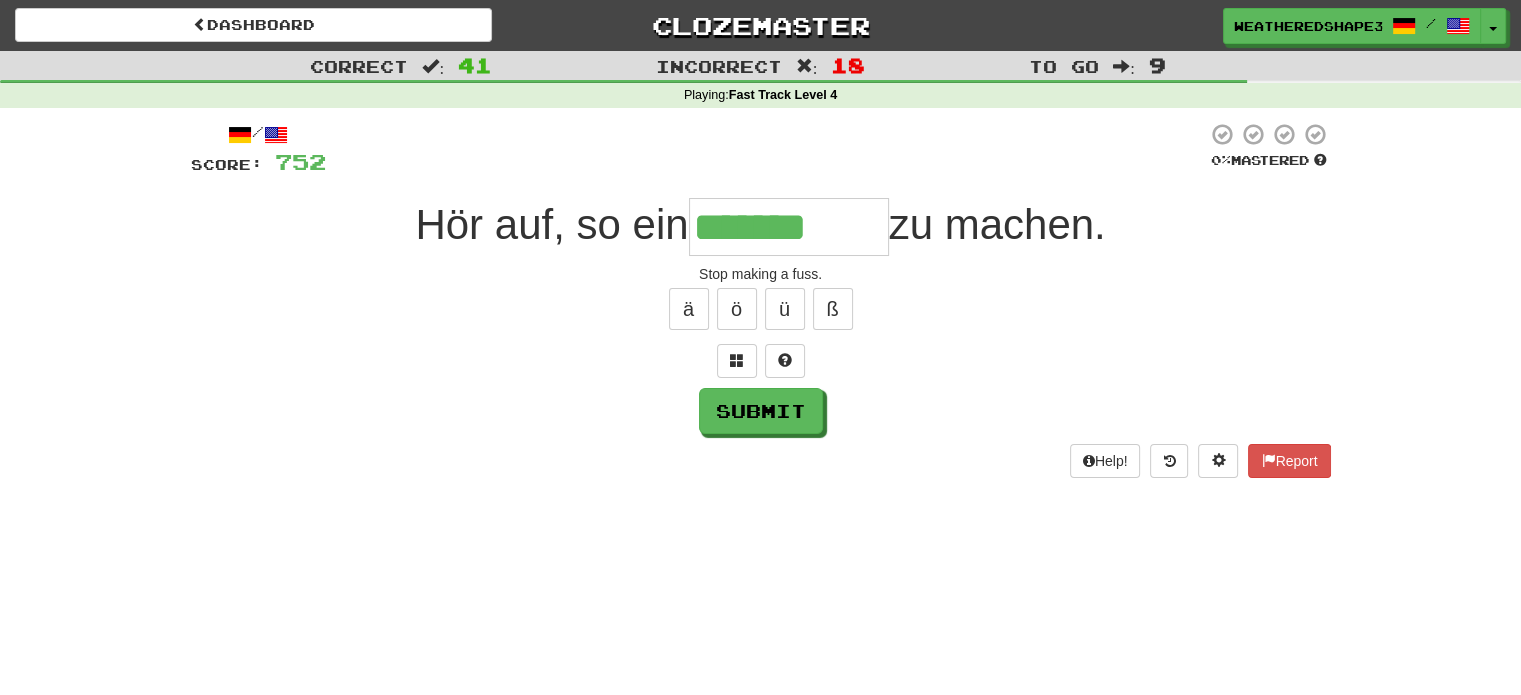 type on "*******" 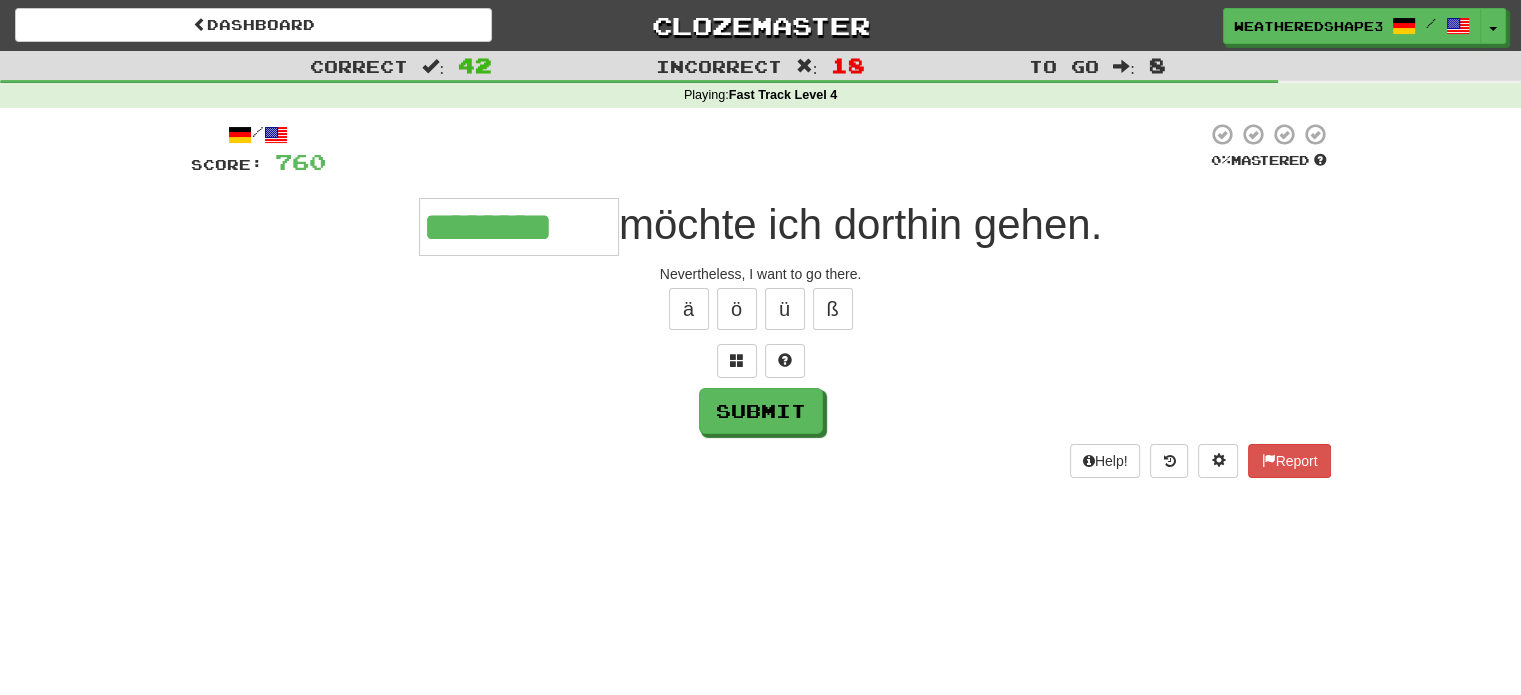 type on "********" 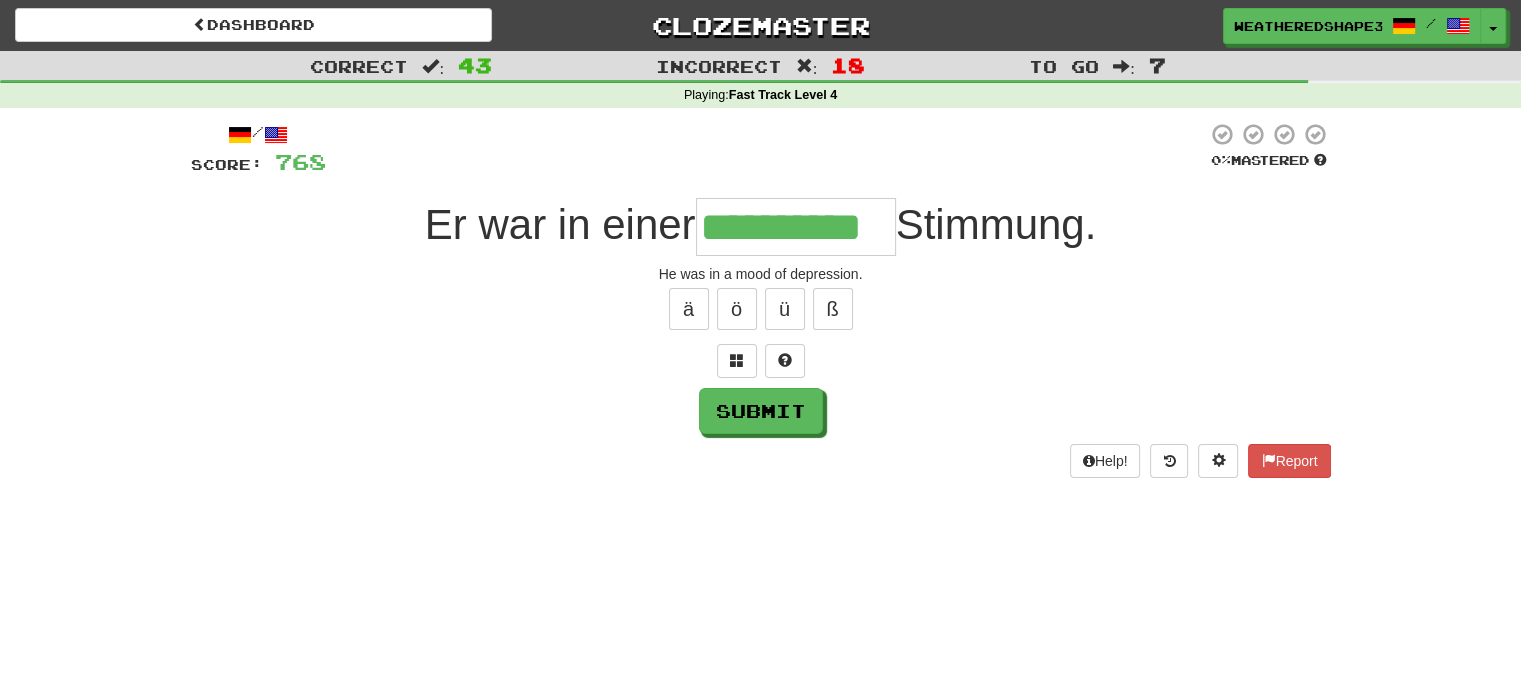 scroll, scrollTop: 0, scrollLeft: 33, axis: horizontal 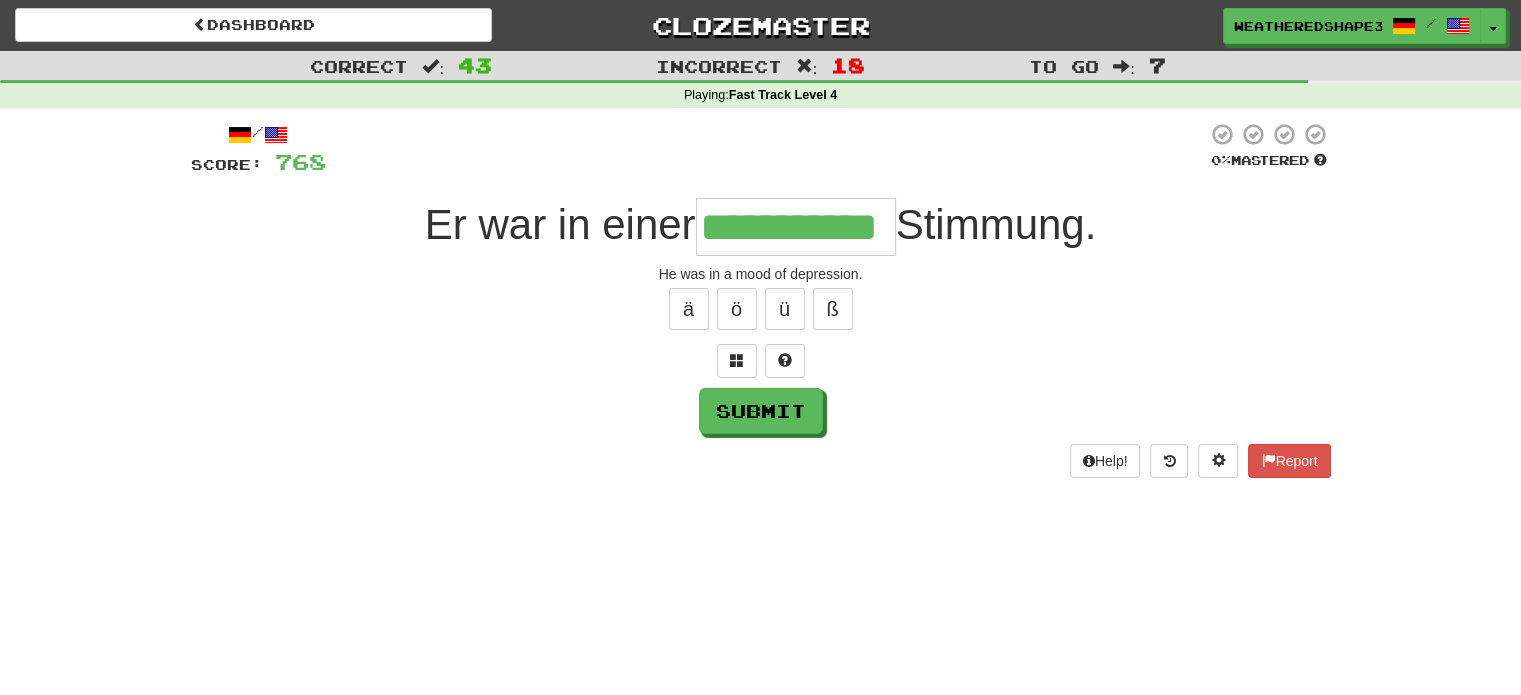 type on "**********" 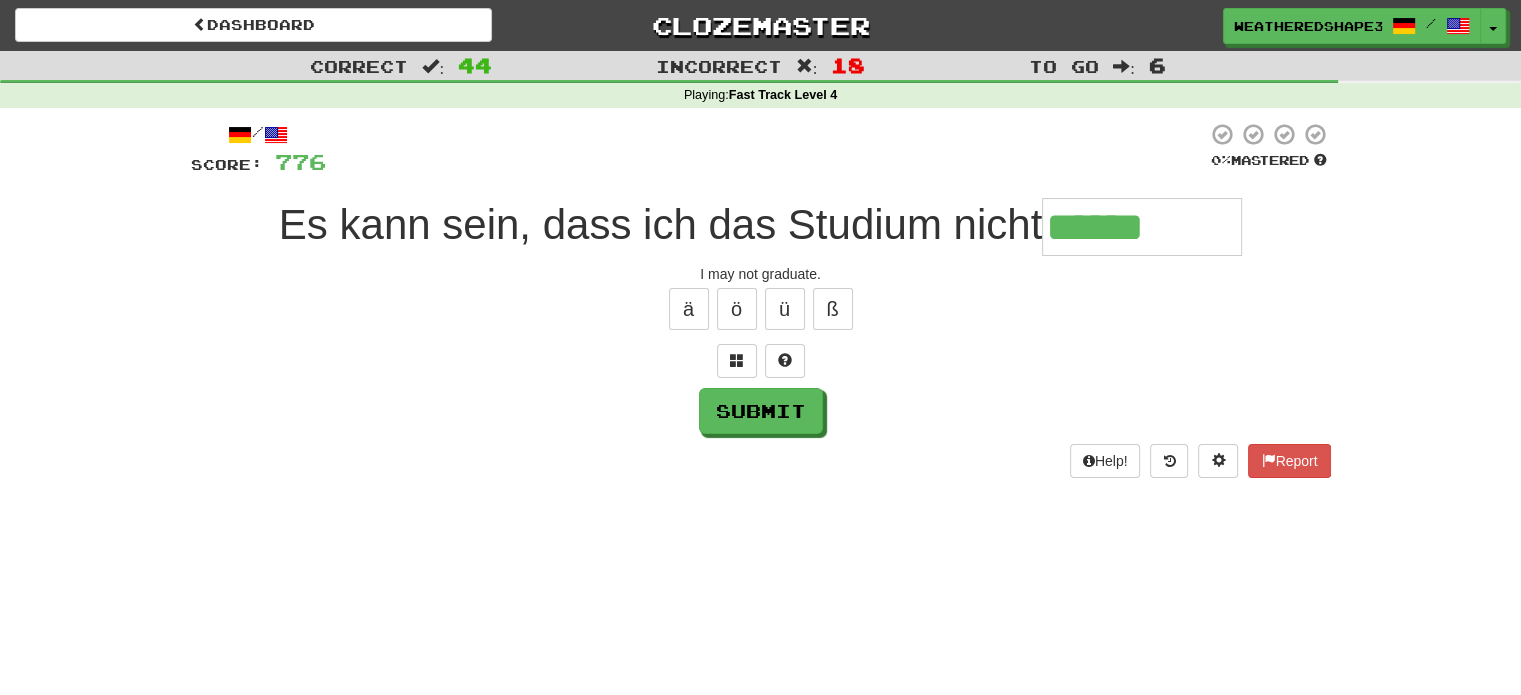 type on "******" 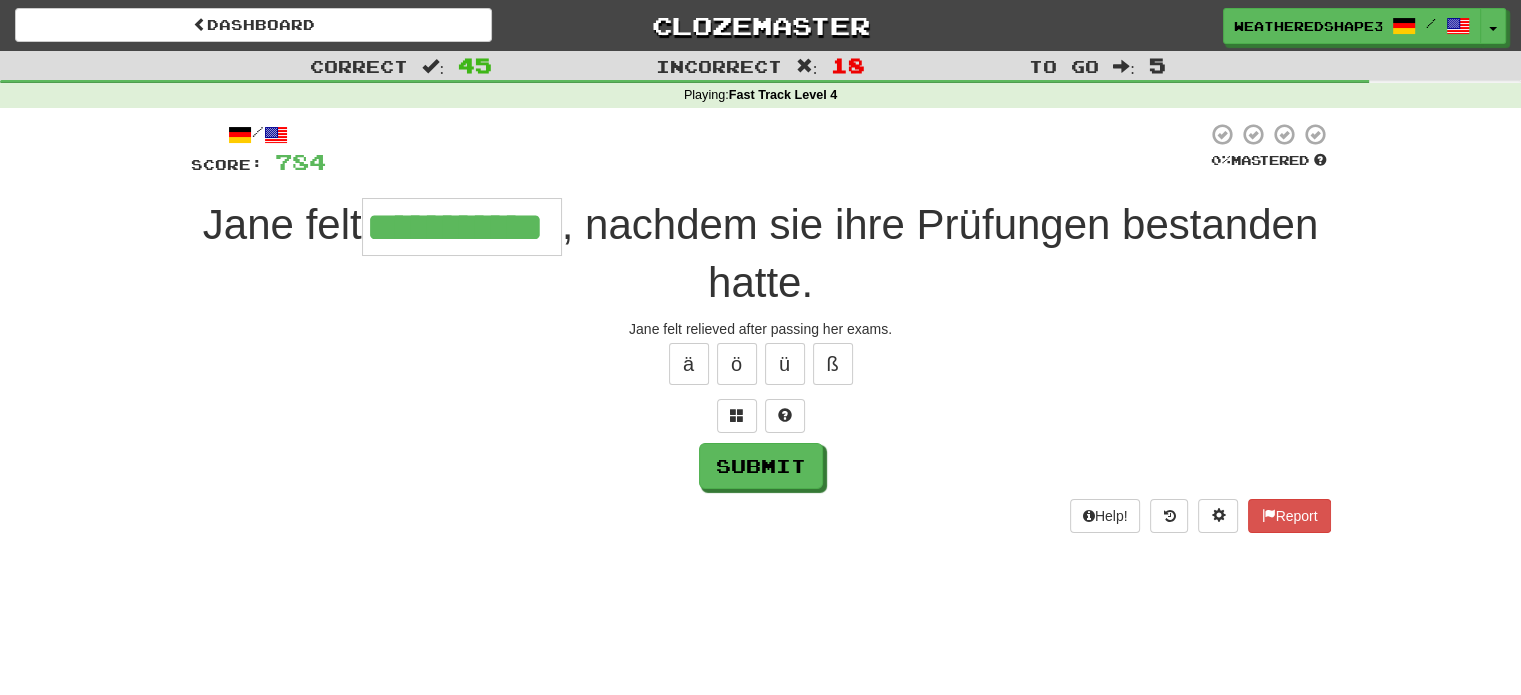 type on "**********" 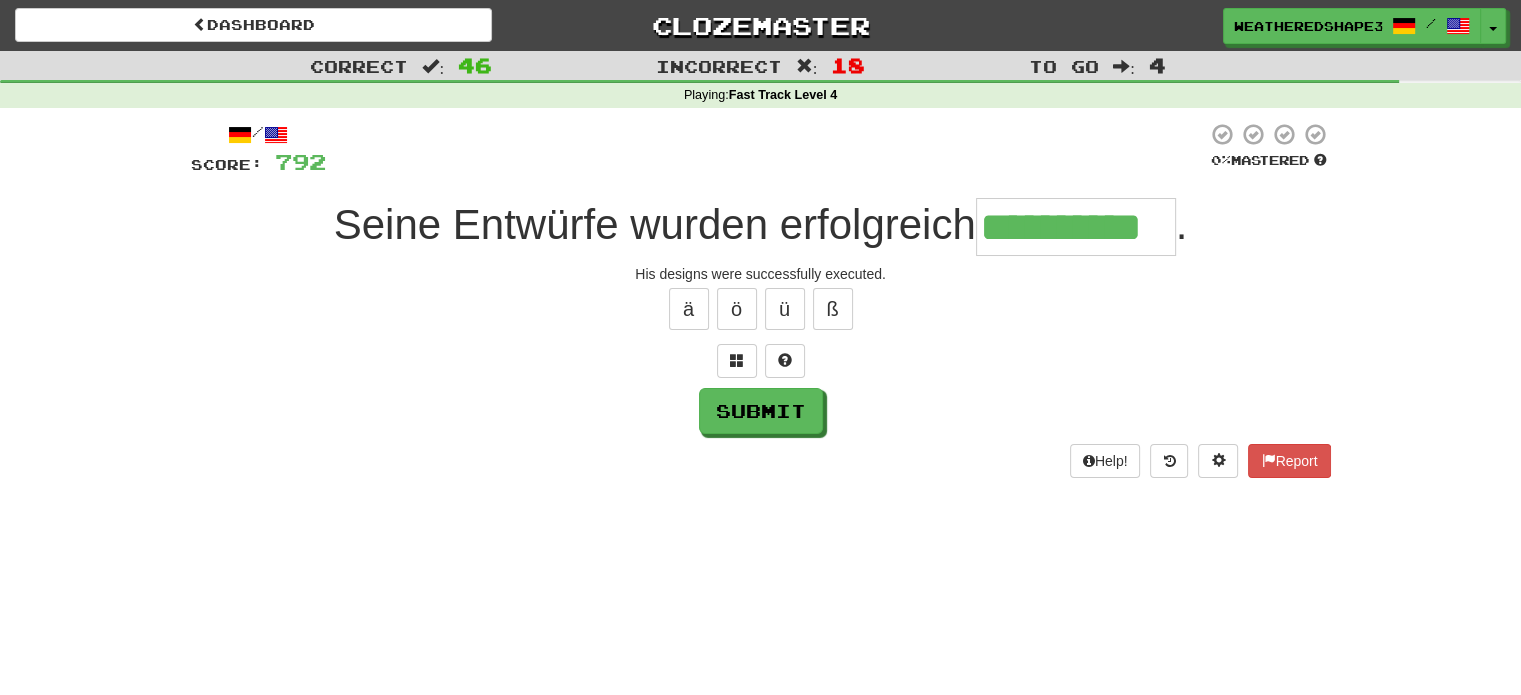 scroll, scrollTop: 0, scrollLeft: 5, axis: horizontal 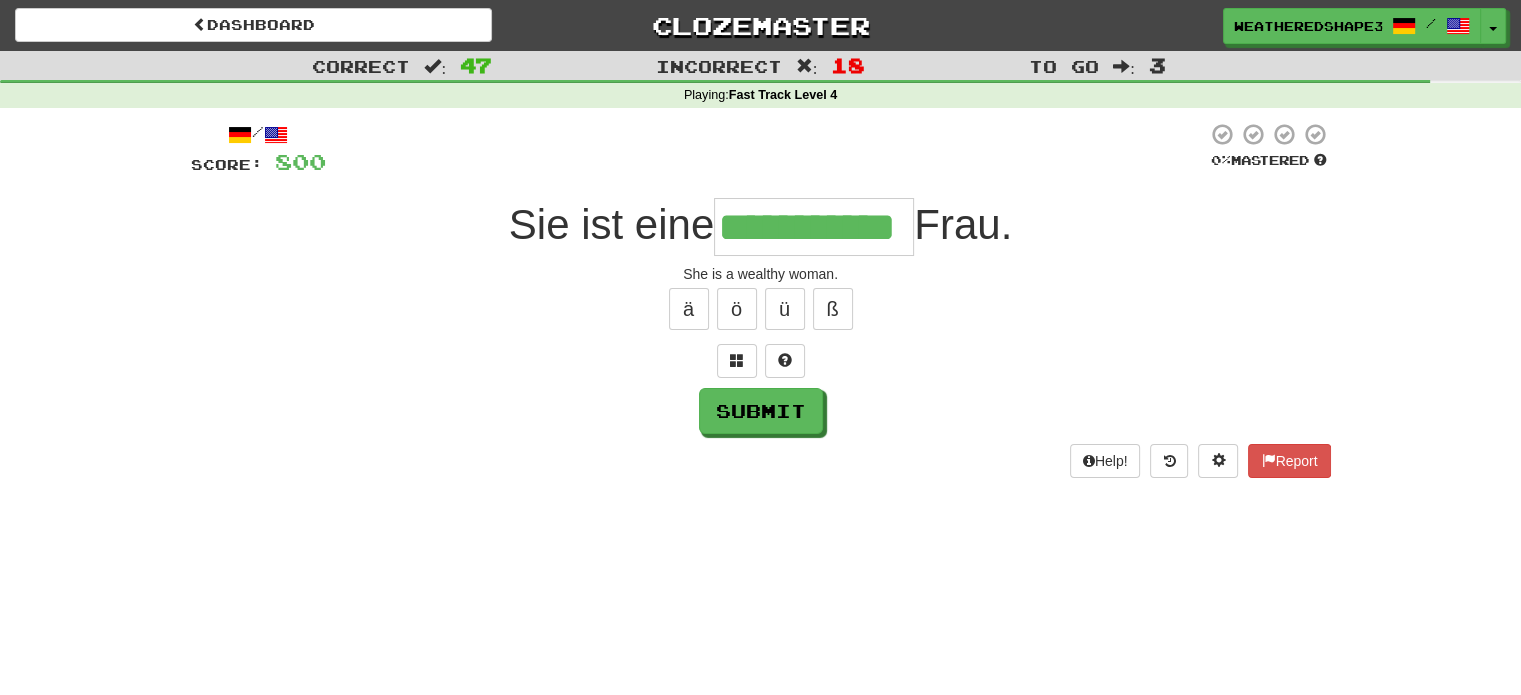type on "**********" 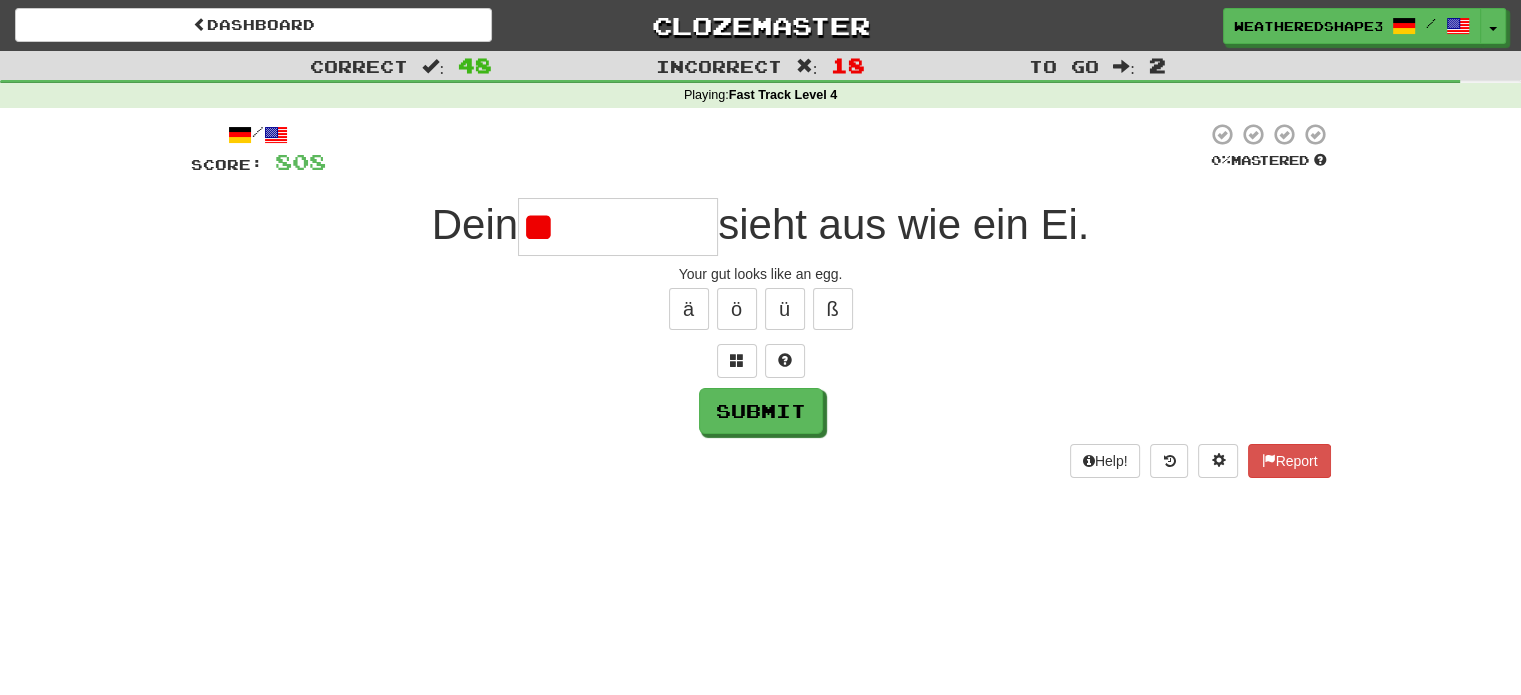 type on "*" 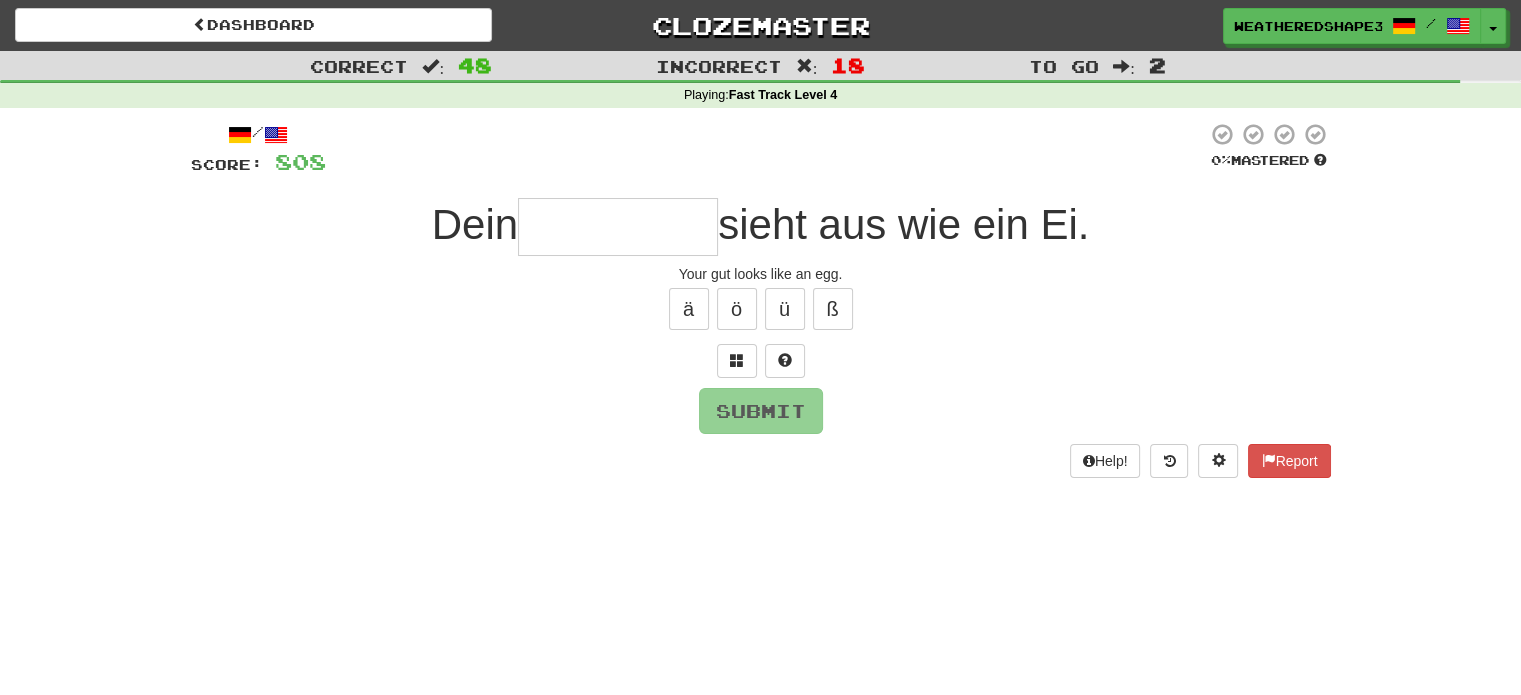 type on "*" 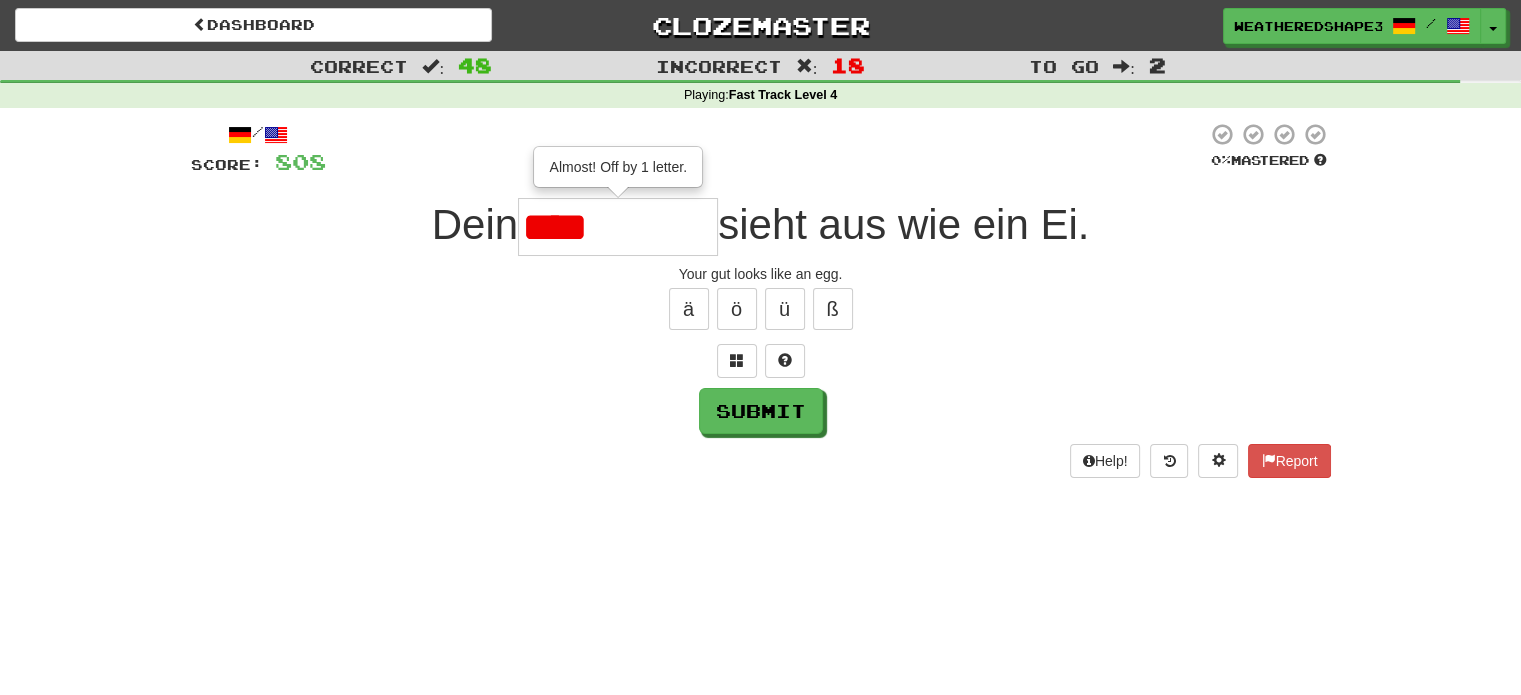 type on "****" 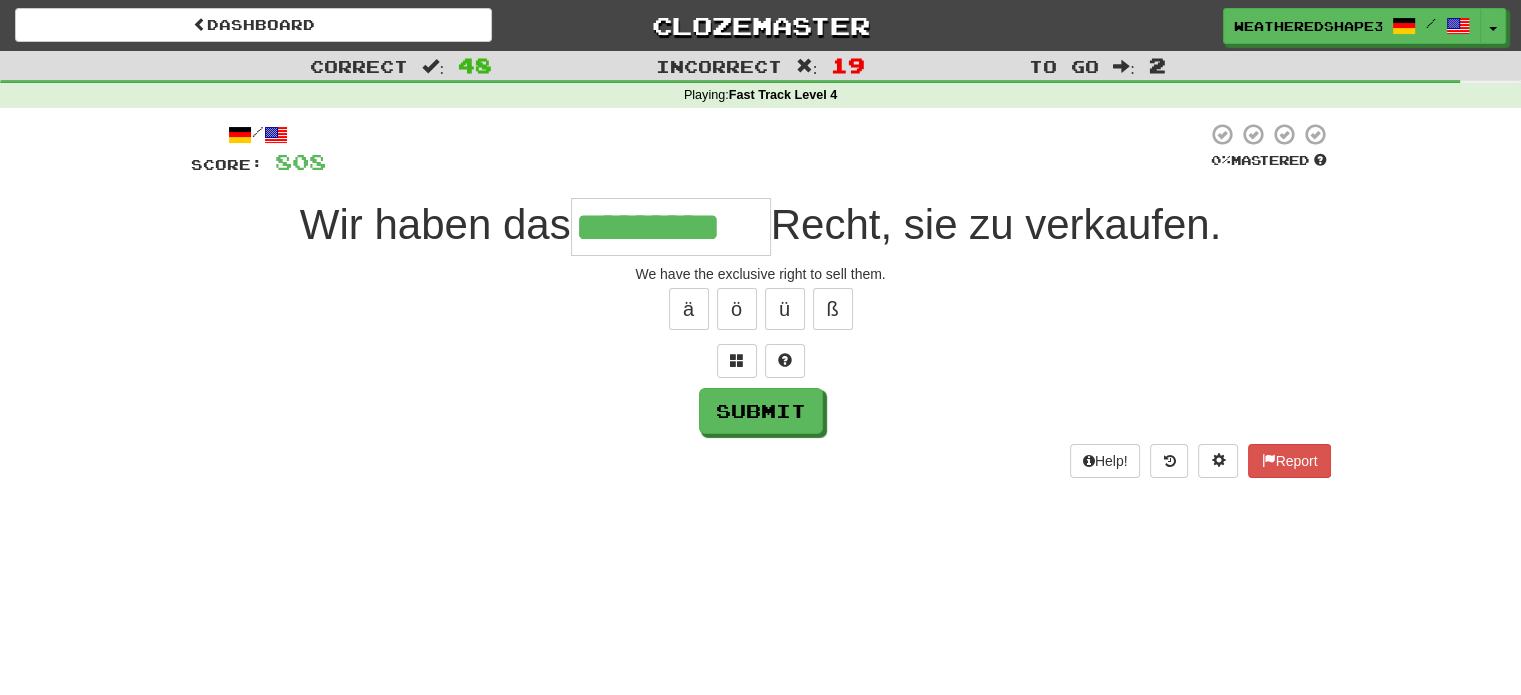 type on "*********" 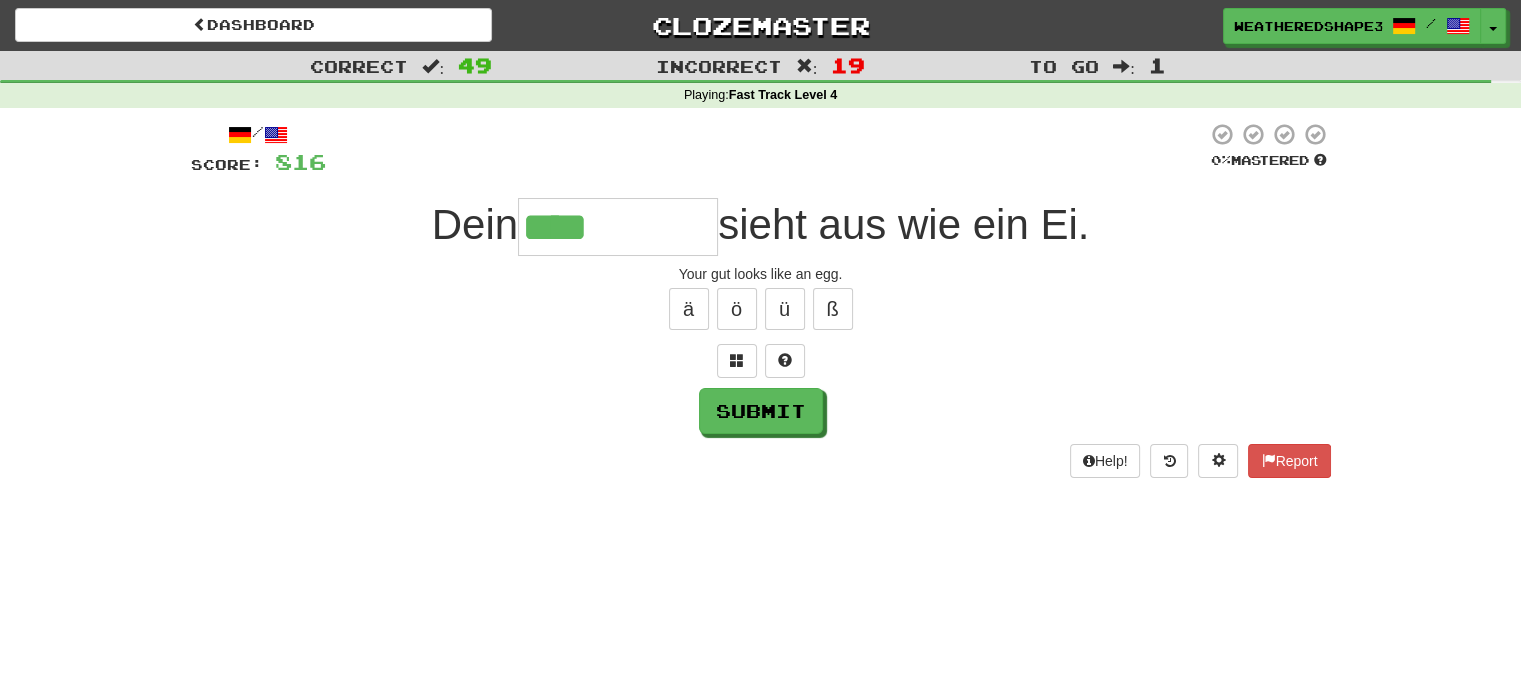 type on "****" 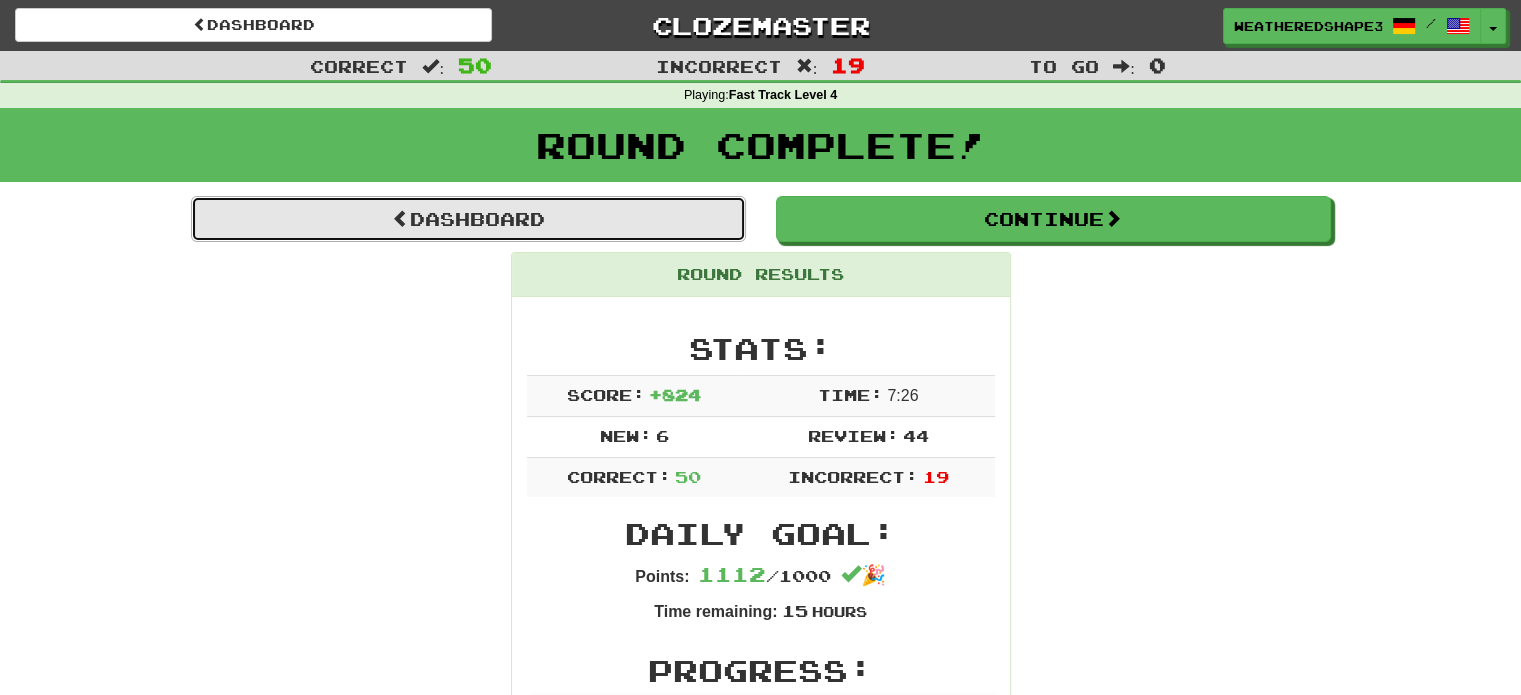 click on "Dashboard" at bounding box center [468, 219] 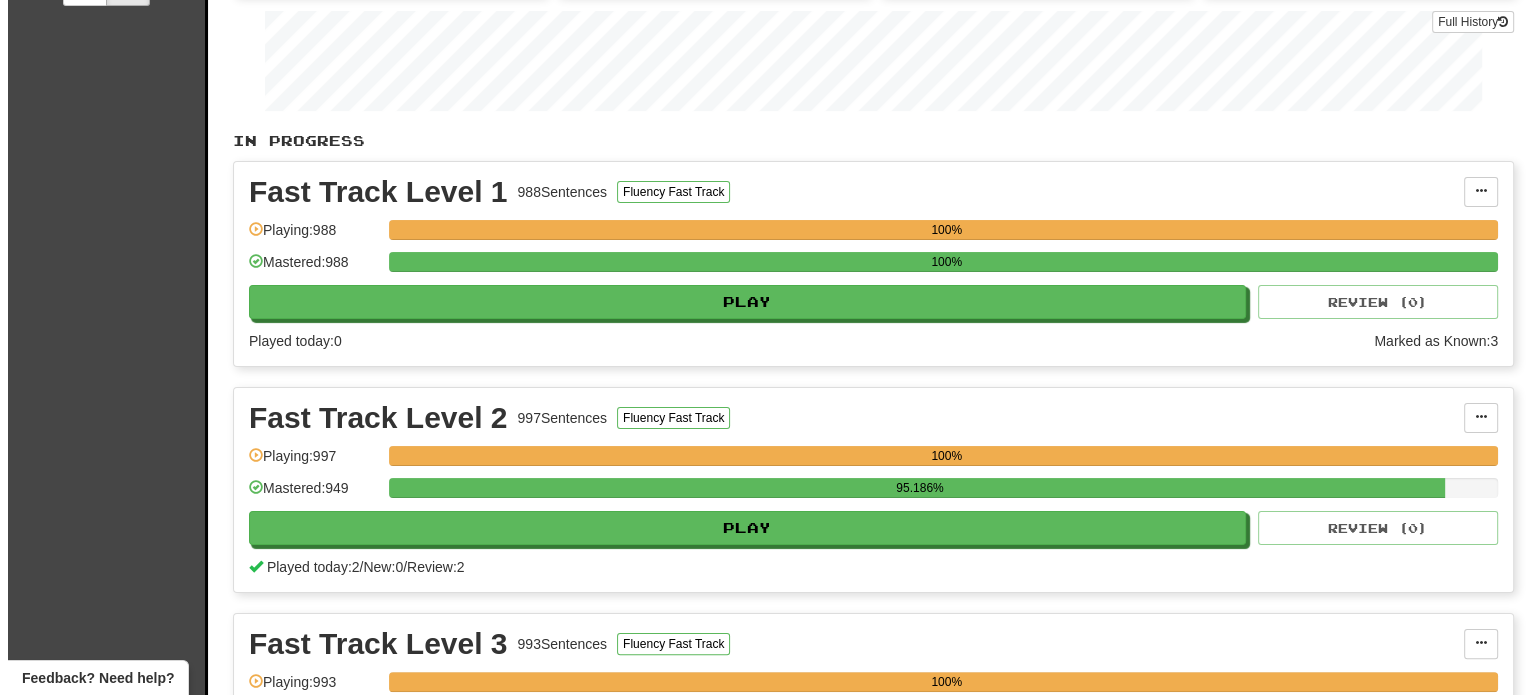 scroll, scrollTop: 900, scrollLeft: 0, axis: vertical 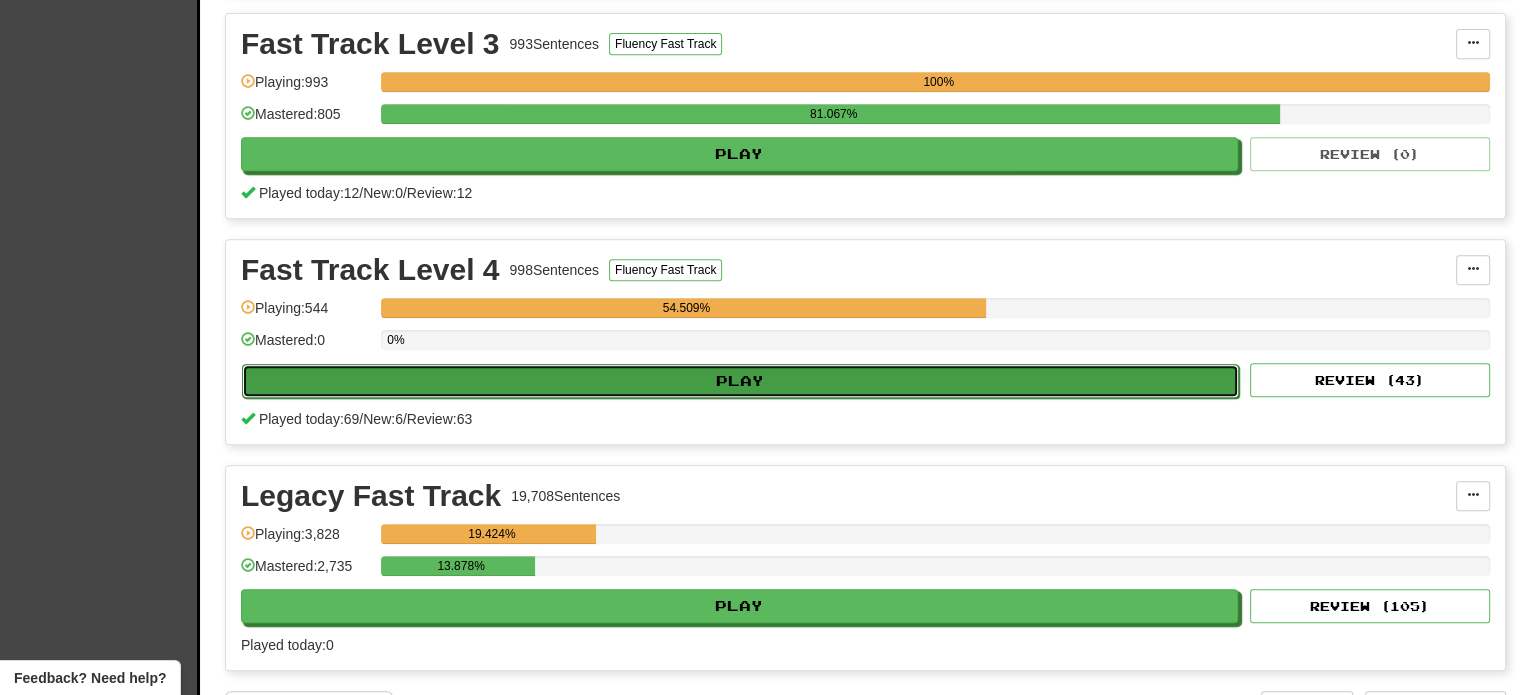 click on "Play" at bounding box center [740, 381] 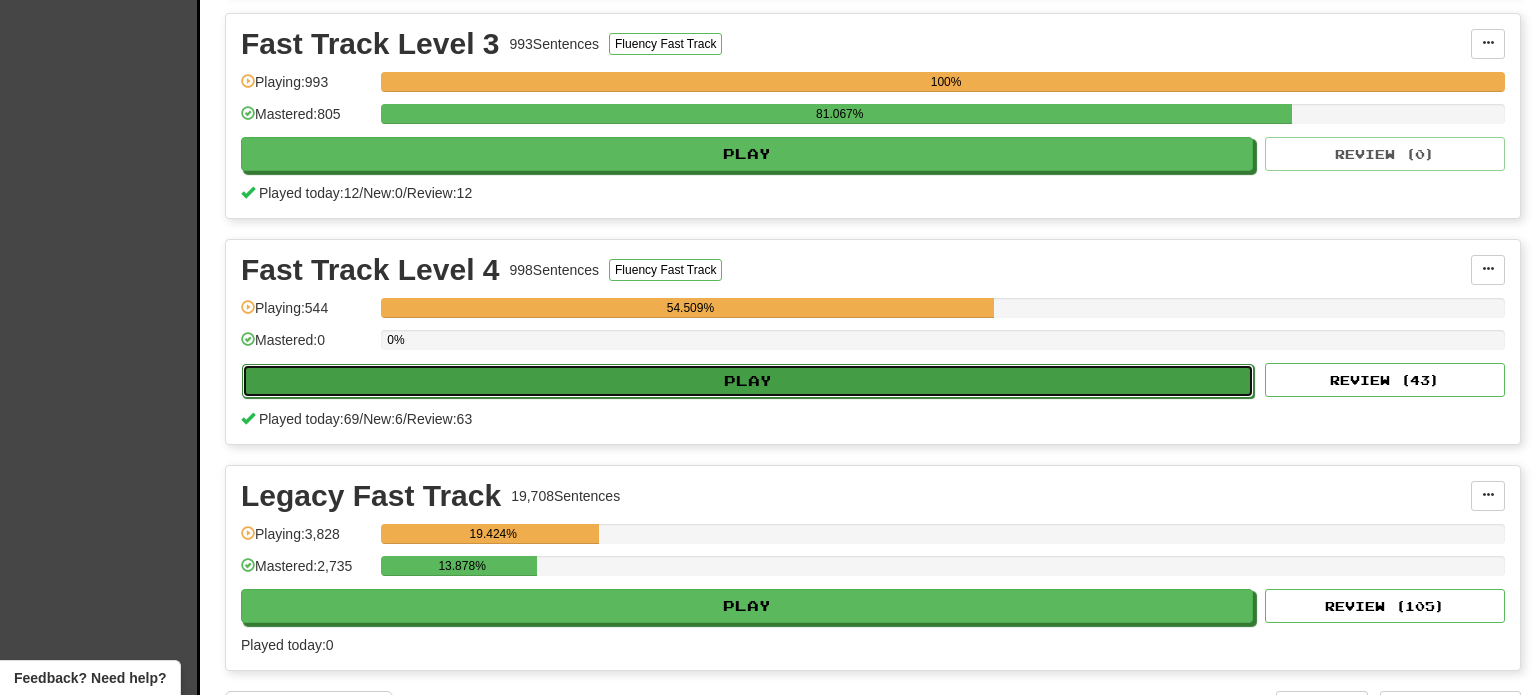 select on "**" 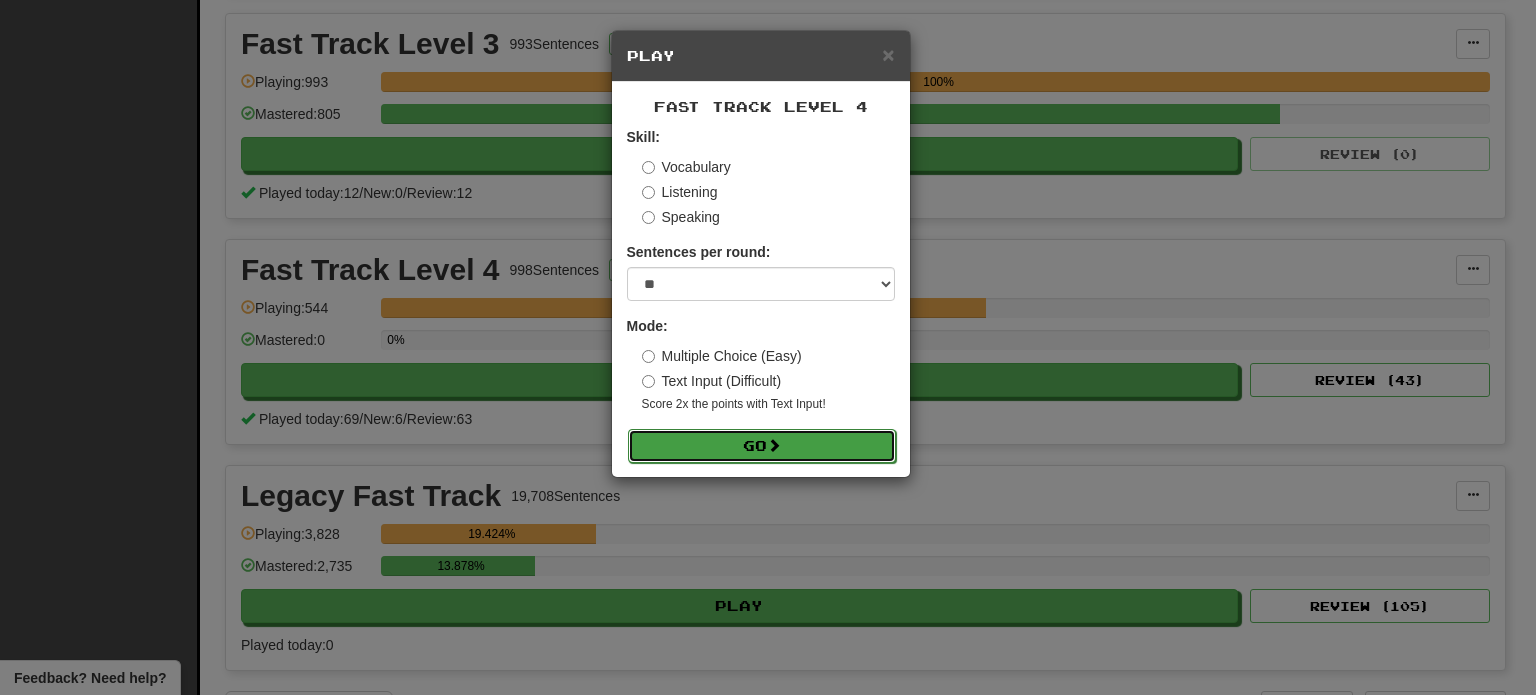 click on "Go" at bounding box center [762, 446] 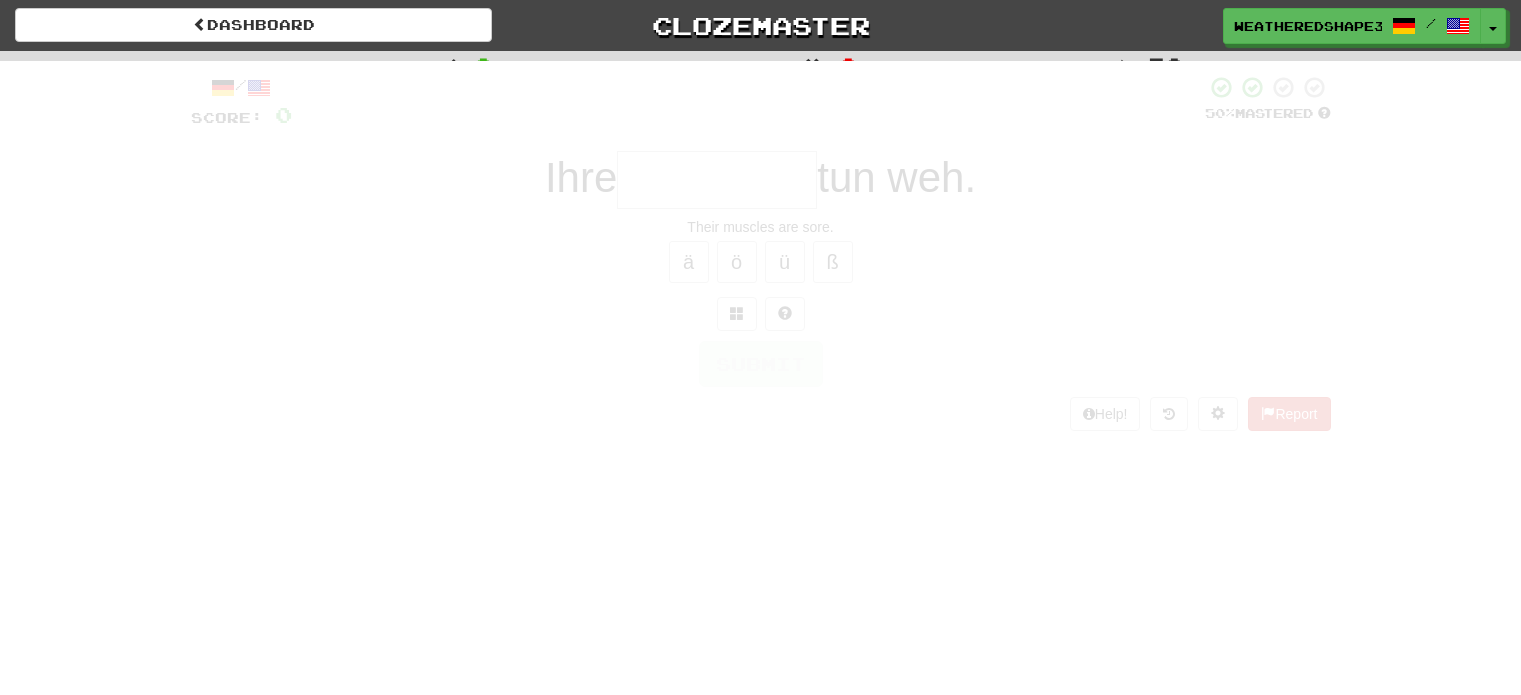 scroll, scrollTop: 0, scrollLeft: 0, axis: both 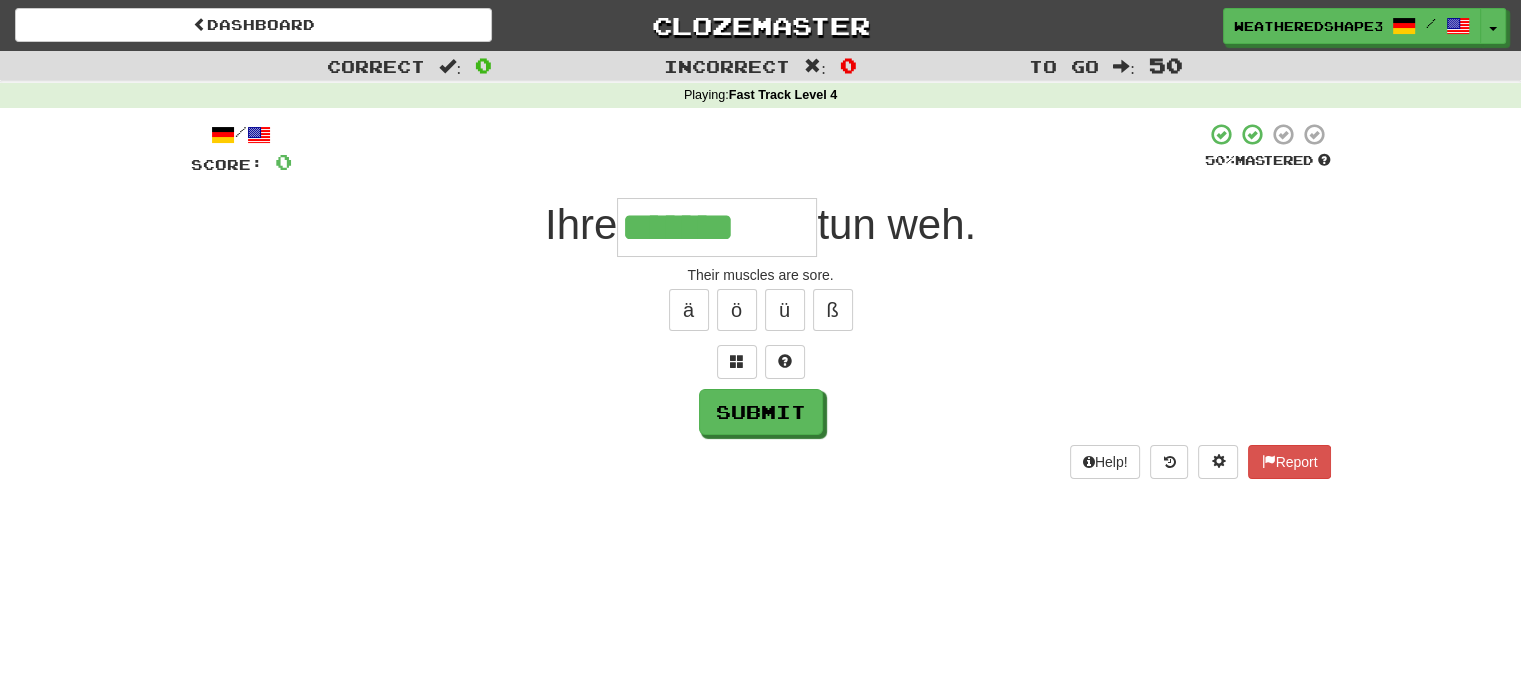 type on "*******" 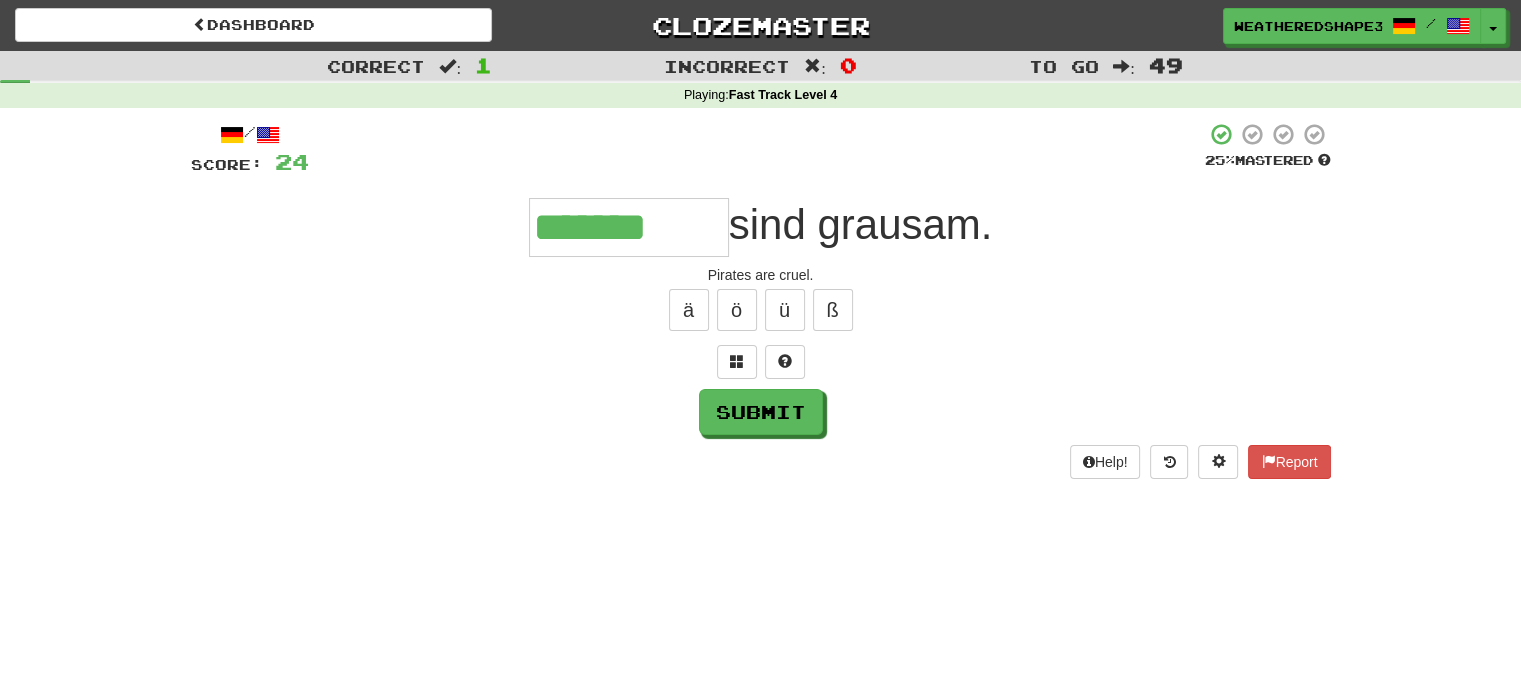 type on "*******" 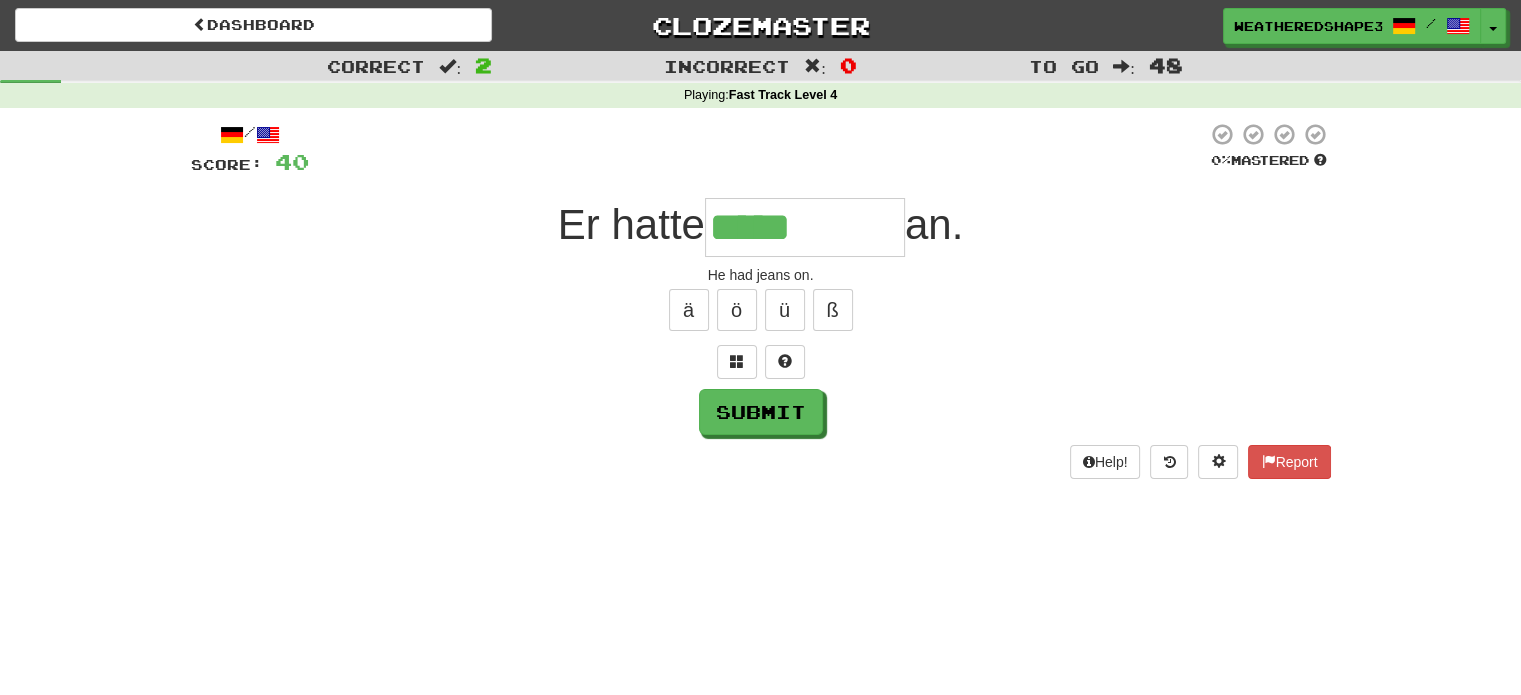 type on "*****" 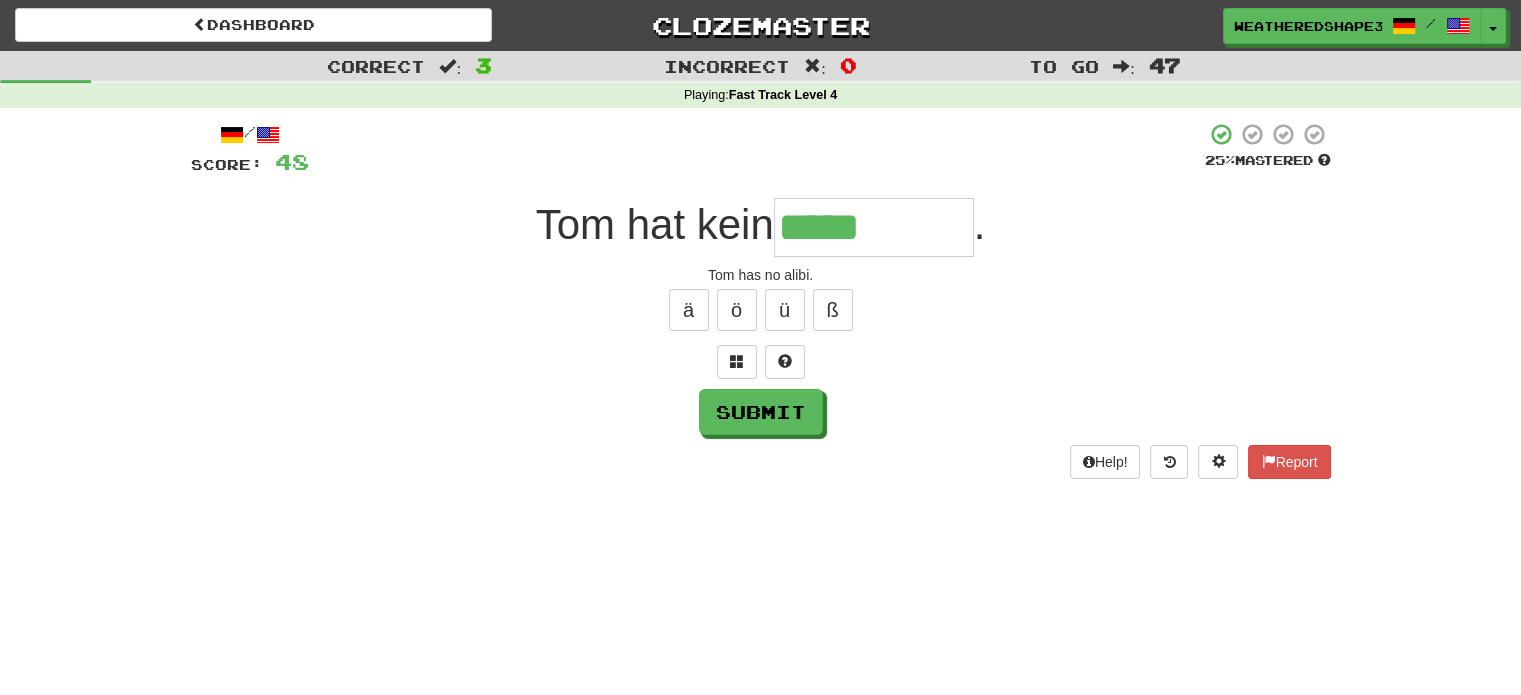 type on "*****" 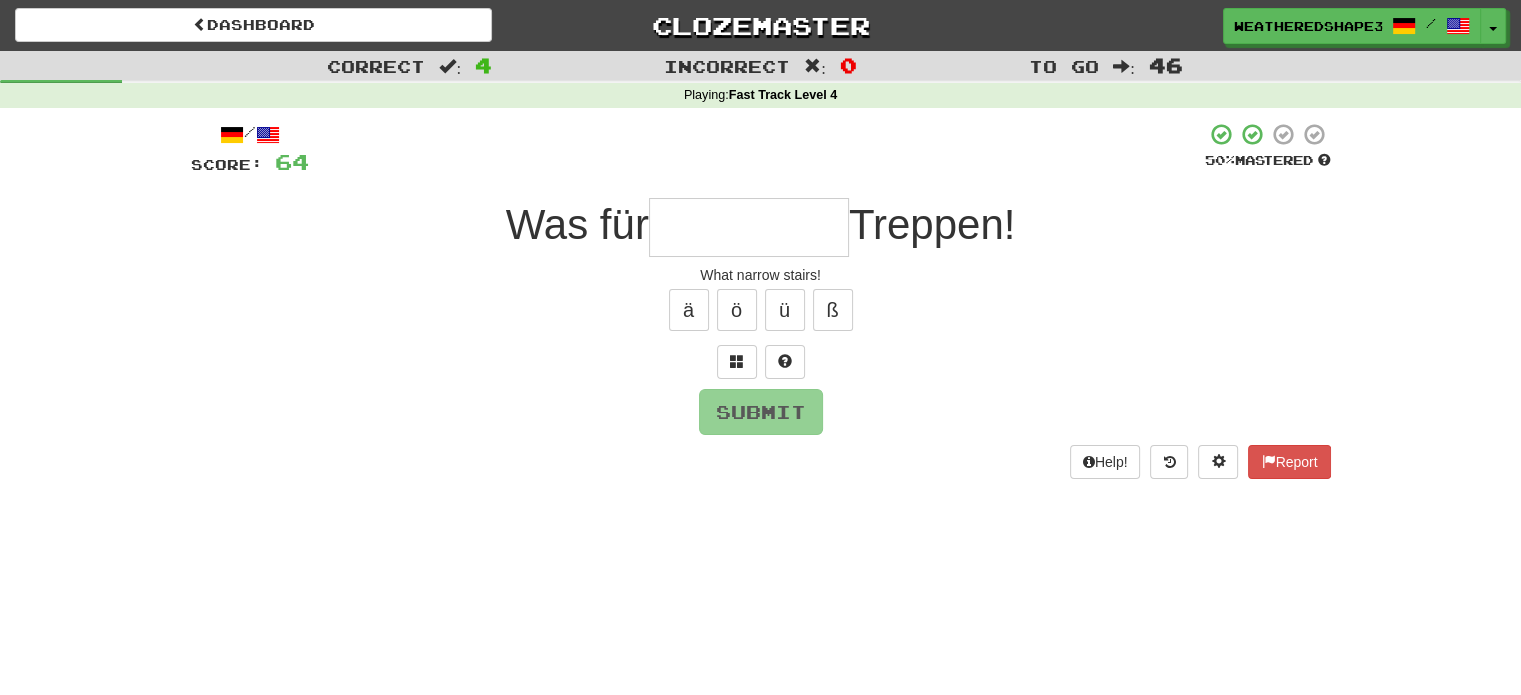 type on "*" 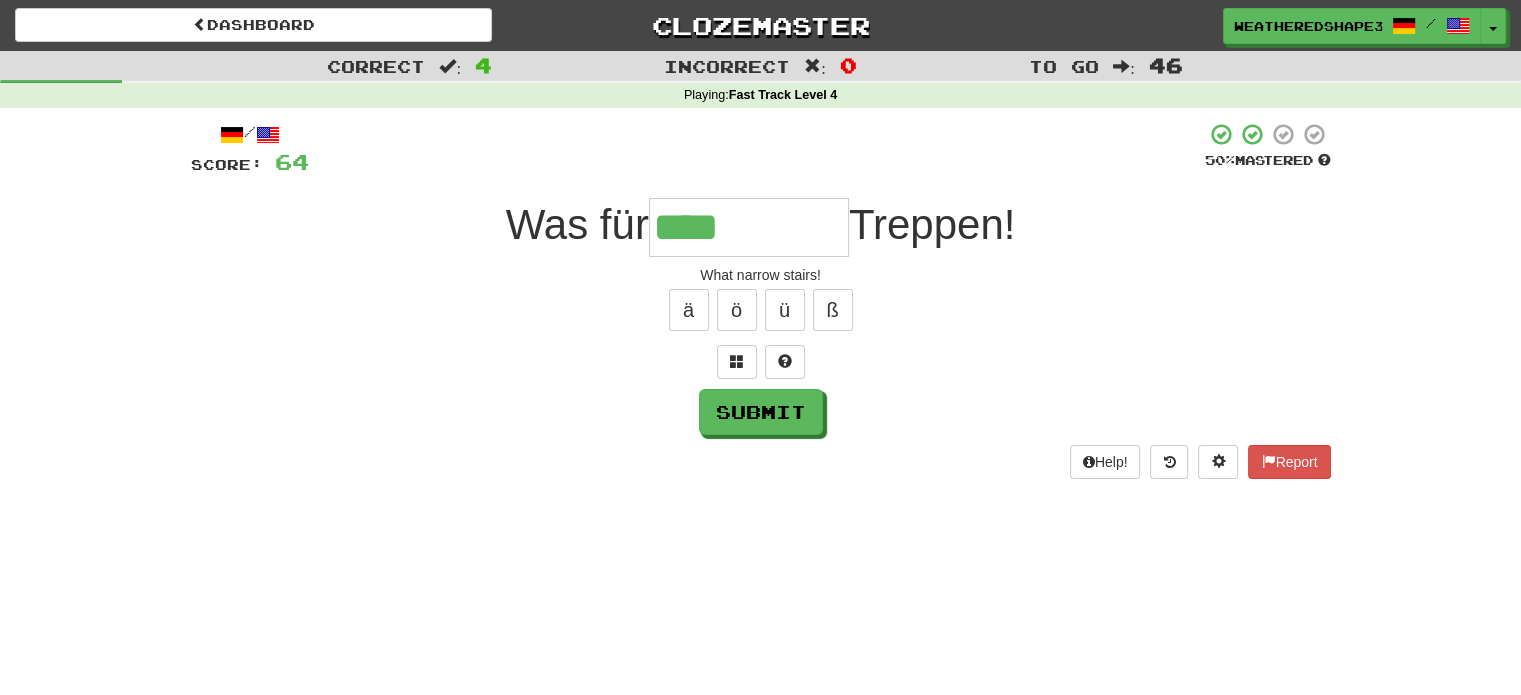 type on "****" 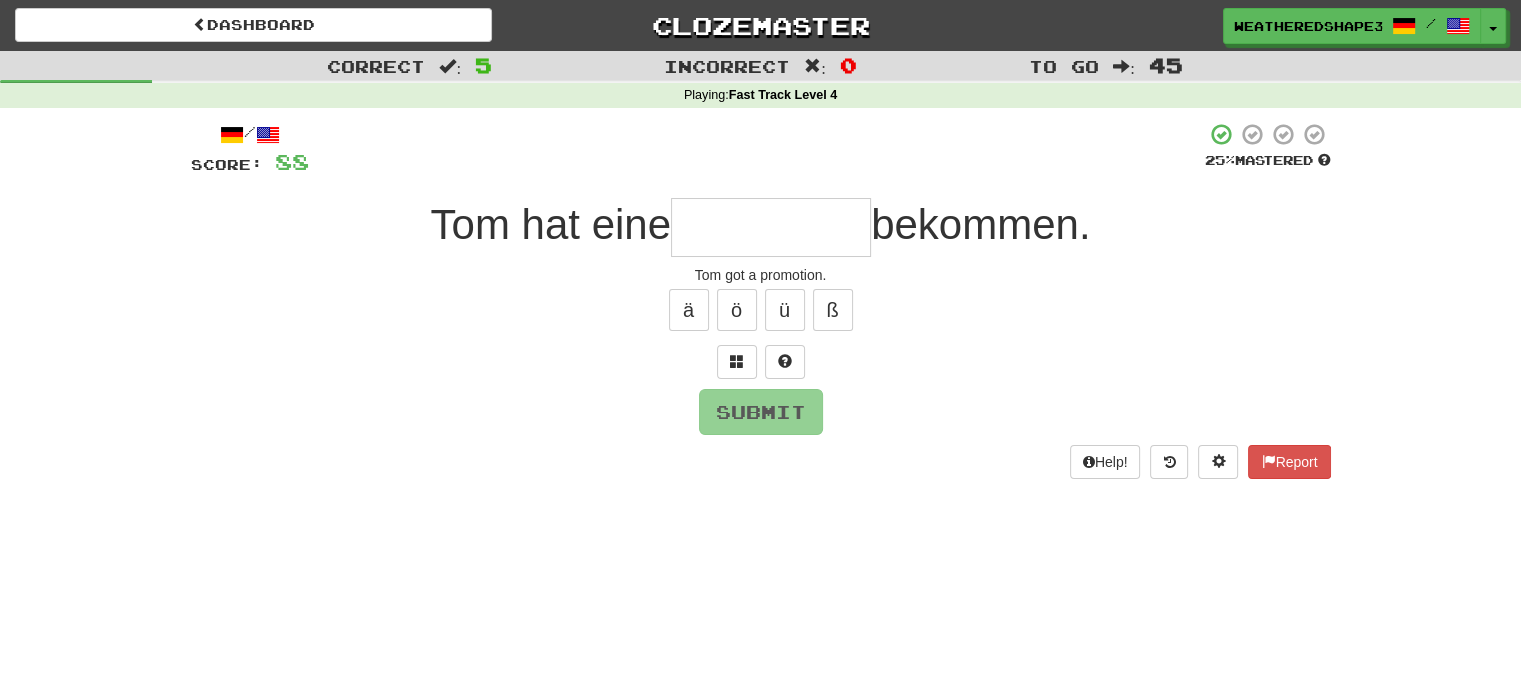 type on "*" 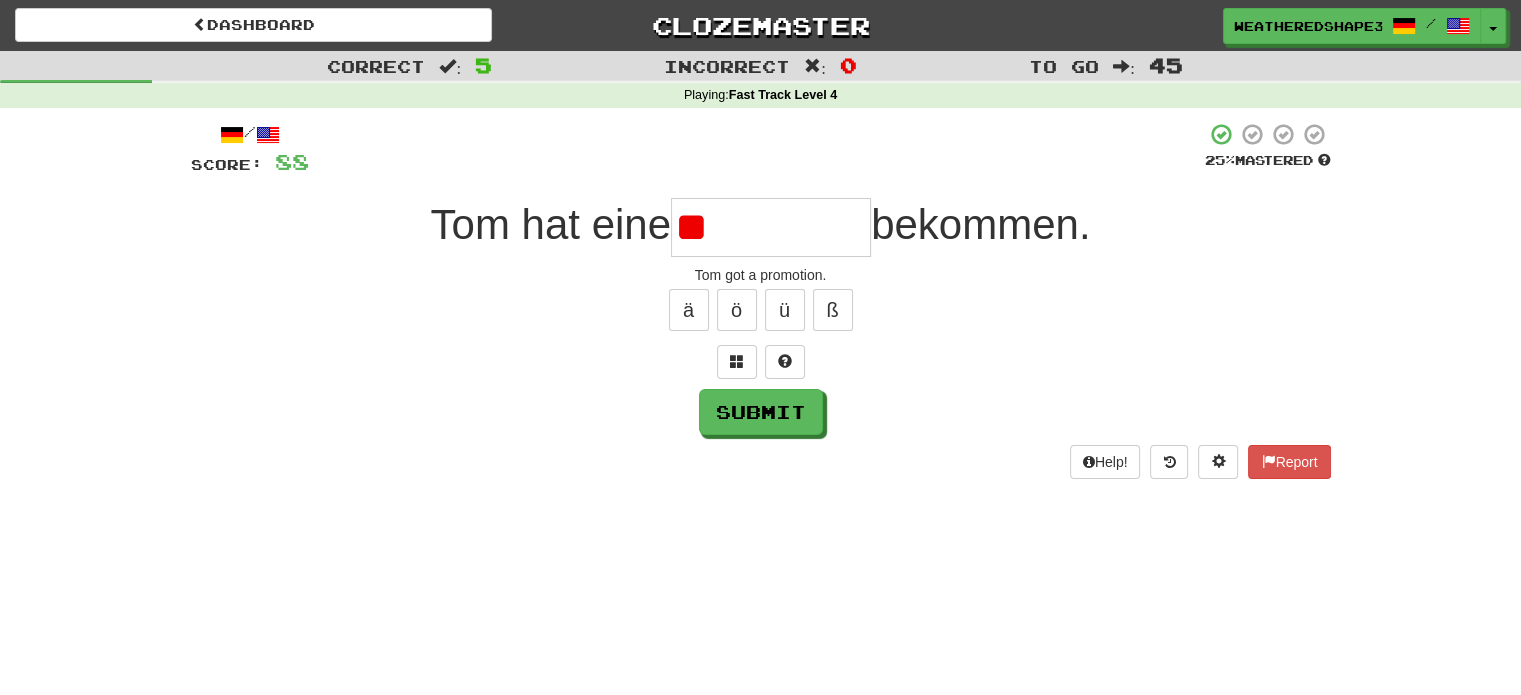 type on "*" 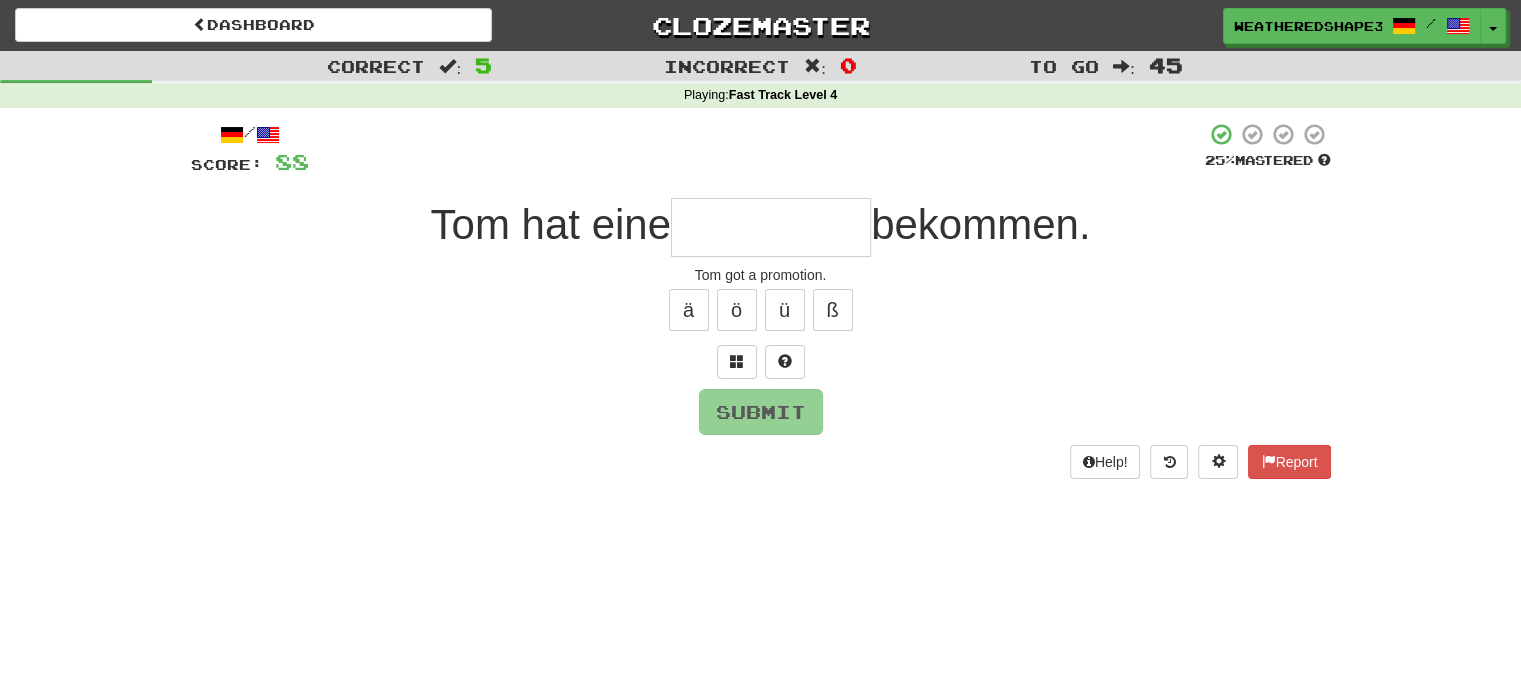 type on "*" 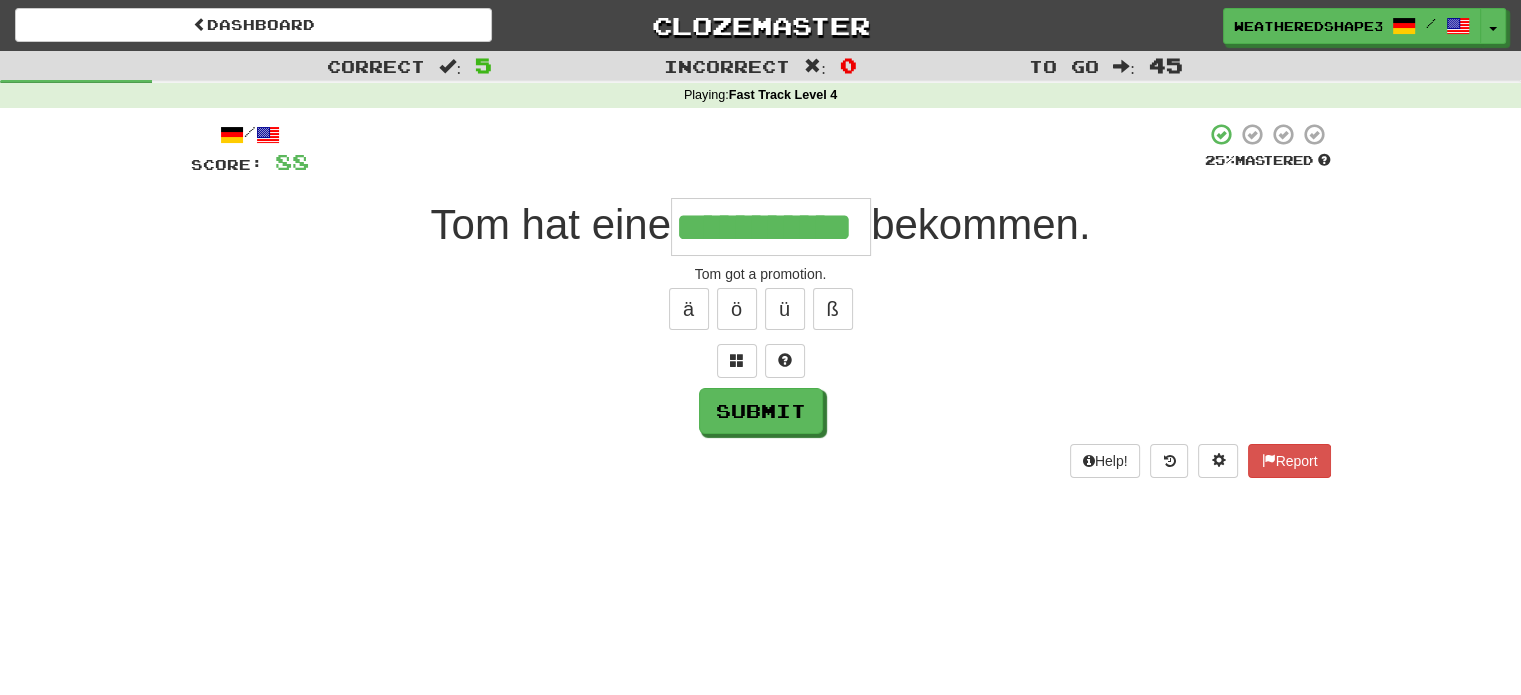 scroll, scrollTop: 0, scrollLeft: 33, axis: horizontal 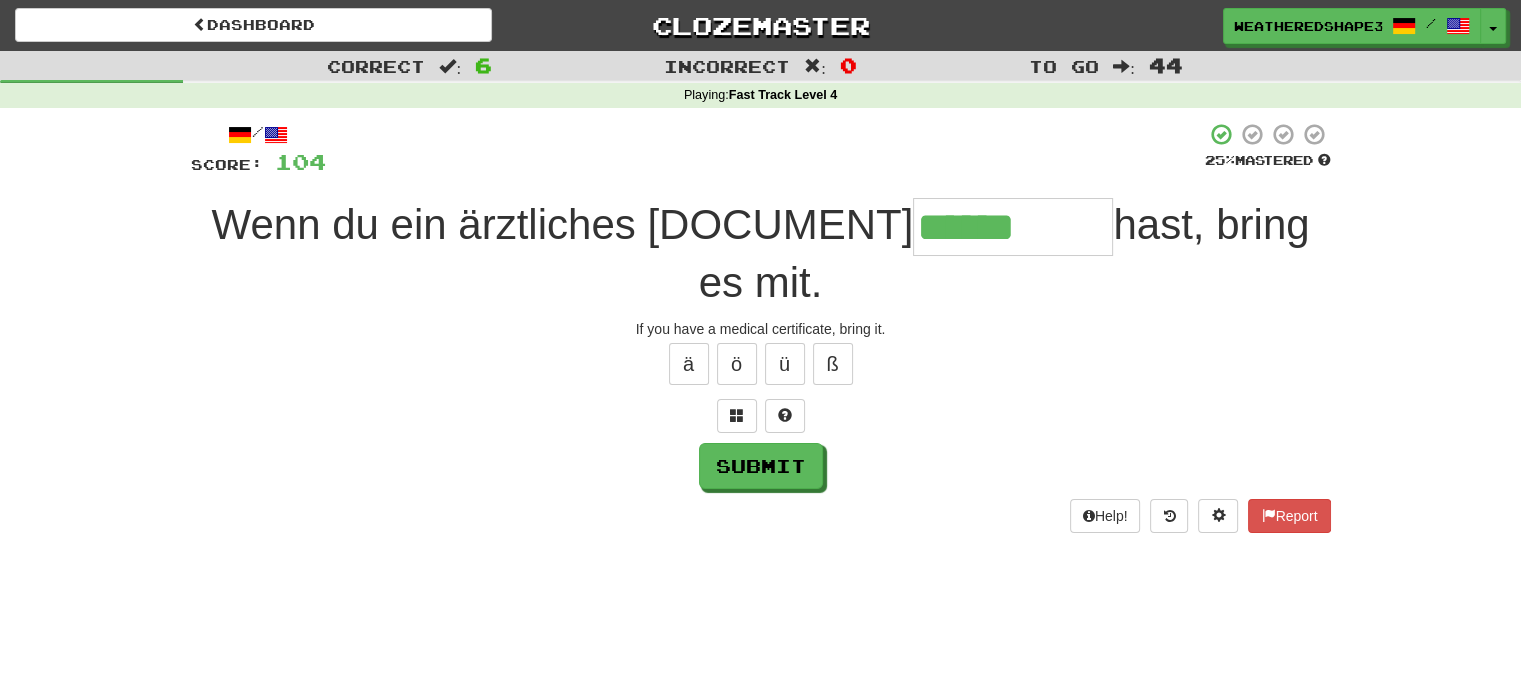type on "******" 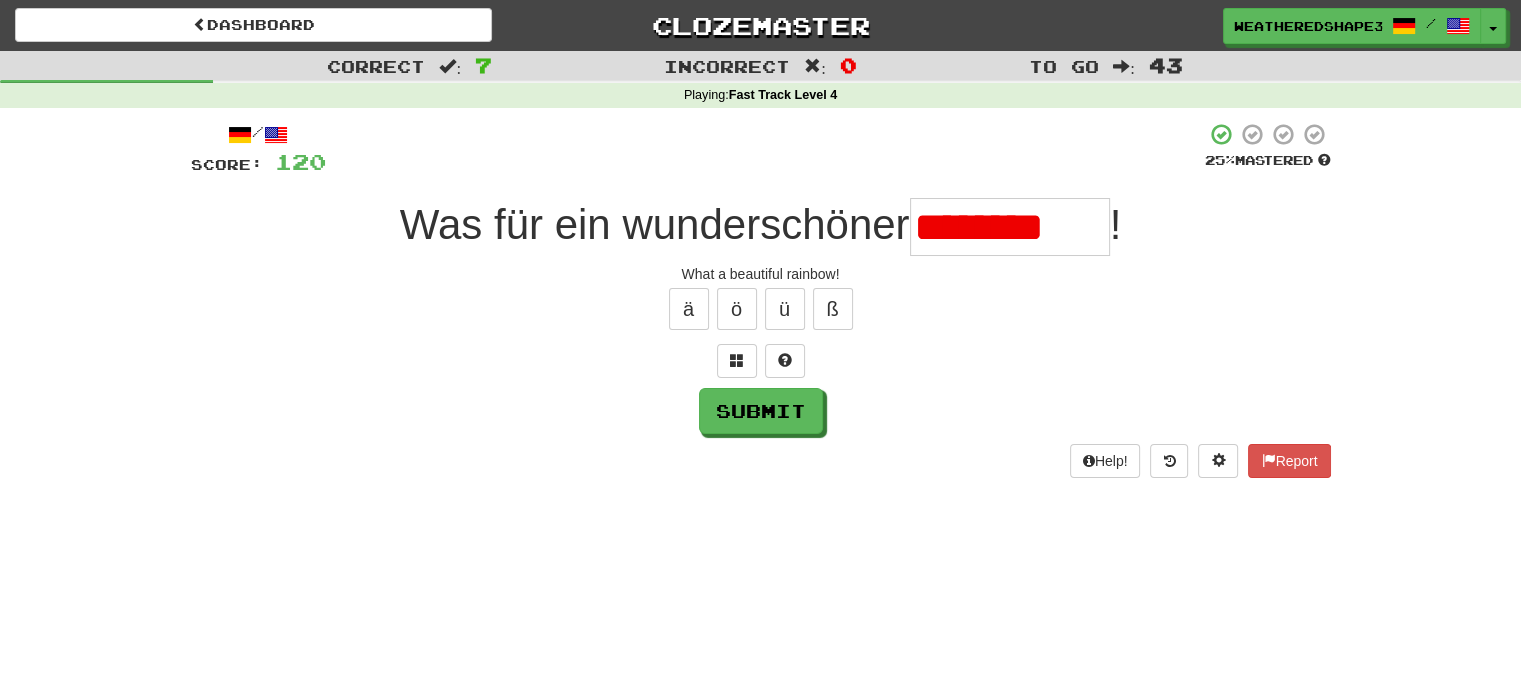 type on "**********" 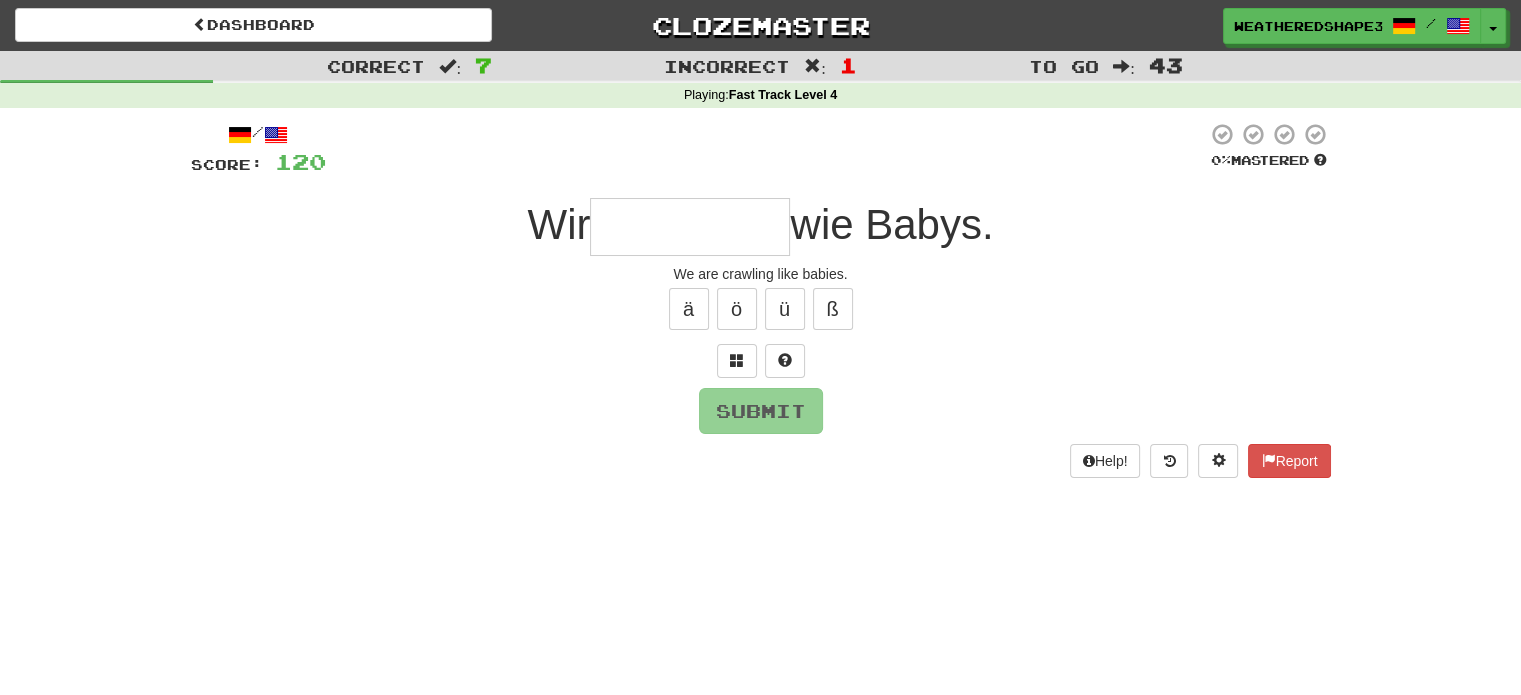 type on "*" 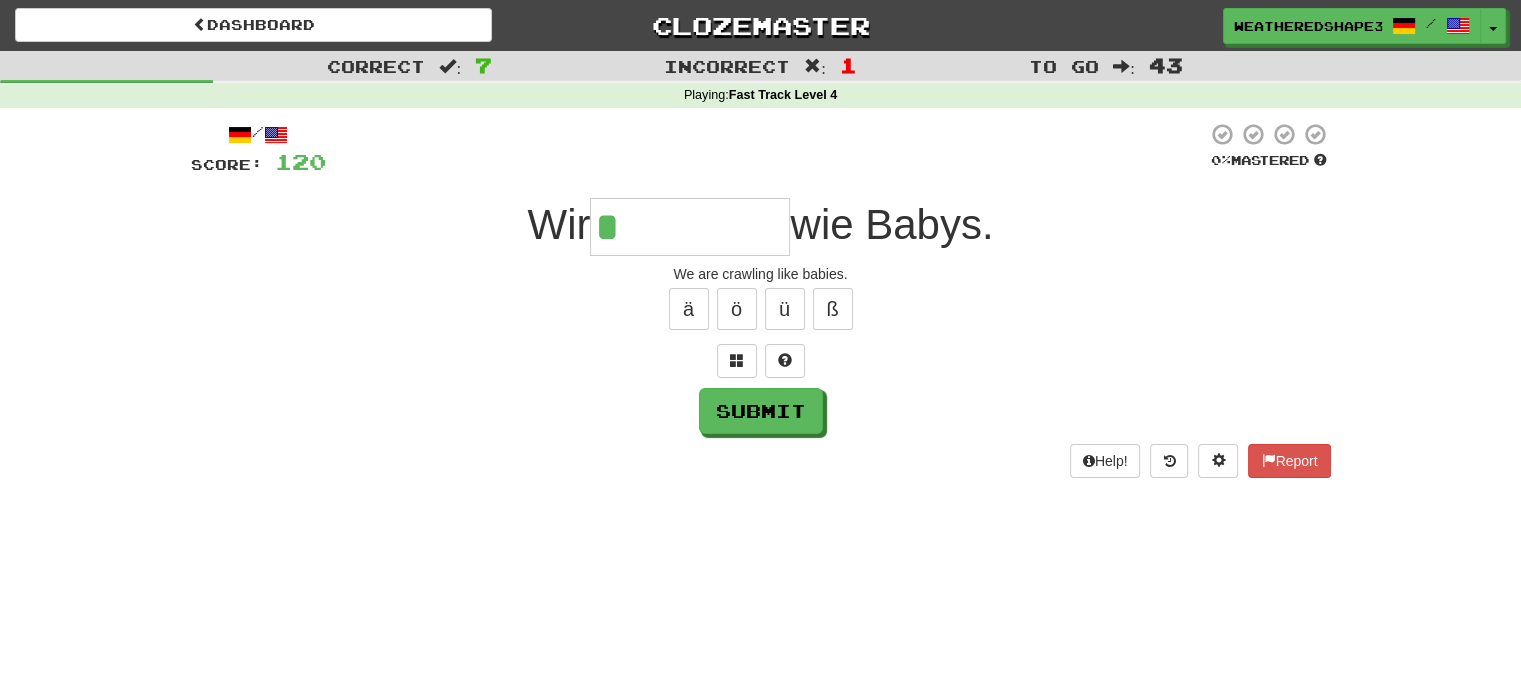 type on "********" 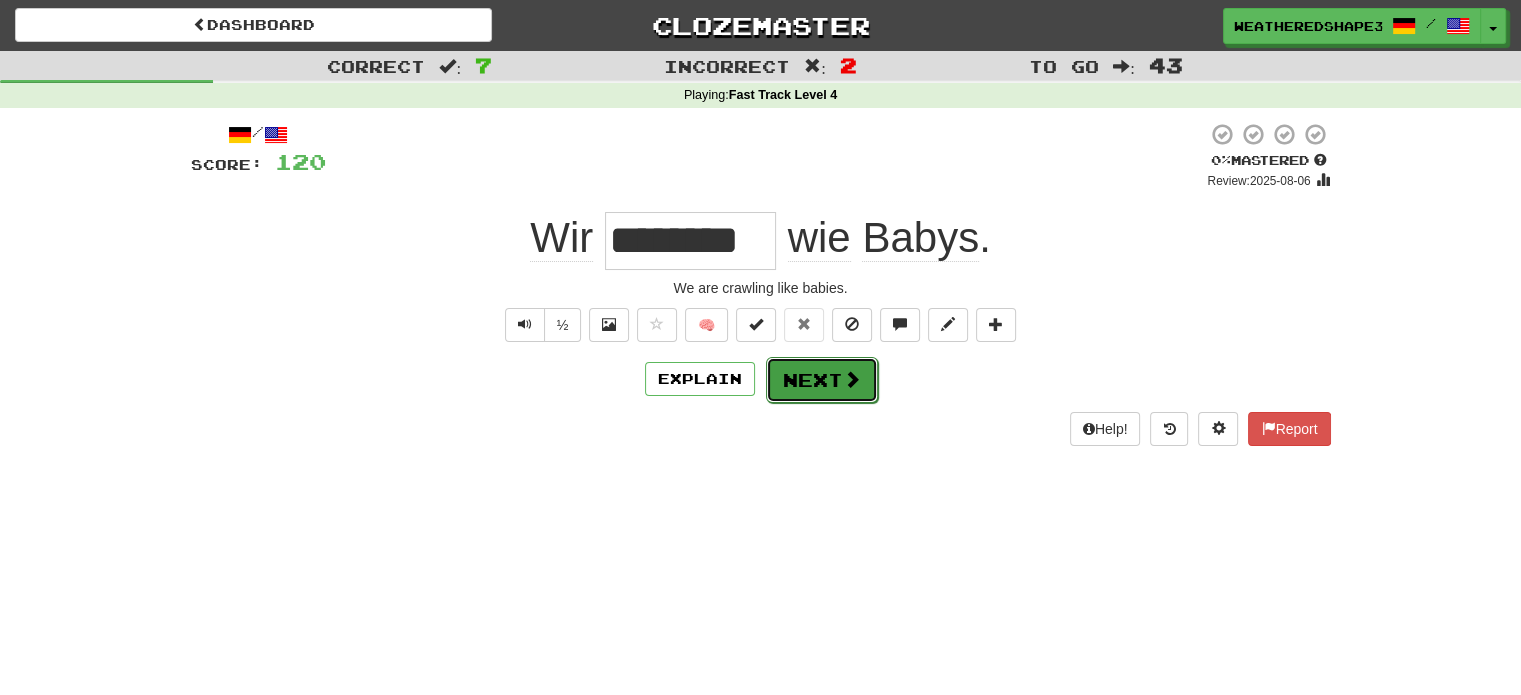 click on "Next" at bounding box center [822, 380] 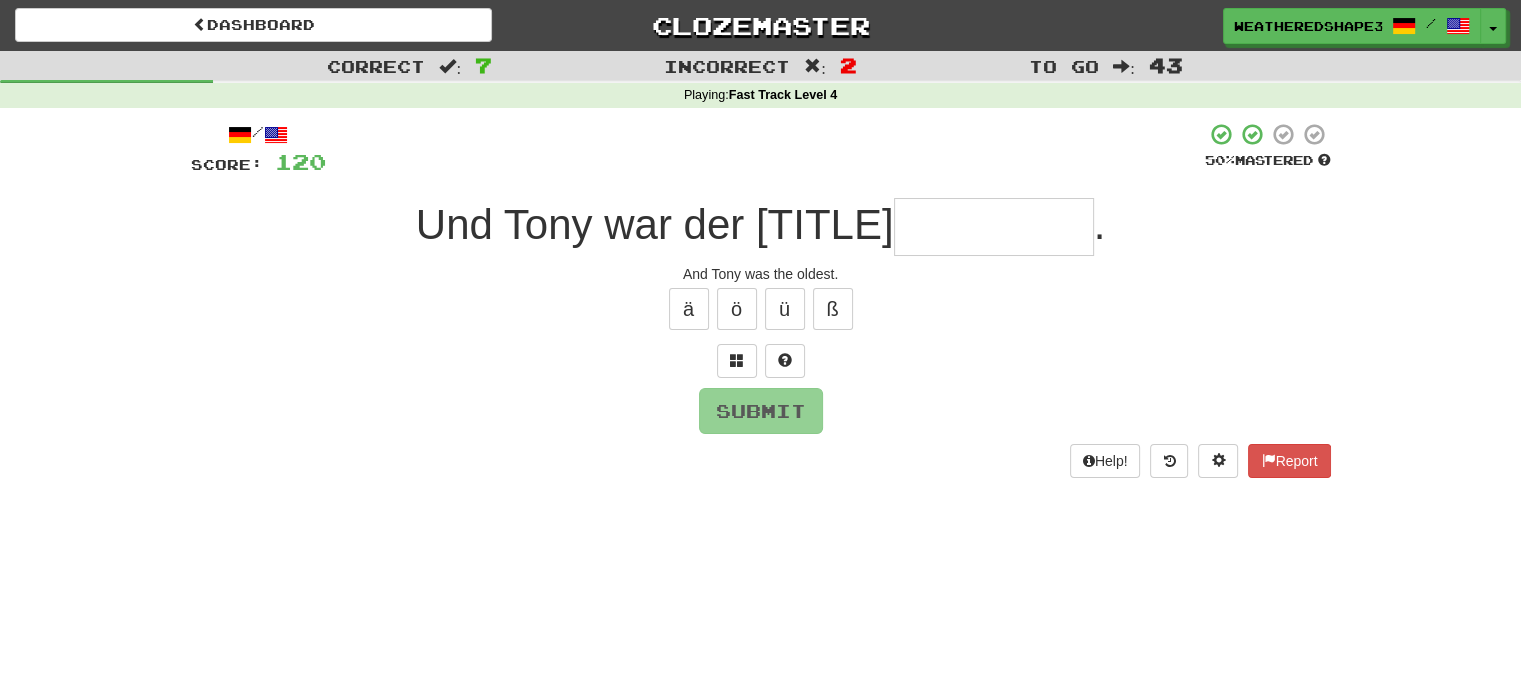 click at bounding box center (994, 227) 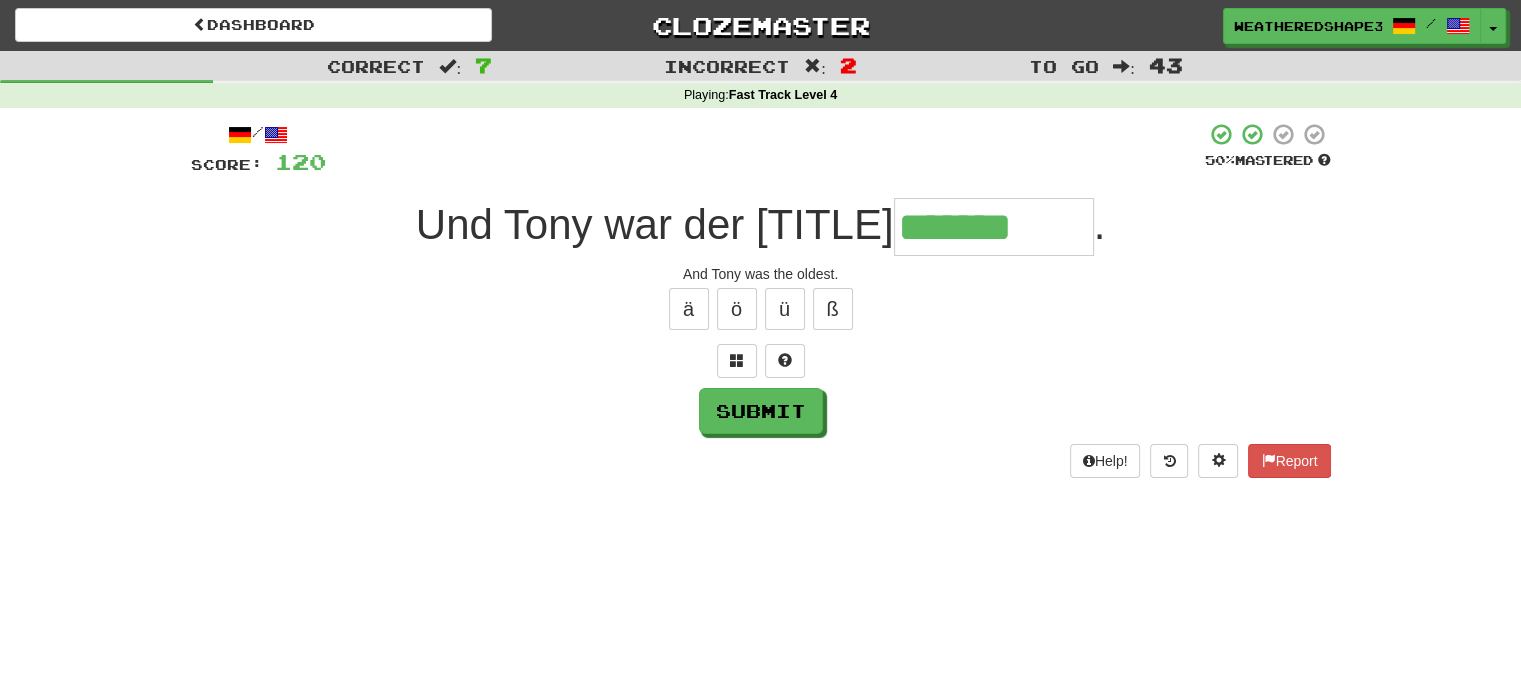 type on "*******" 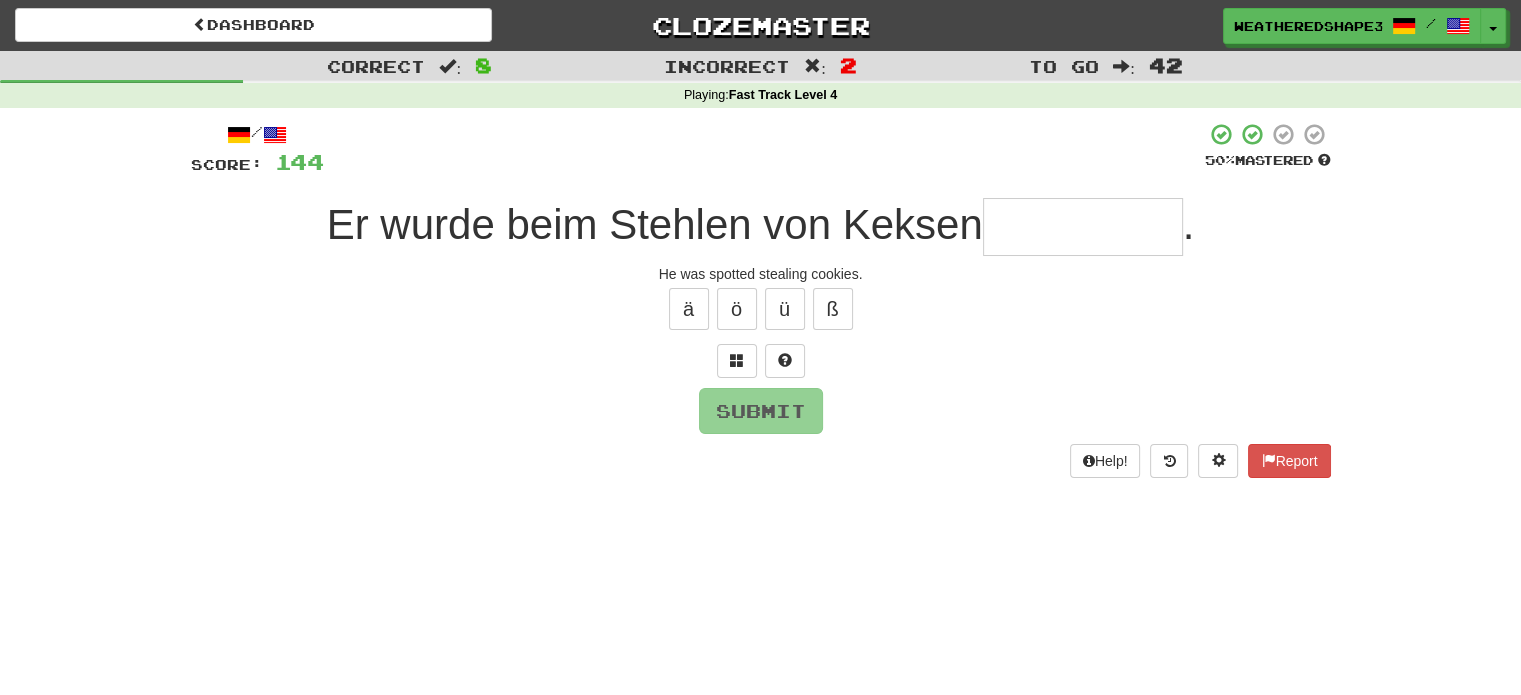 type on "*" 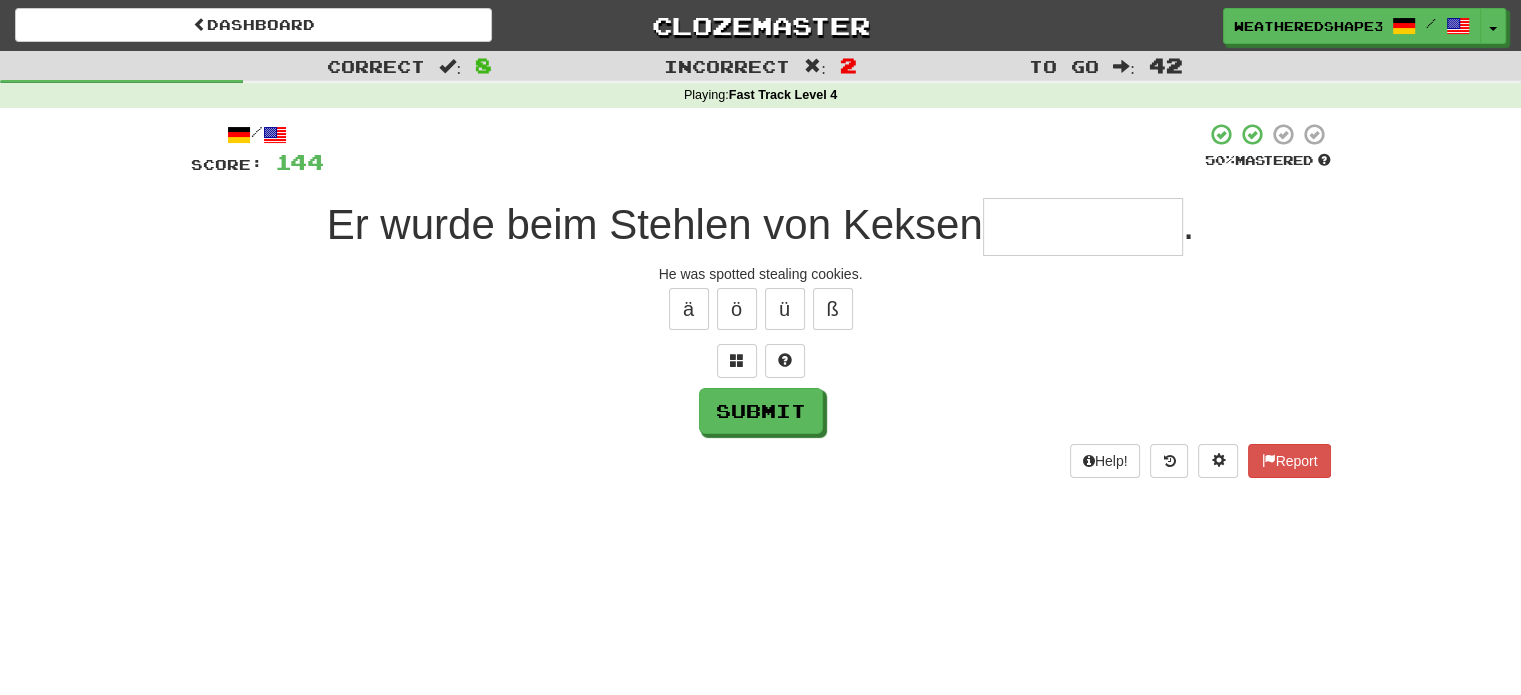 type on "*" 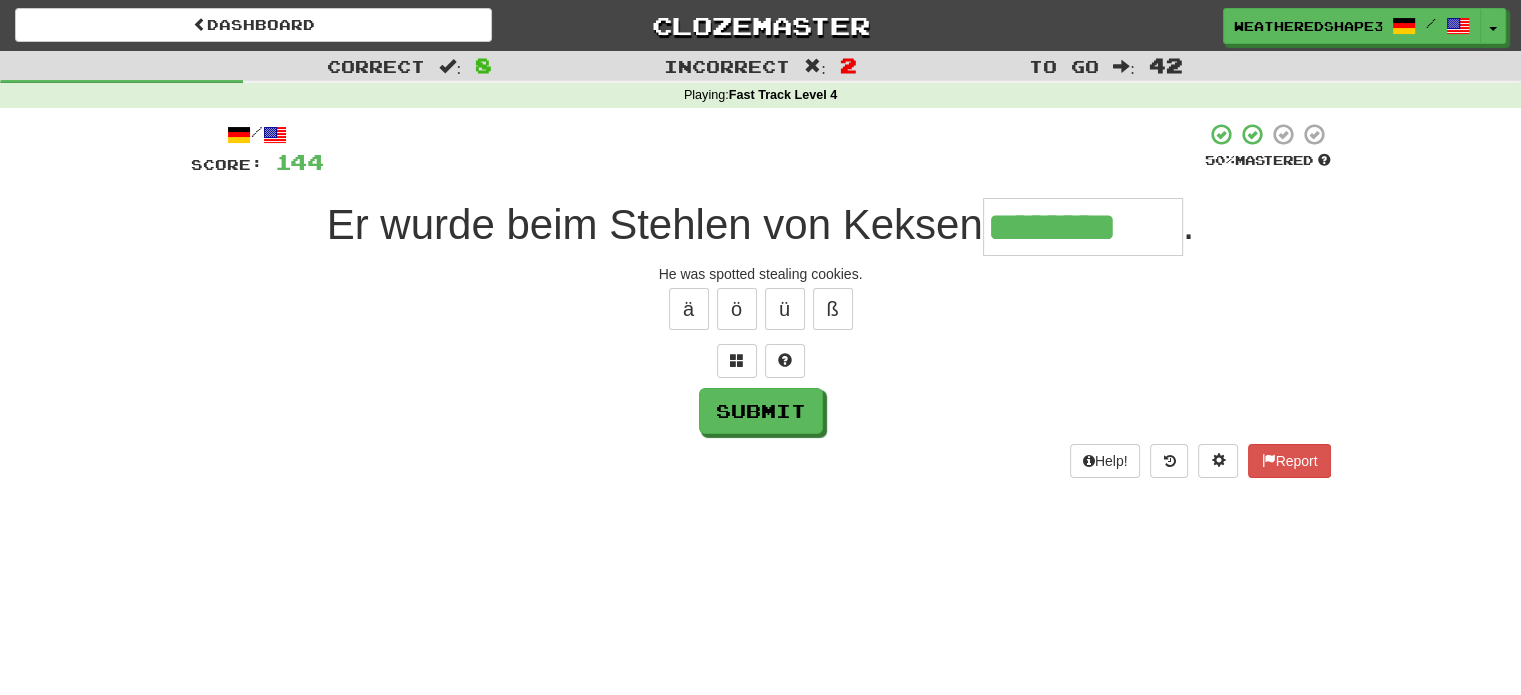 type on "********" 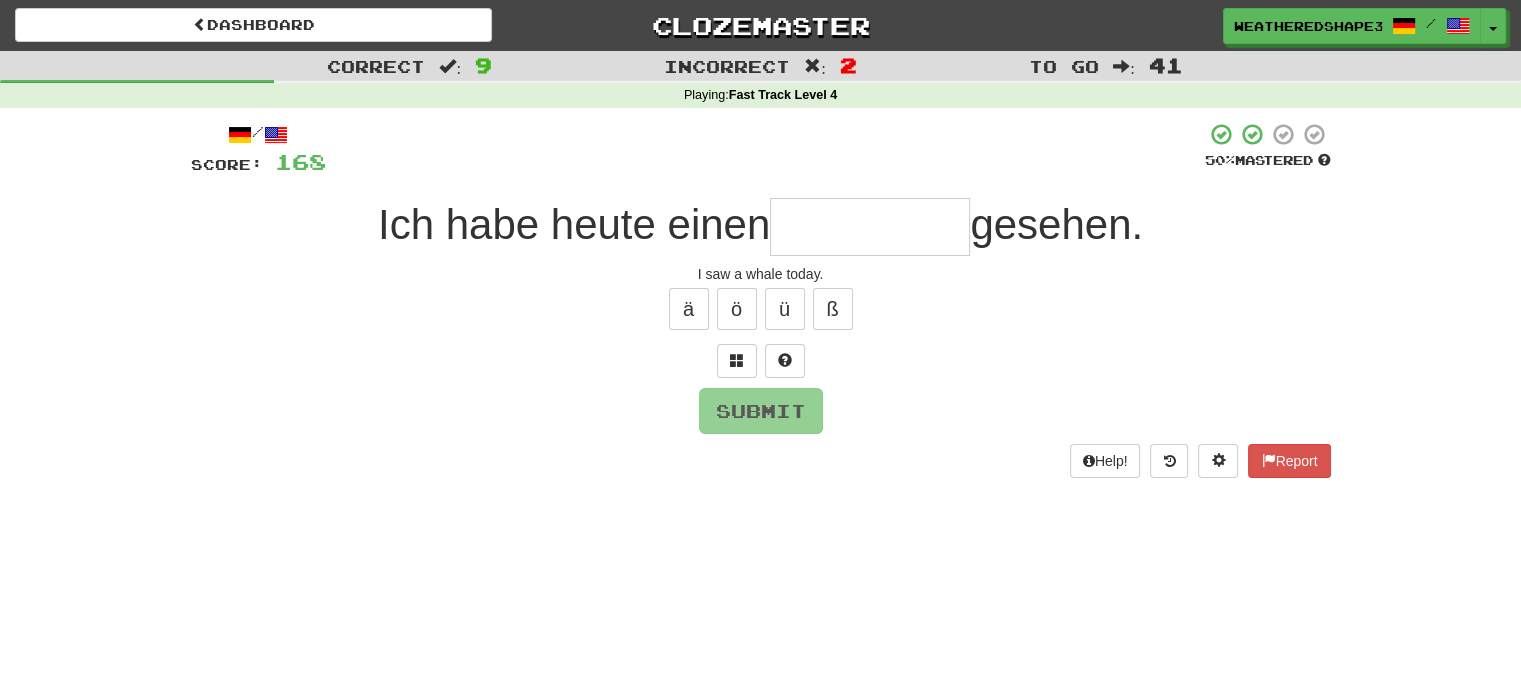 type on "*" 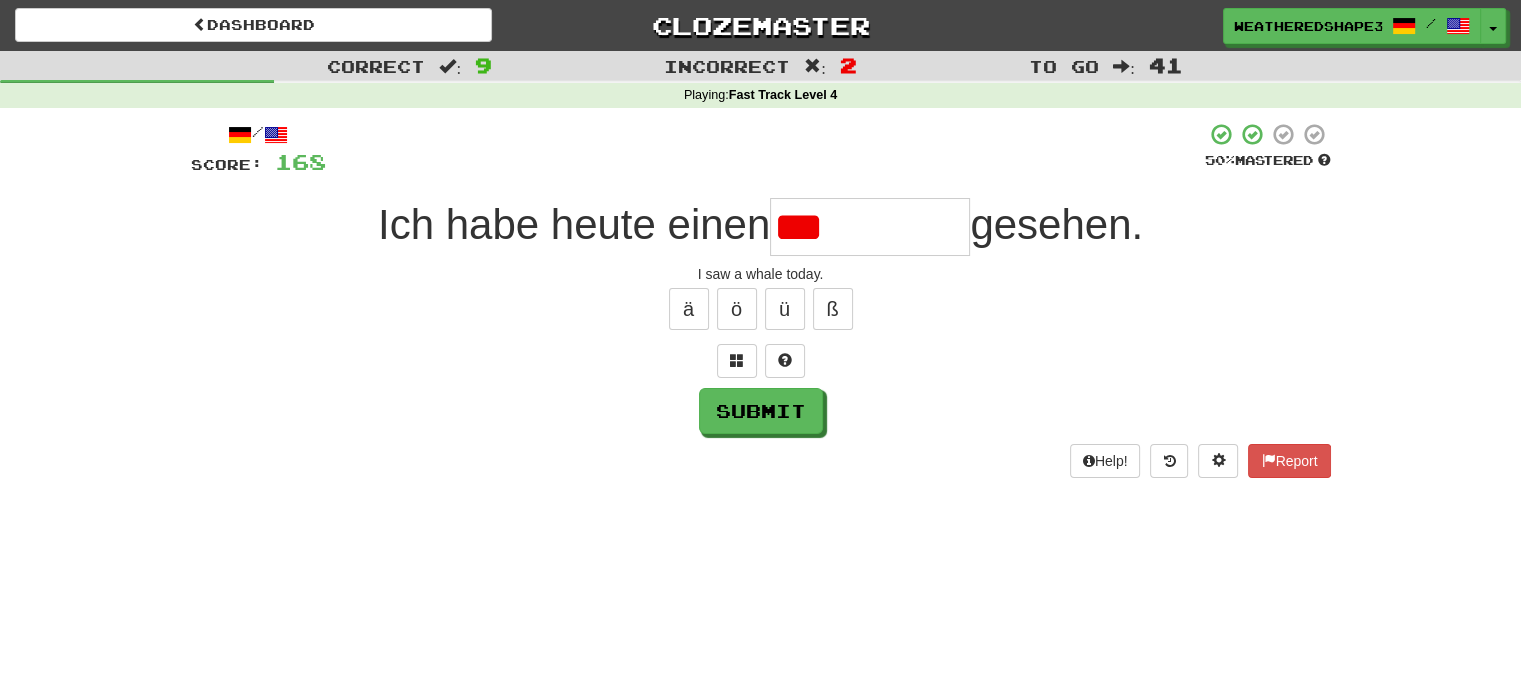 type on "***" 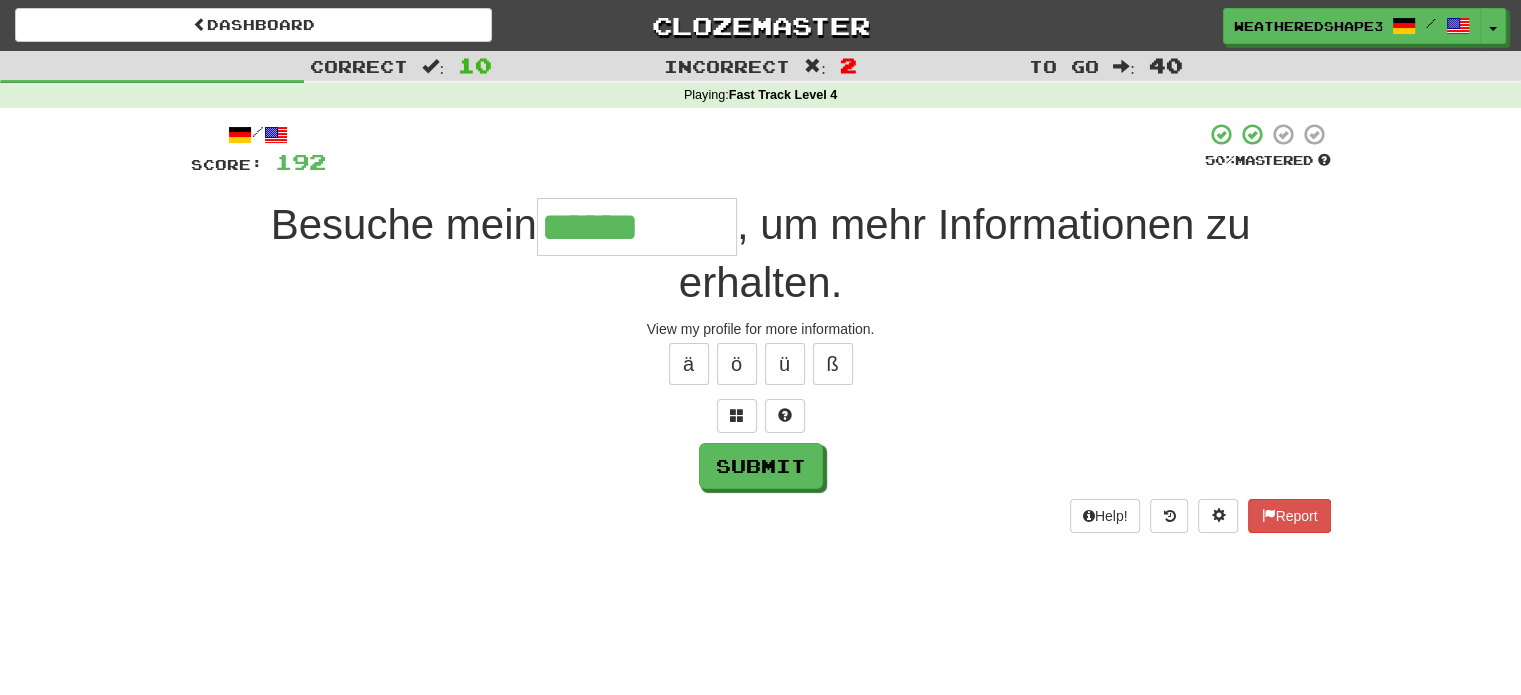 type on "******" 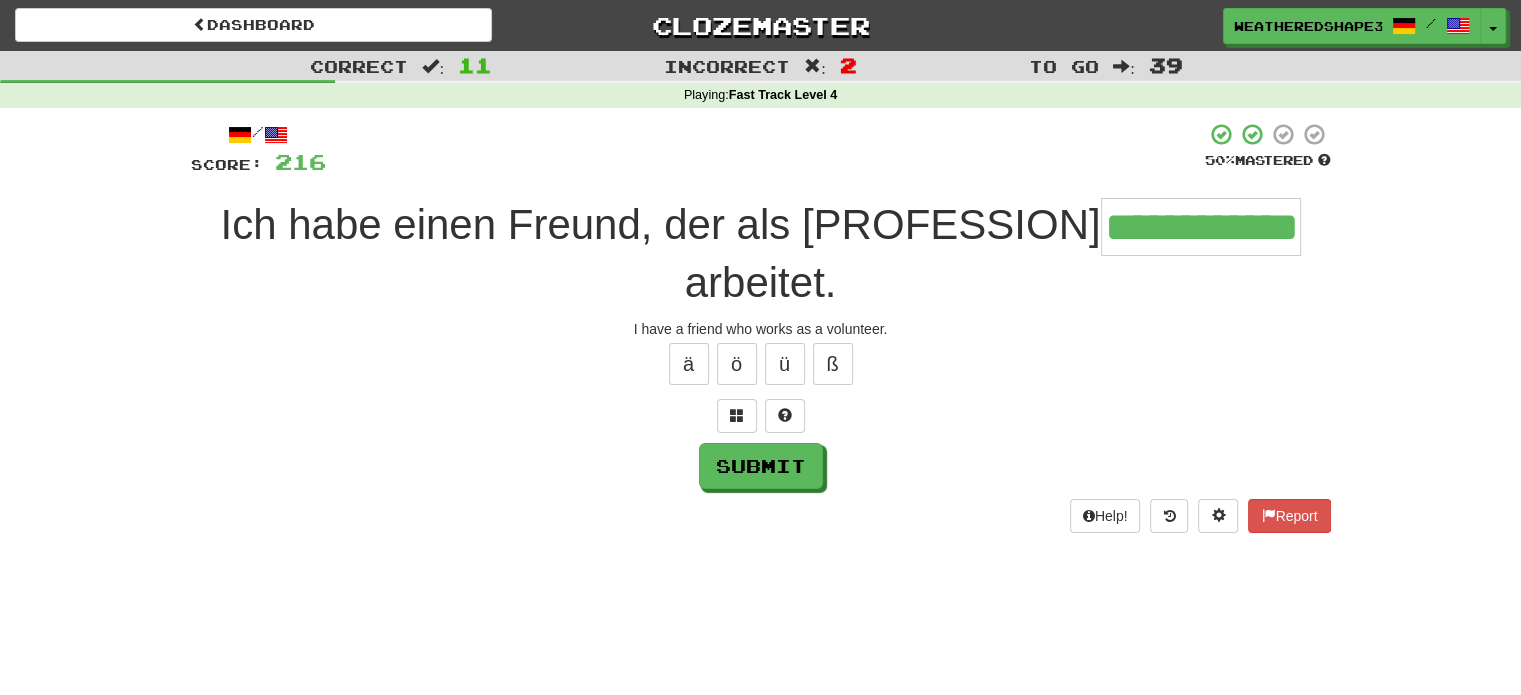 type on "**********" 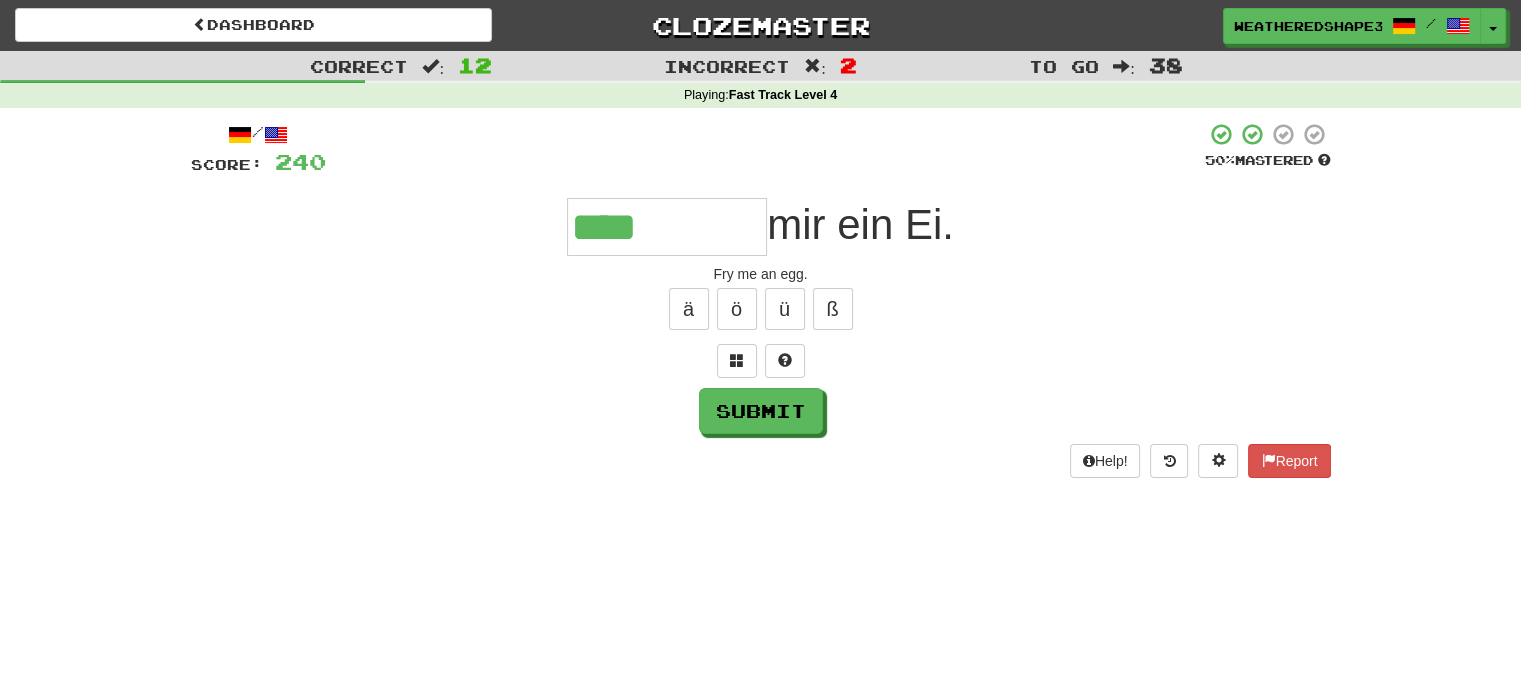 type on "****" 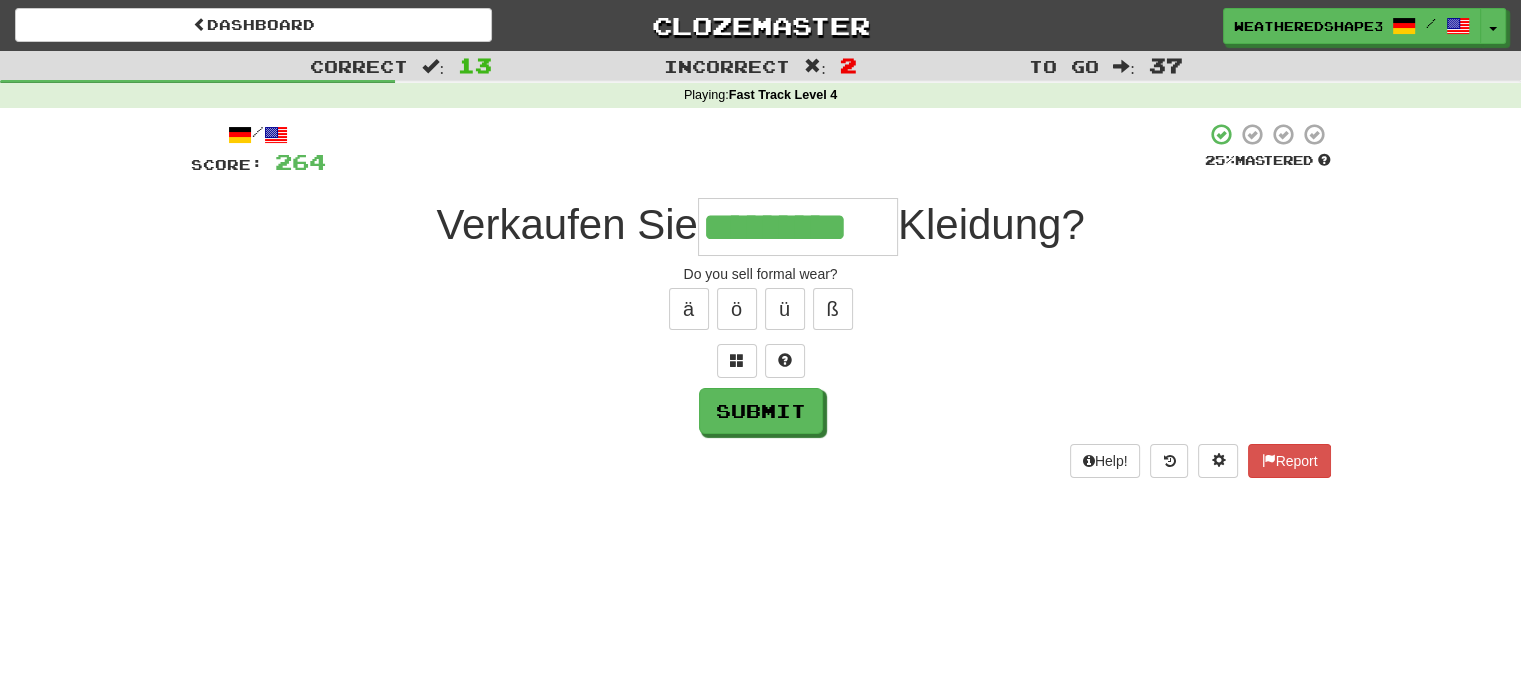 type on "*********" 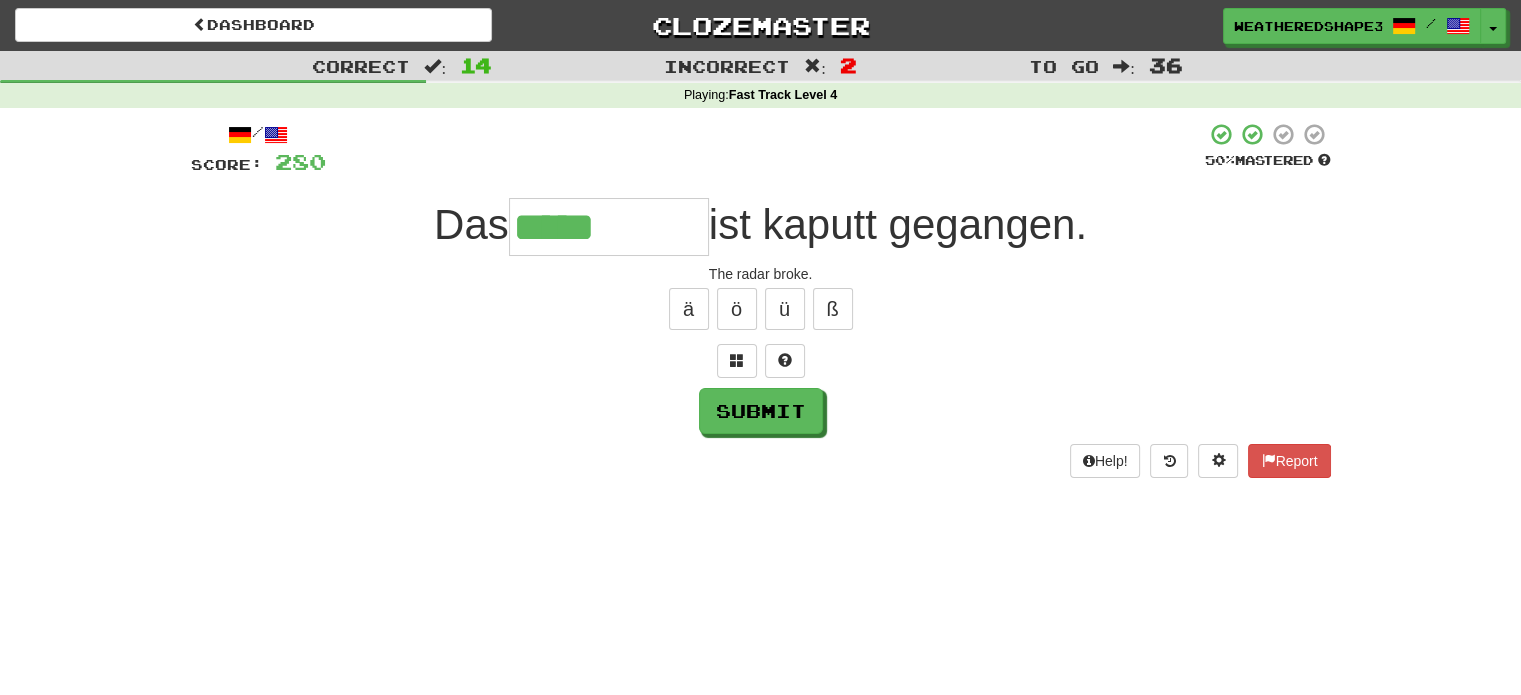 type on "*****" 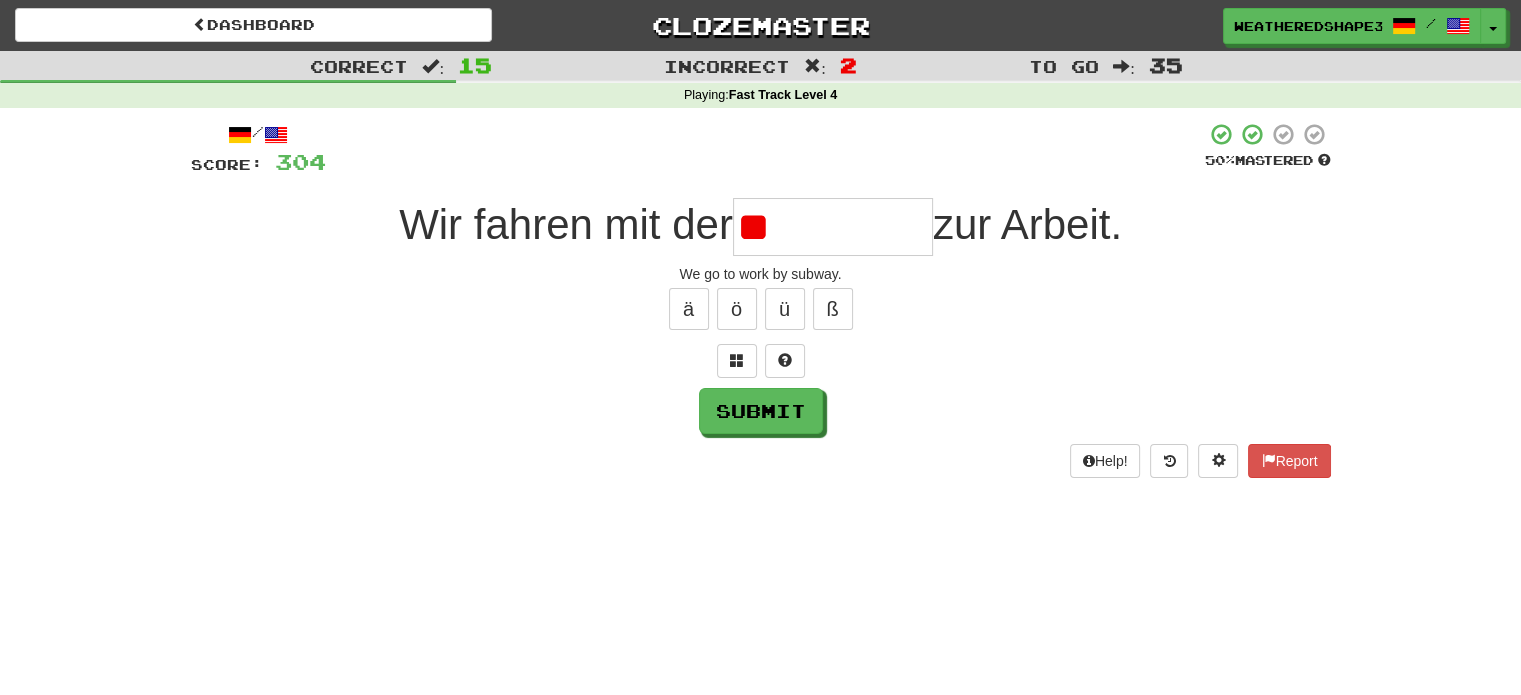 type on "*" 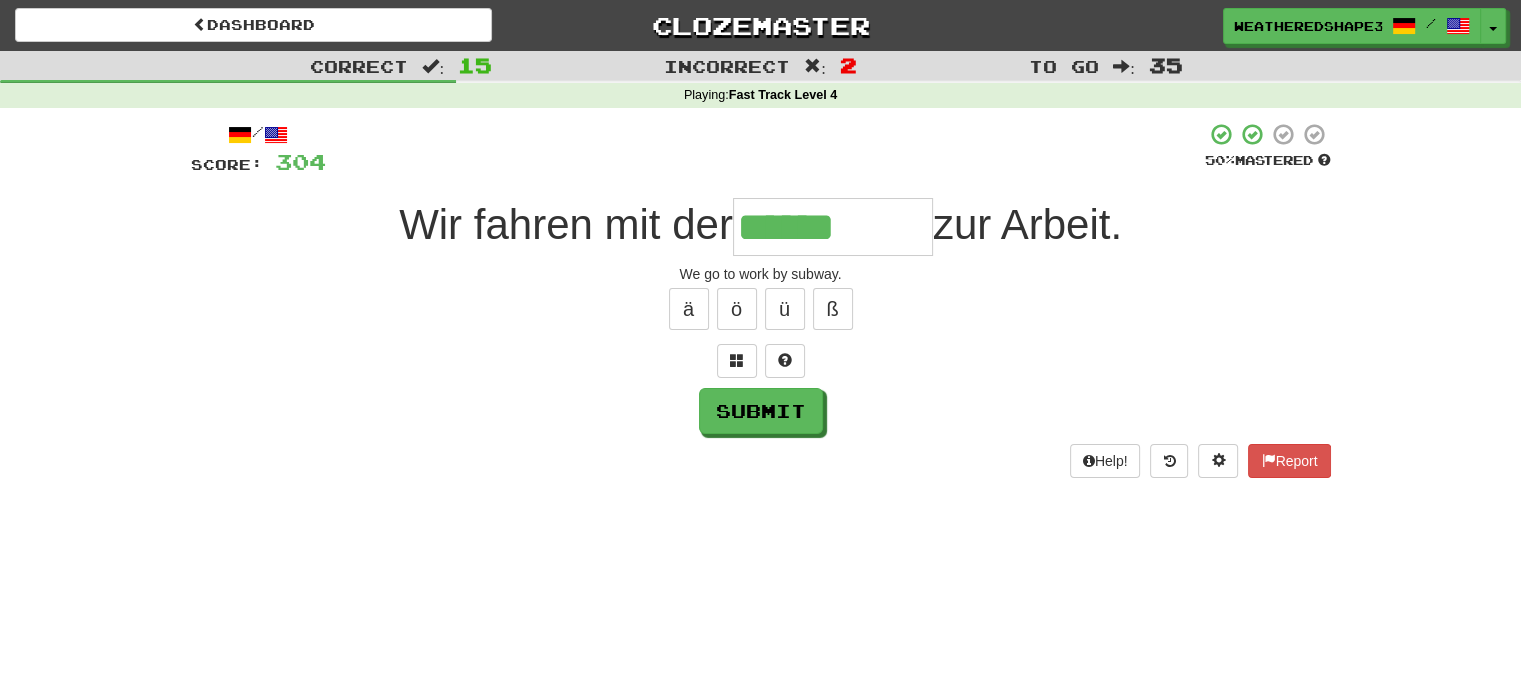 type on "******" 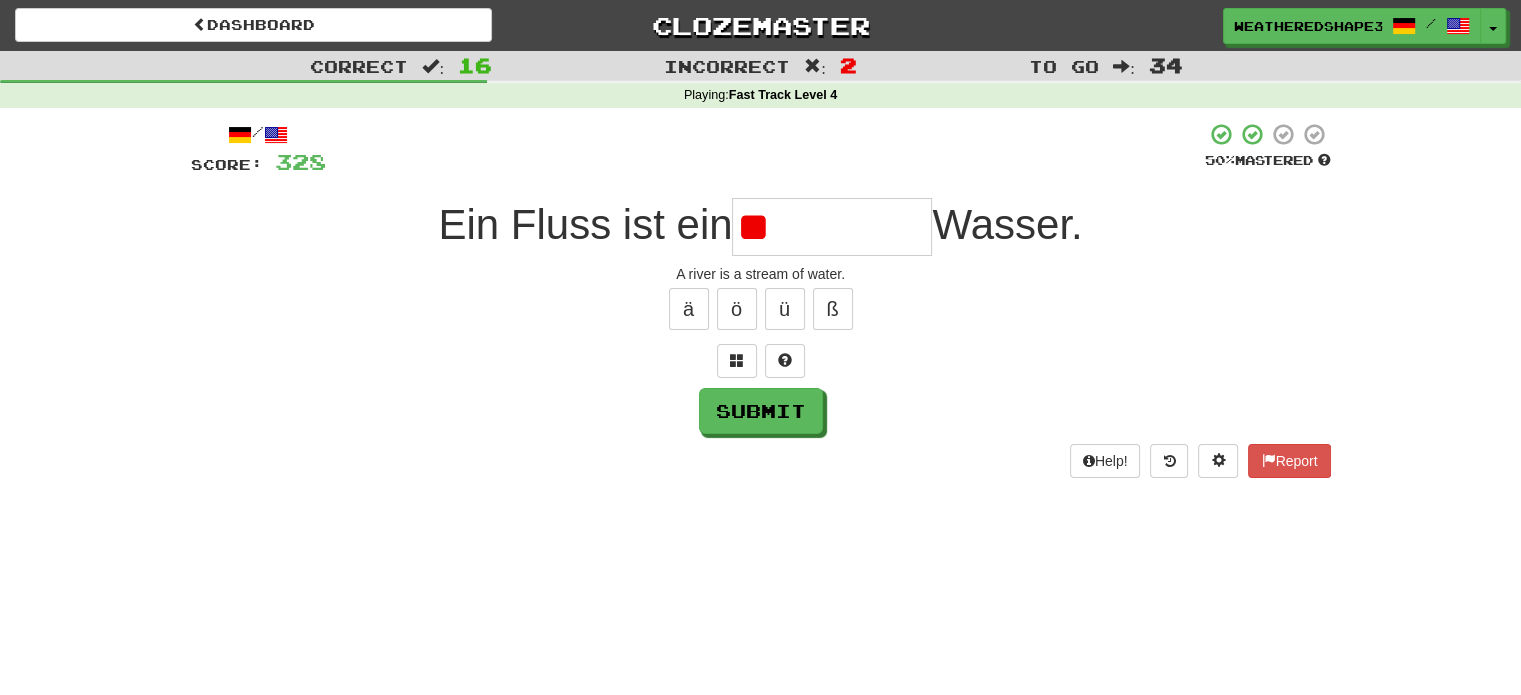 type on "*" 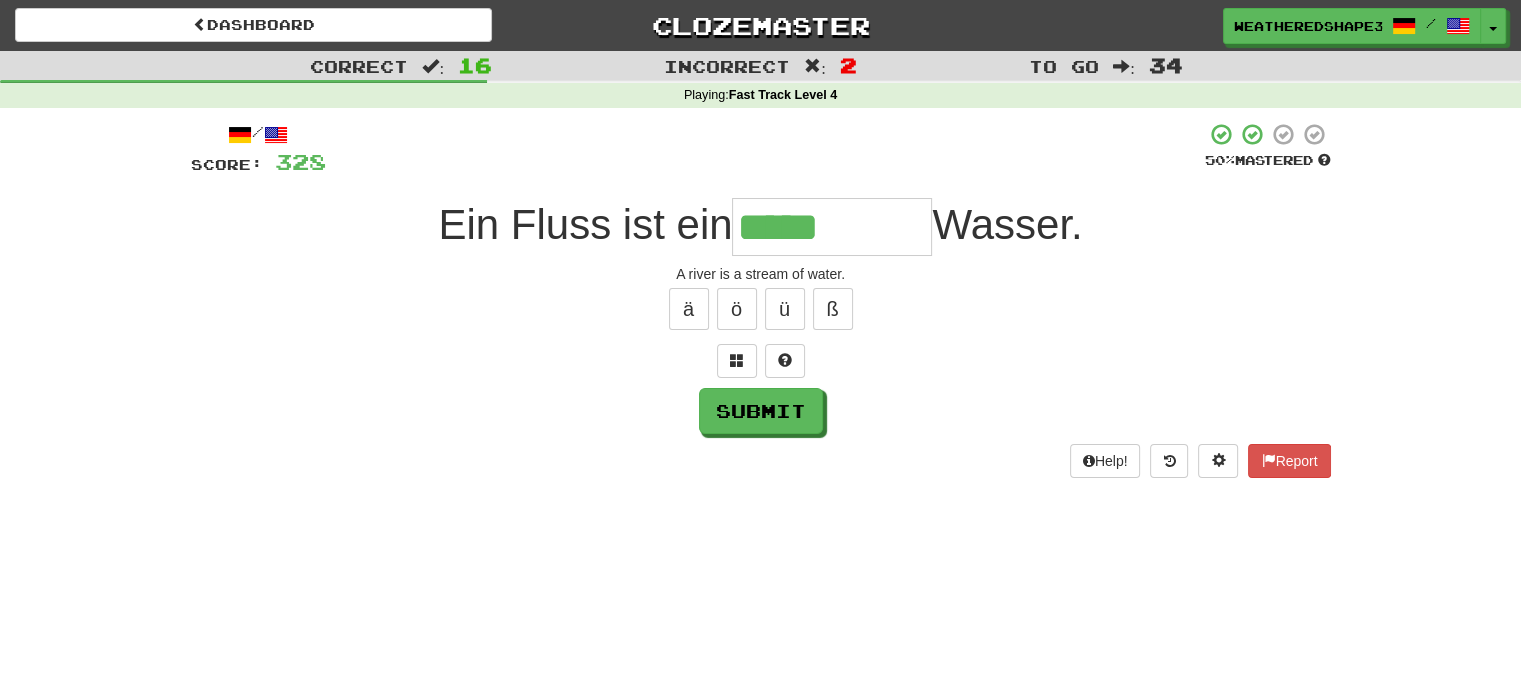 type on "*****" 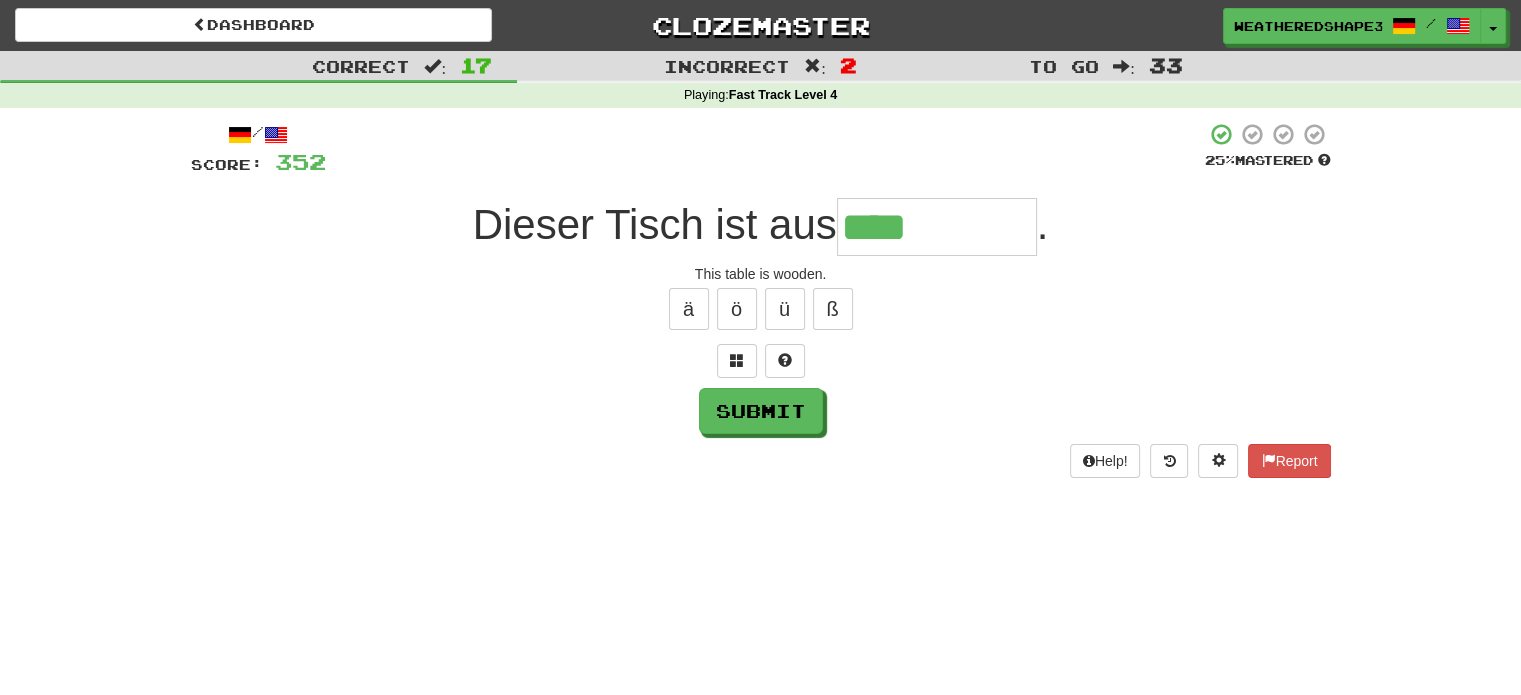 type on "****" 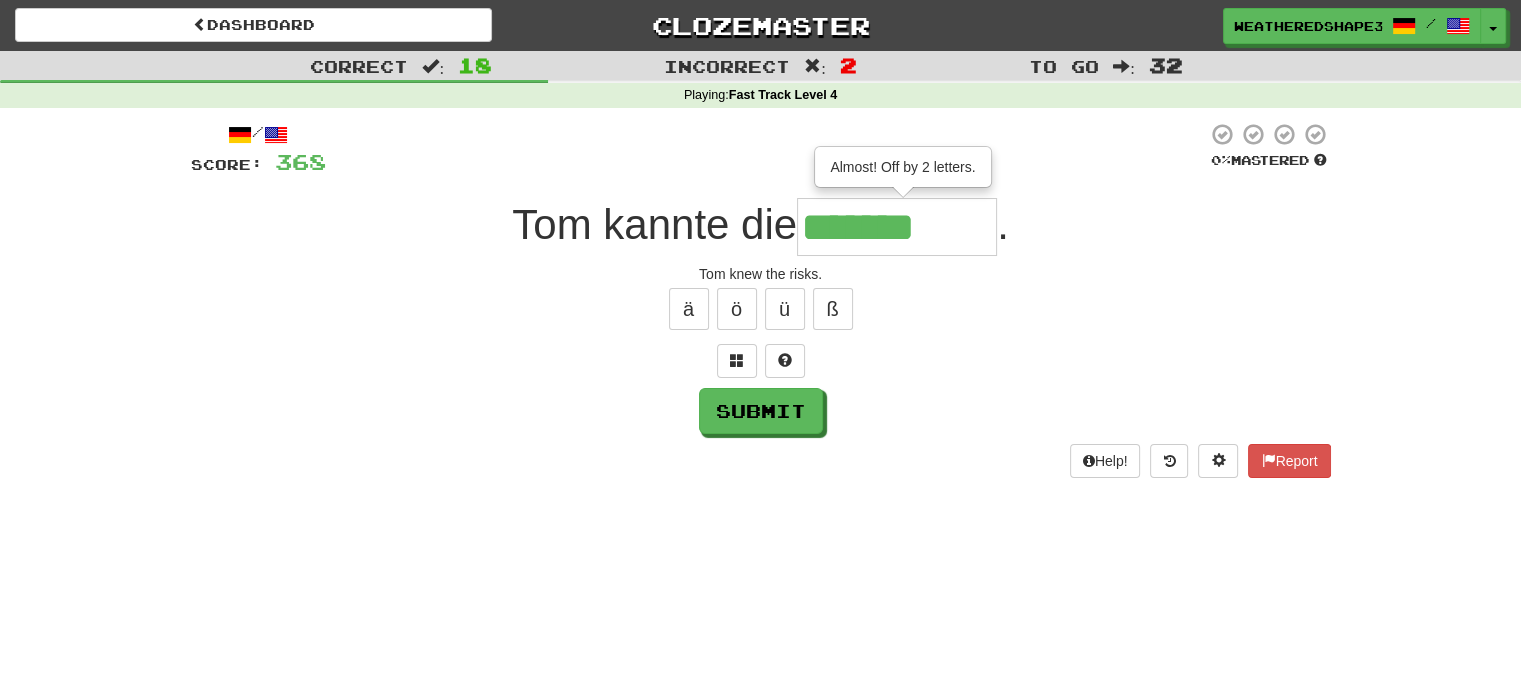 type on "*******" 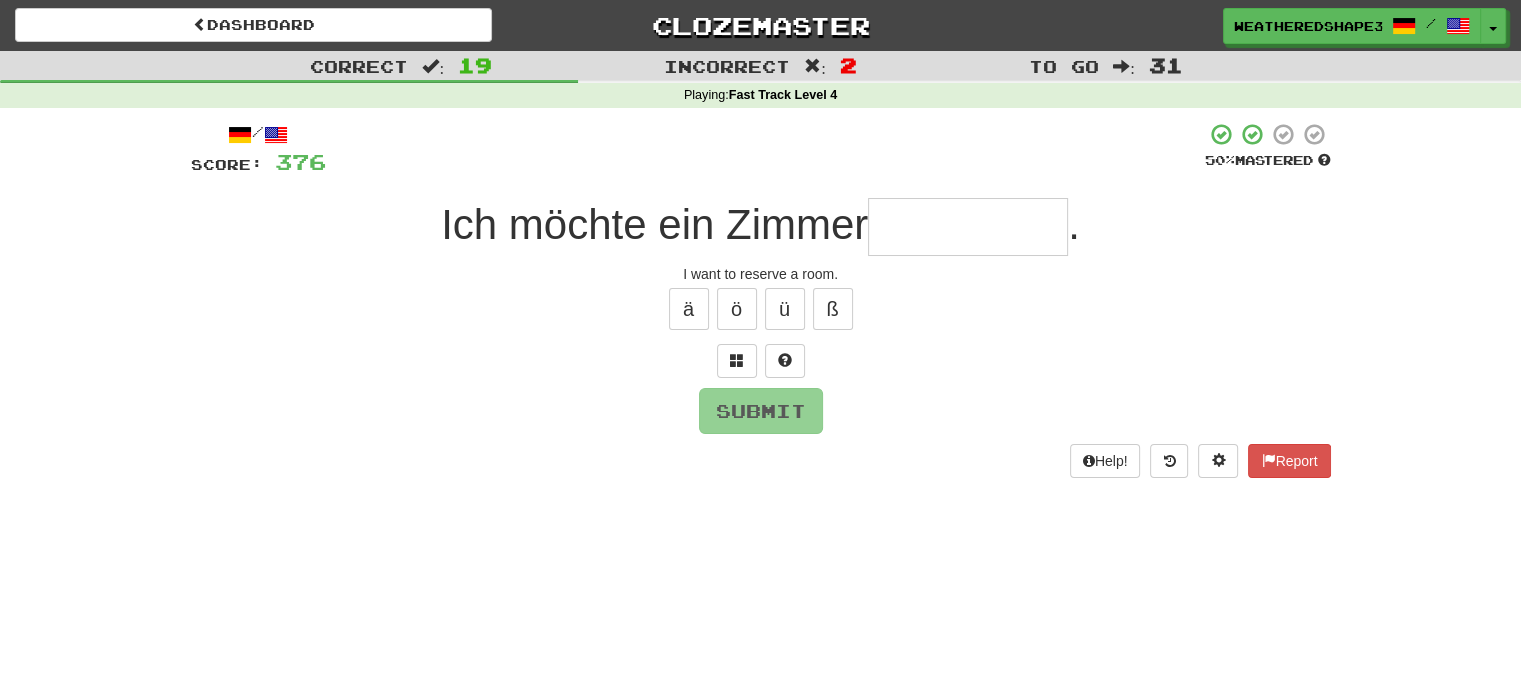 type on "*" 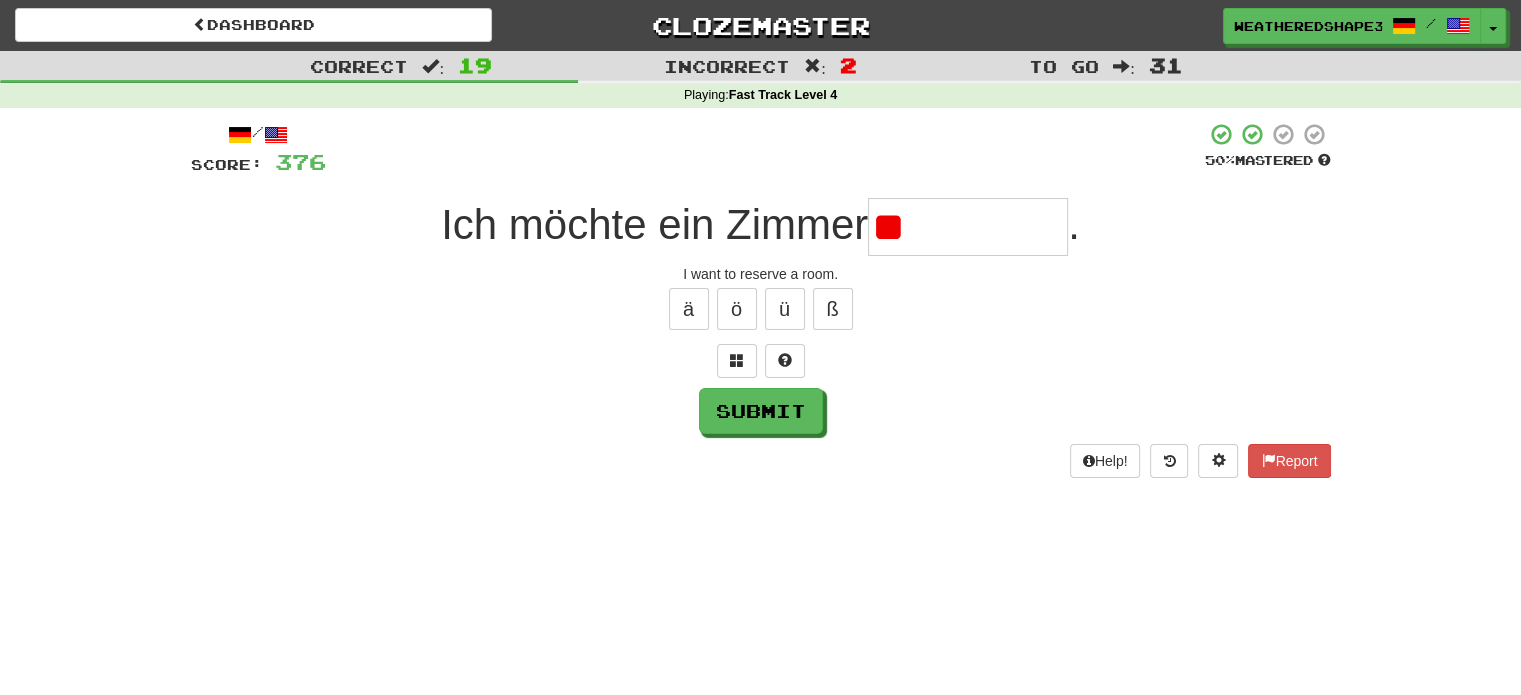 type on "*" 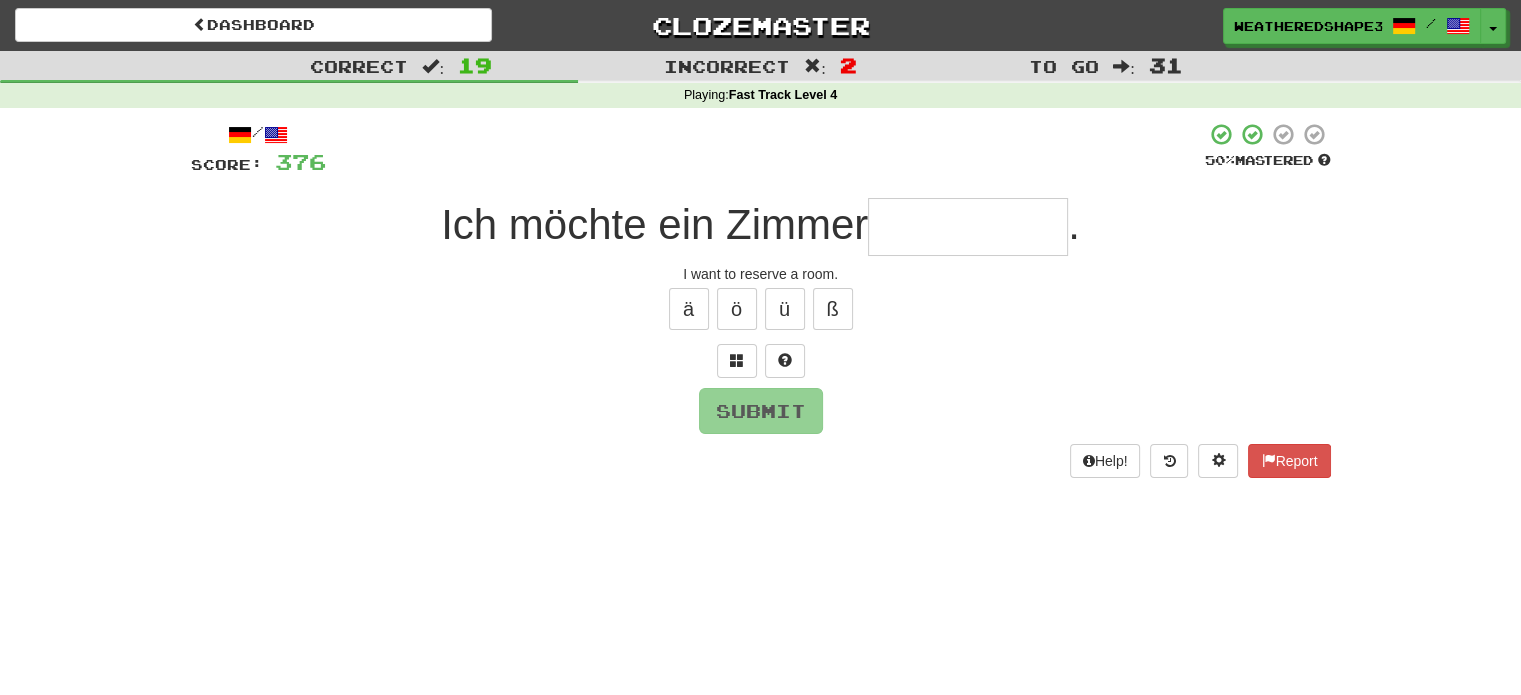 type on "*" 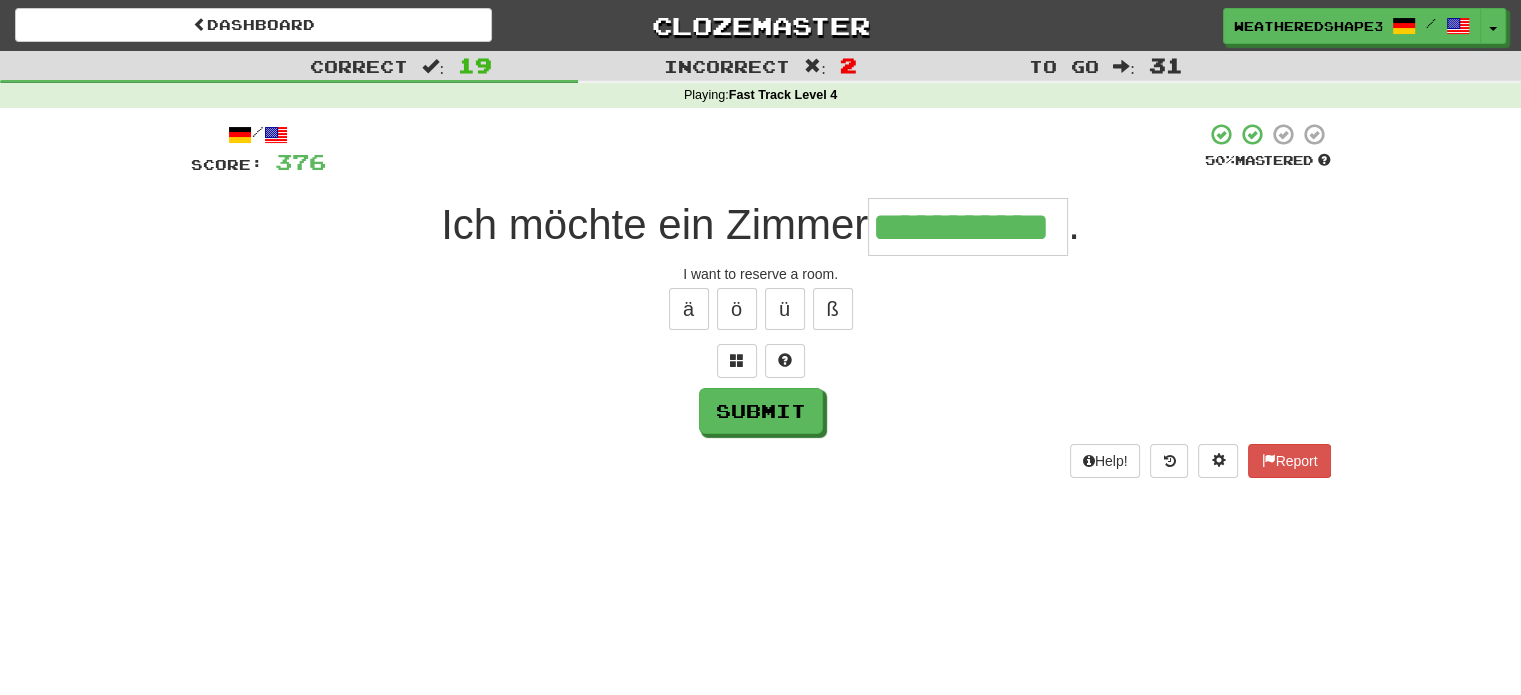 scroll, scrollTop: 0, scrollLeft: 0, axis: both 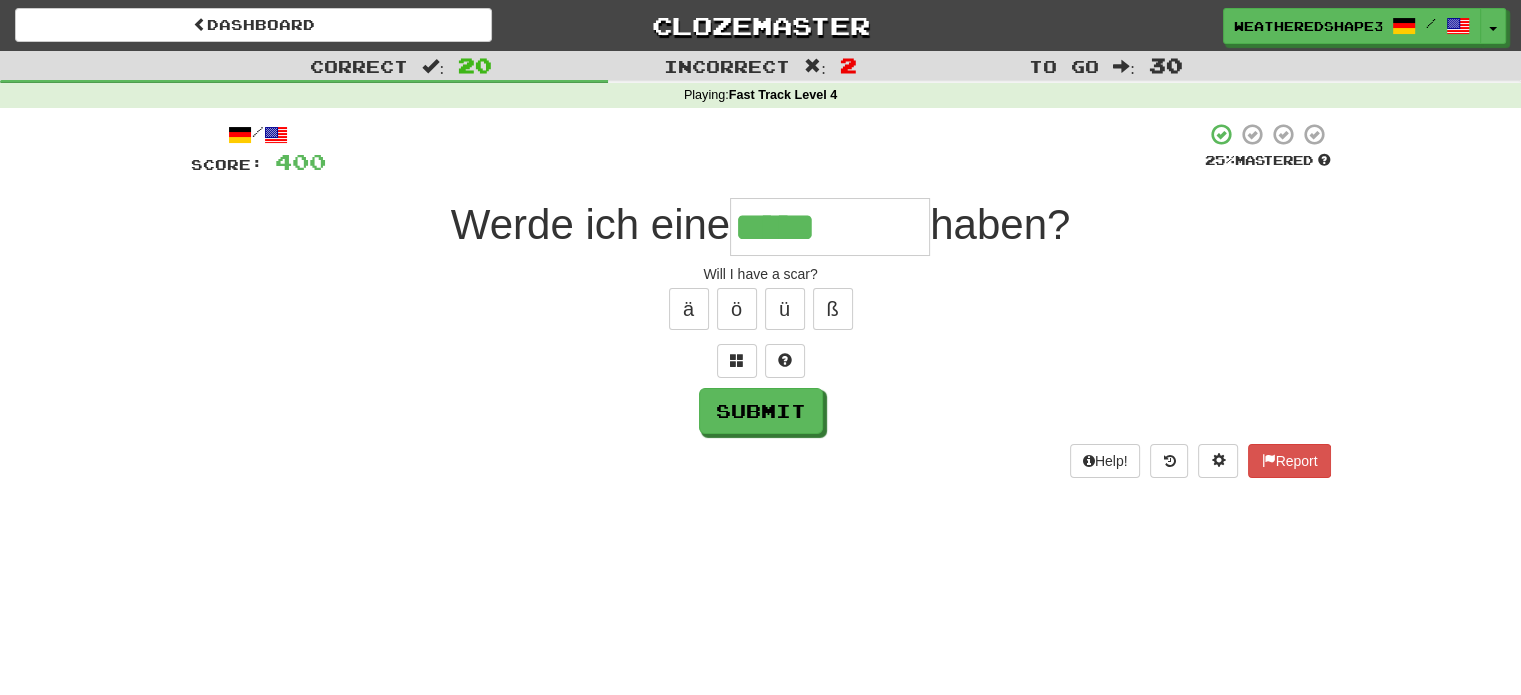 type on "*****" 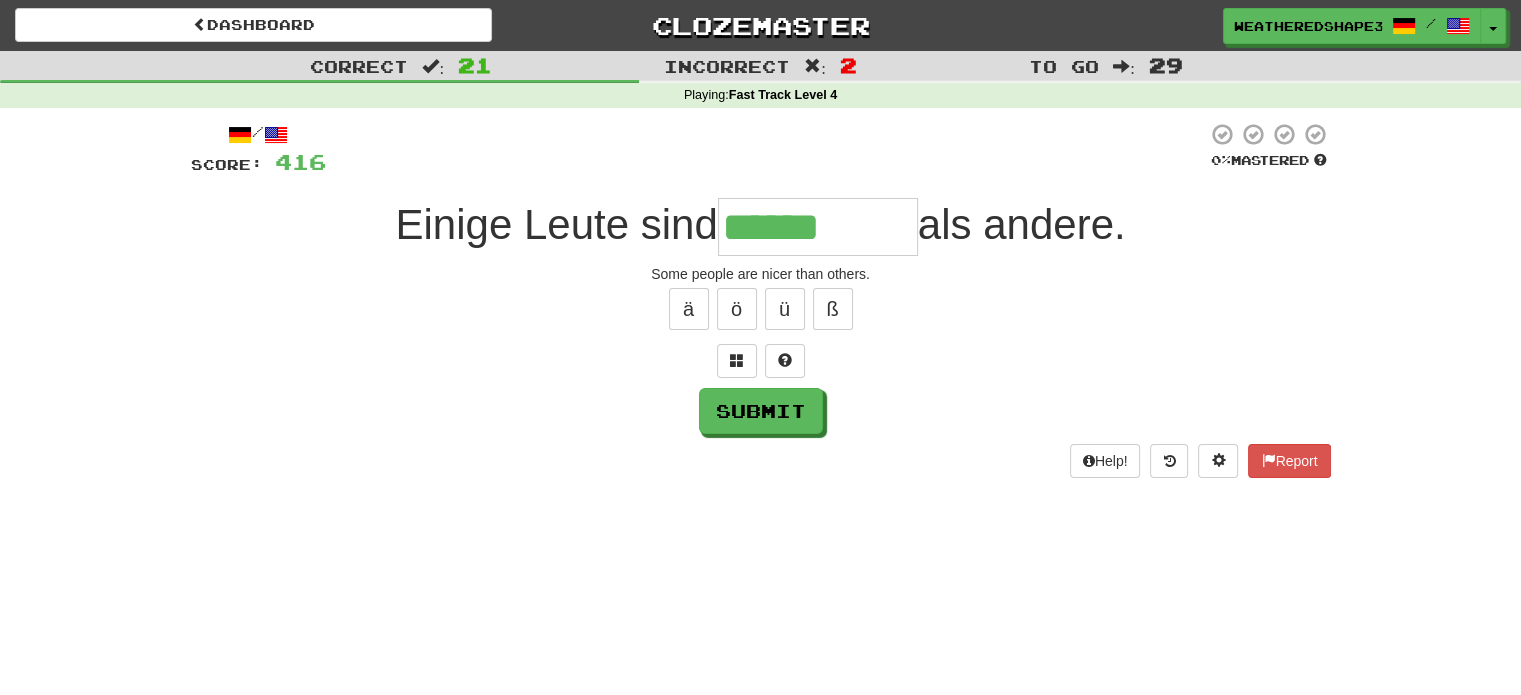type on "******" 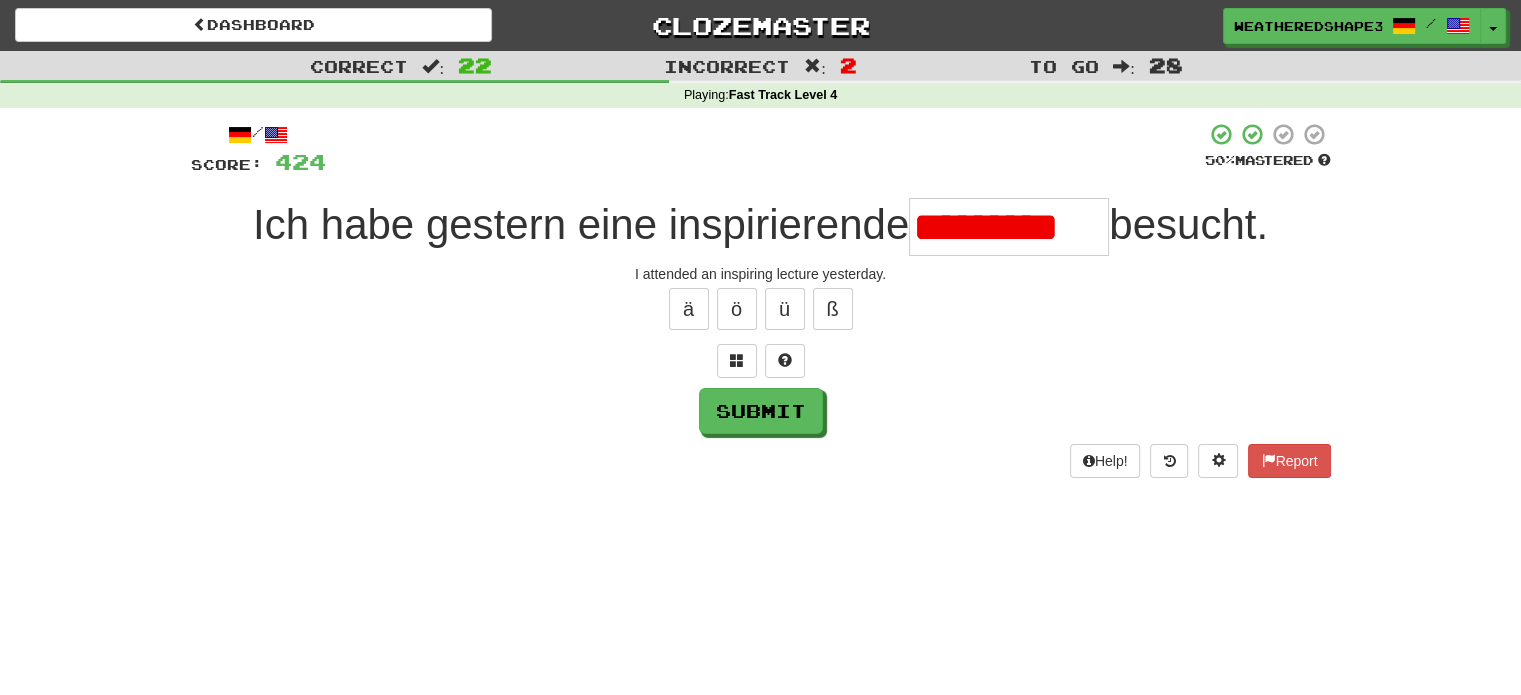 scroll, scrollTop: 0, scrollLeft: 0, axis: both 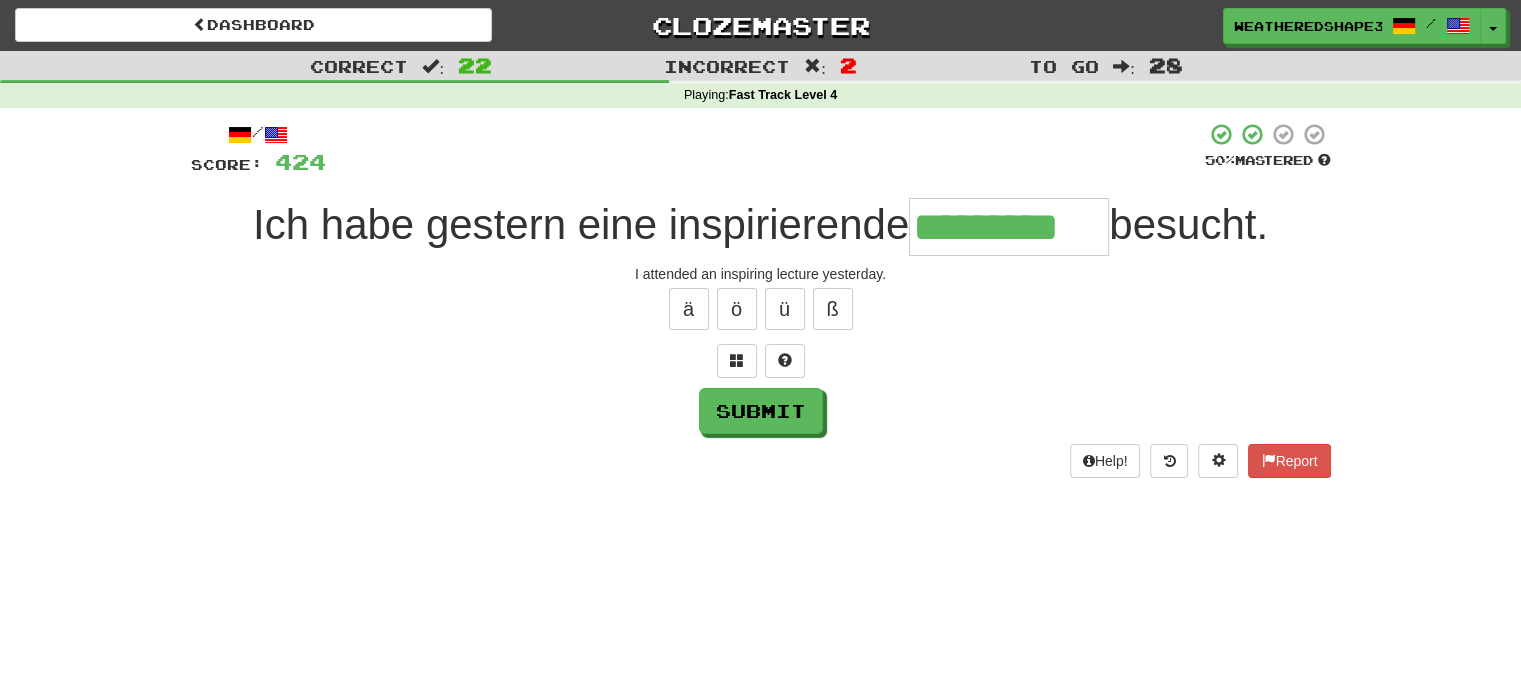 type on "*********" 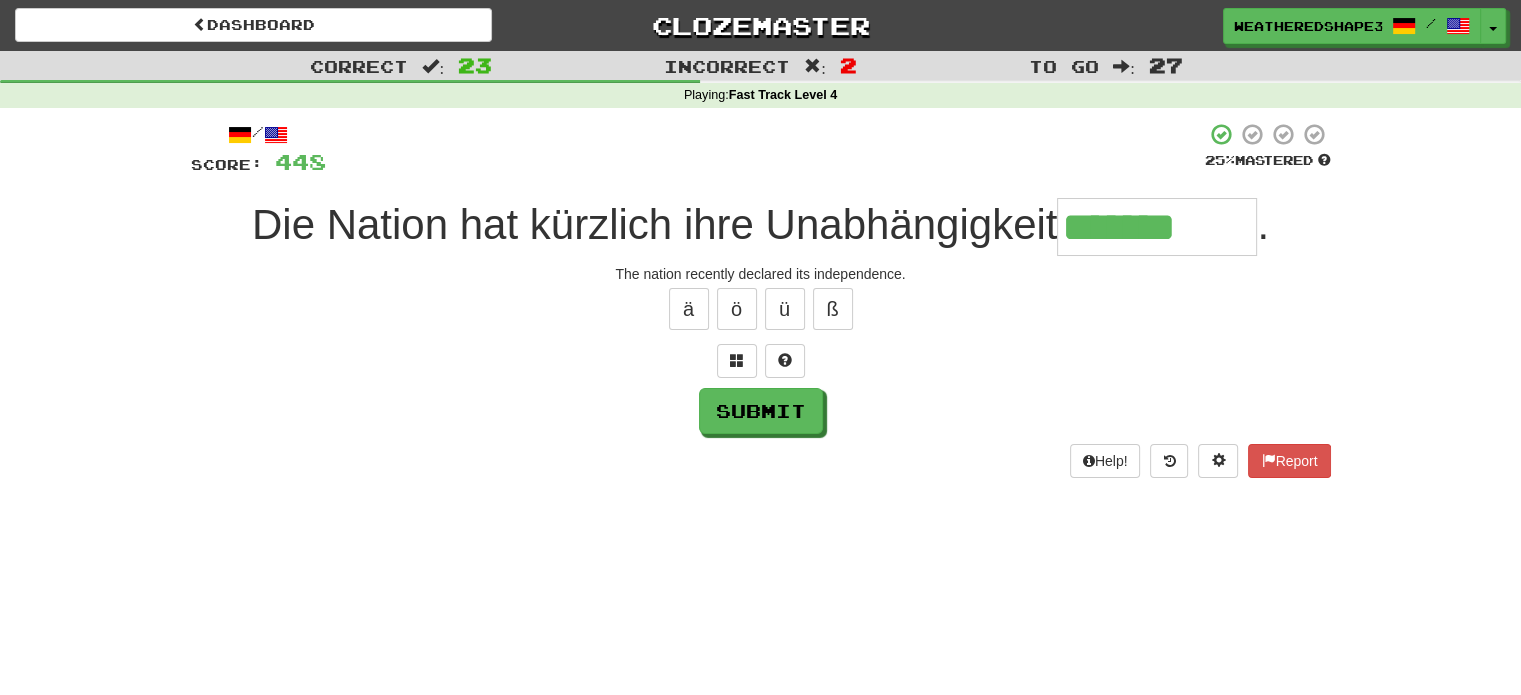 type on "*******" 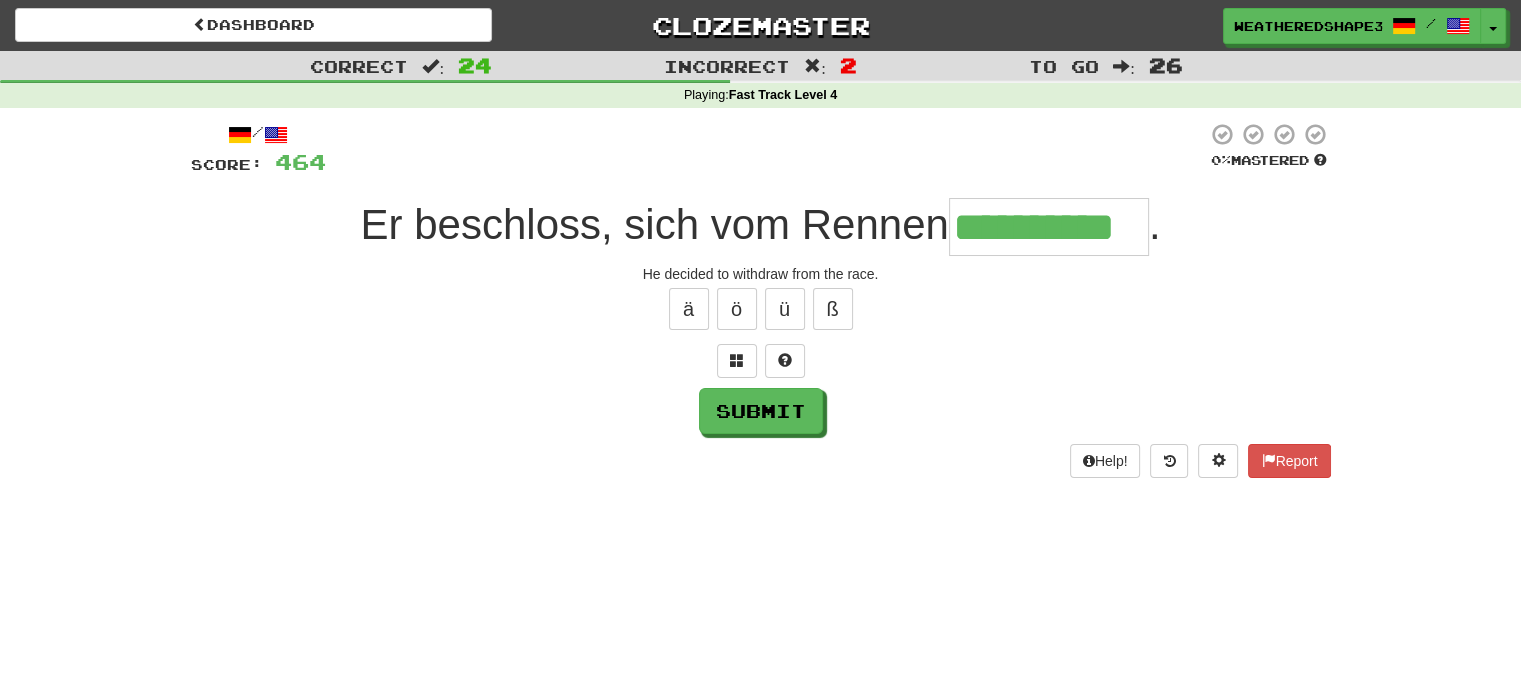 scroll, scrollTop: 0, scrollLeft: 36, axis: horizontal 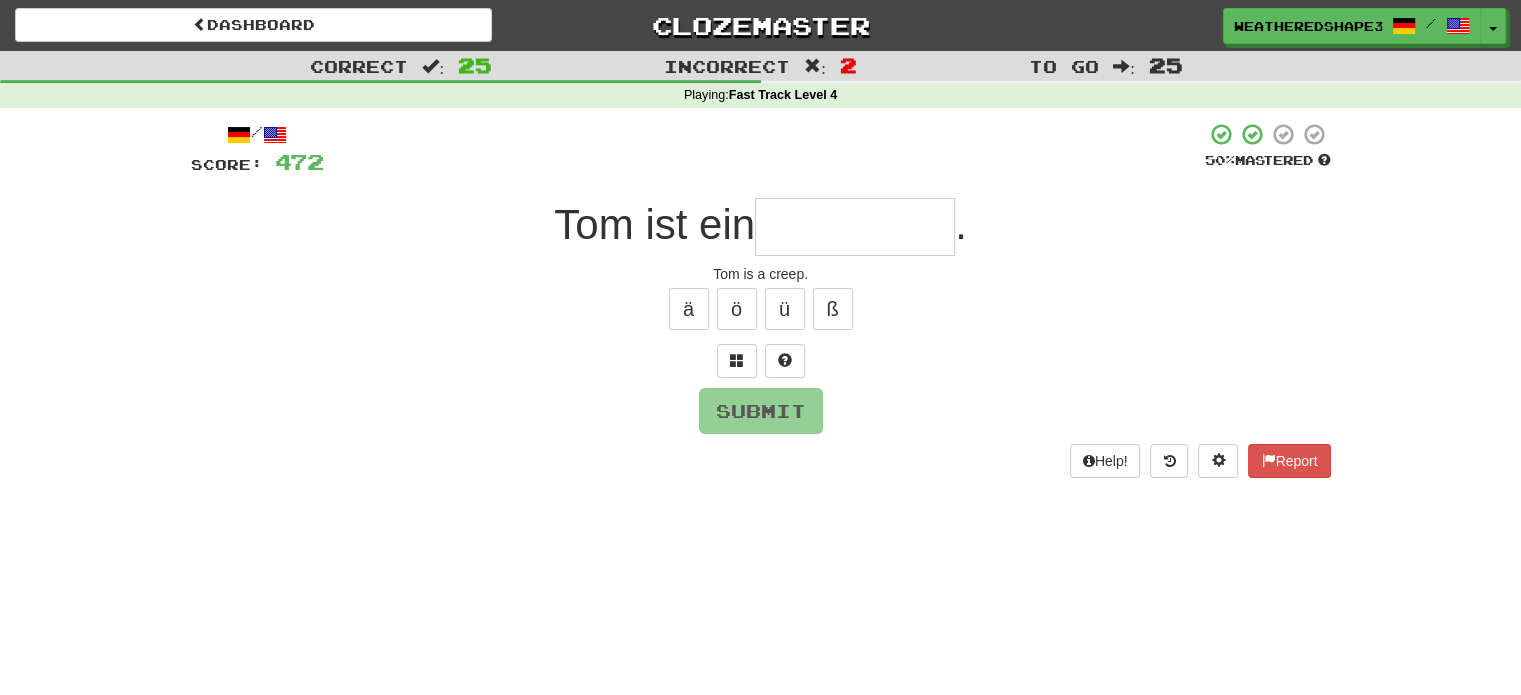 type on "*" 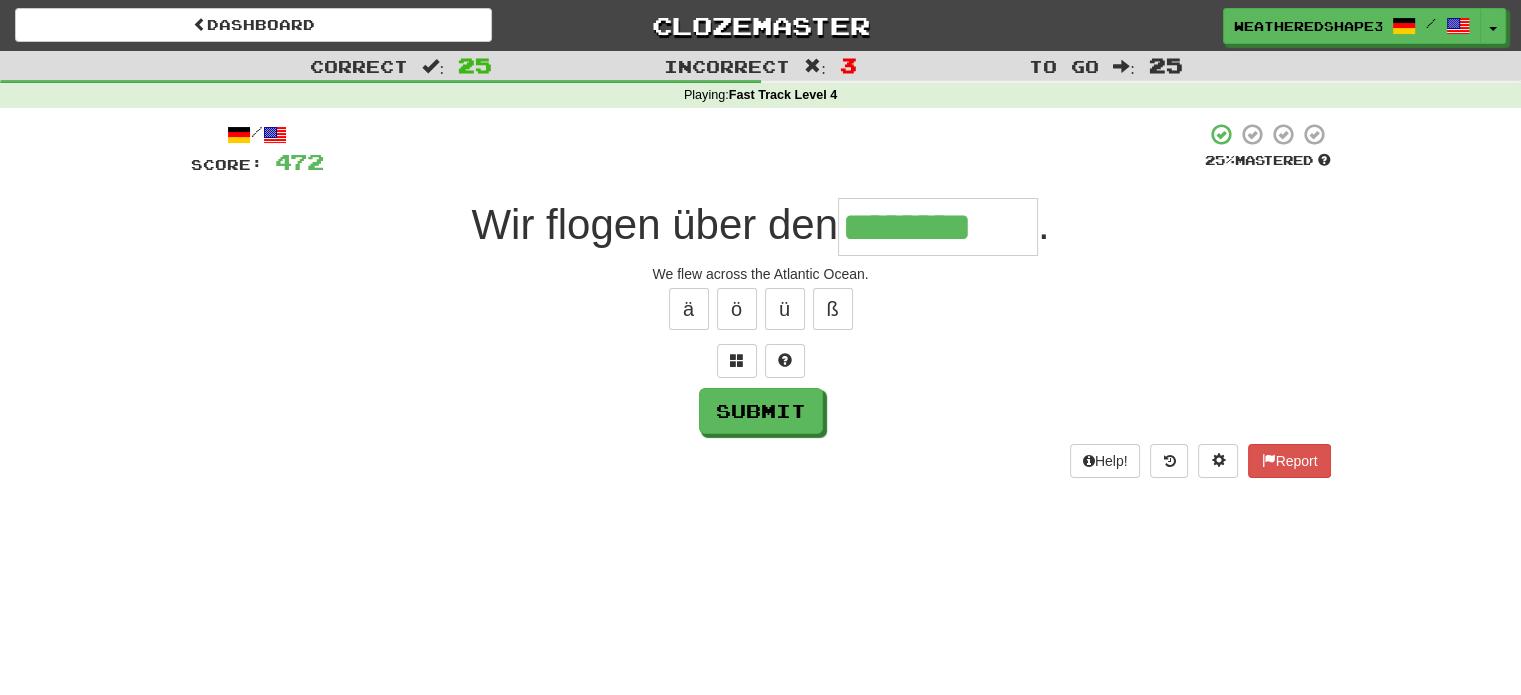 type on "********" 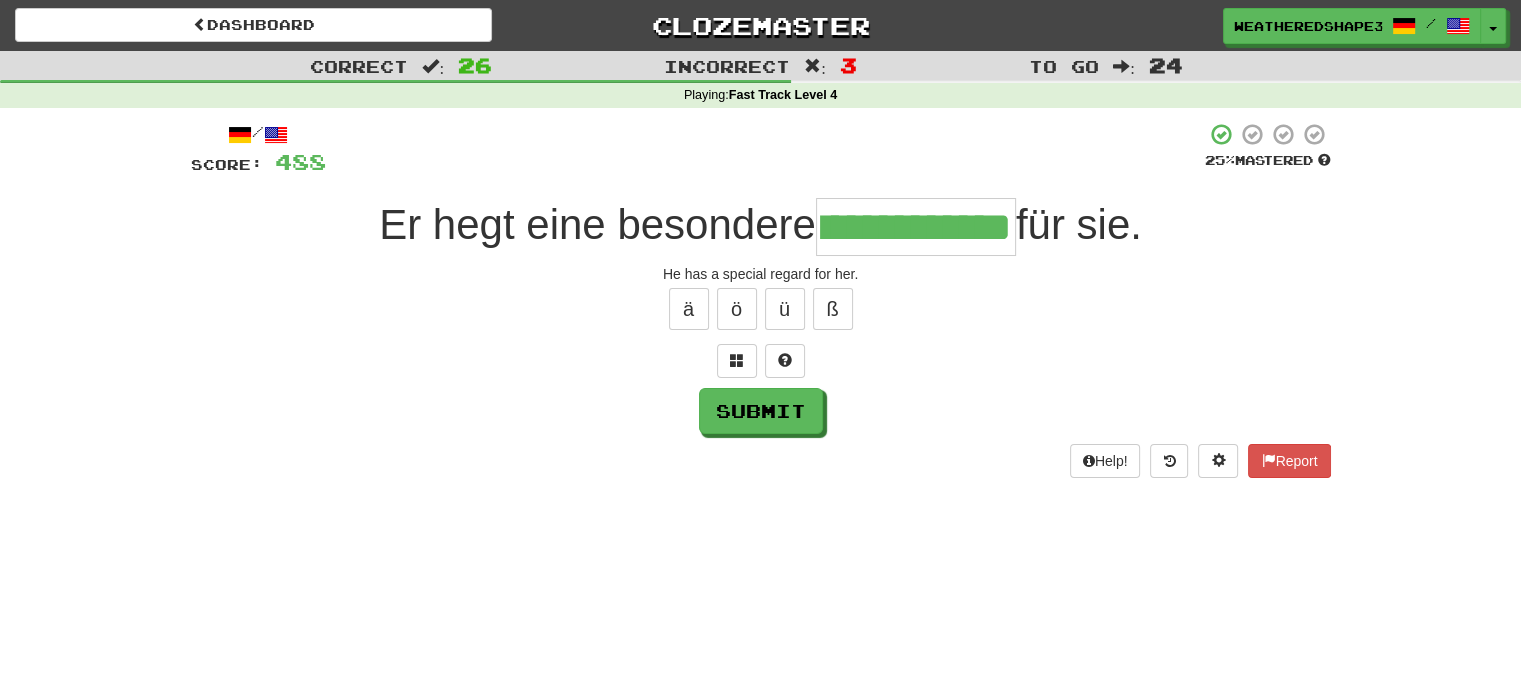 scroll, scrollTop: 0, scrollLeft: 78, axis: horizontal 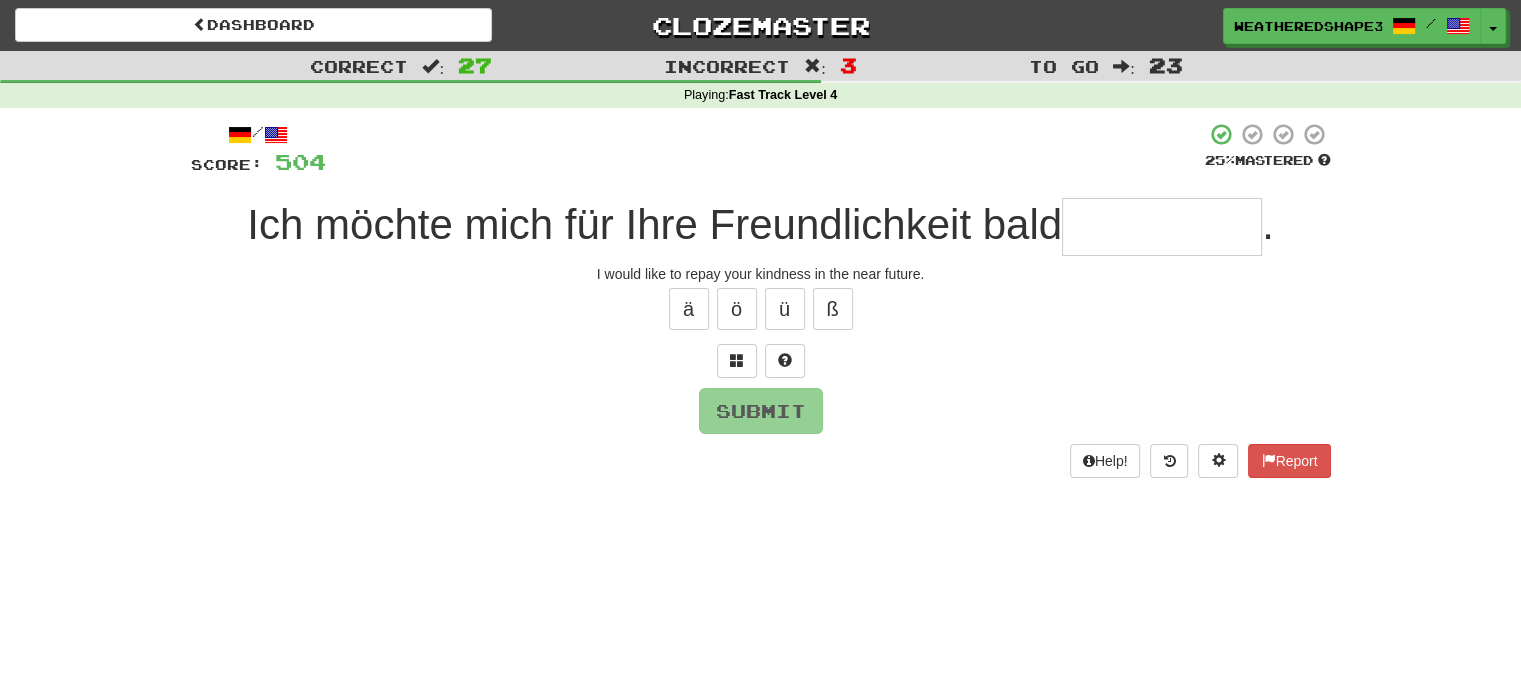 type on "*" 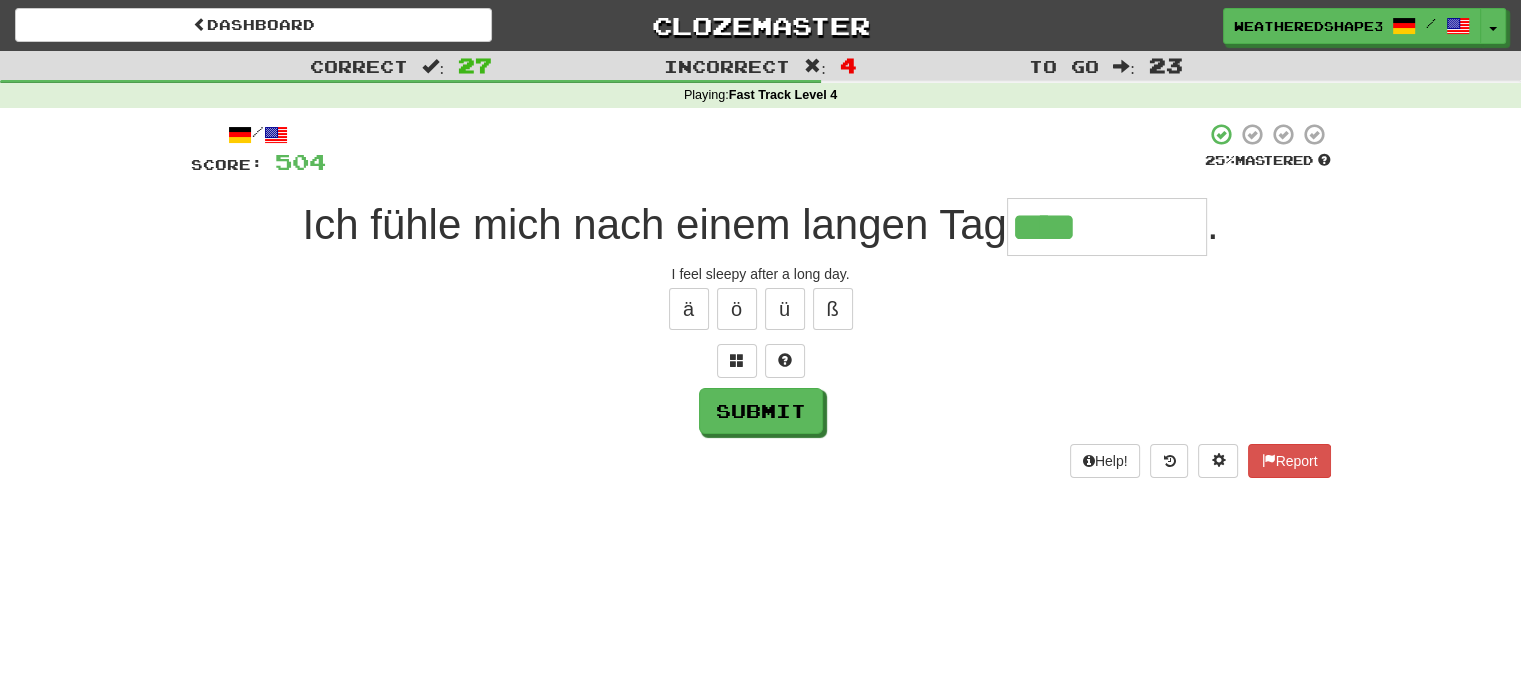 type on "****" 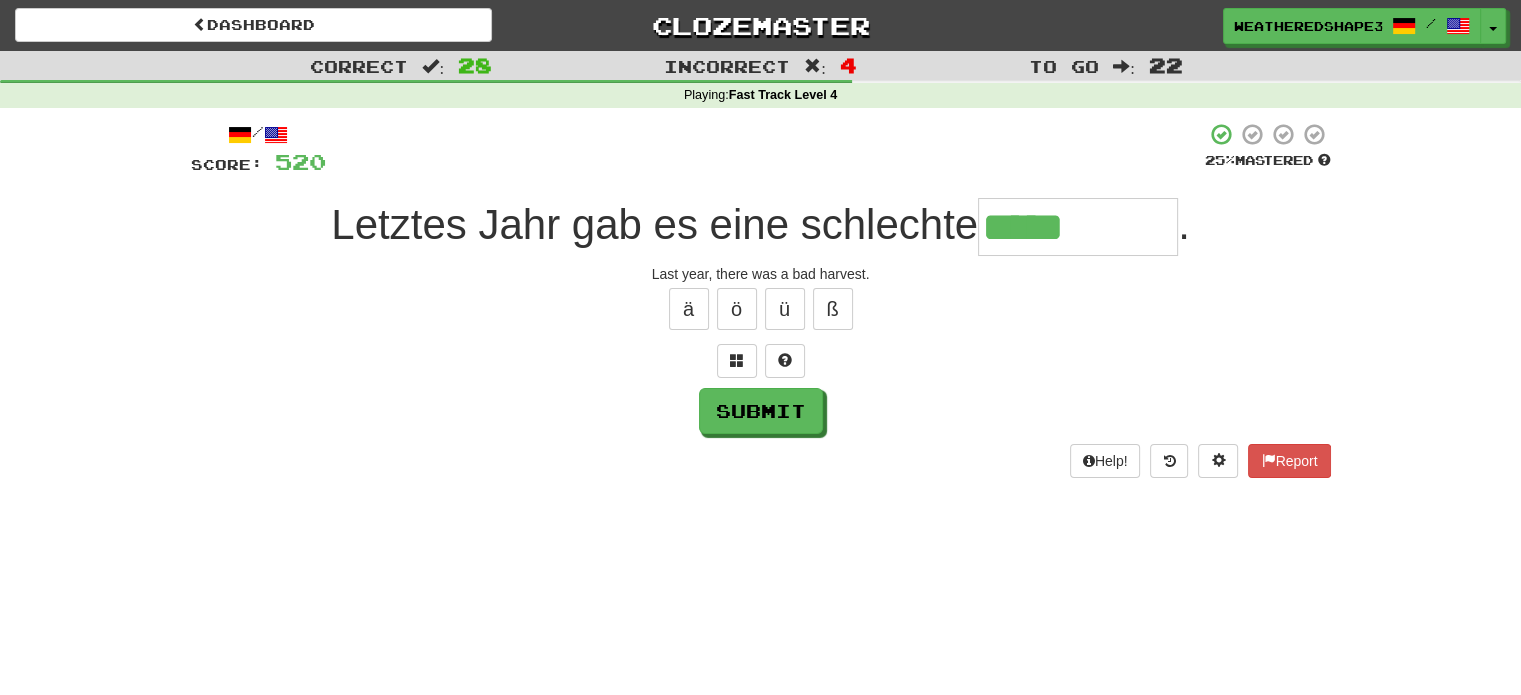 type on "*****" 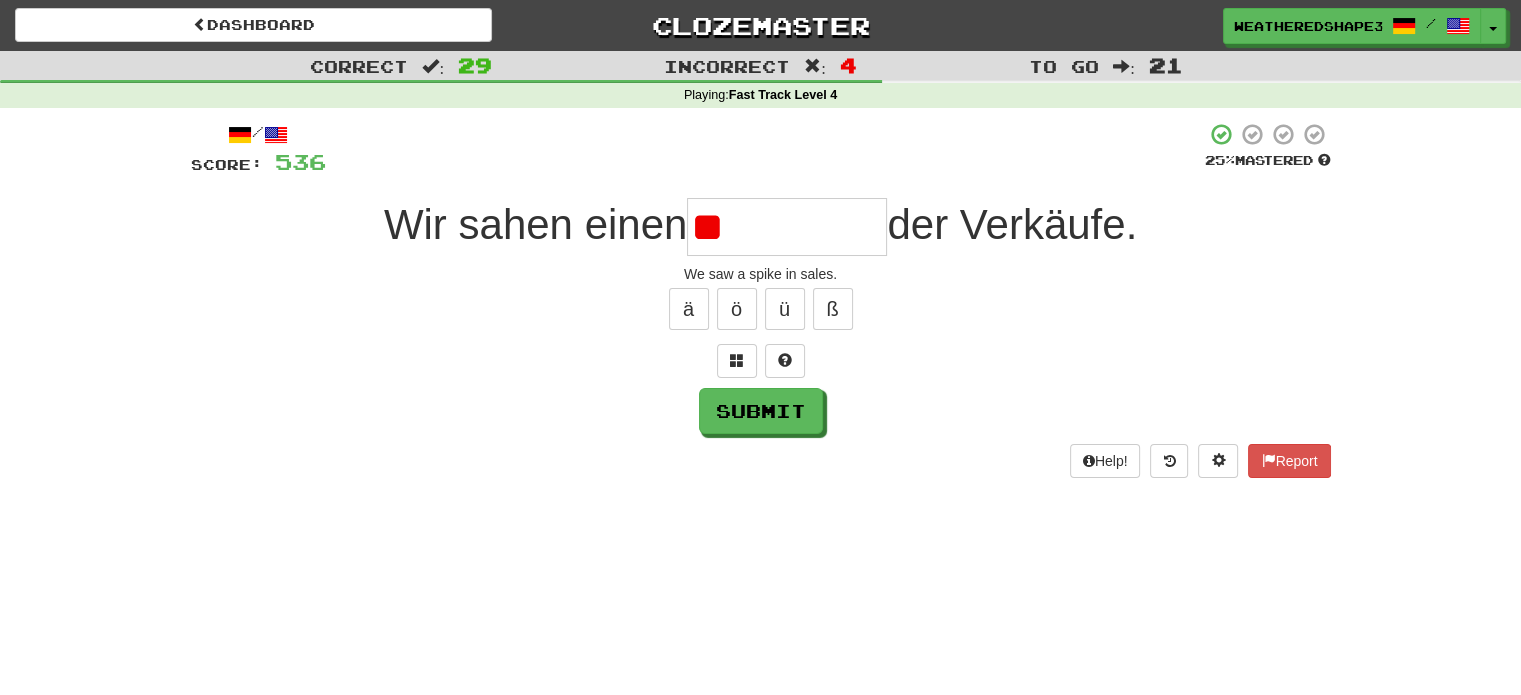 type on "*" 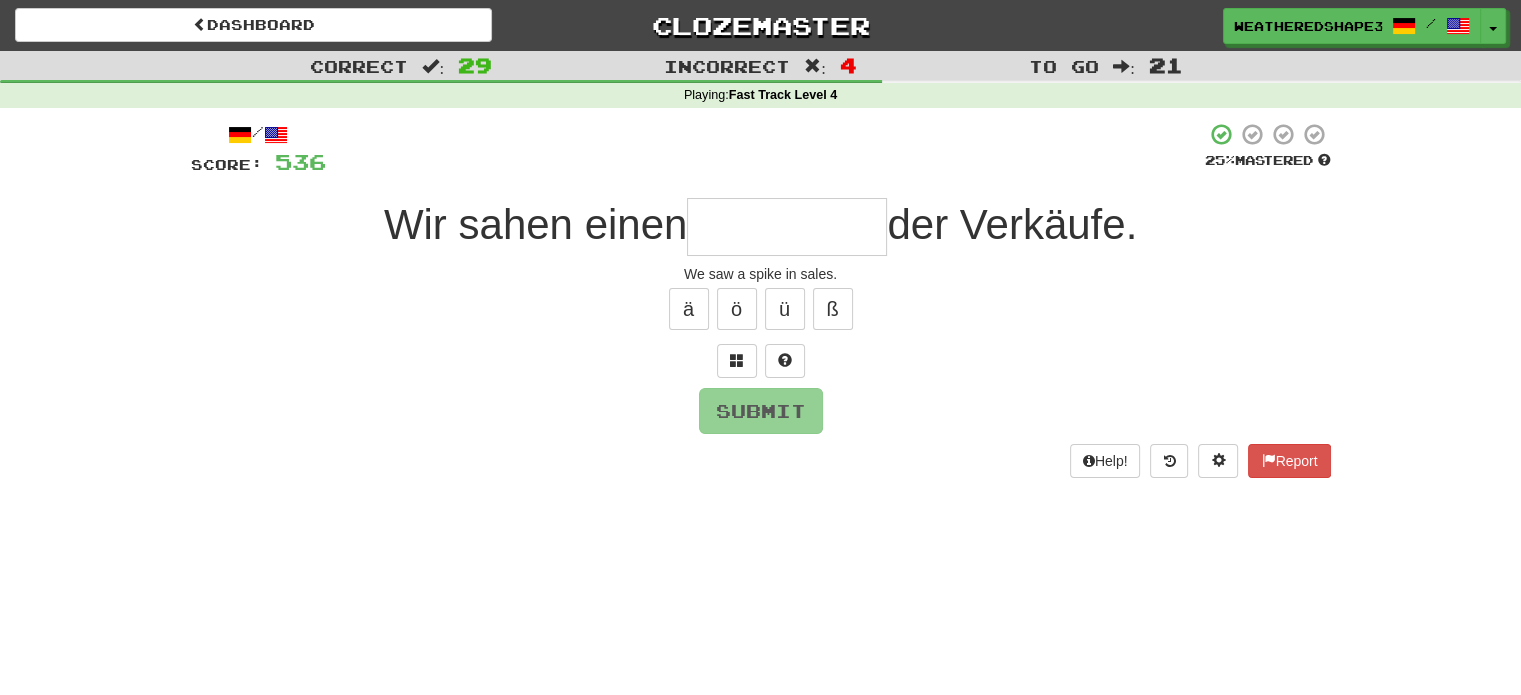 type on "*" 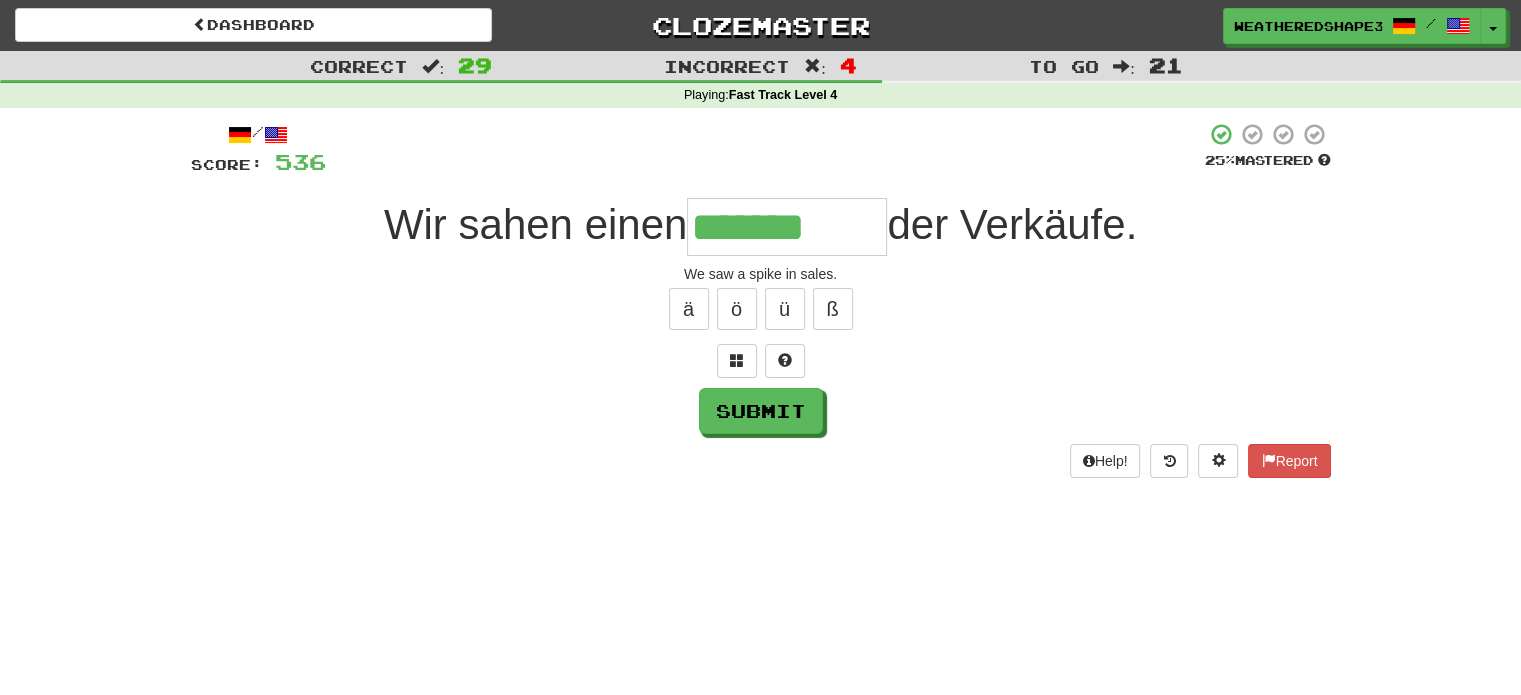 type on "*******" 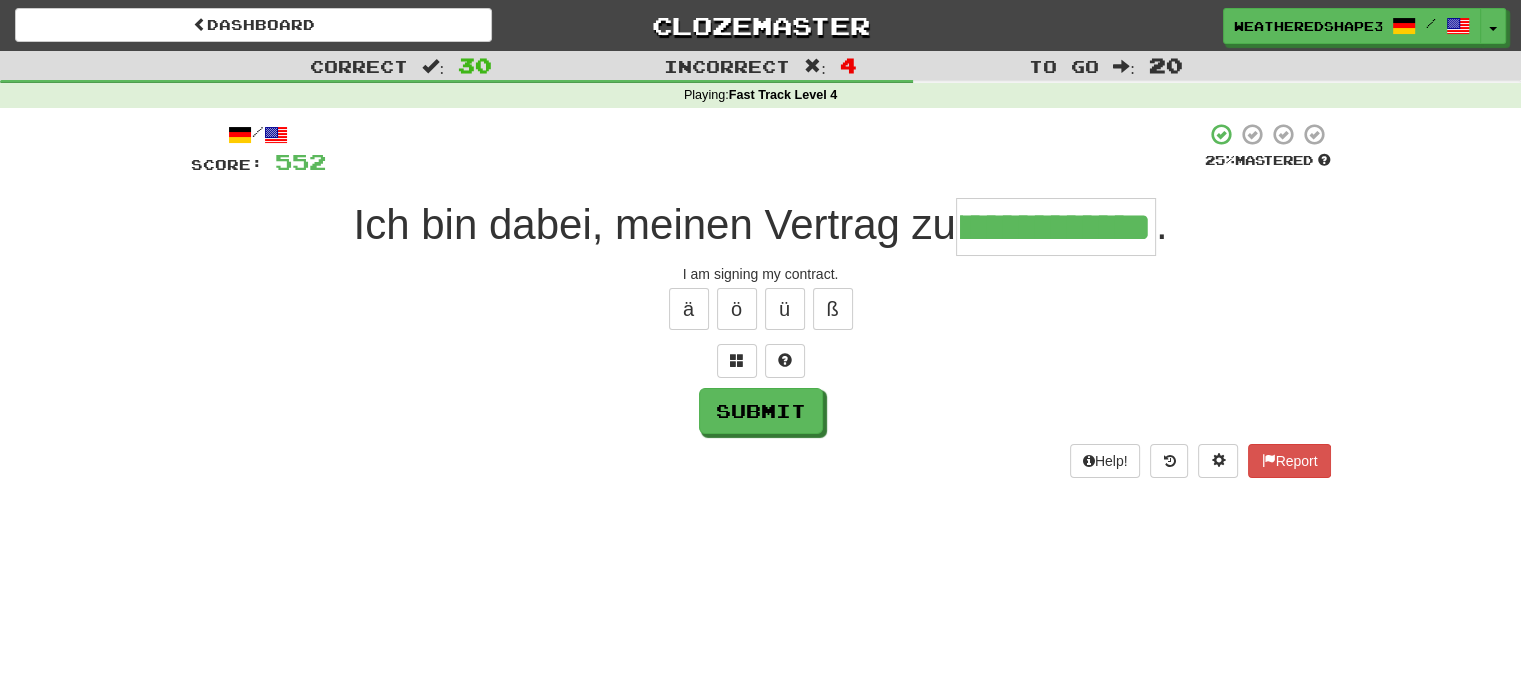 scroll, scrollTop: 0, scrollLeft: 84, axis: horizontal 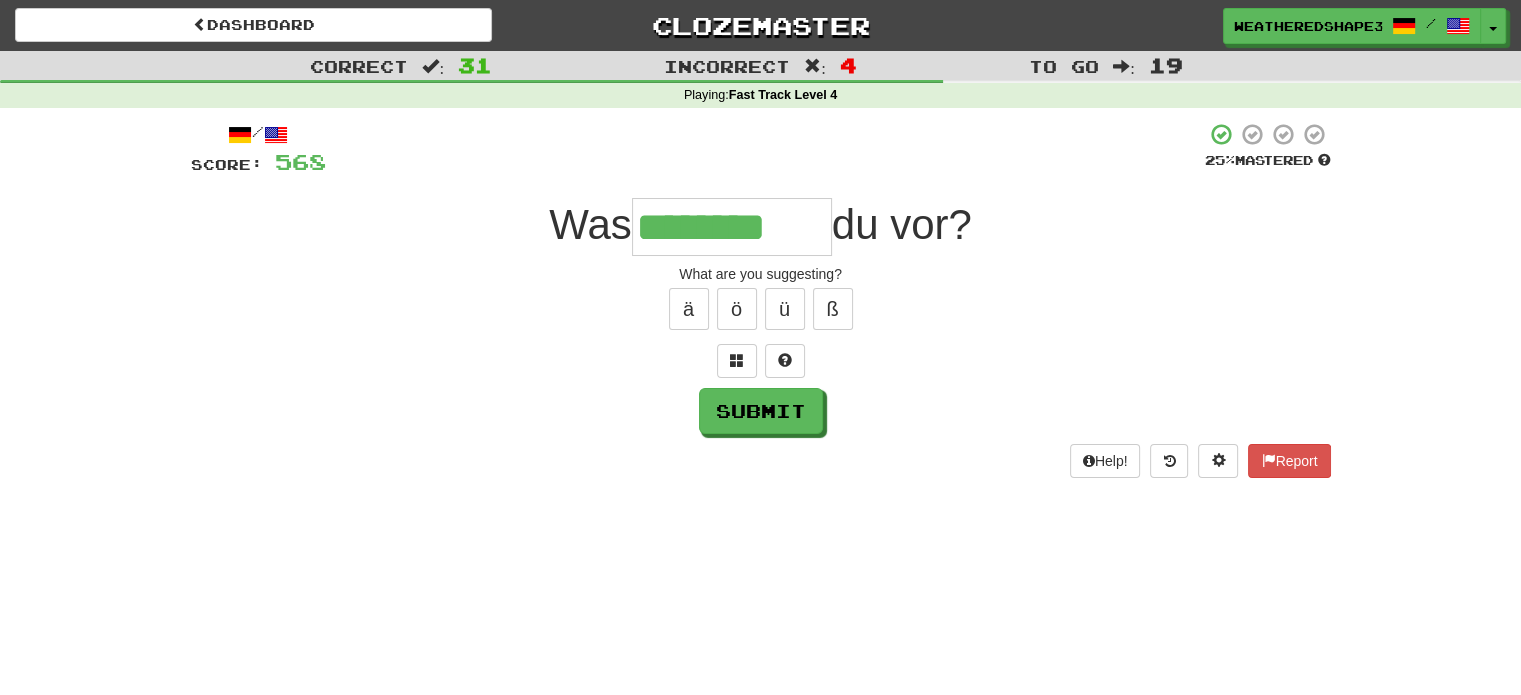 type on "********" 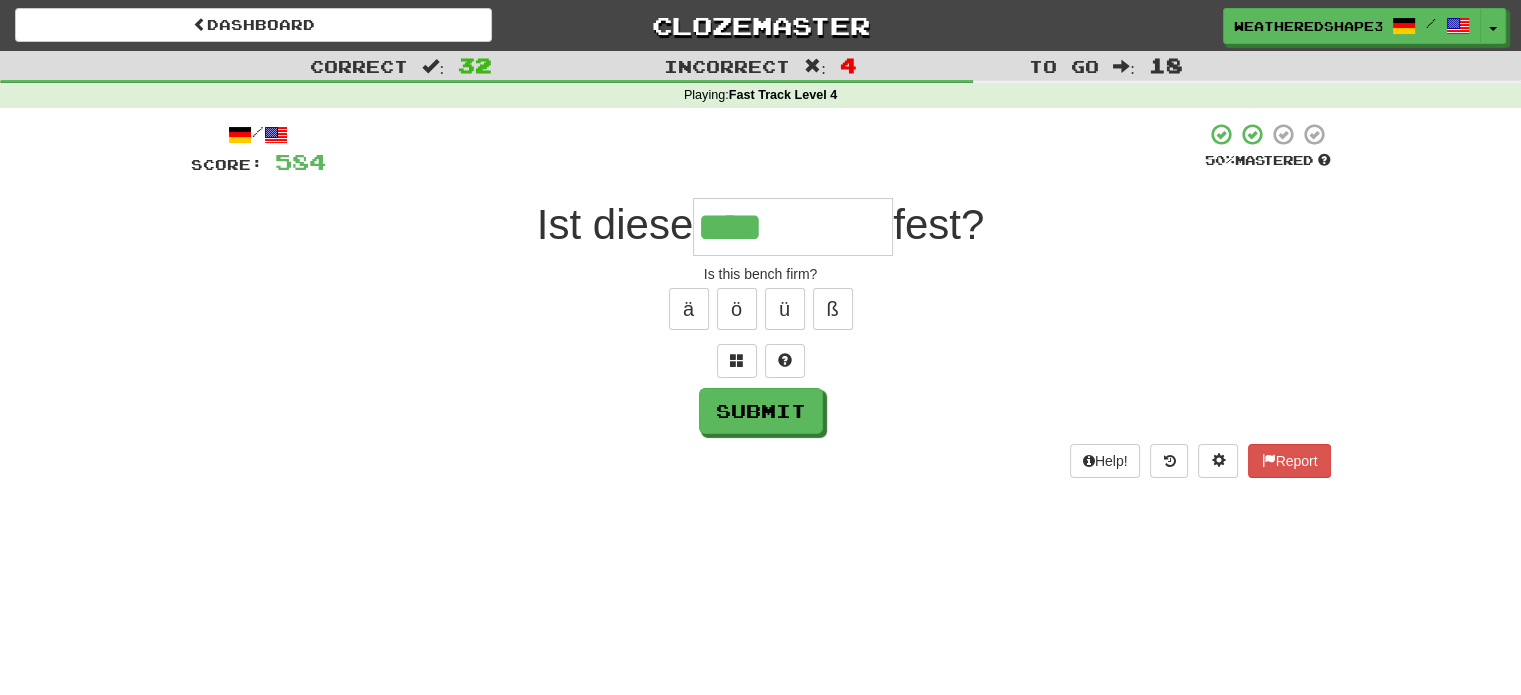 type on "****" 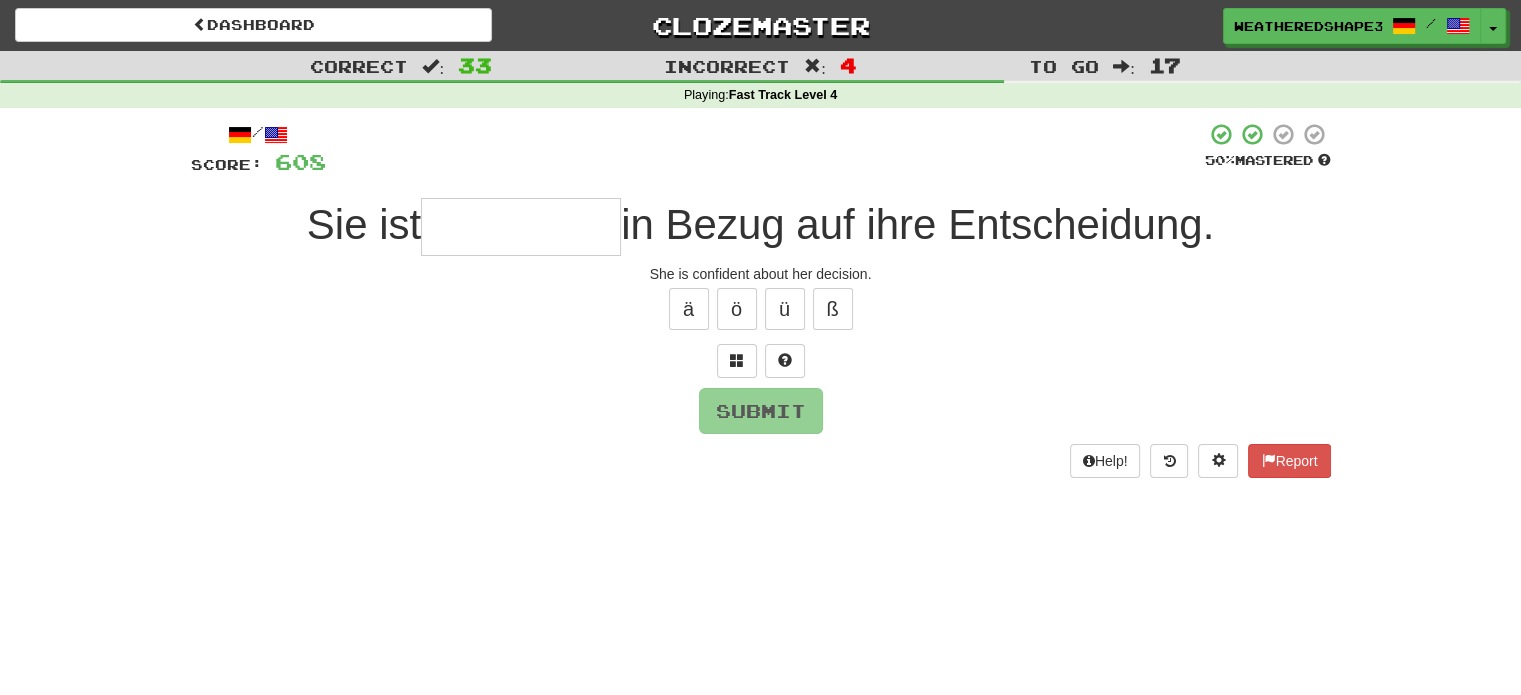 type on "*" 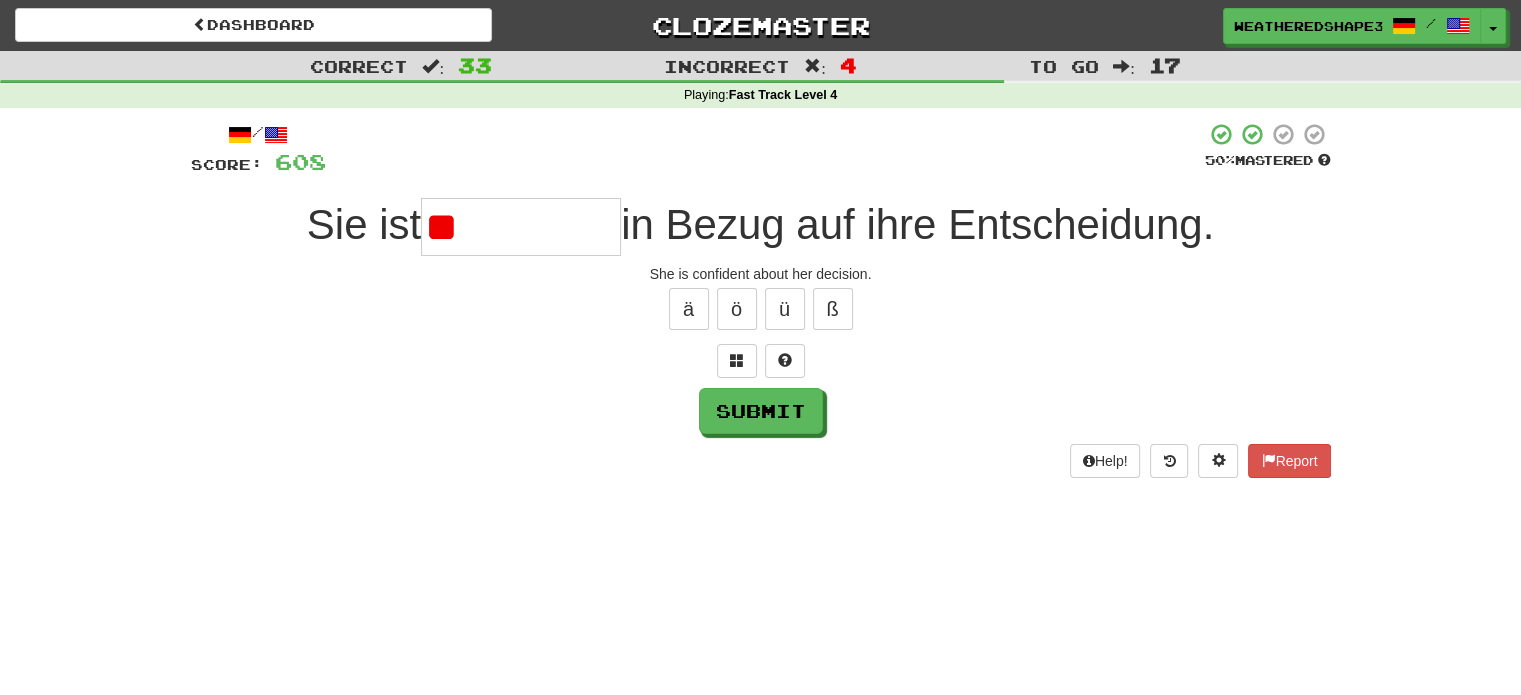 type on "*" 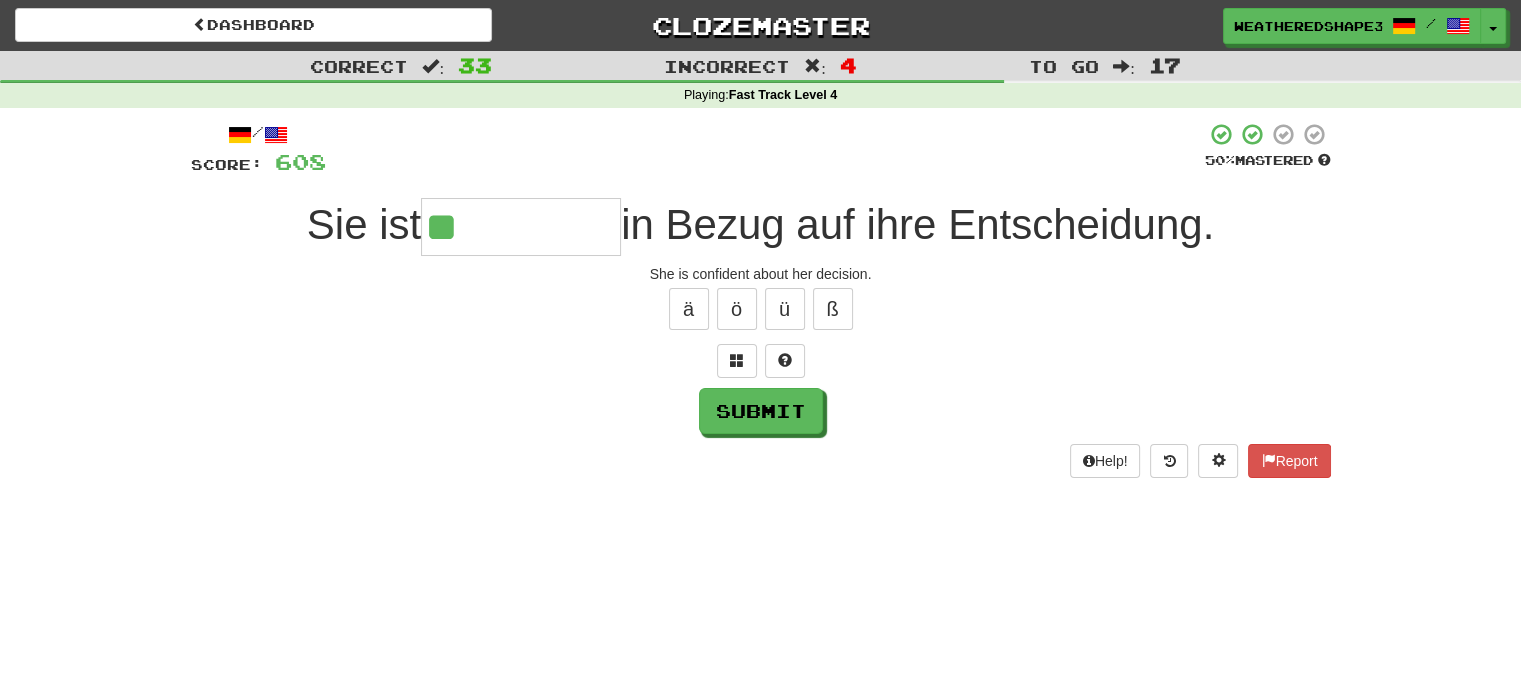type on "**********" 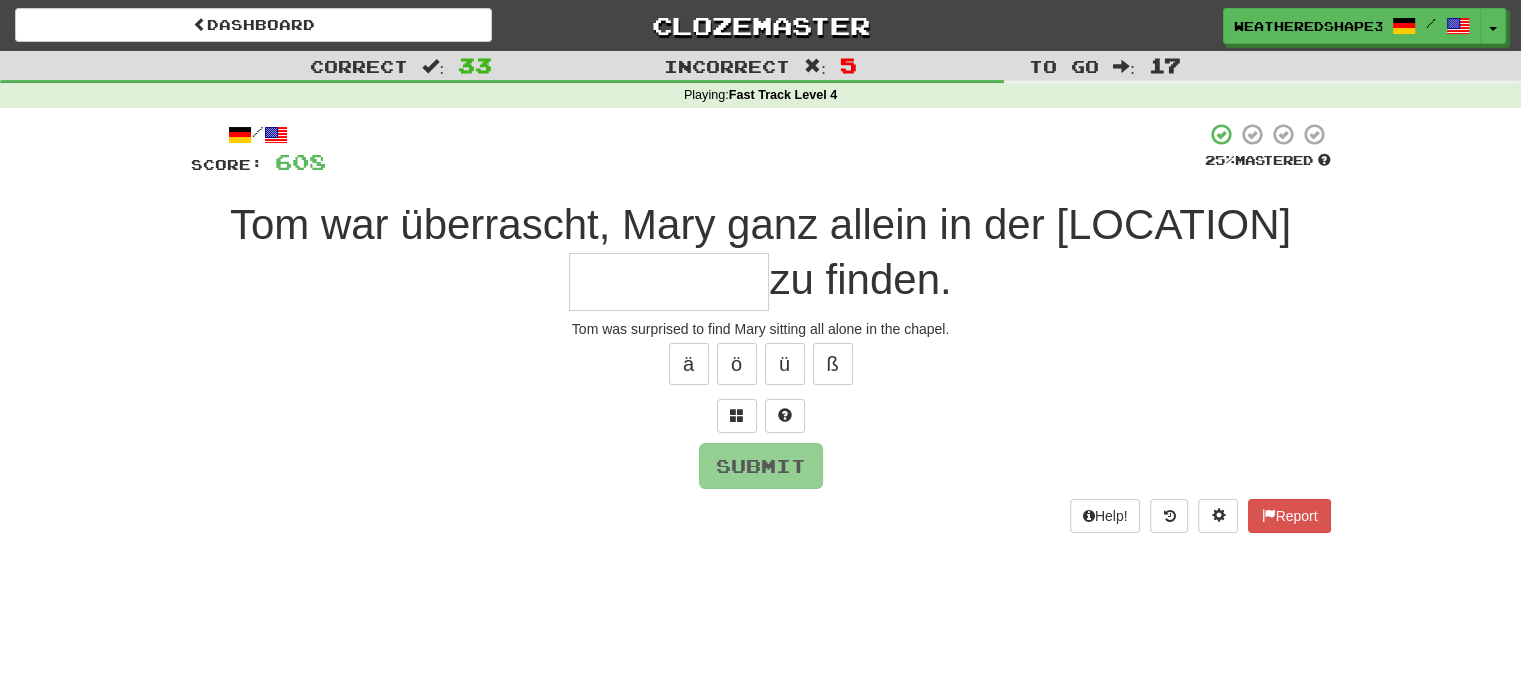 type on "*" 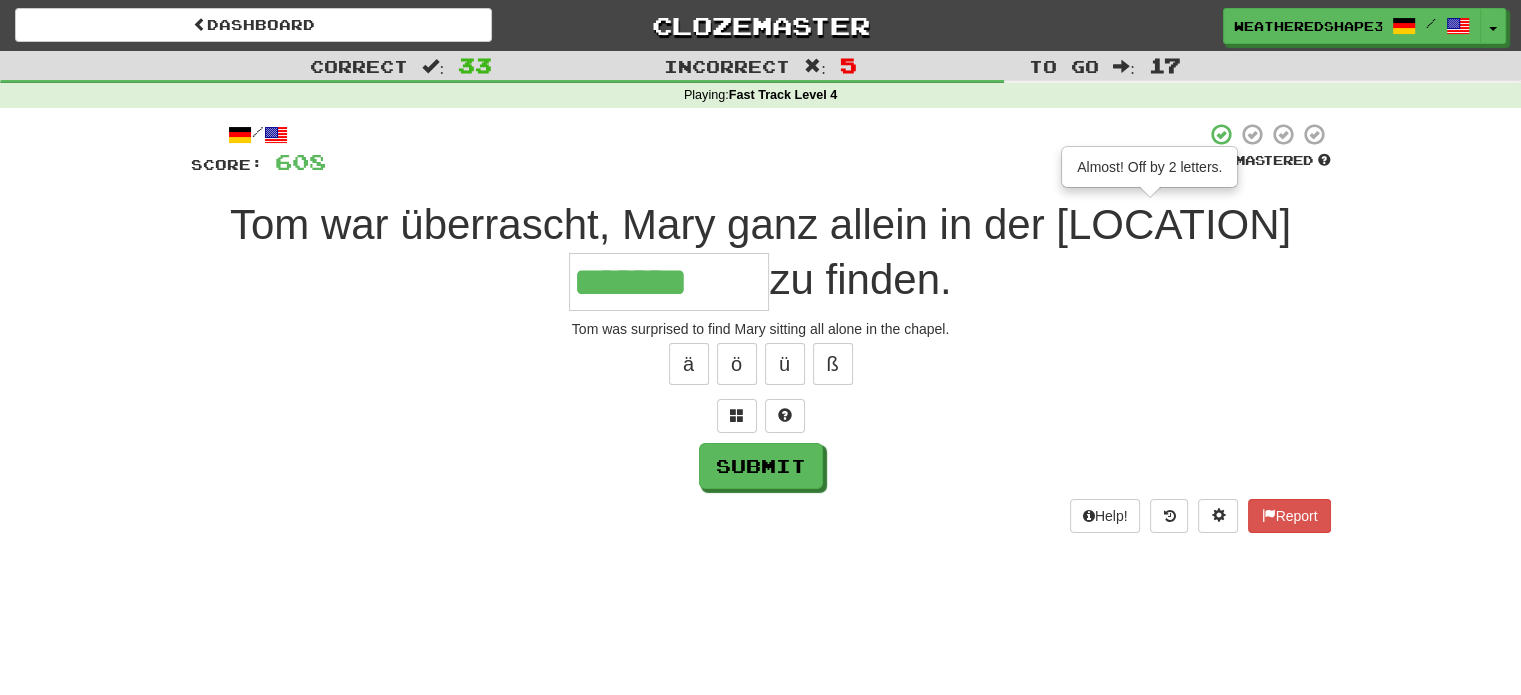 type on "*******" 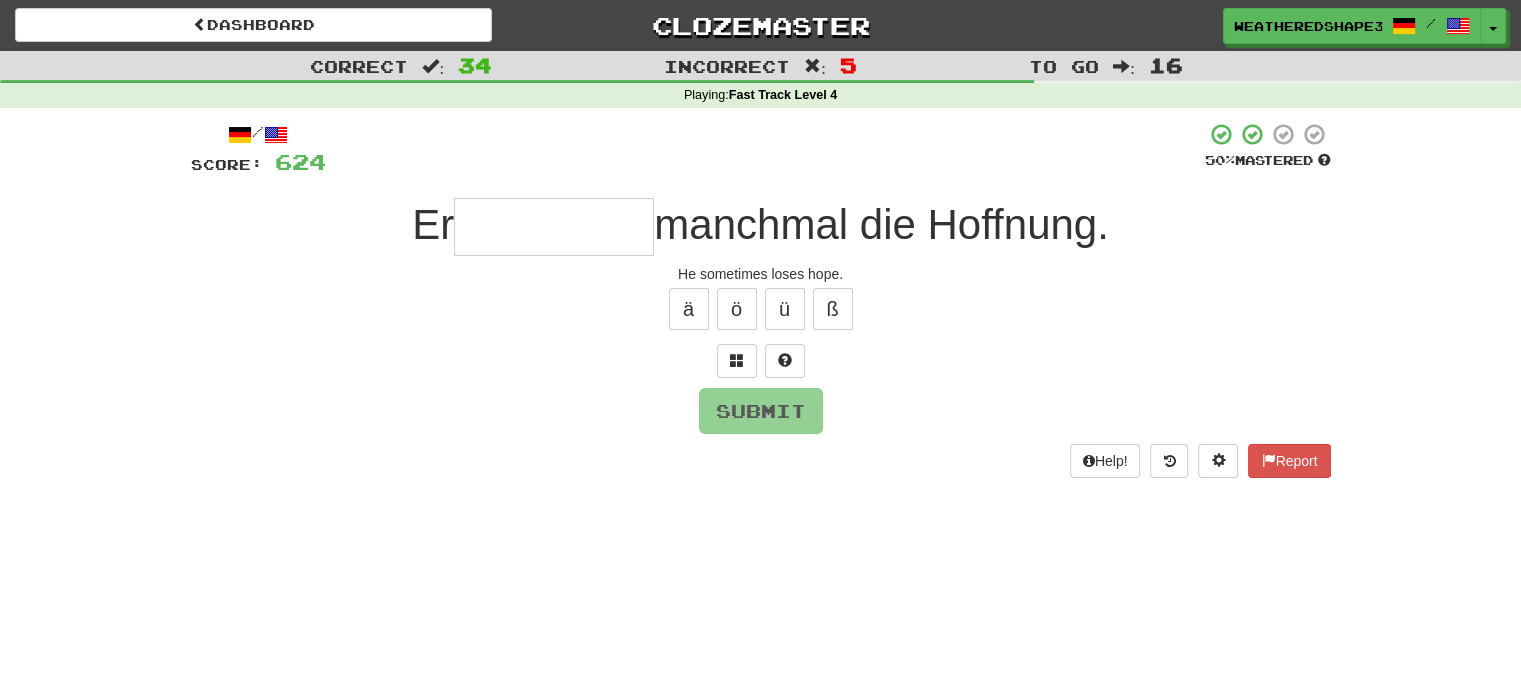type on "*" 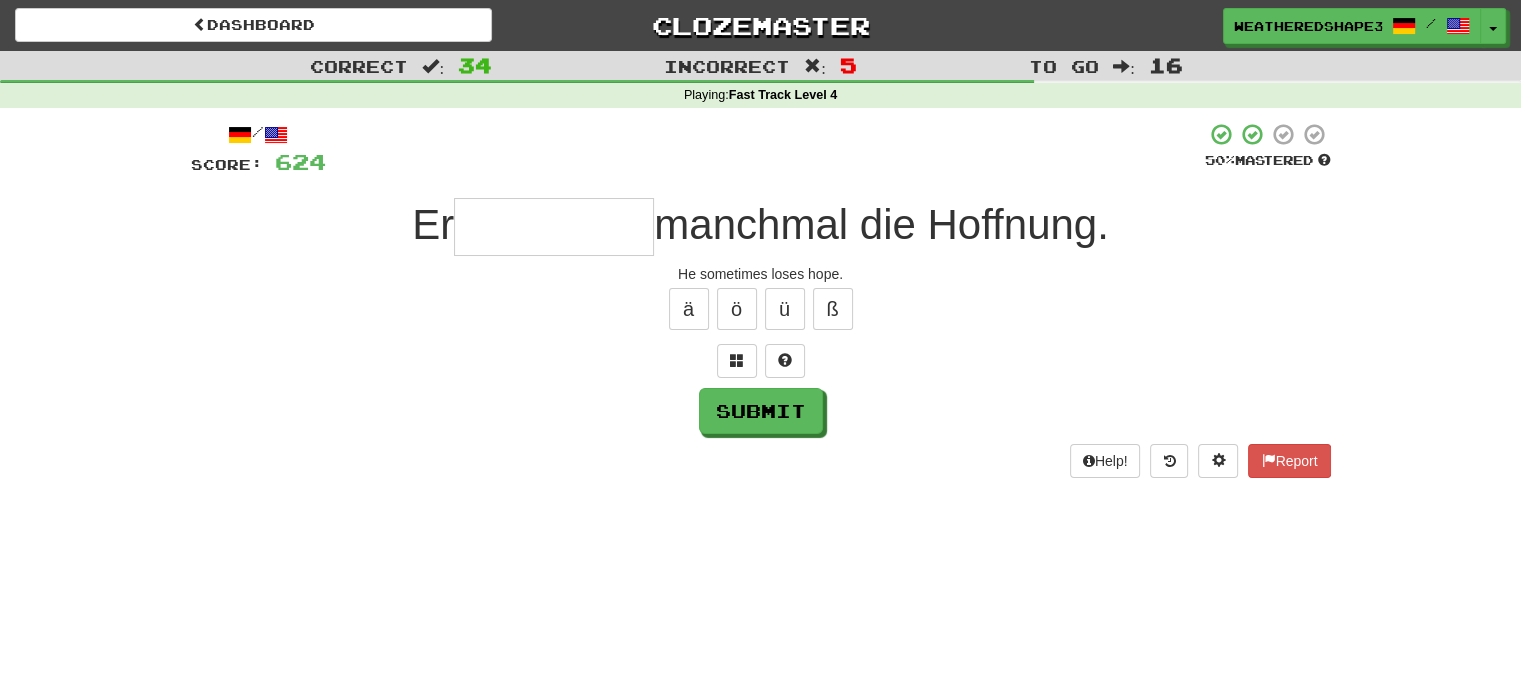 type on "*" 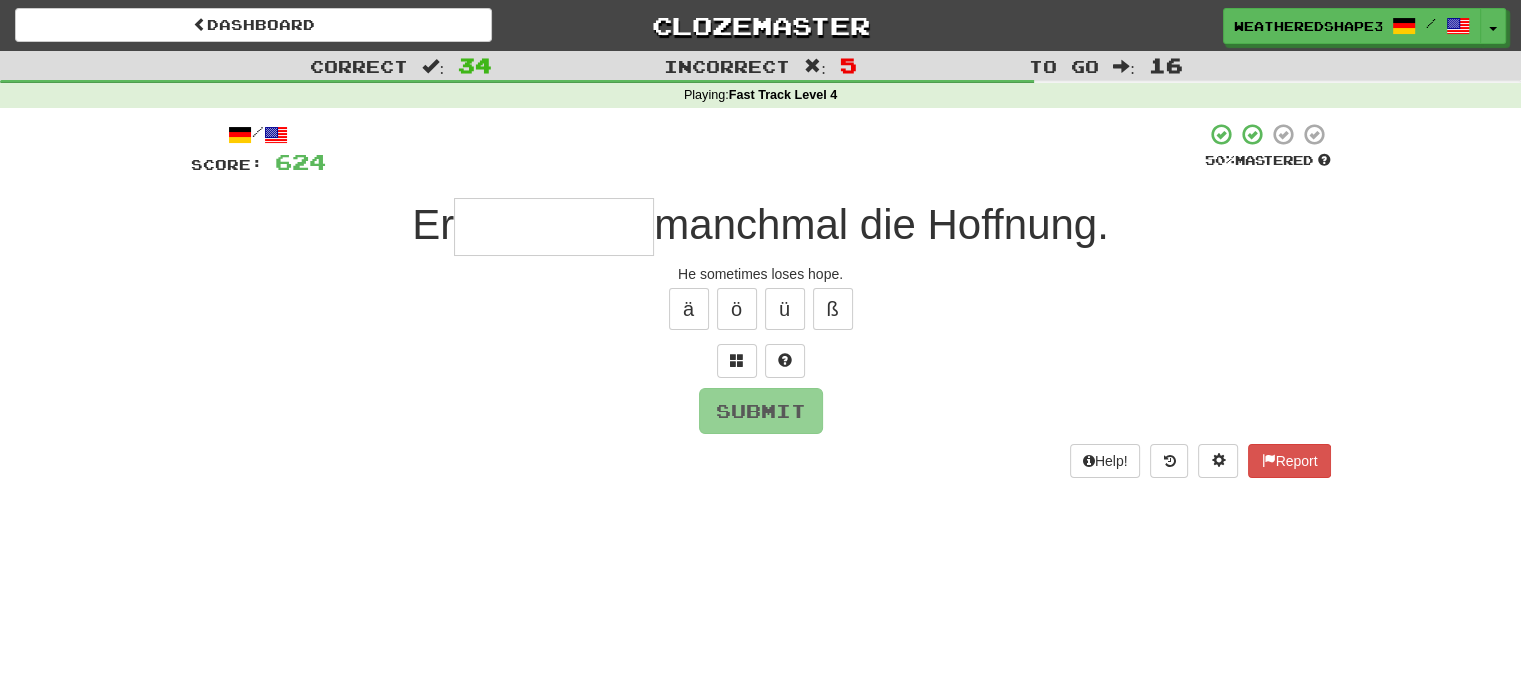 type on "*" 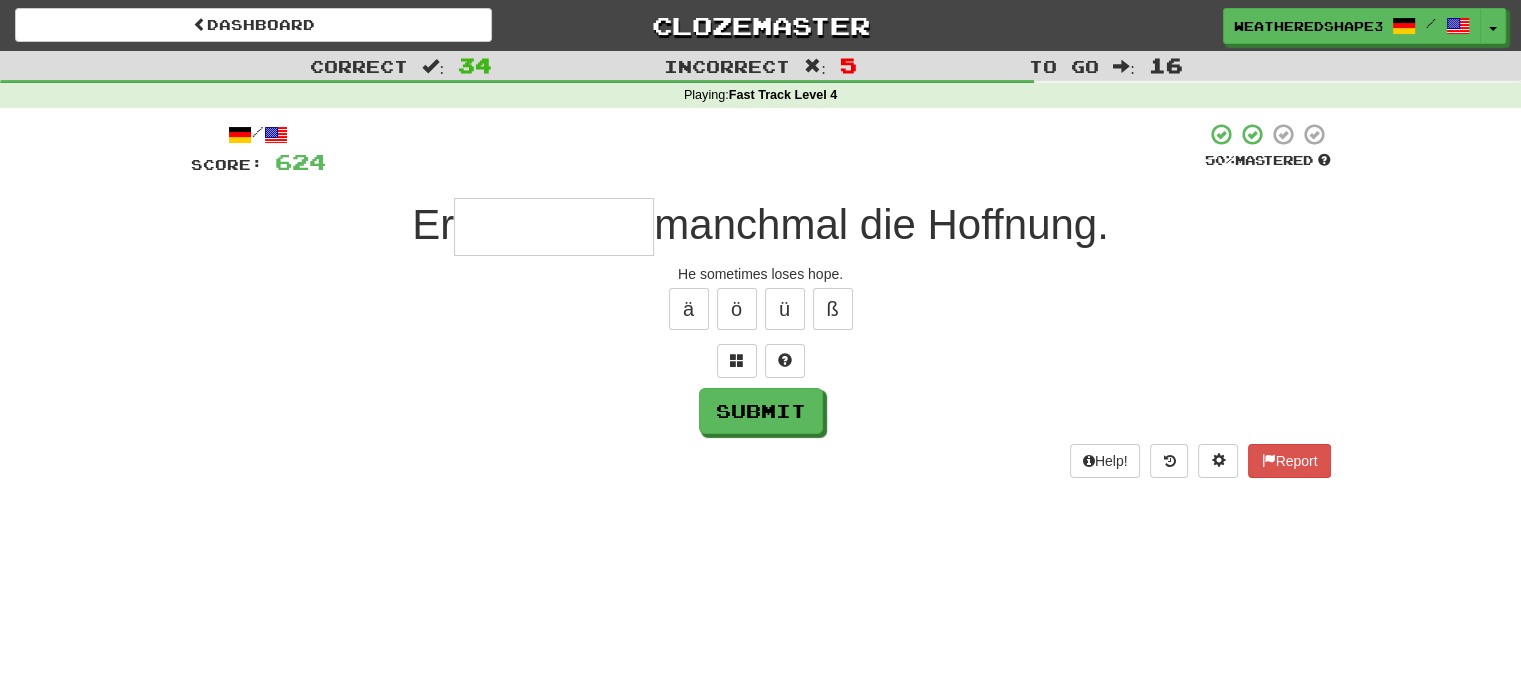type on "*" 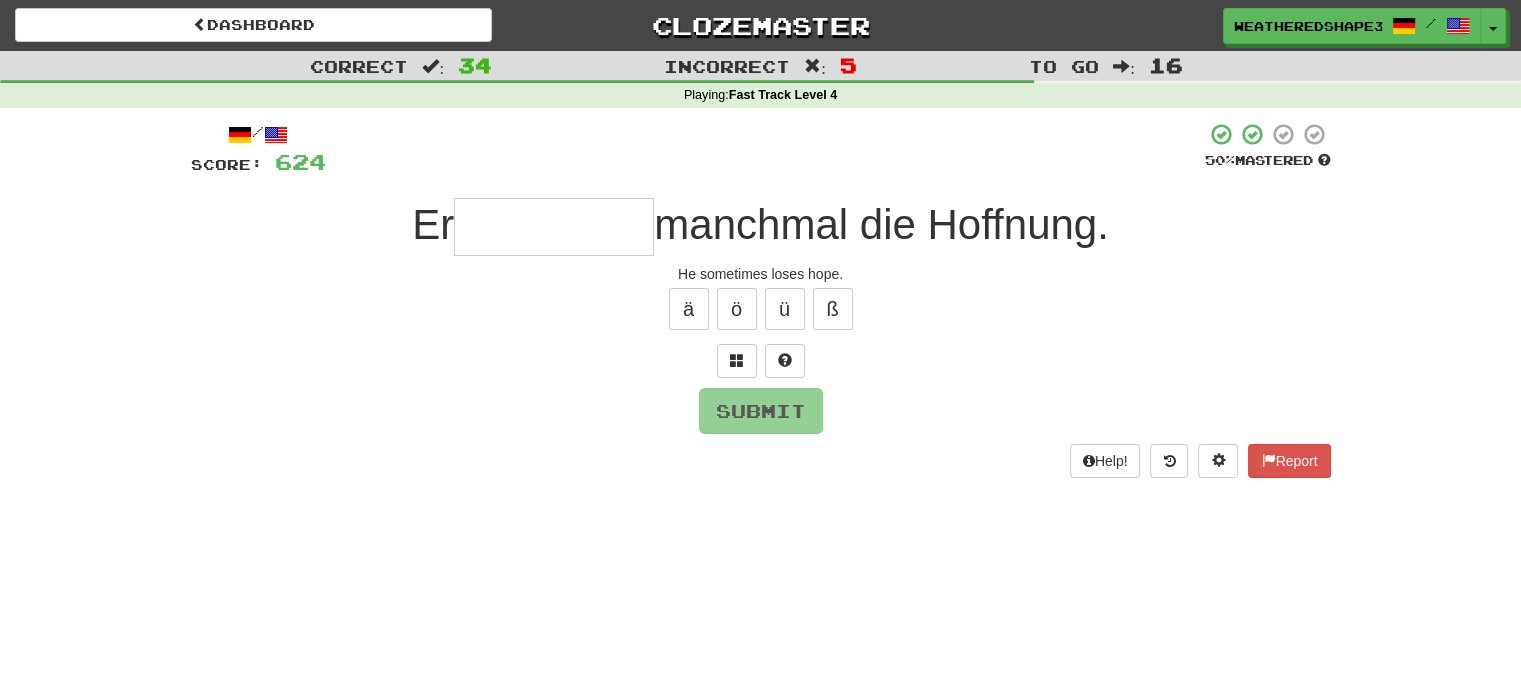 type on "*" 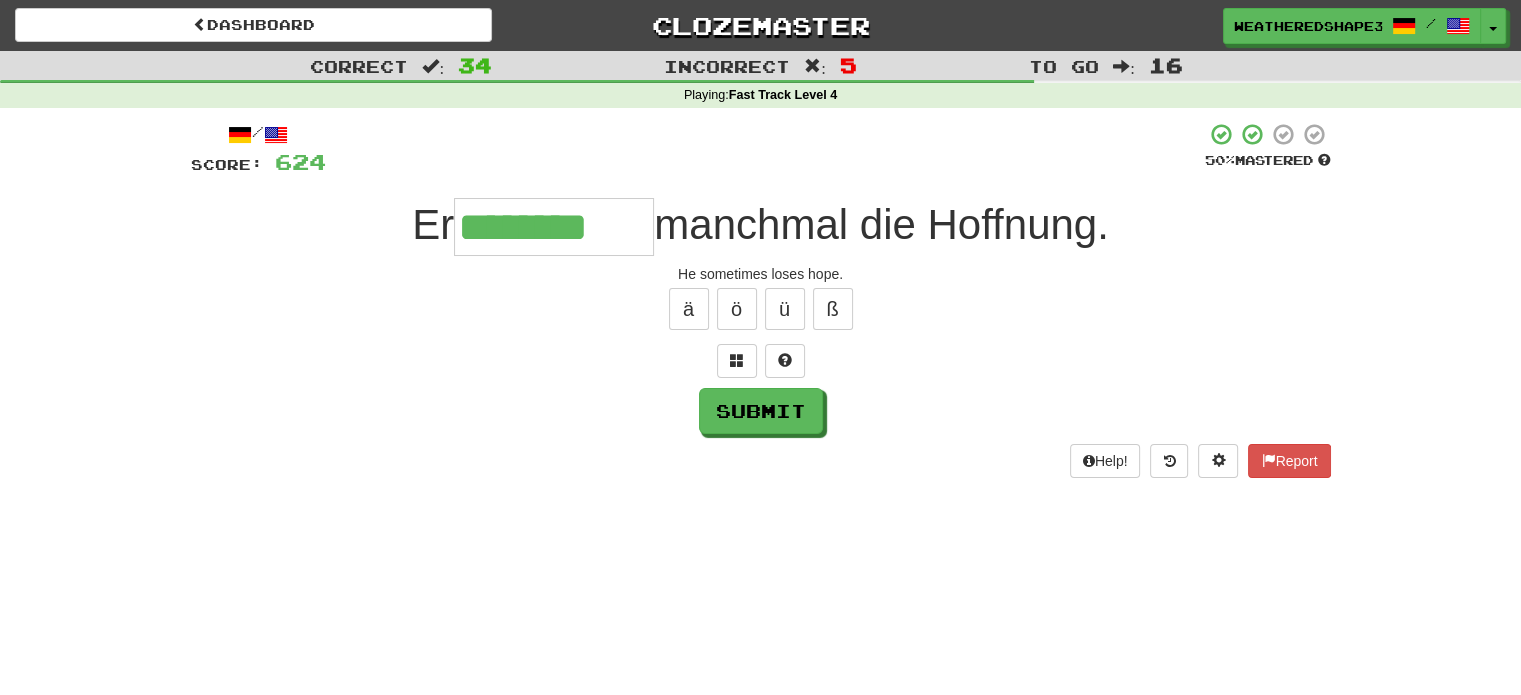 type on "********" 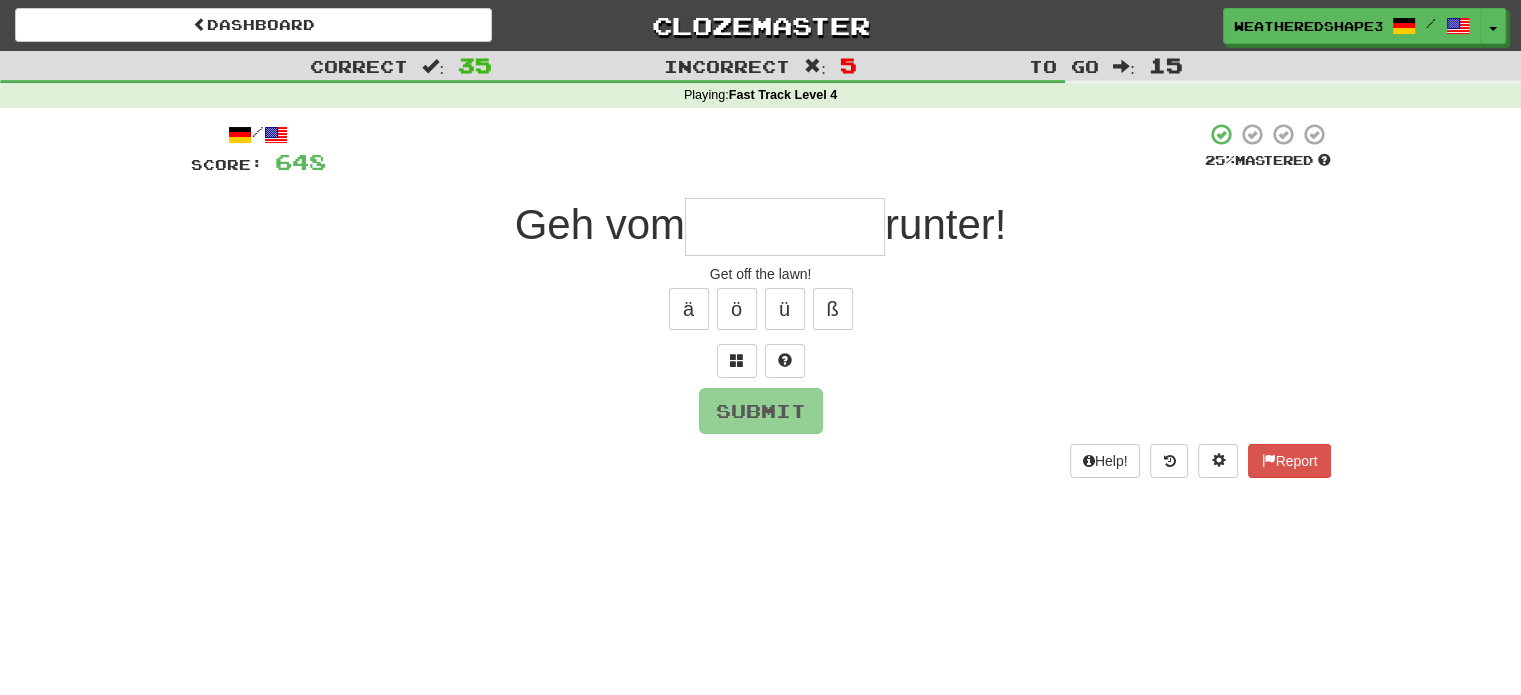 type on "*" 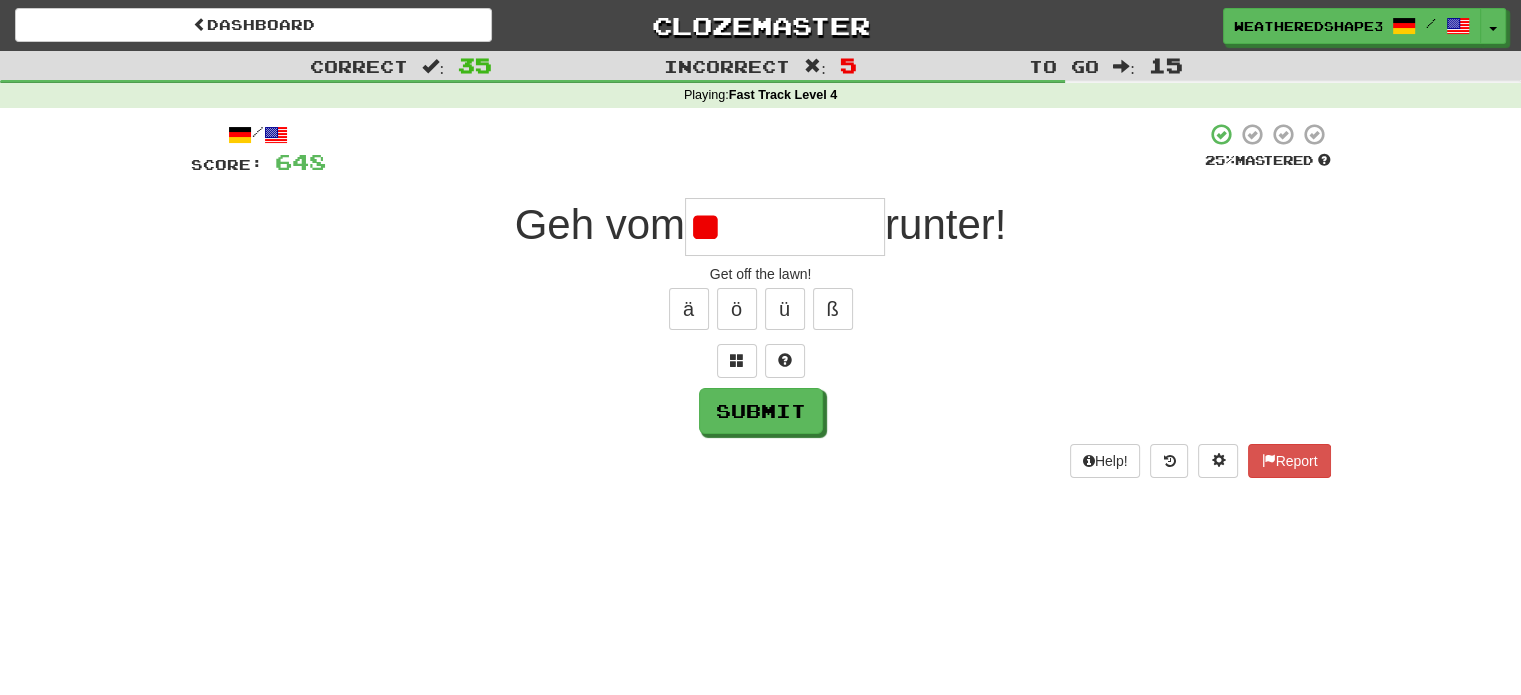 type on "*" 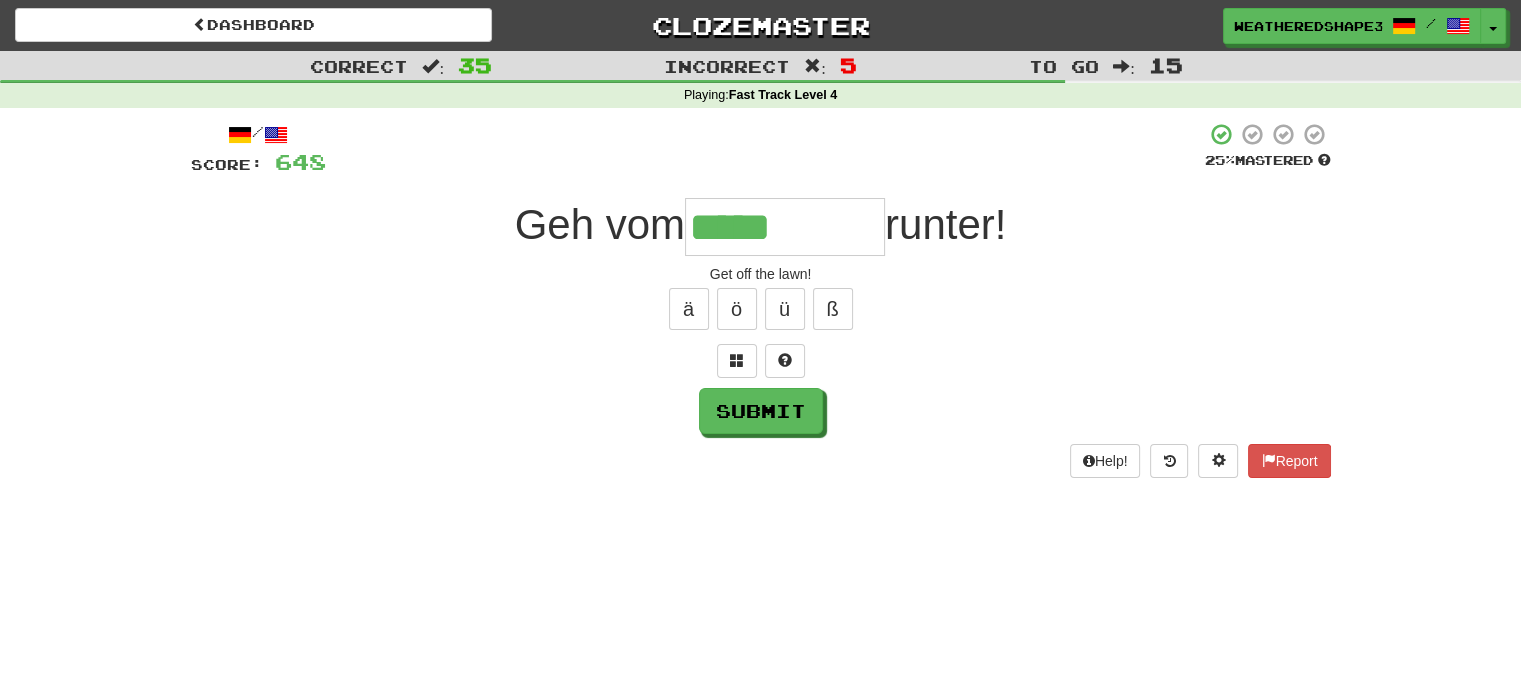 type on "*****" 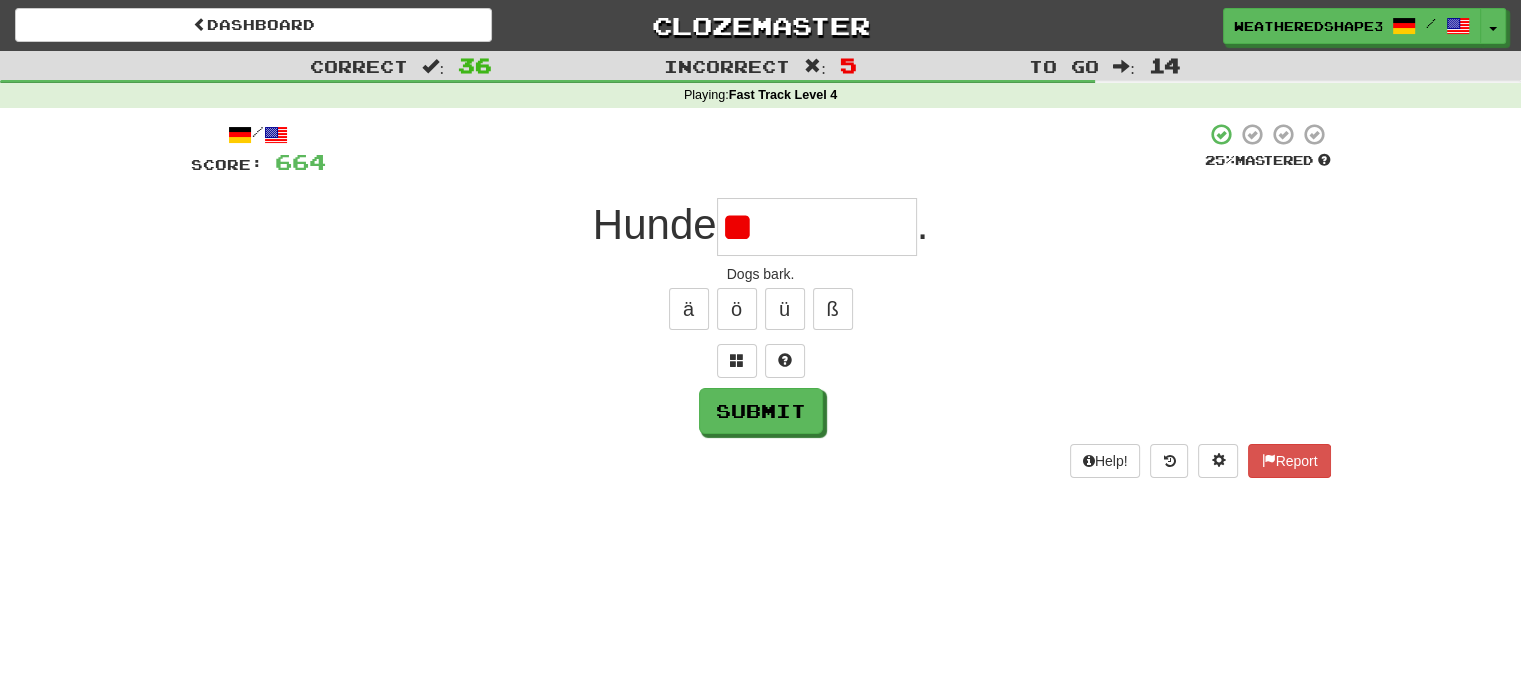type on "*" 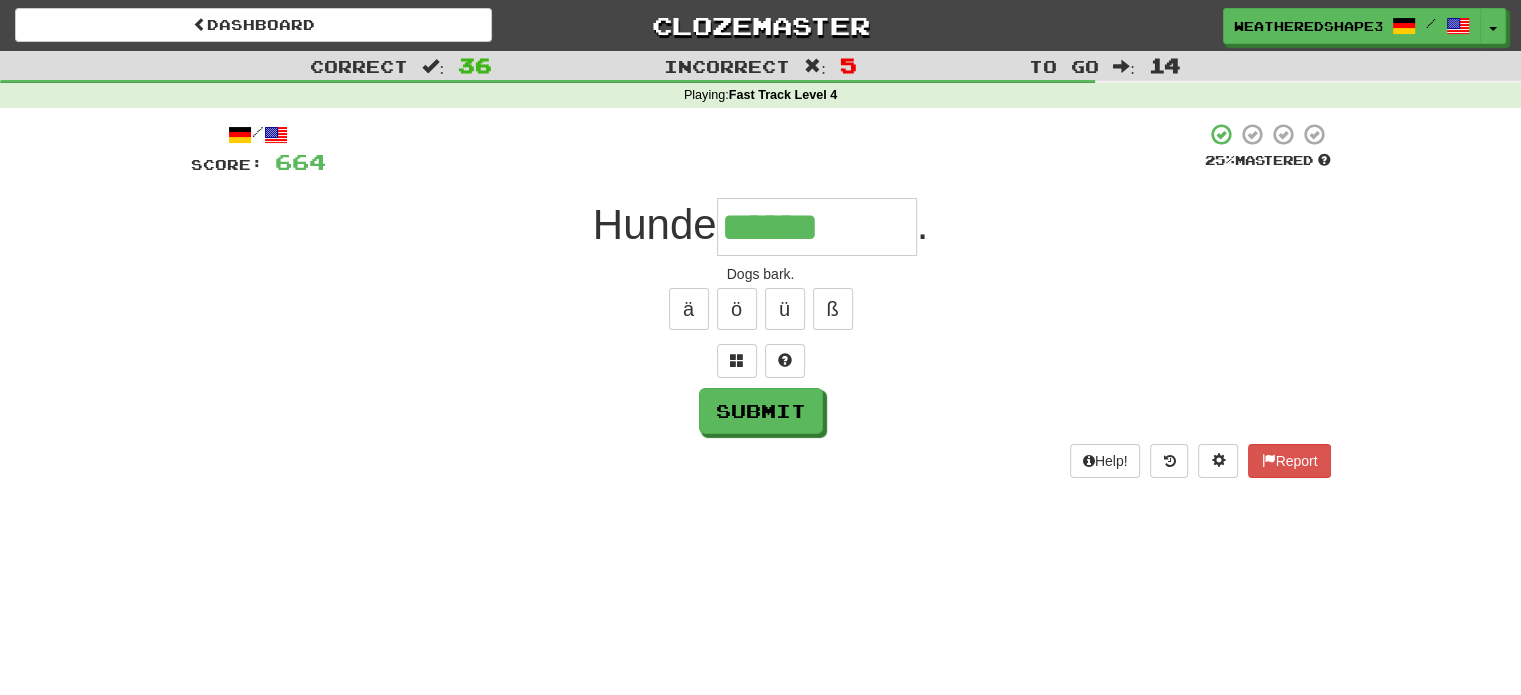 type on "******" 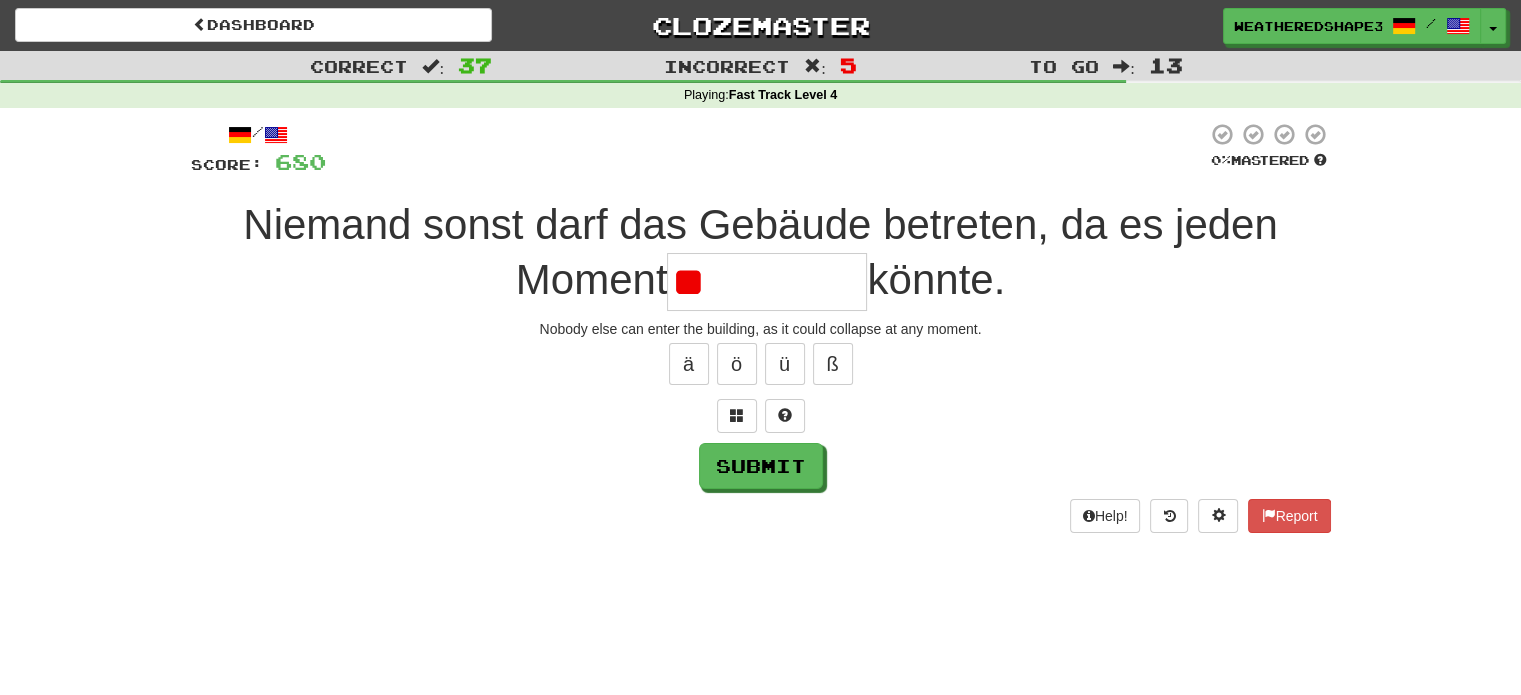 type on "*" 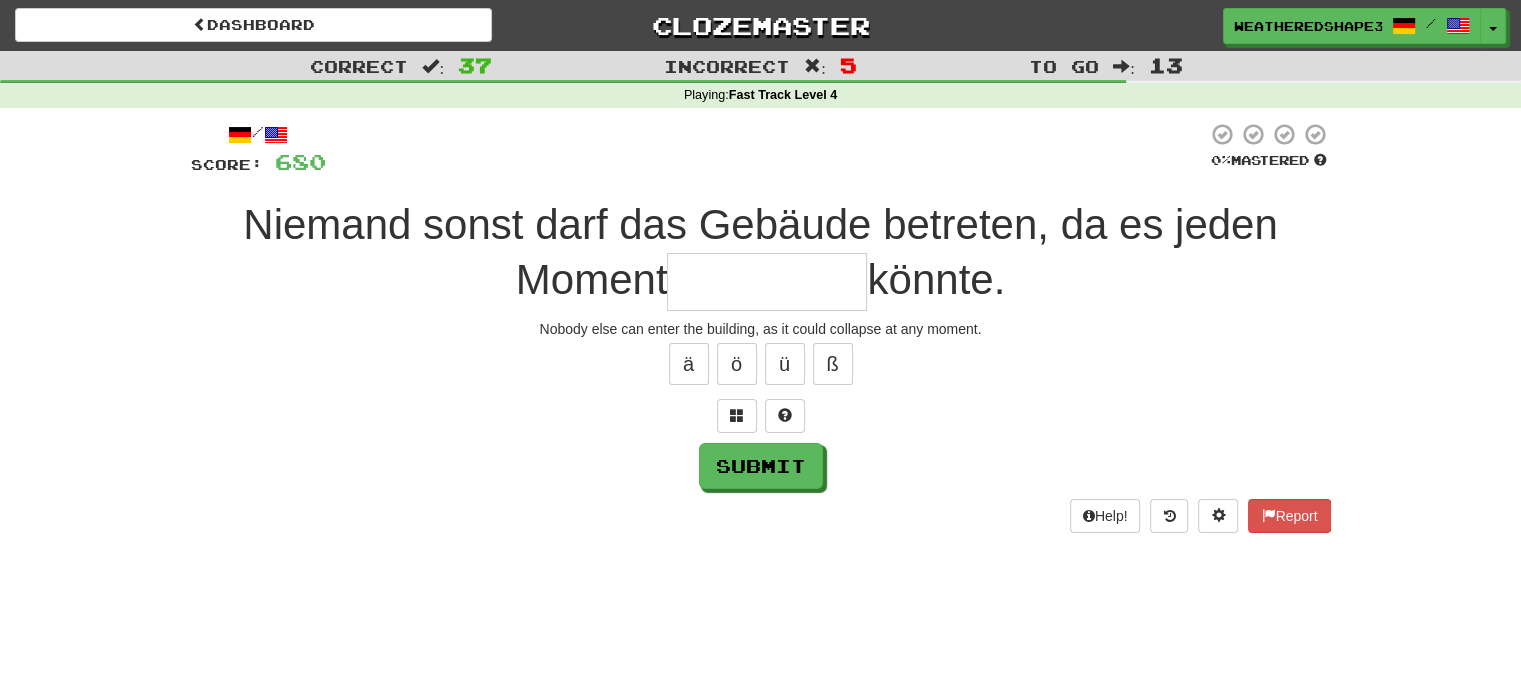 type on "*" 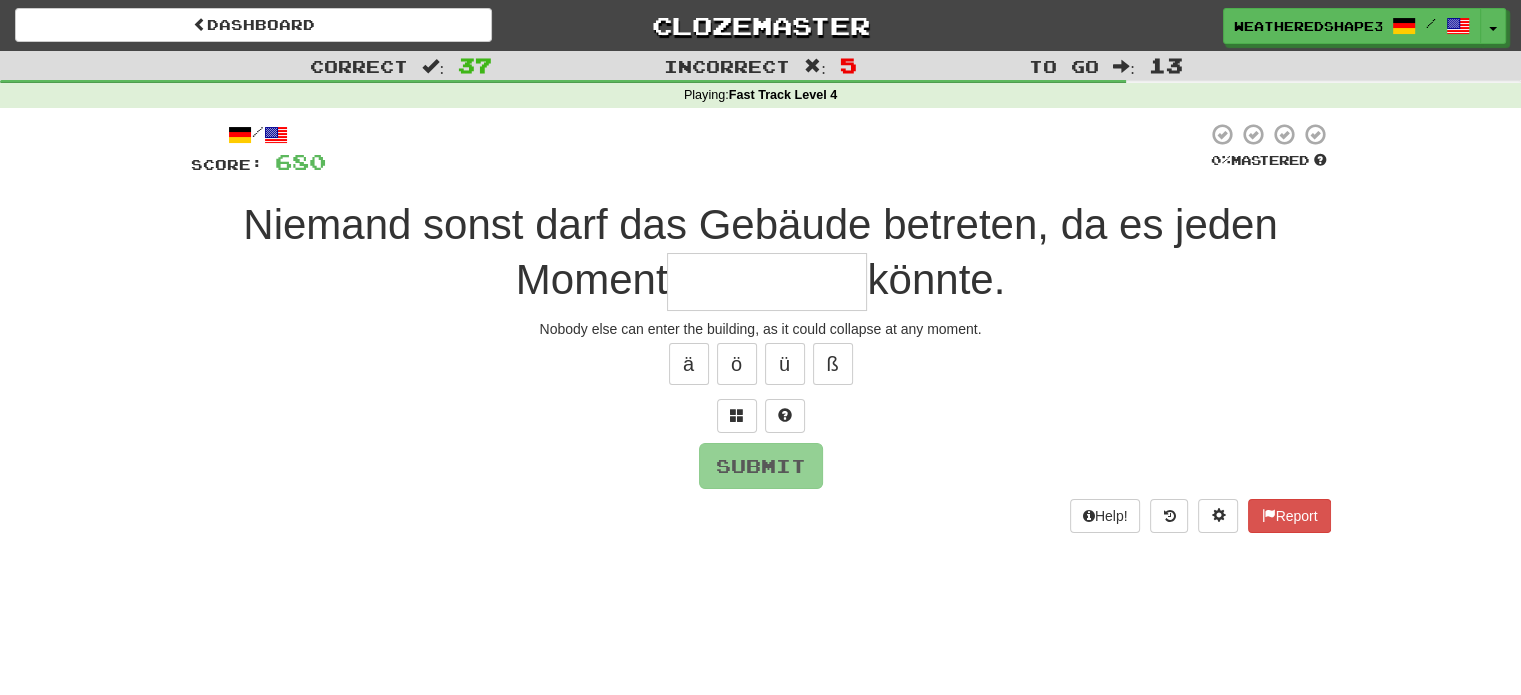 type on "*" 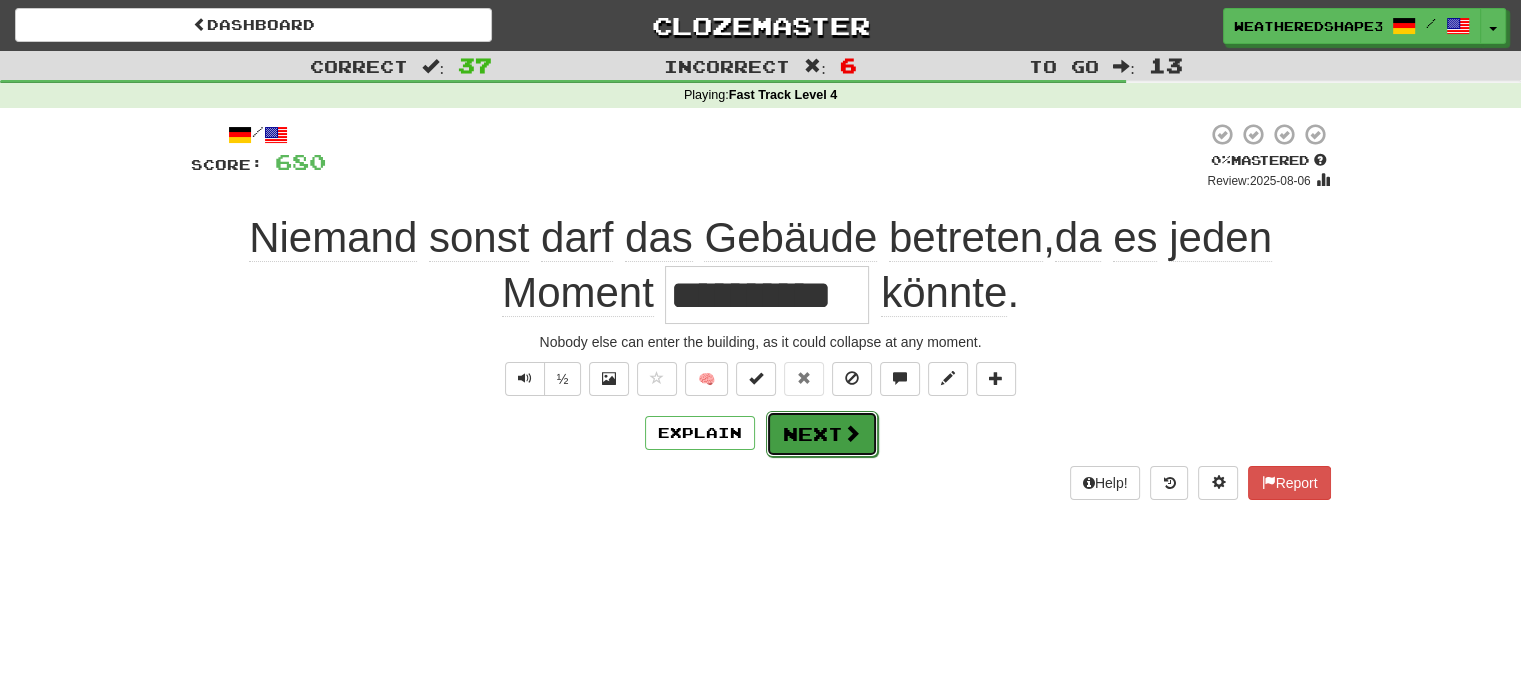 click on "Next" at bounding box center [822, 434] 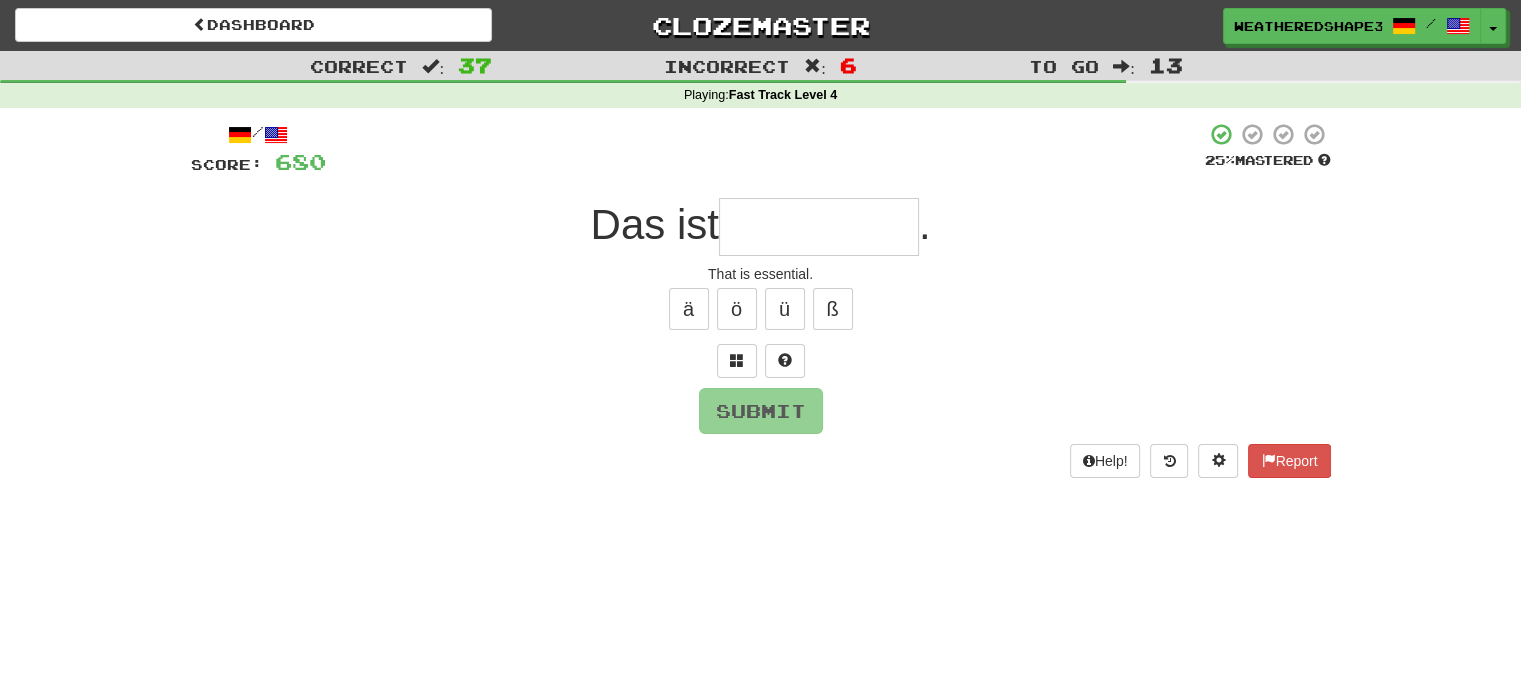 type on "*" 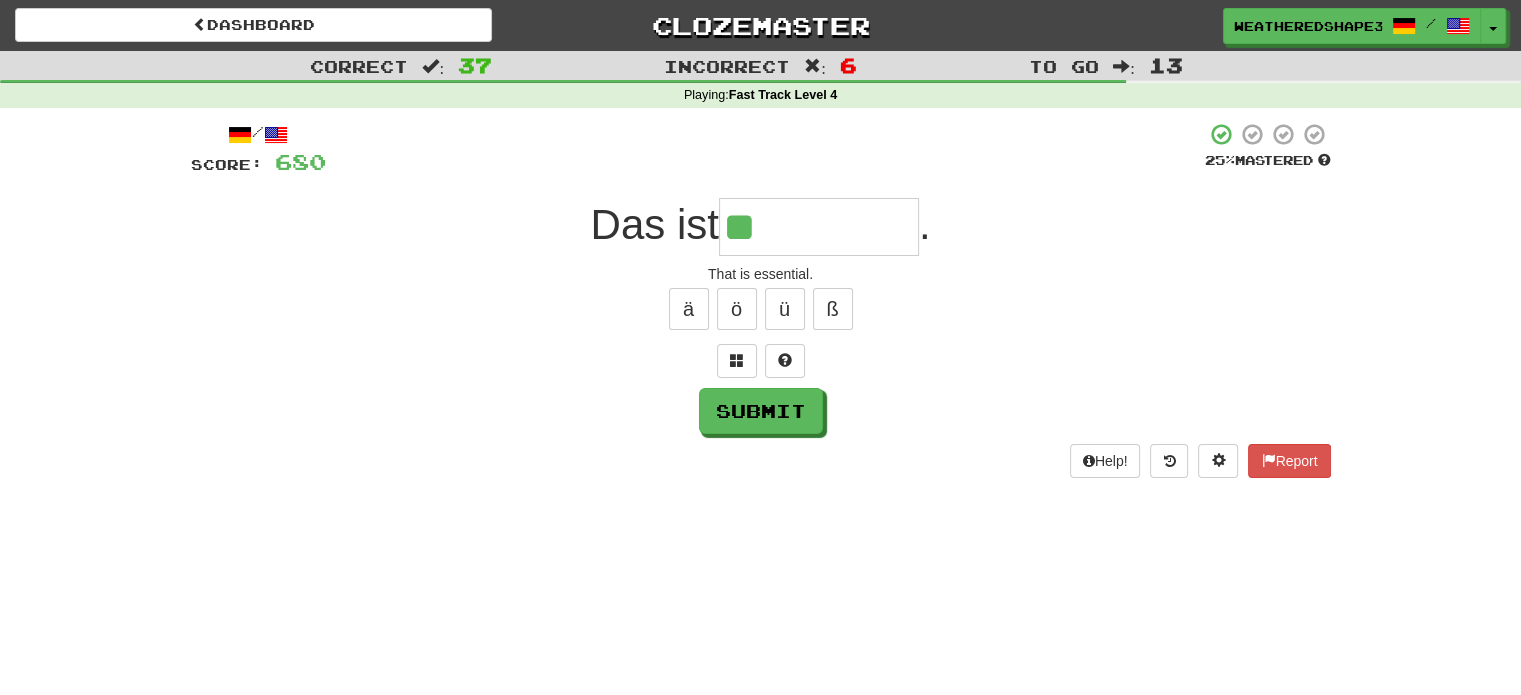 type on "**********" 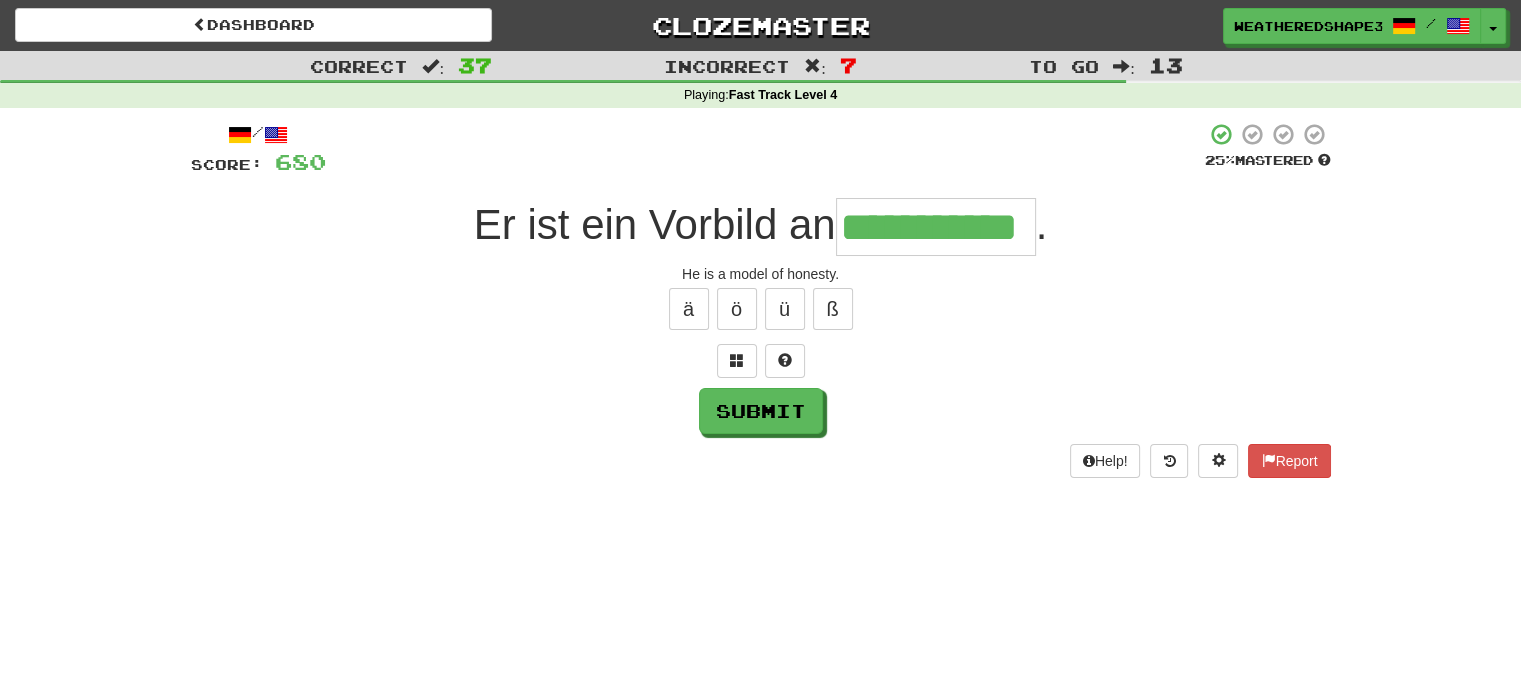 type on "**********" 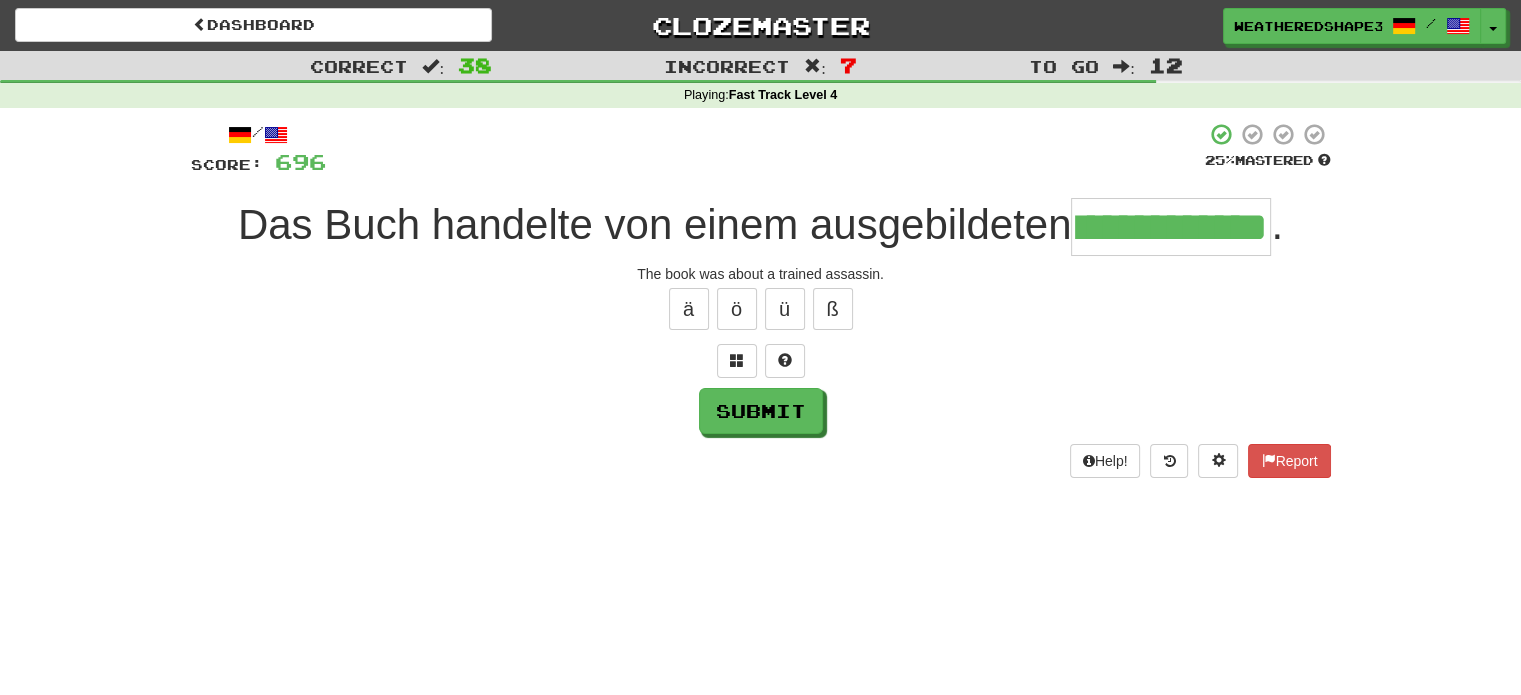 scroll, scrollTop: 0, scrollLeft: 78, axis: horizontal 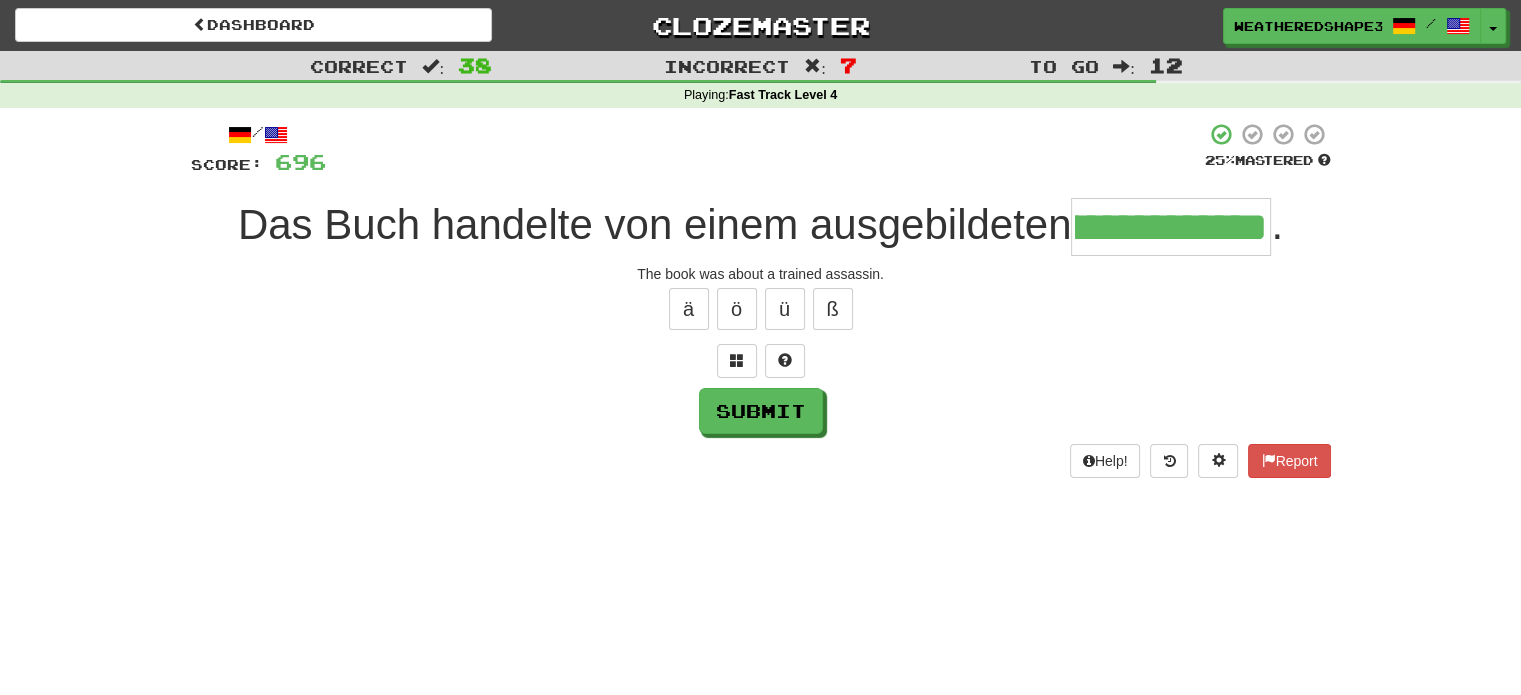 type on "**********" 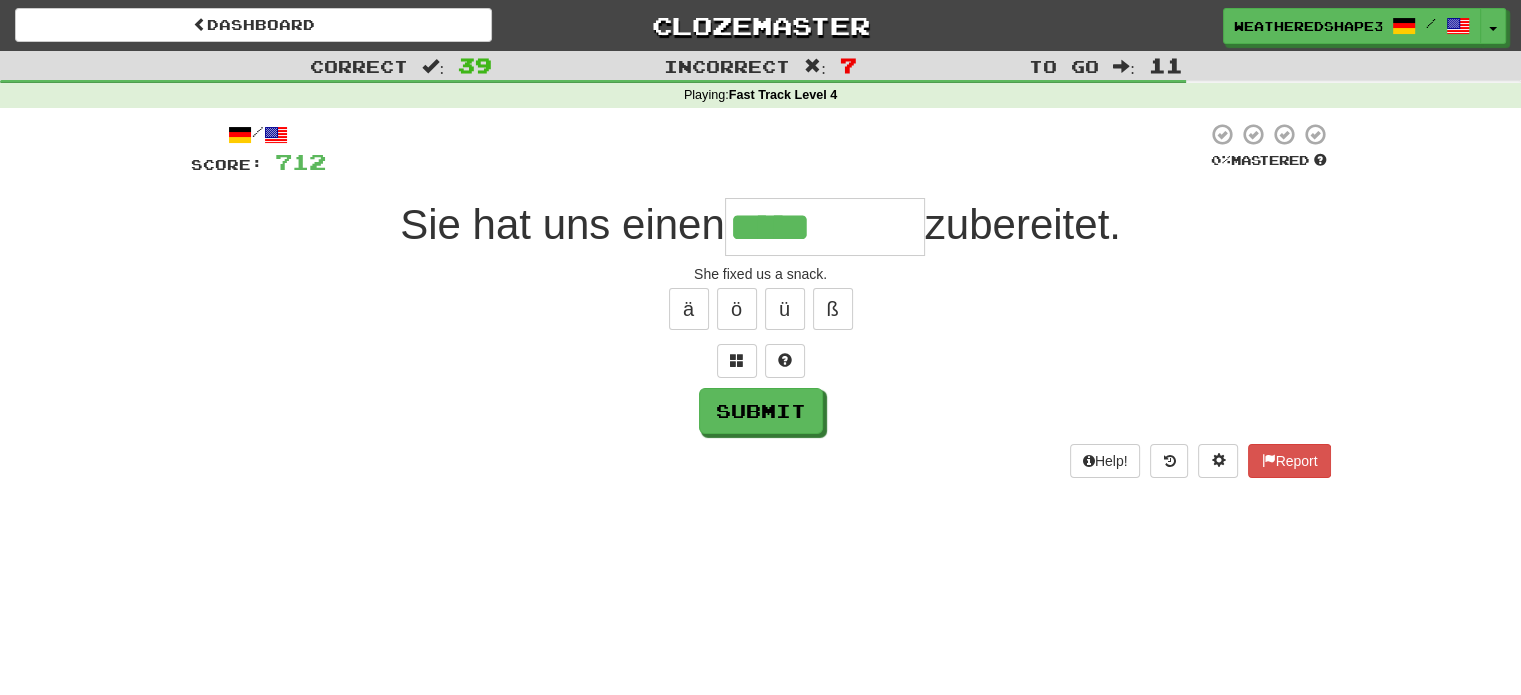 type on "*****" 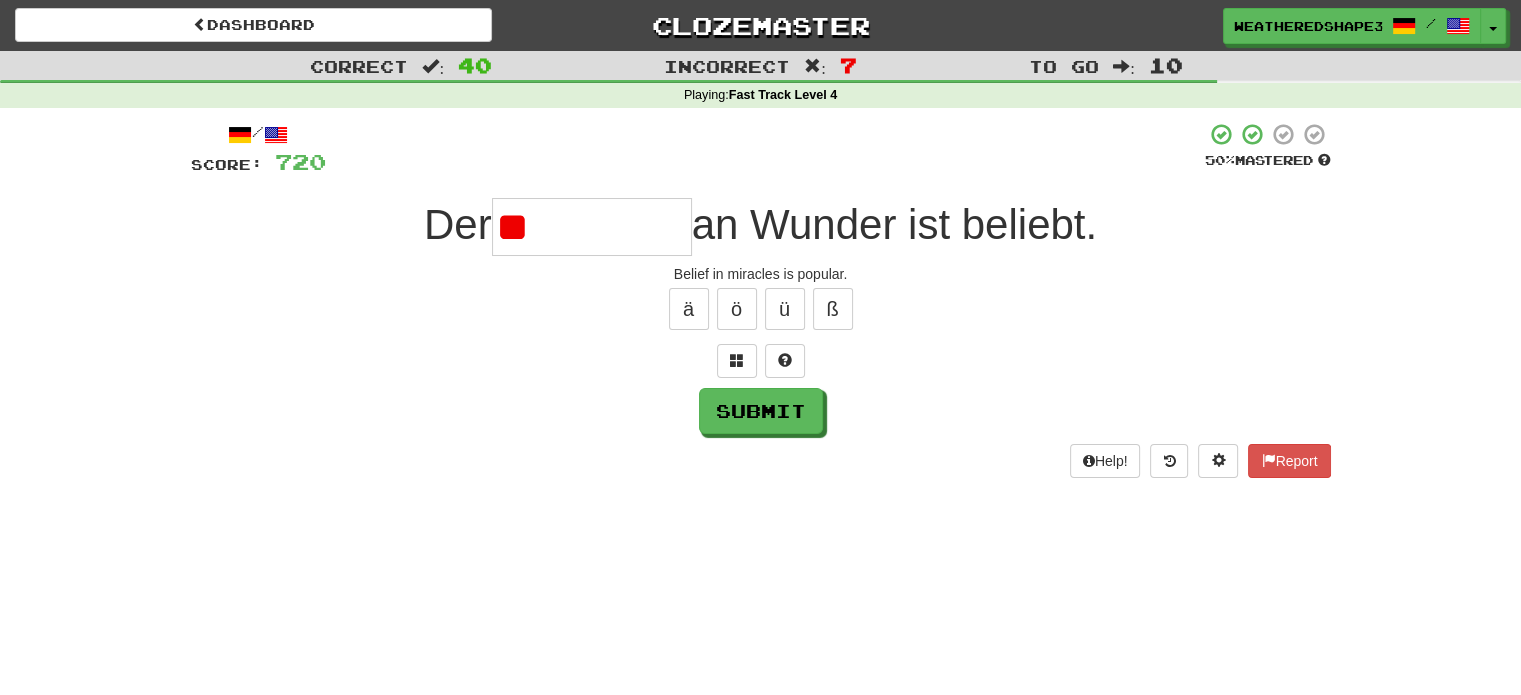 type on "*" 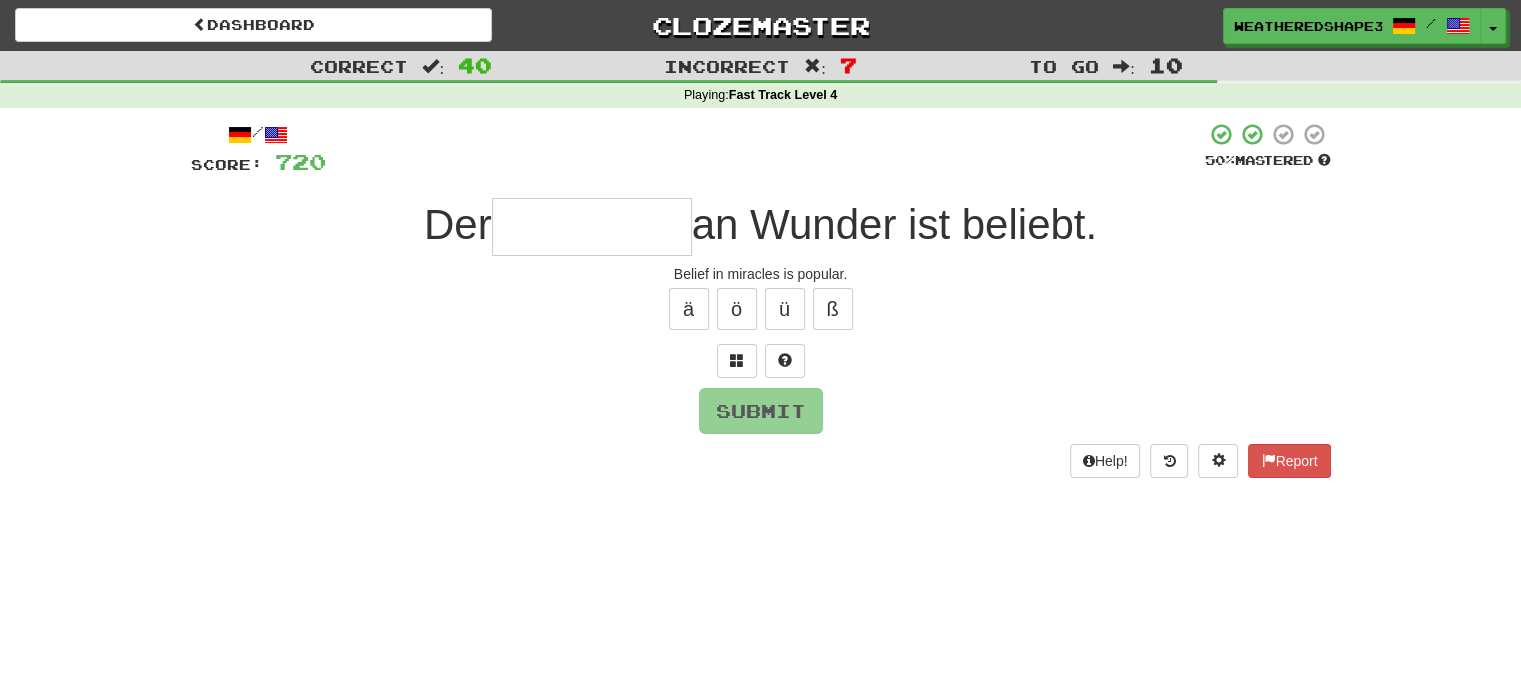 type on "*" 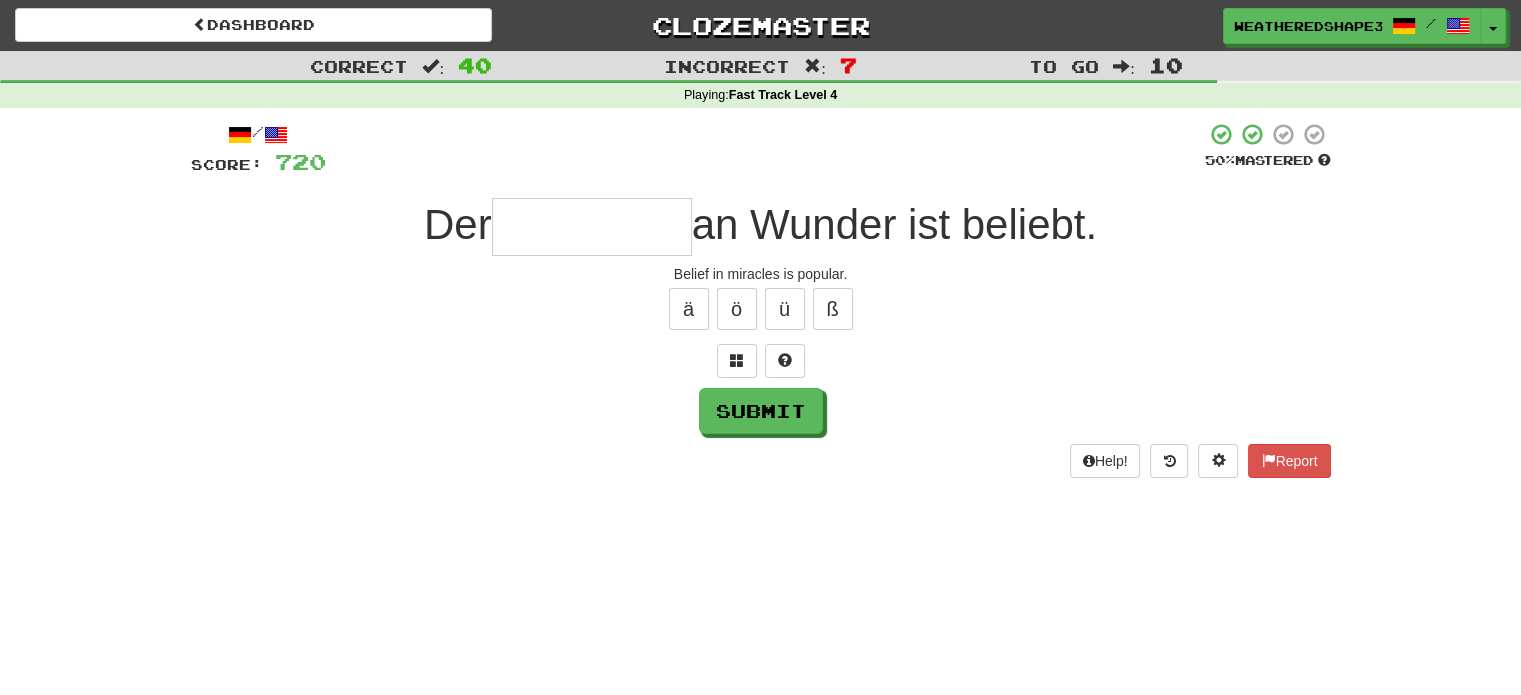 type on "*" 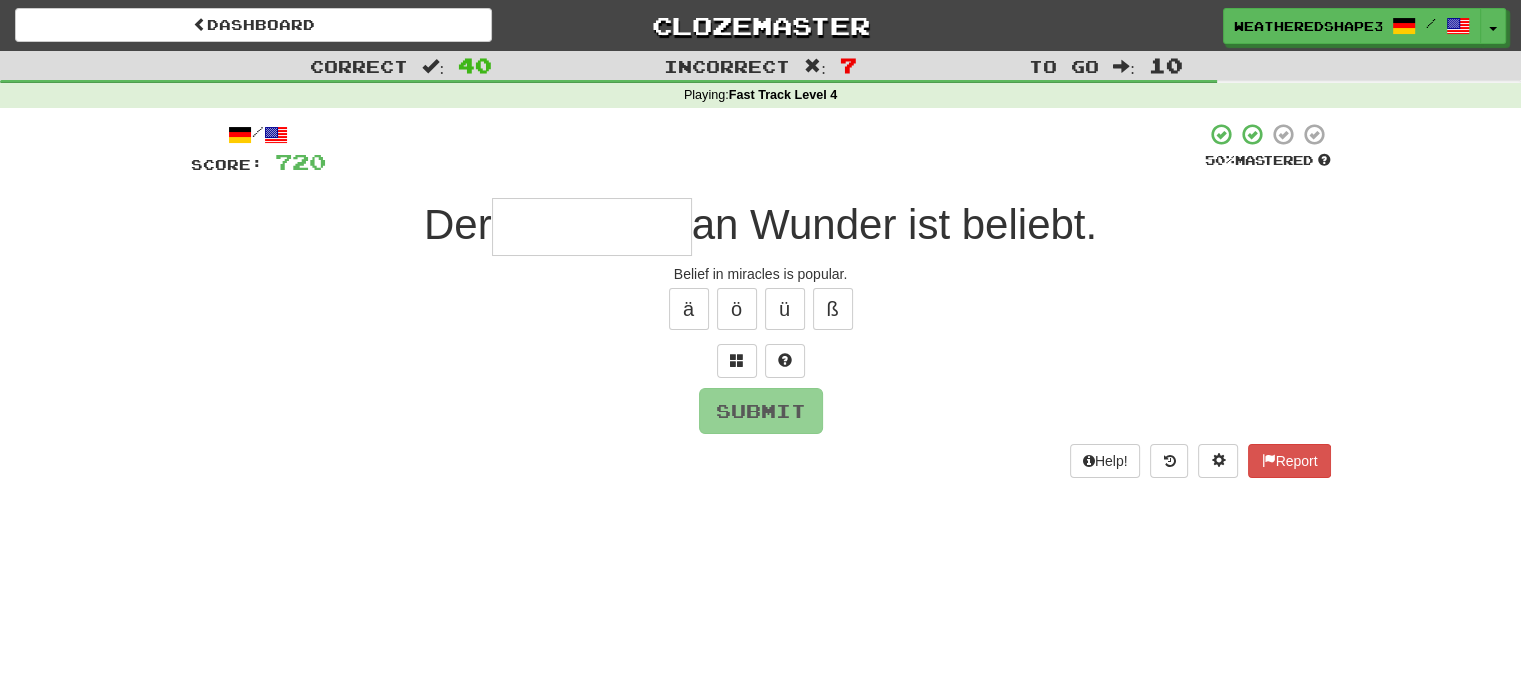 type on "*" 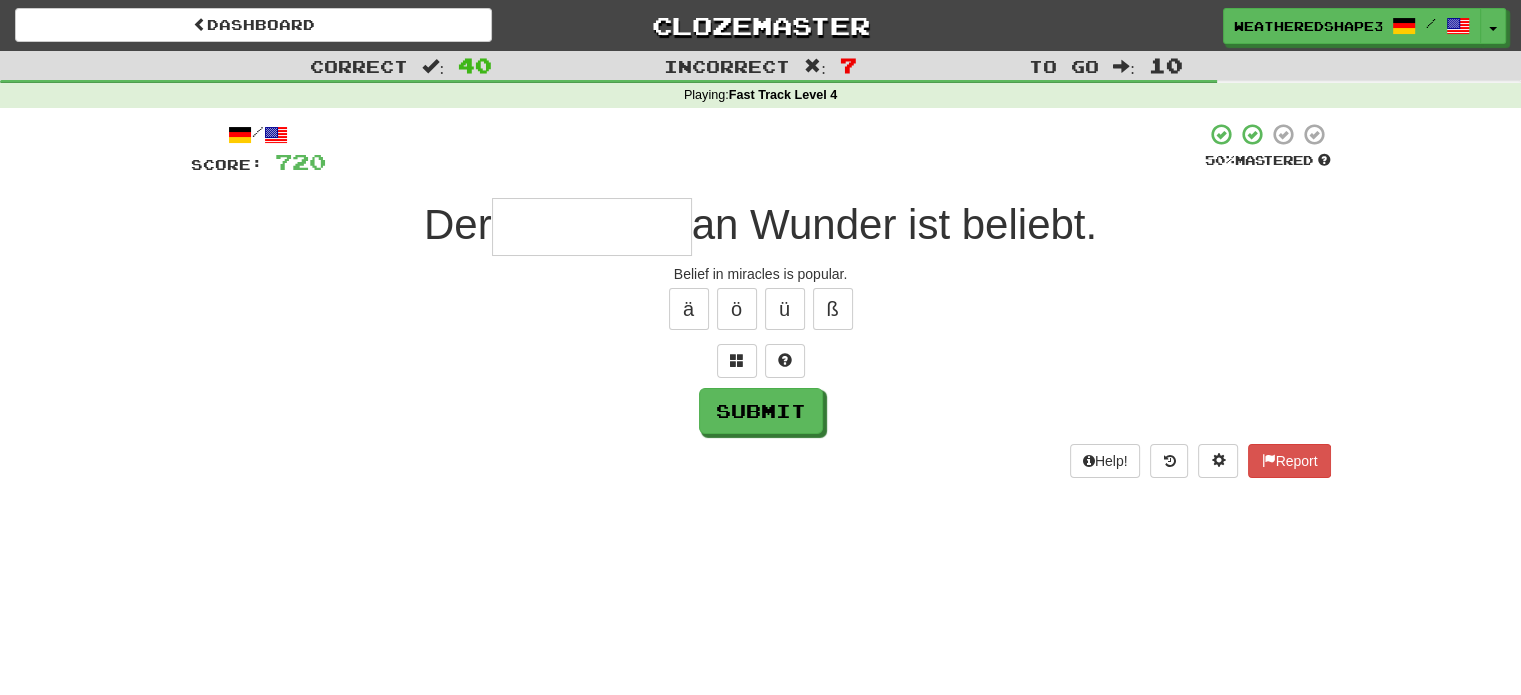 type on "*" 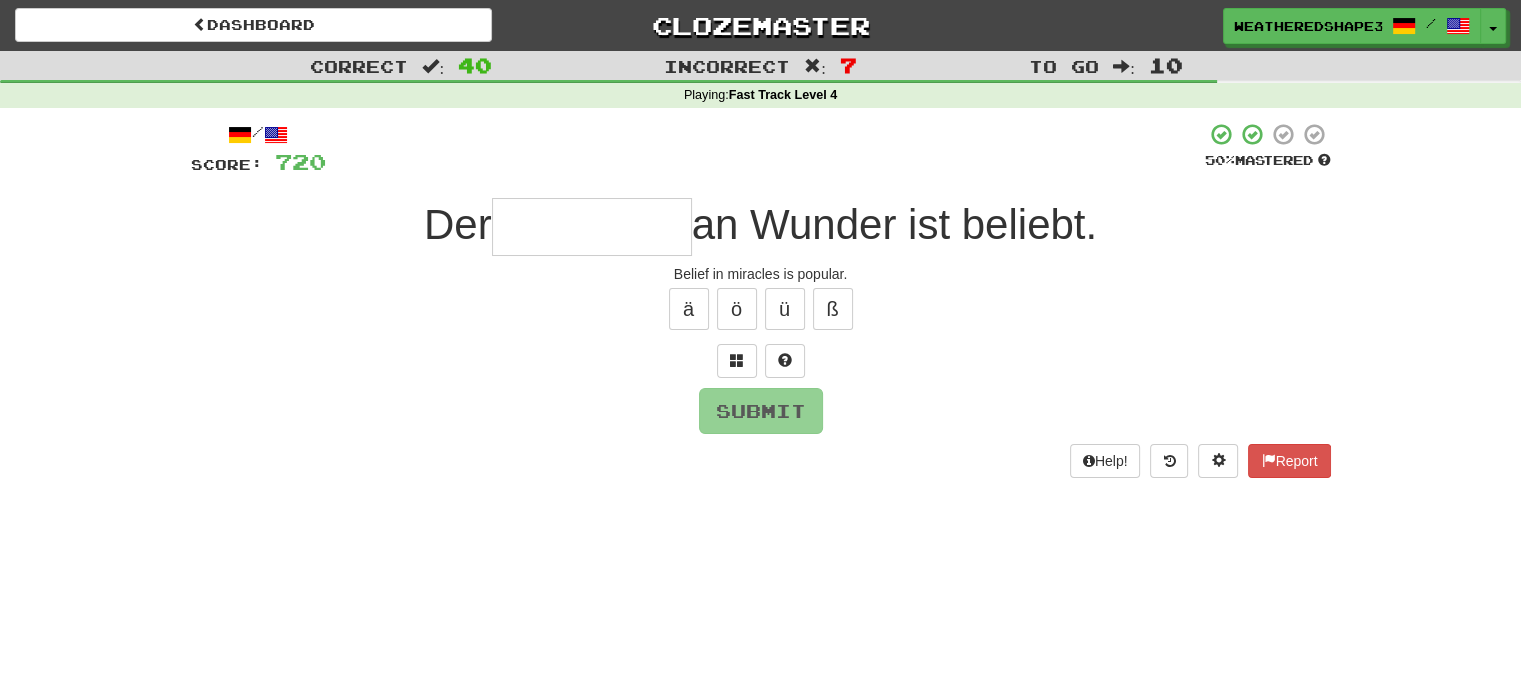 type on "*" 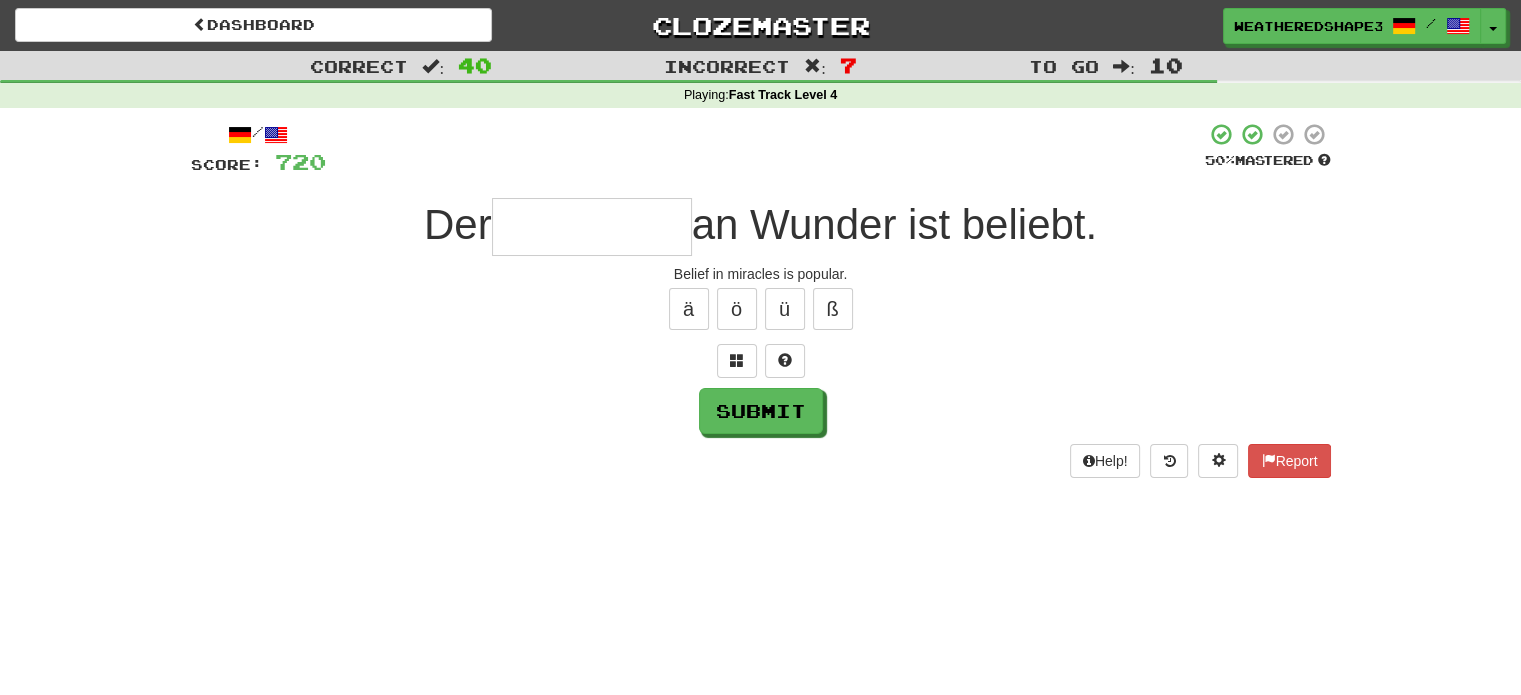 type on "*" 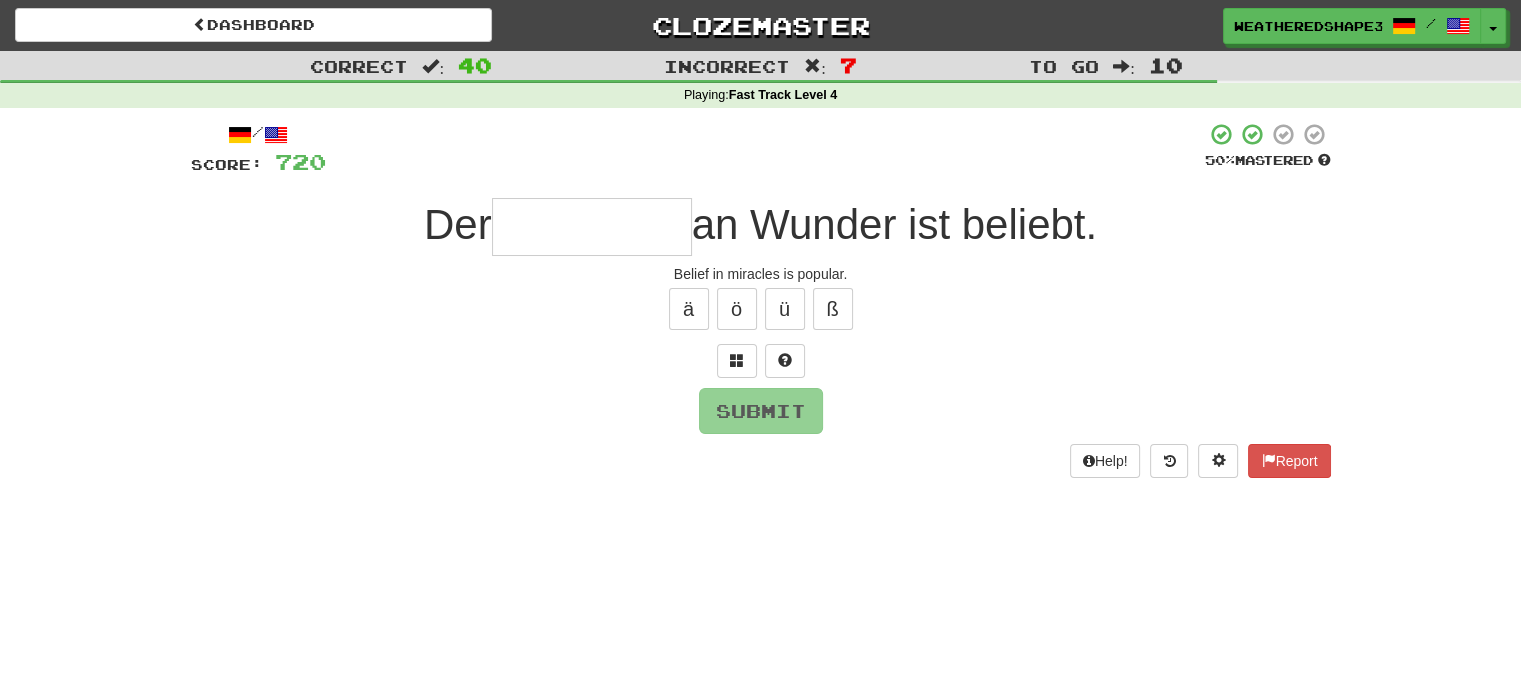 type on "*" 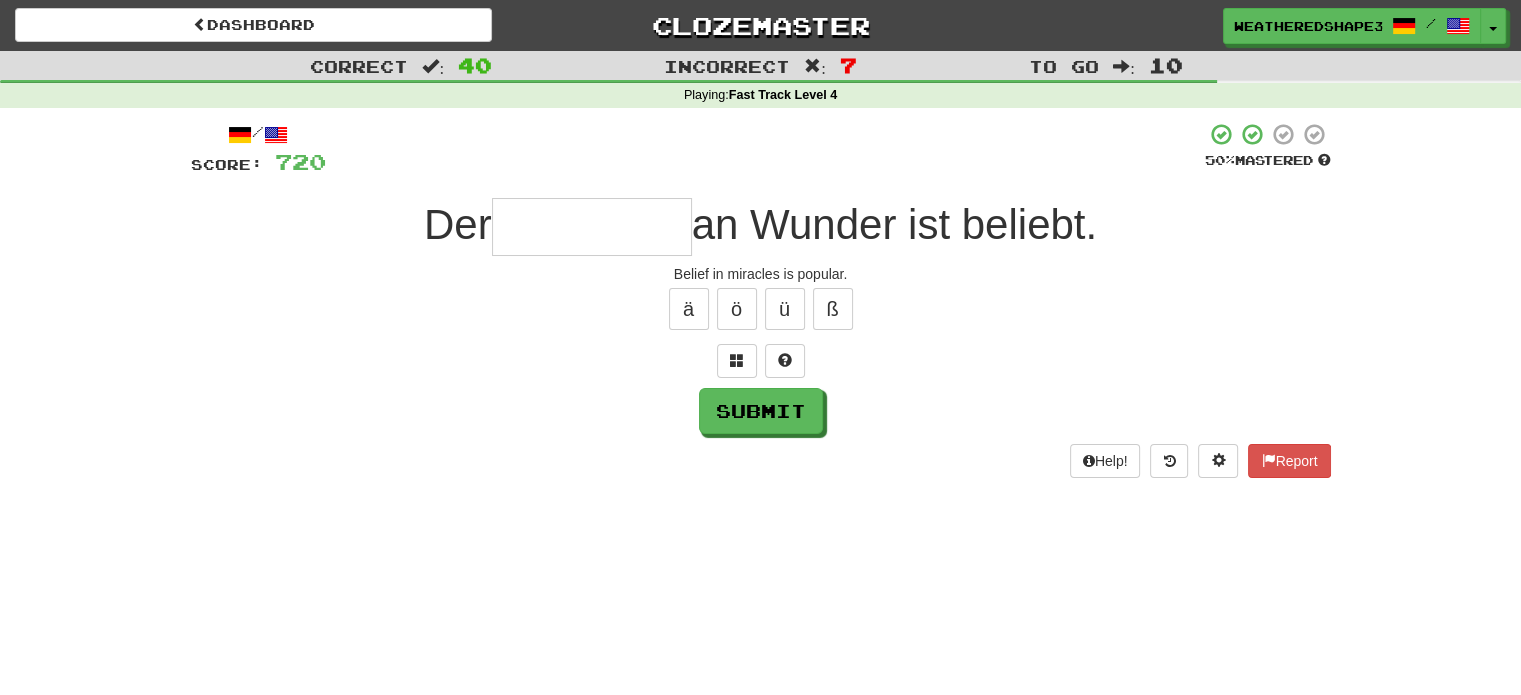 type on "*" 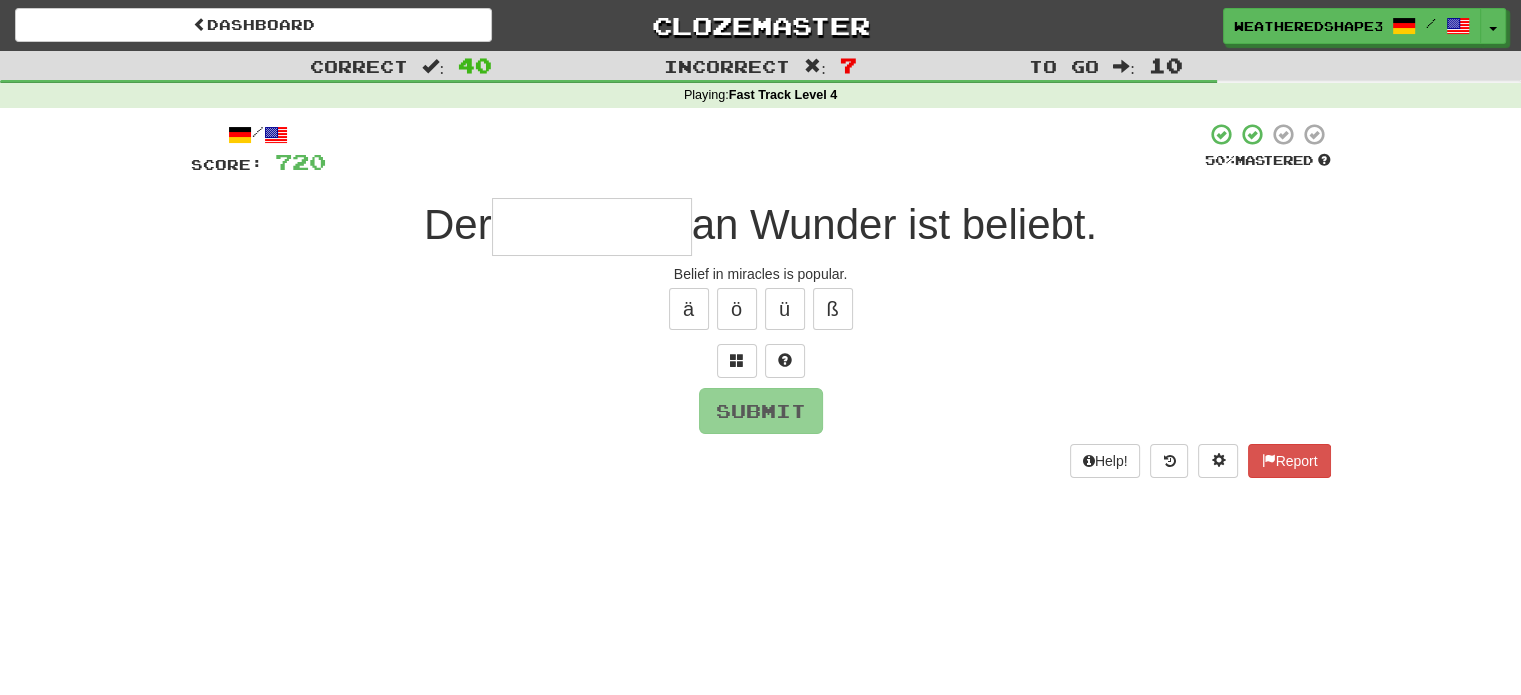 type on "*" 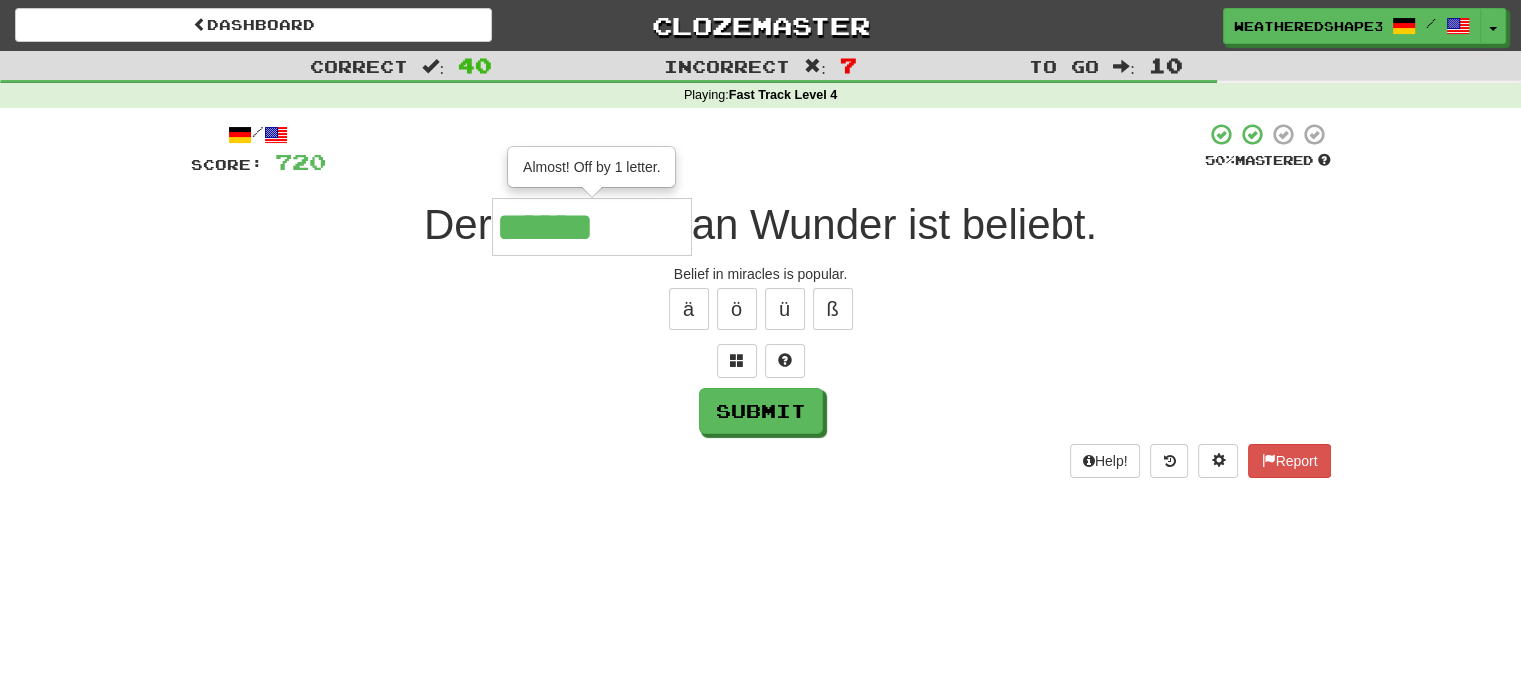 type on "******" 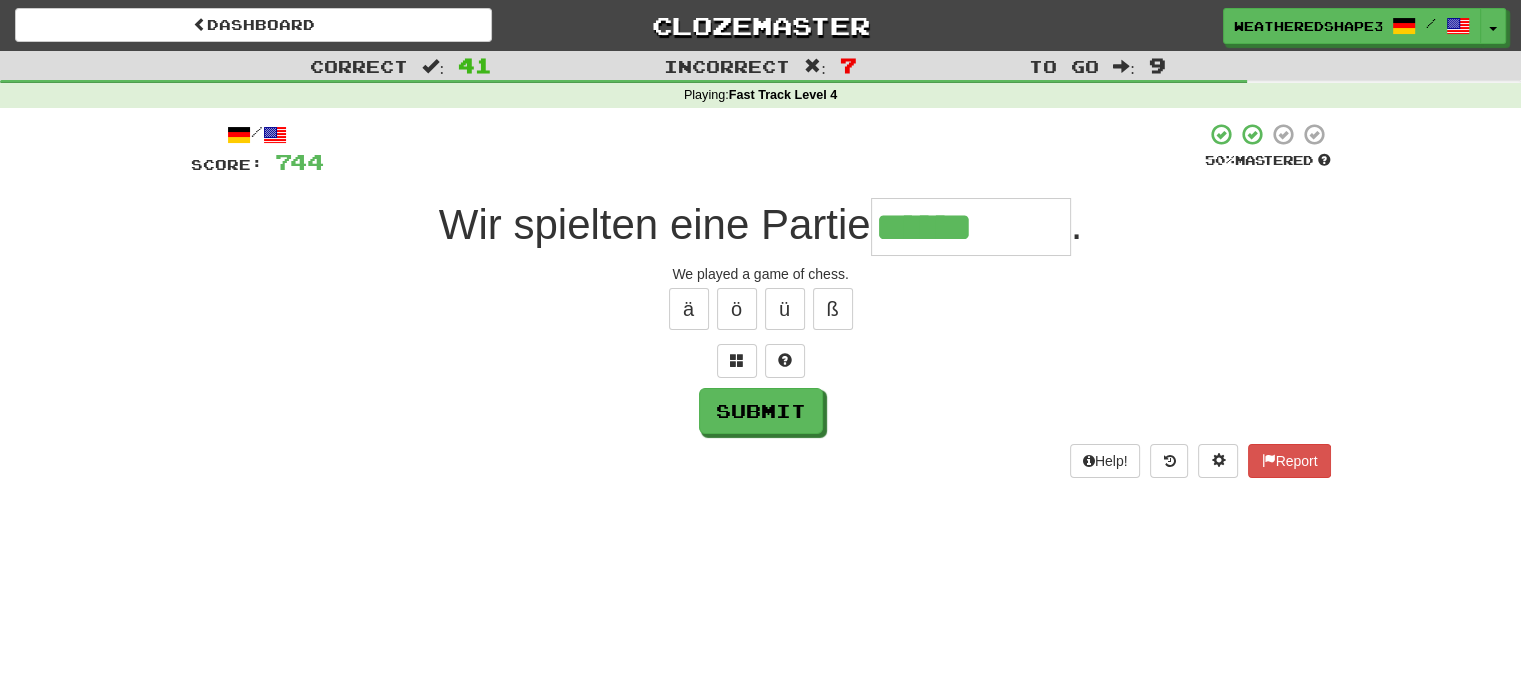type on "******" 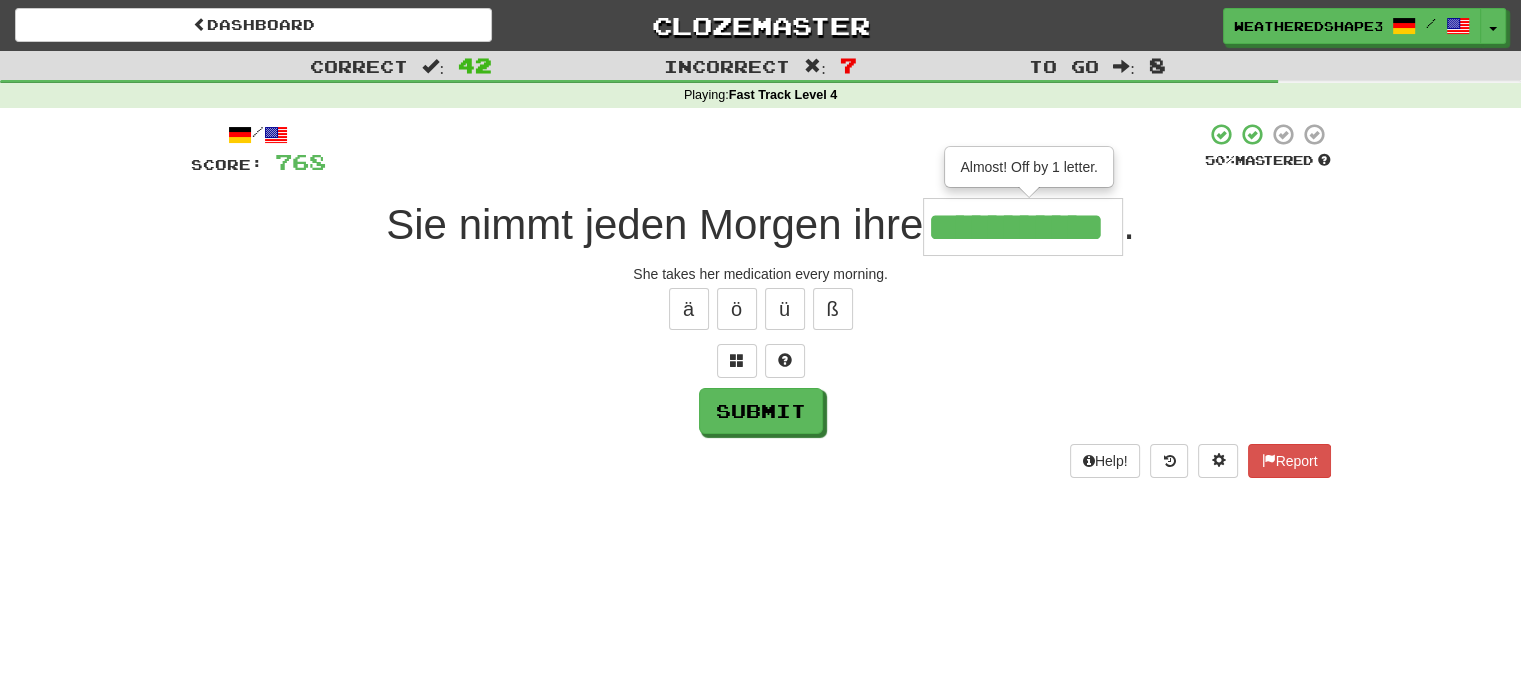 scroll, scrollTop: 0, scrollLeft: 59, axis: horizontal 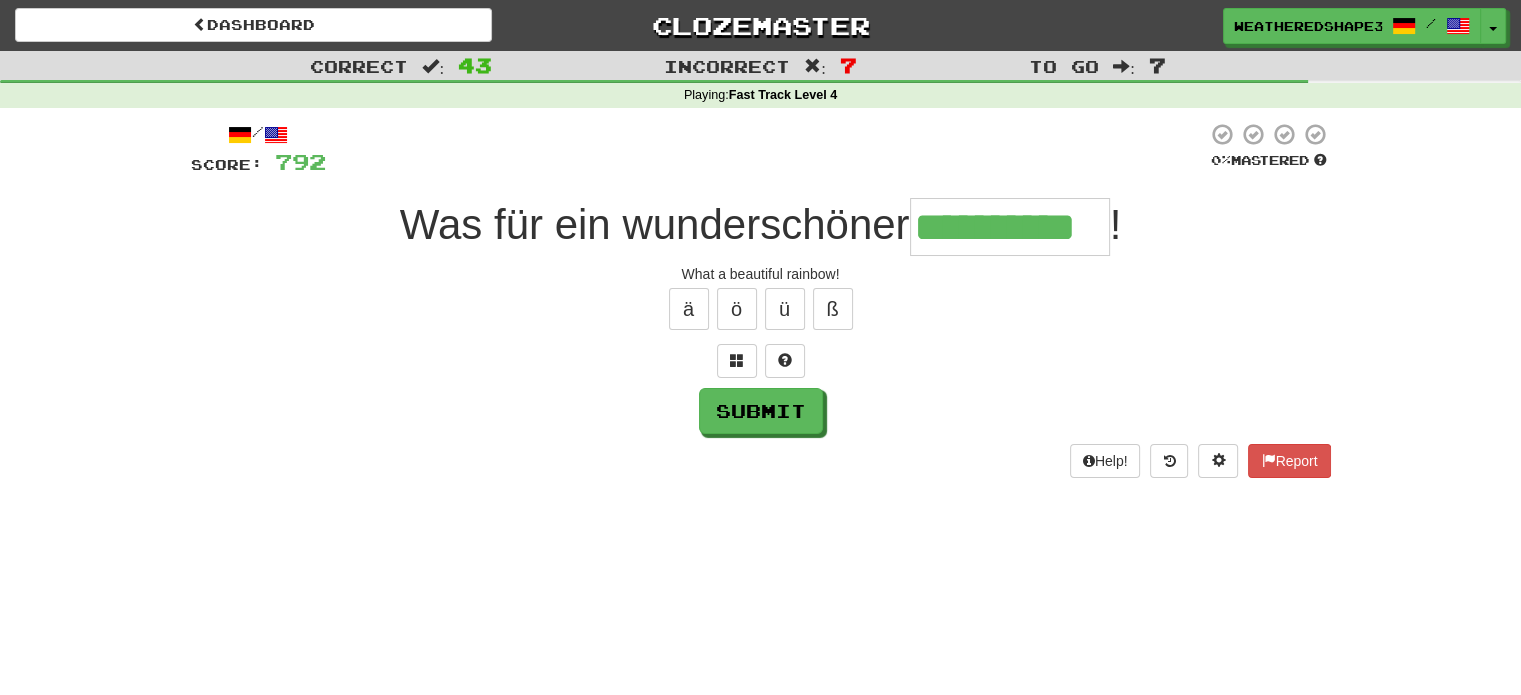 type on "**********" 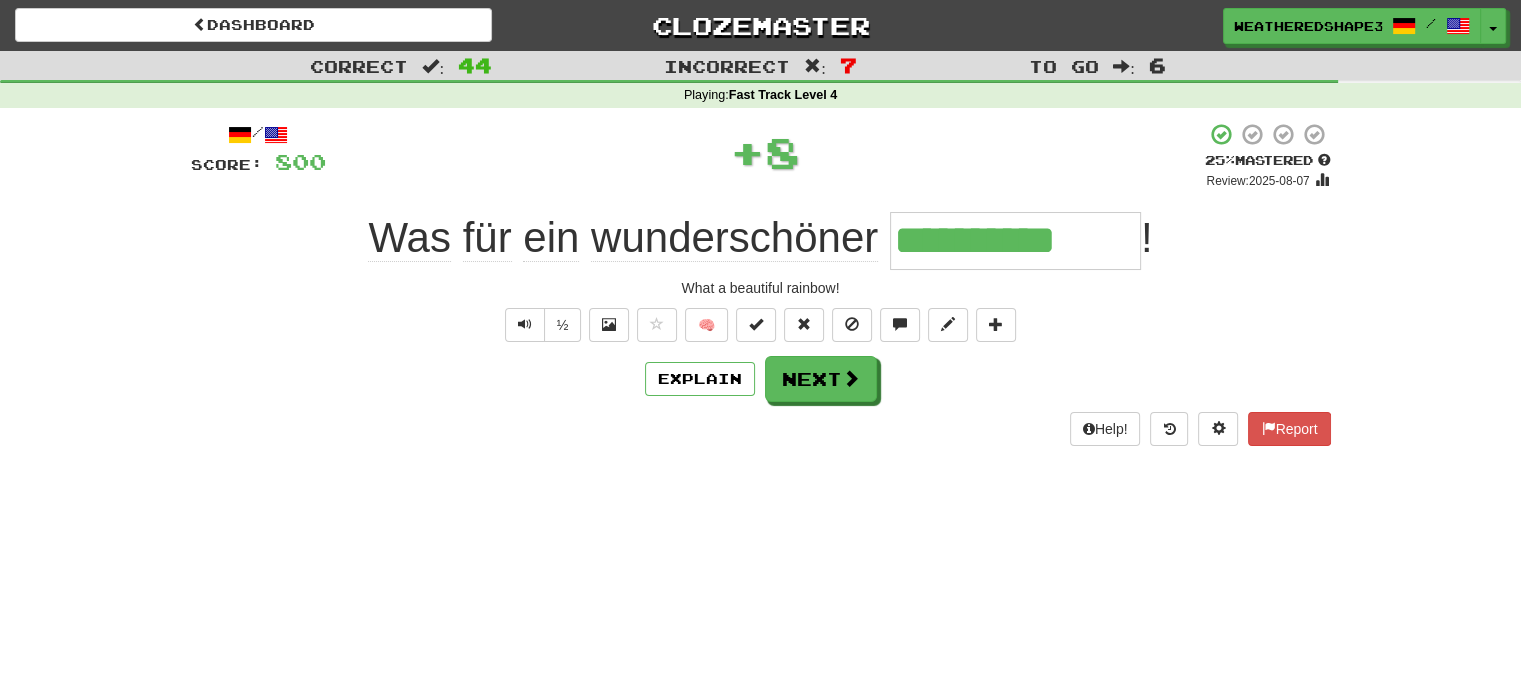 scroll, scrollTop: 0, scrollLeft: 0, axis: both 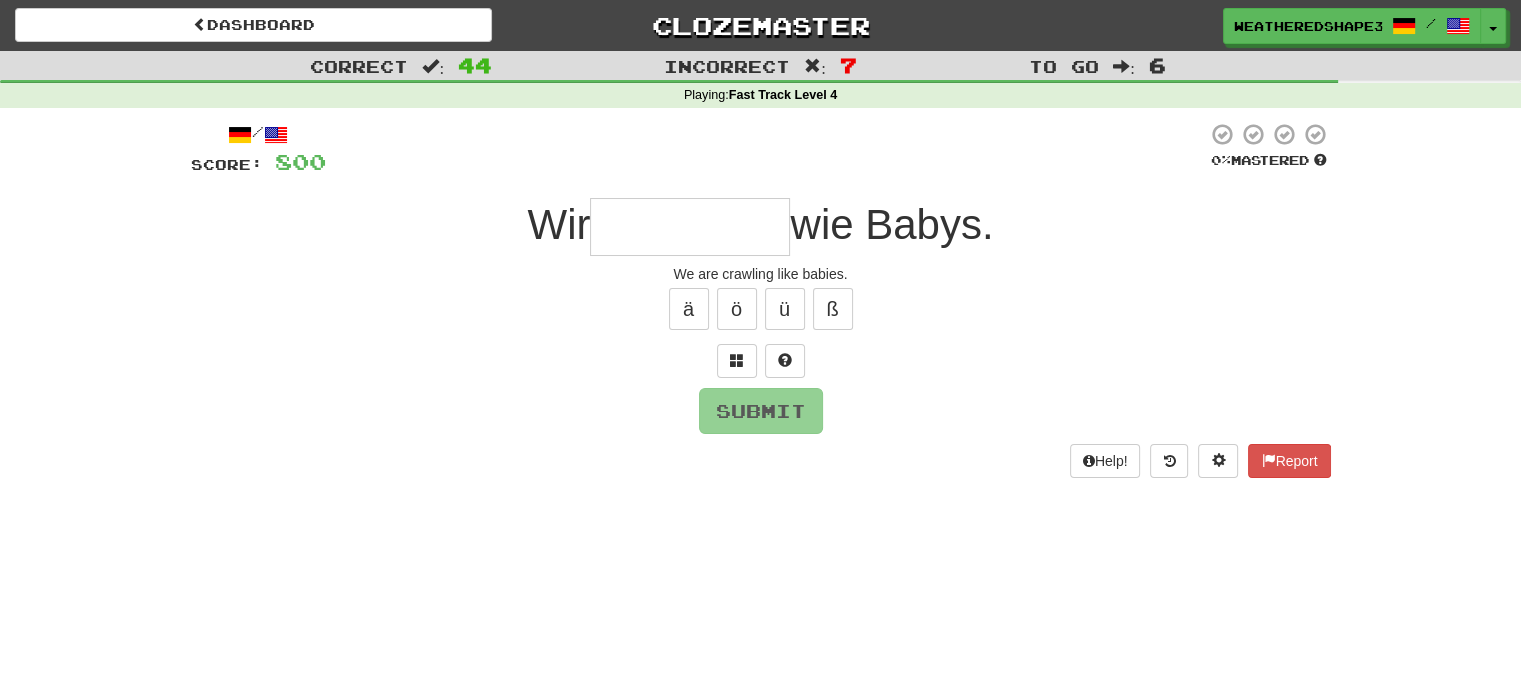 type on "********" 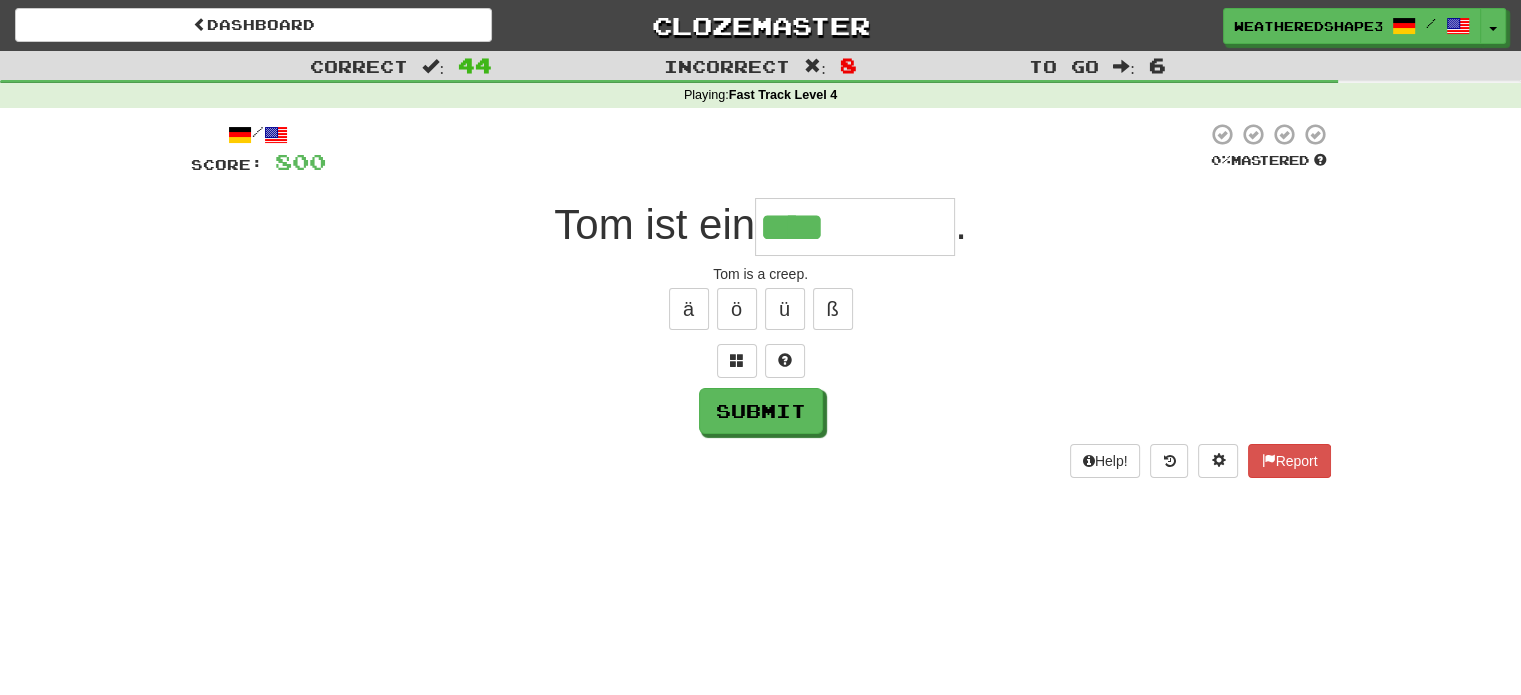 type on "****" 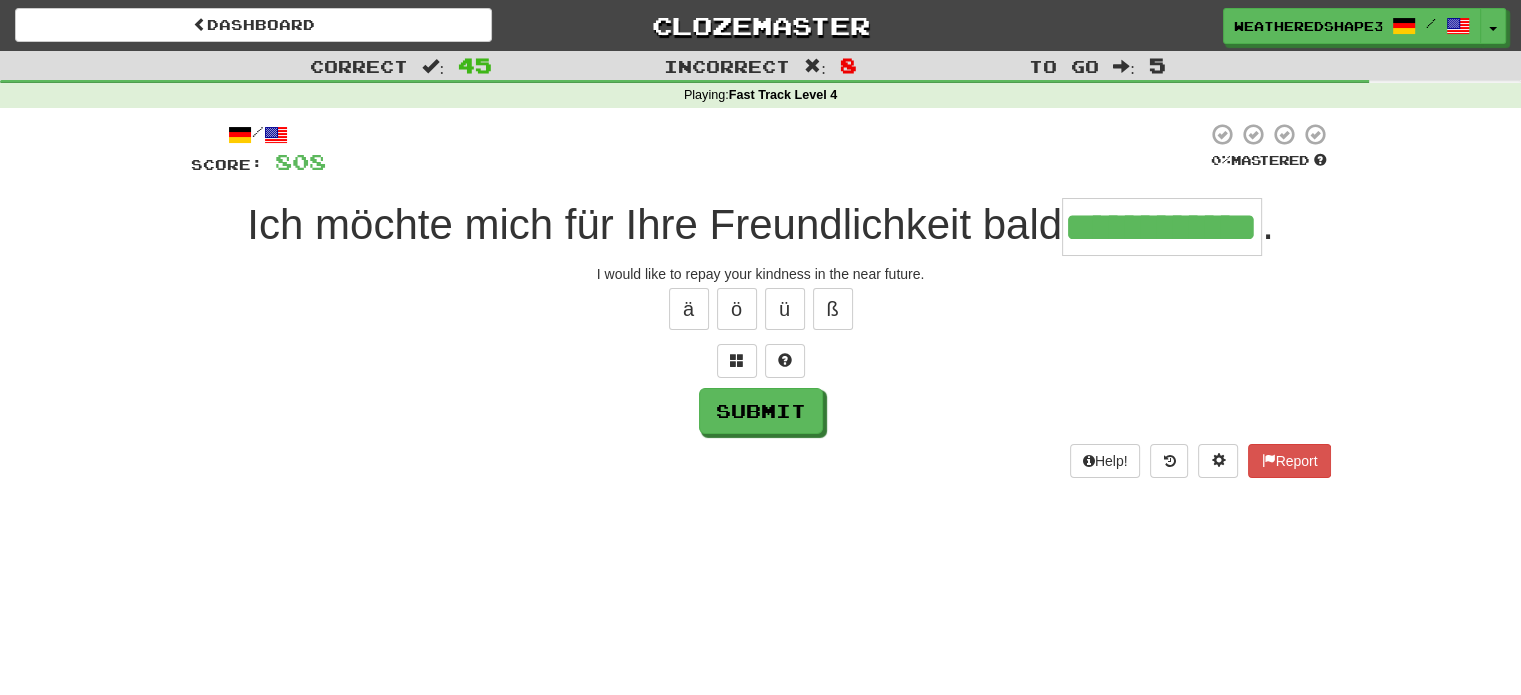 scroll, scrollTop: 0, scrollLeft: 50, axis: horizontal 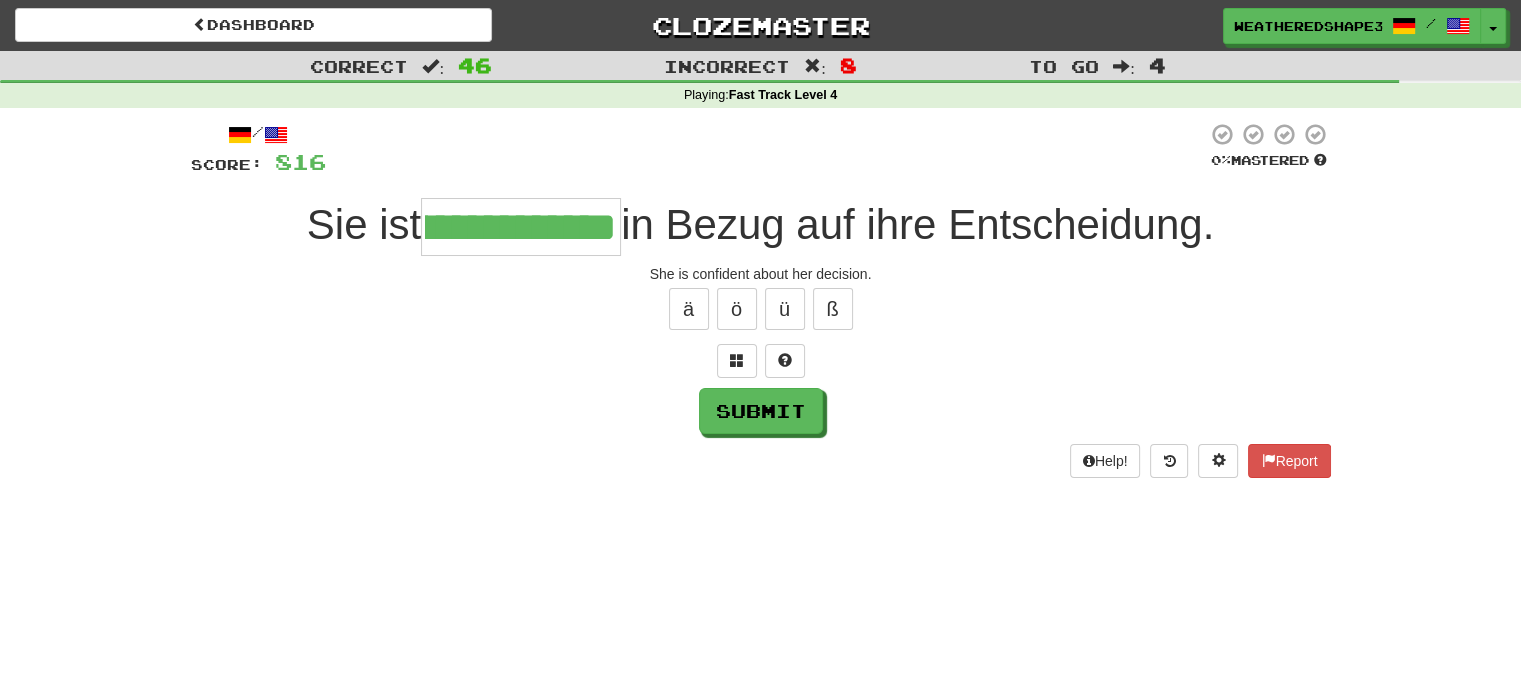 type on "**********" 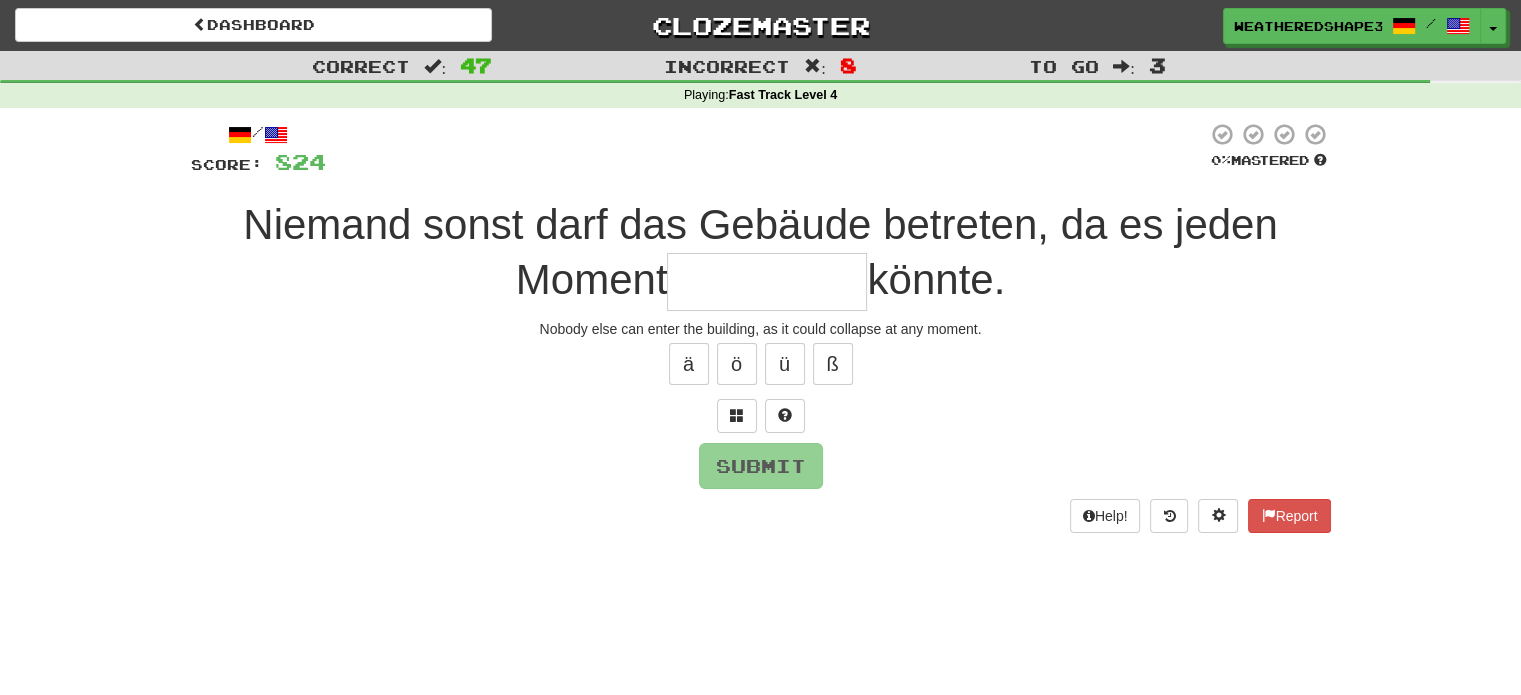 type on "**********" 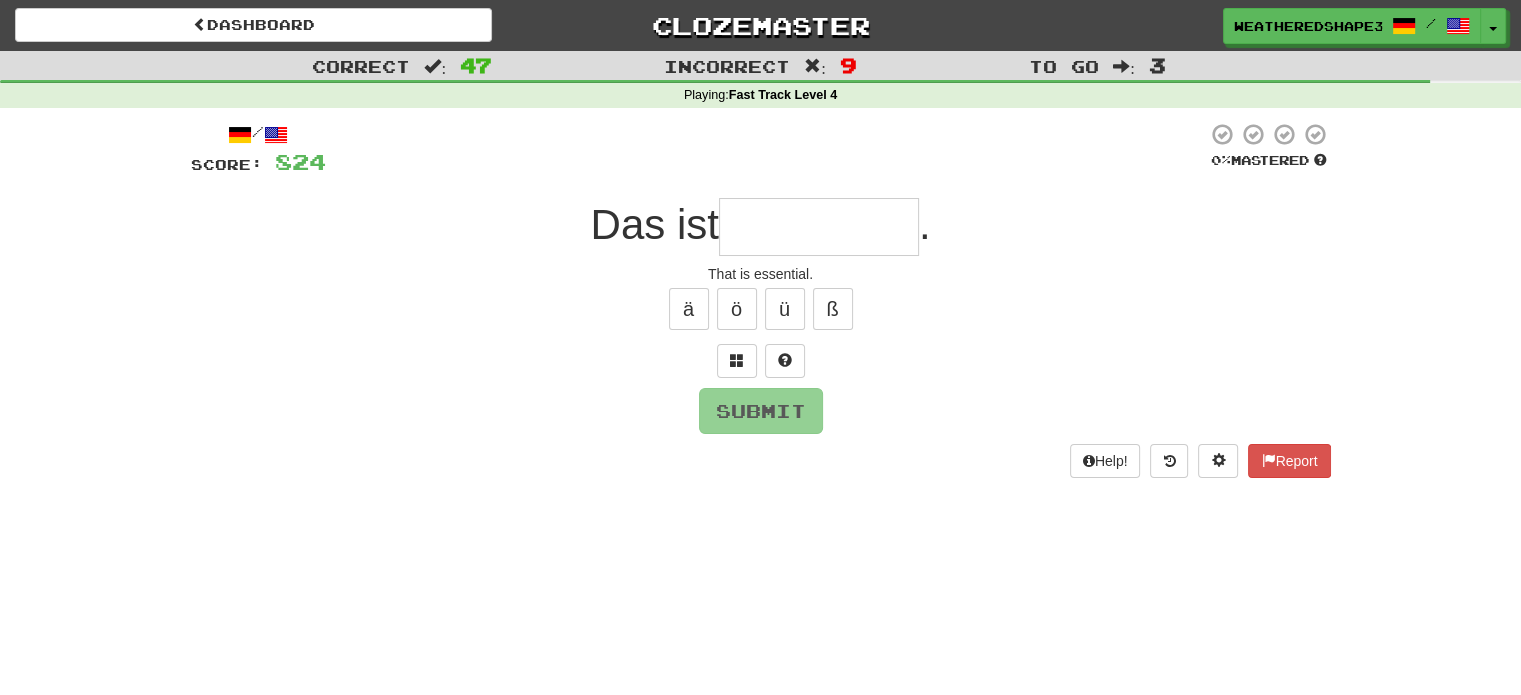 type on "*" 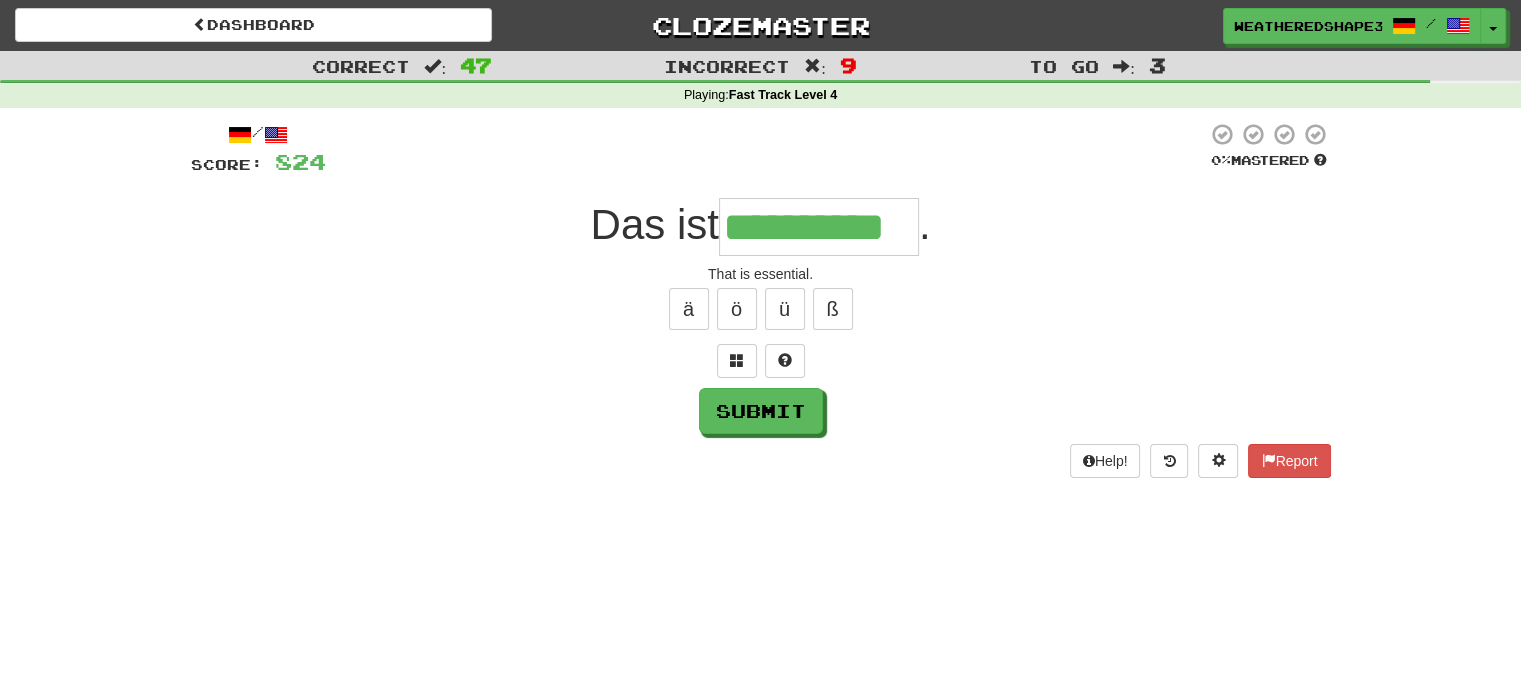 type on "**********" 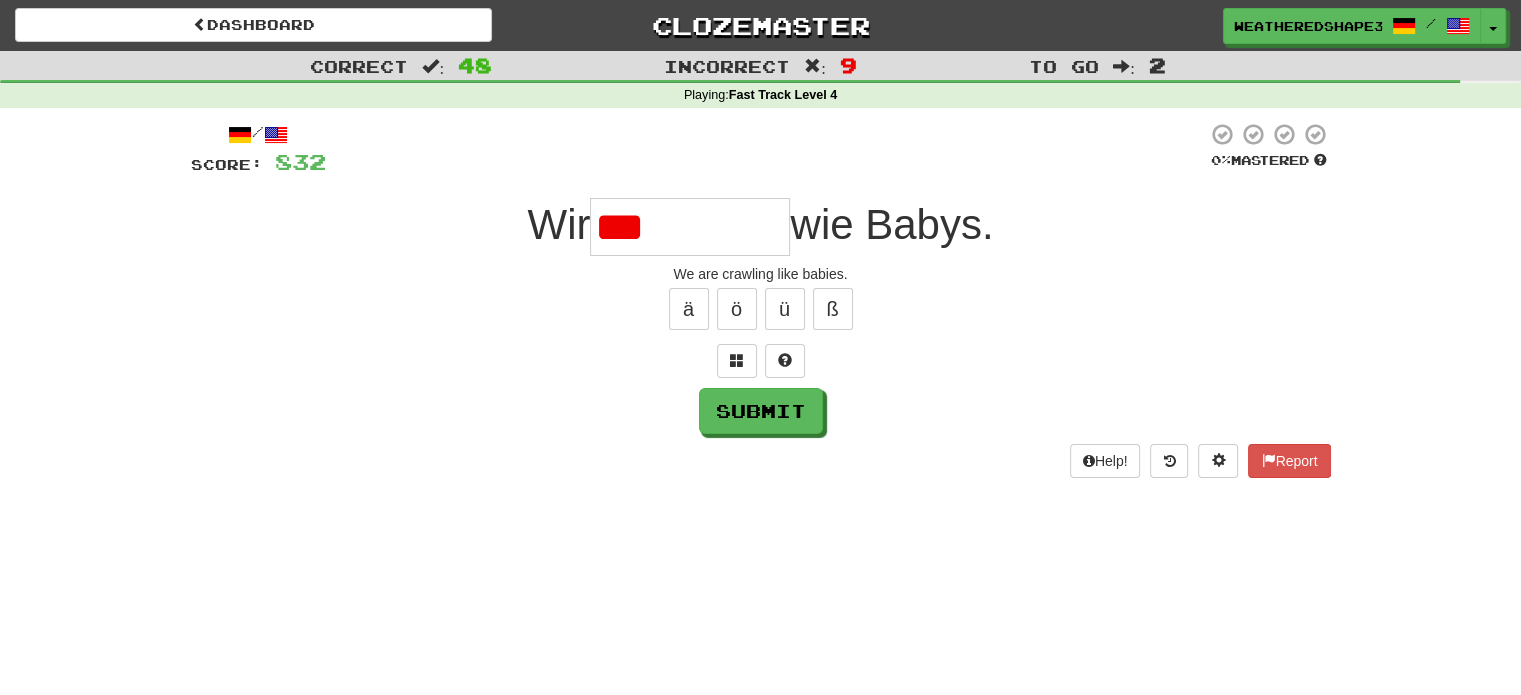 type on "********" 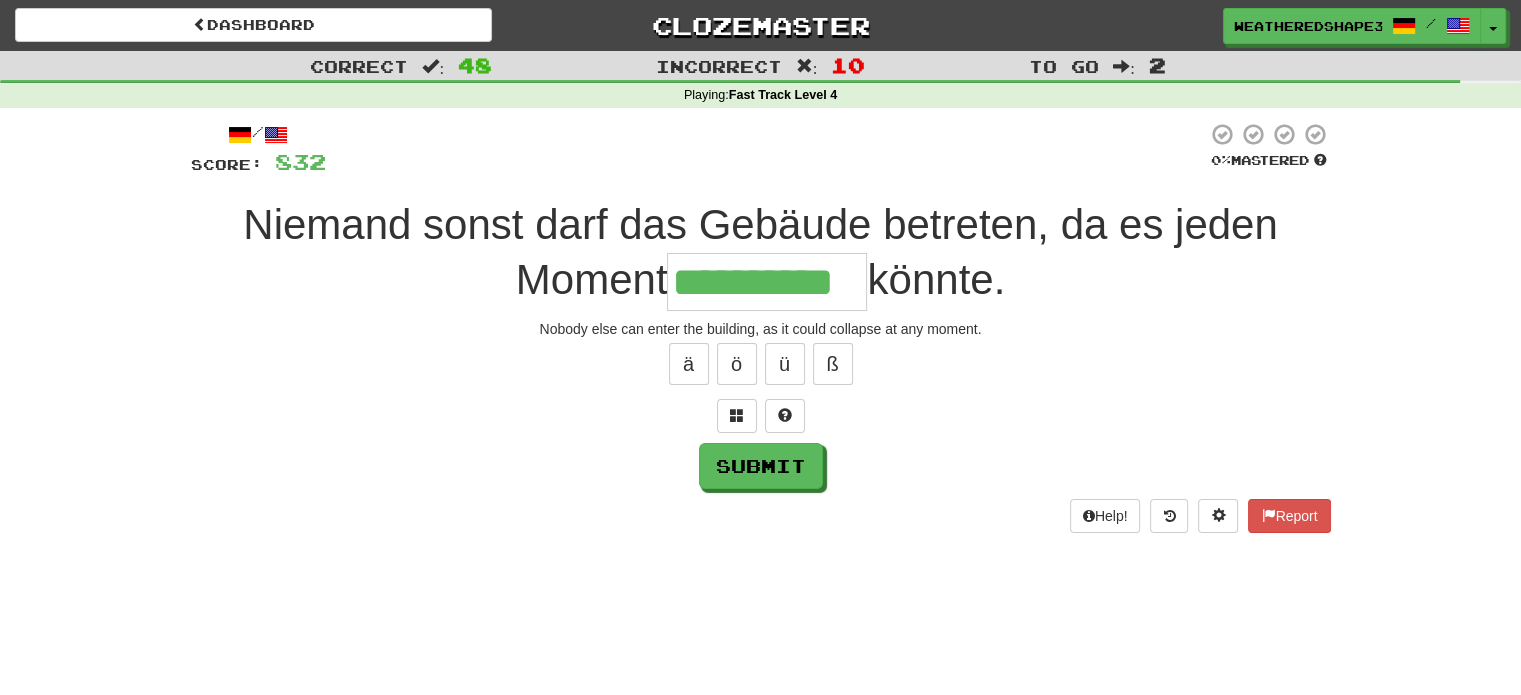 type on "**********" 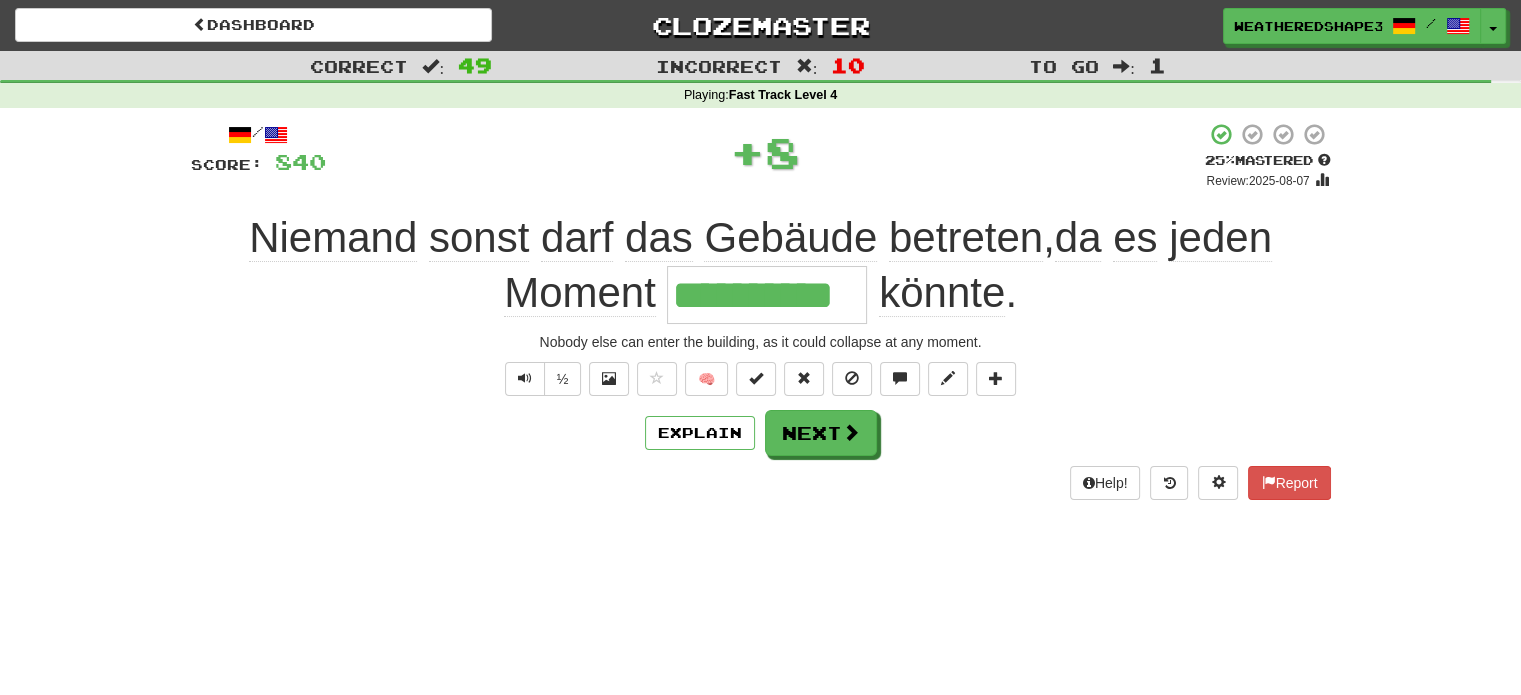scroll, scrollTop: 0, scrollLeft: 0, axis: both 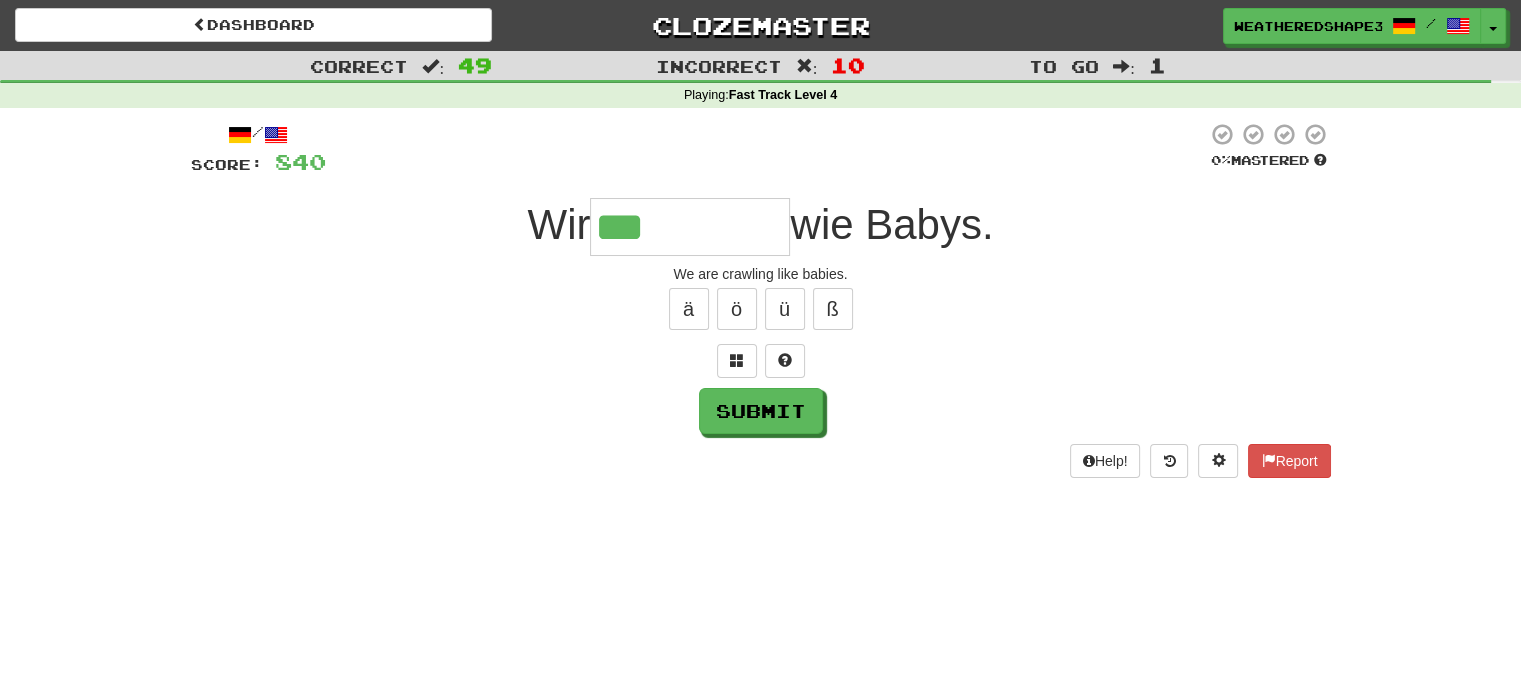 type on "********" 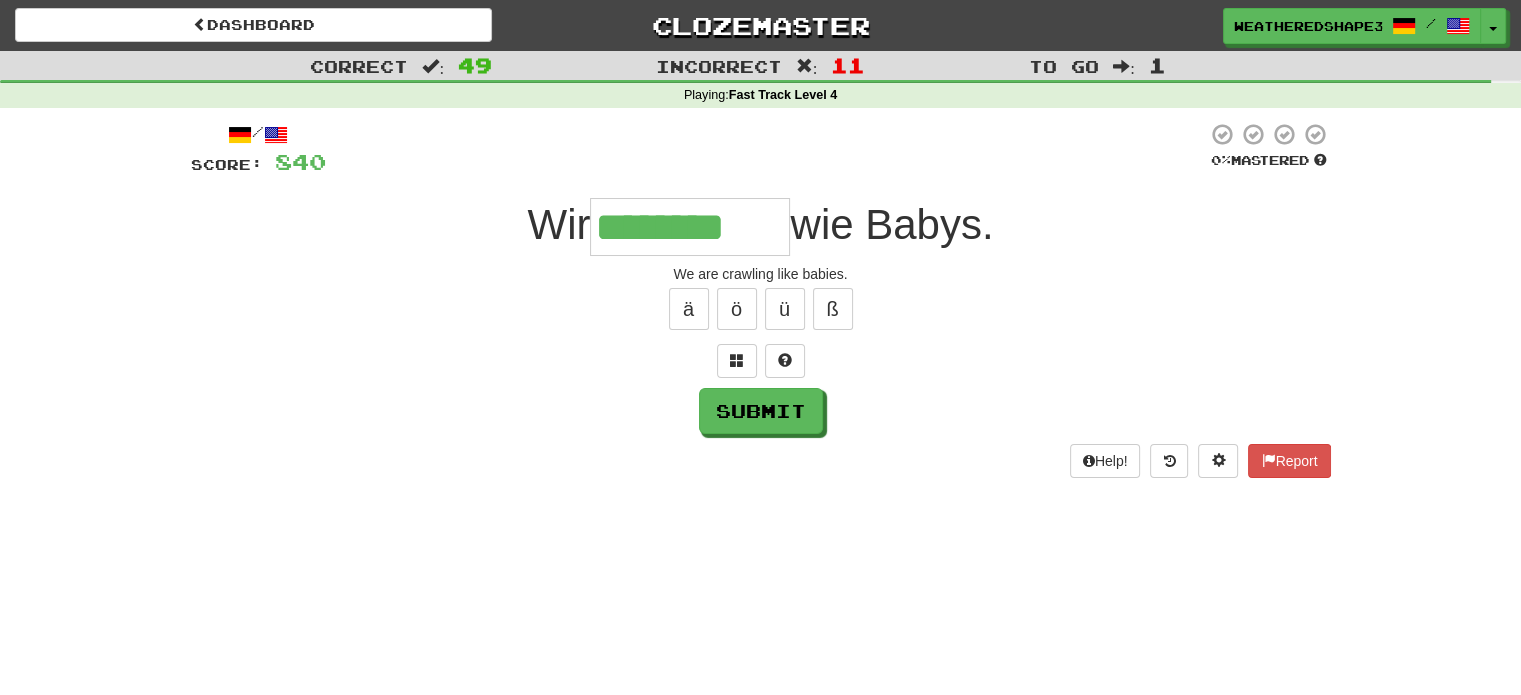 type on "********" 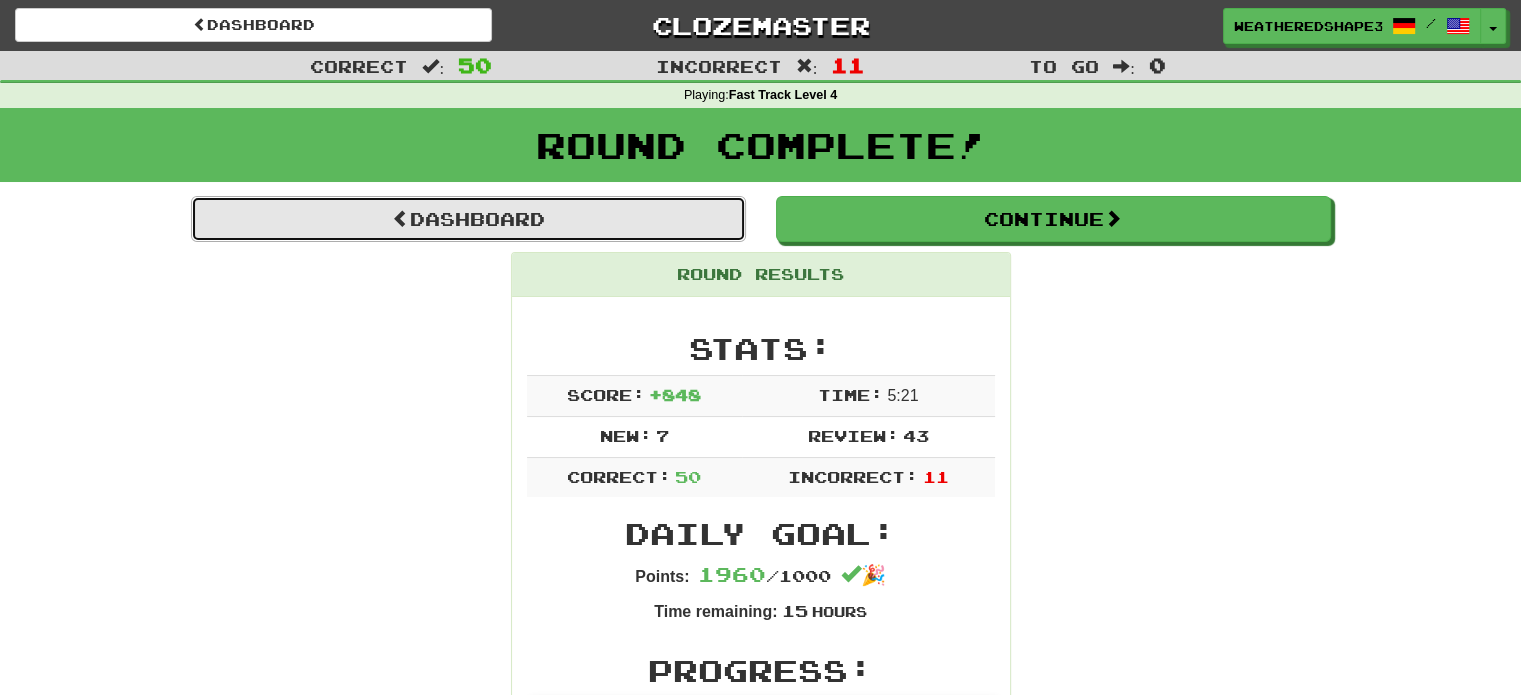 click on "Dashboard" at bounding box center (468, 219) 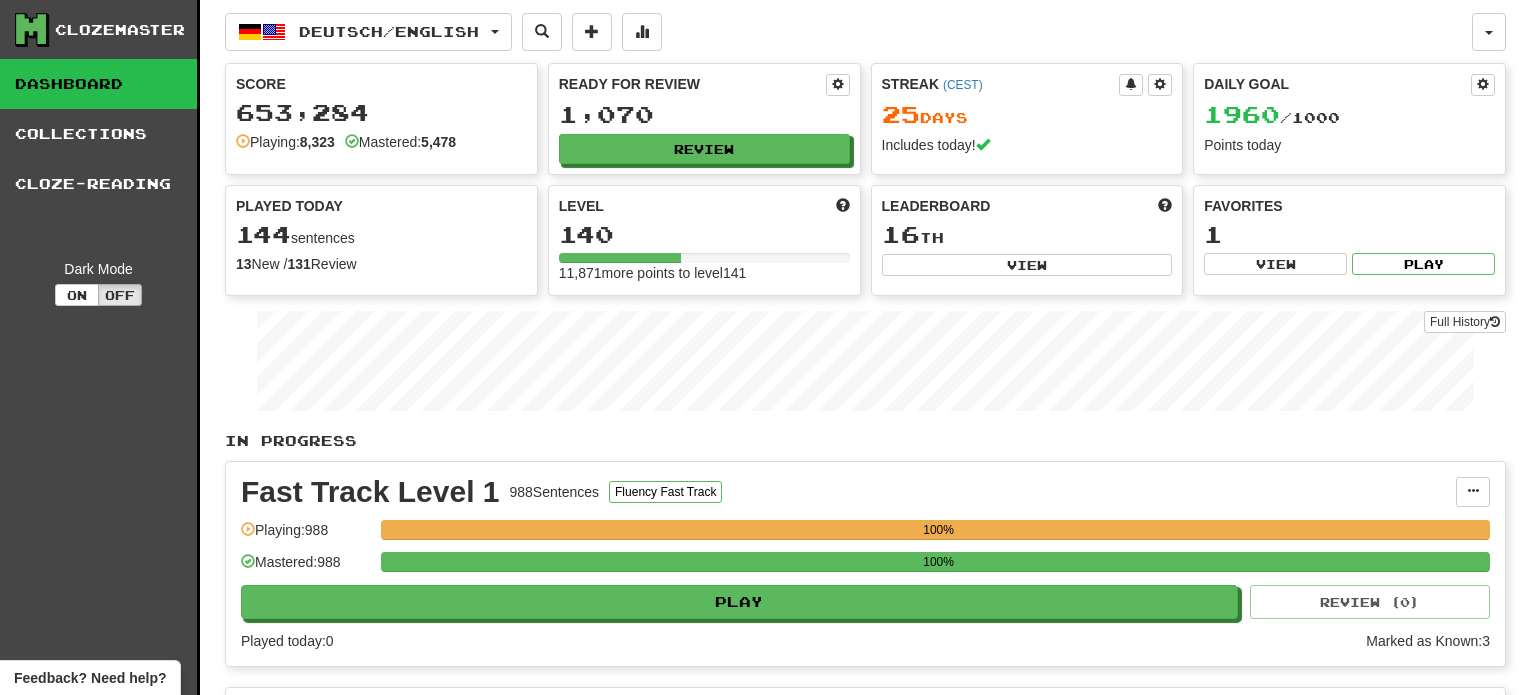 scroll, scrollTop: 0, scrollLeft: 0, axis: both 